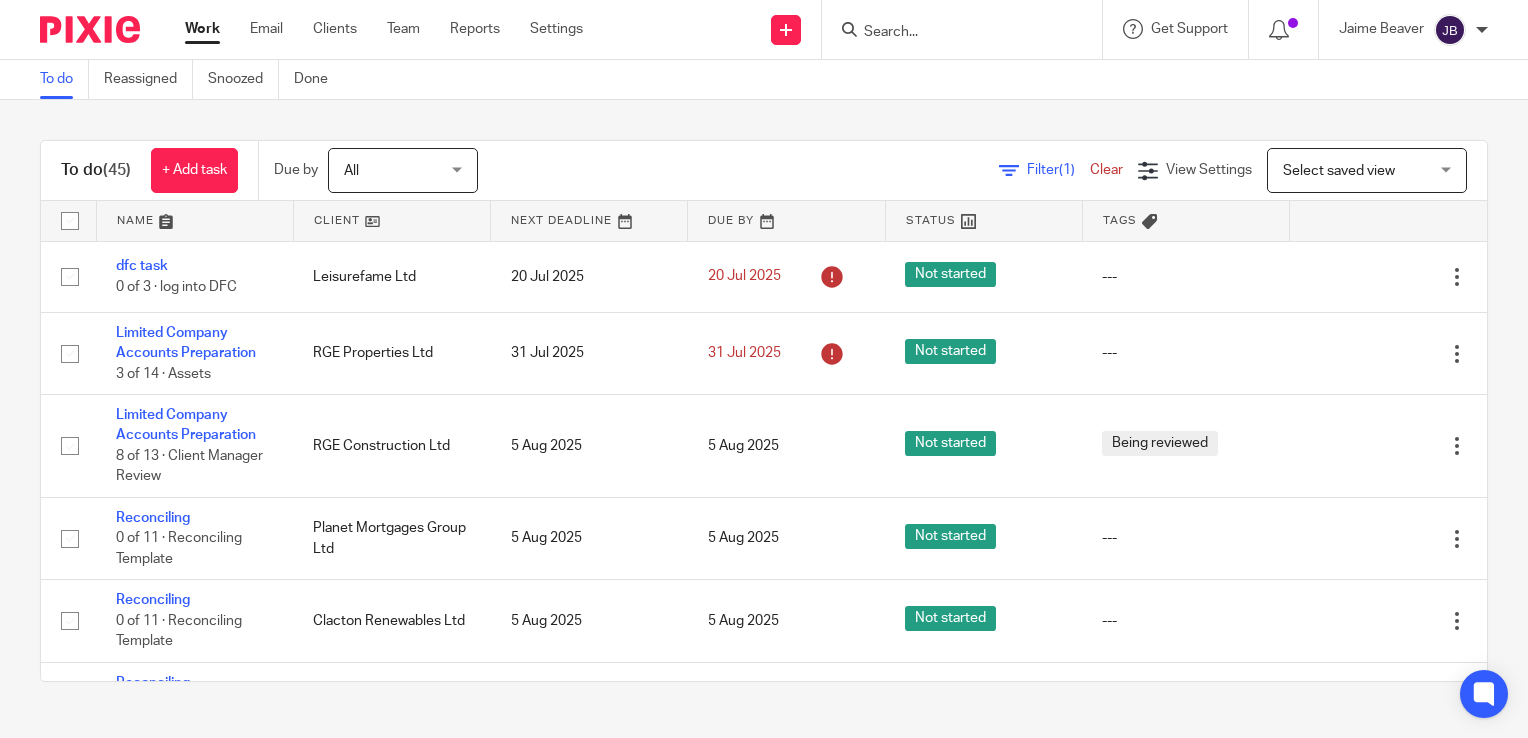 scroll, scrollTop: 0, scrollLeft: 0, axis: both 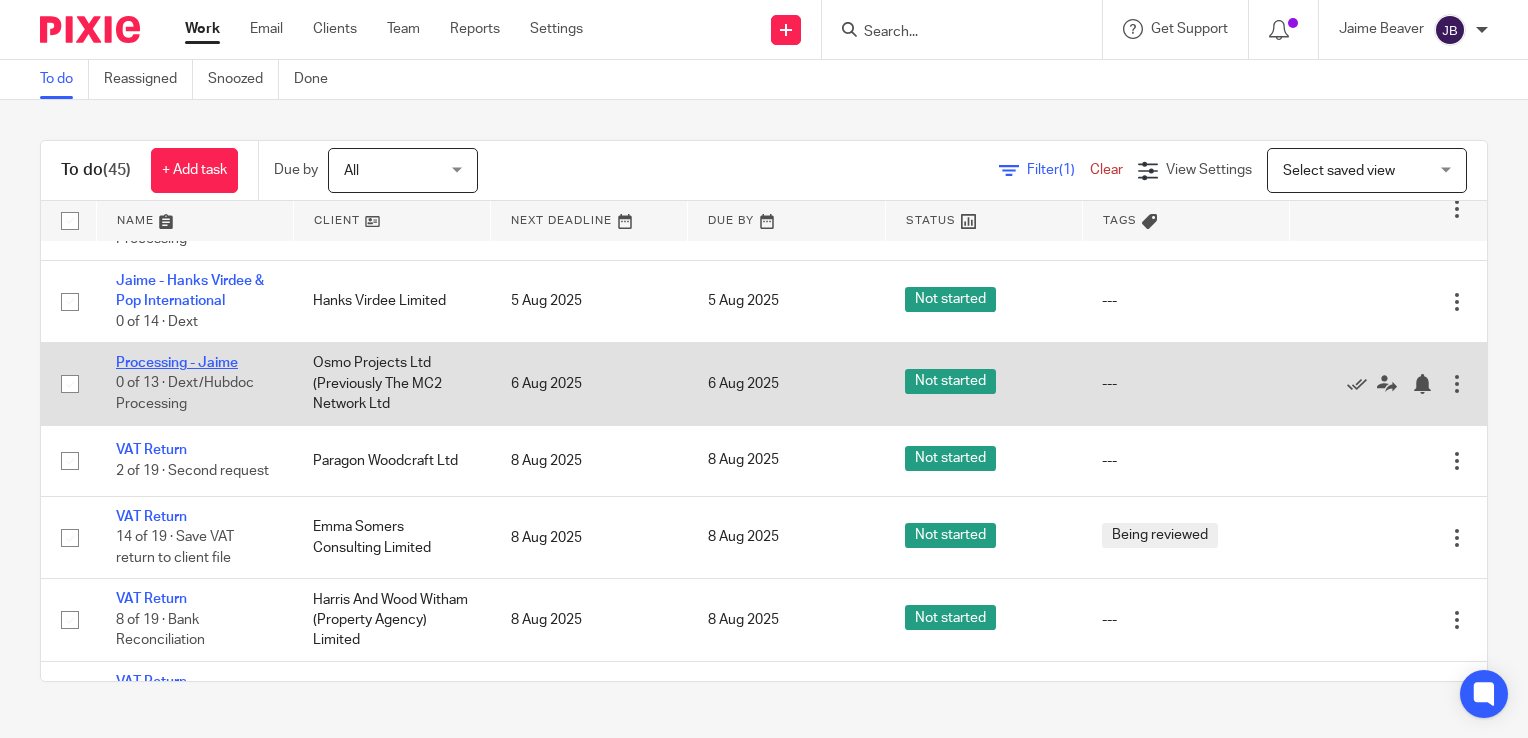 click on "Processing - Jaime" at bounding box center (177, 363) 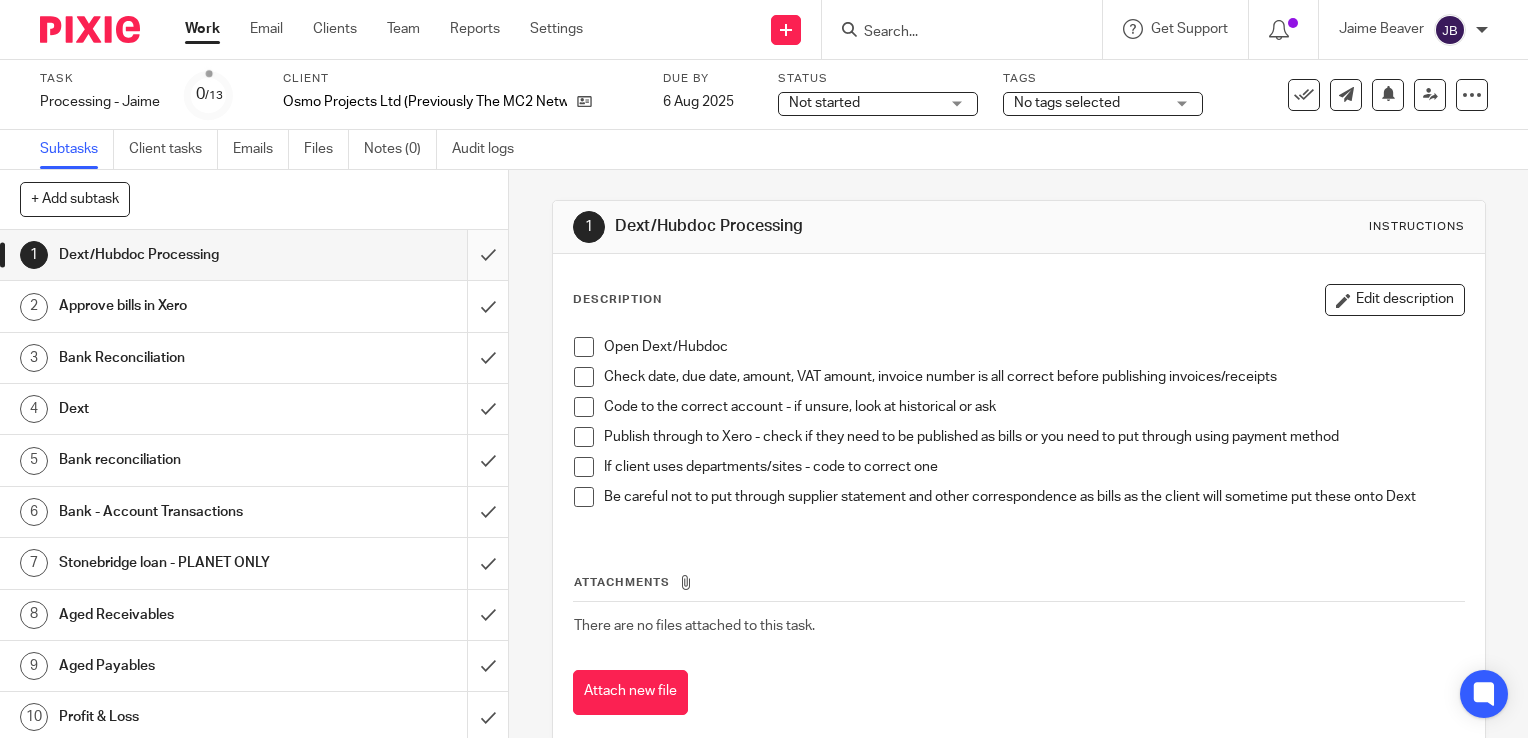 scroll, scrollTop: 0, scrollLeft: 0, axis: both 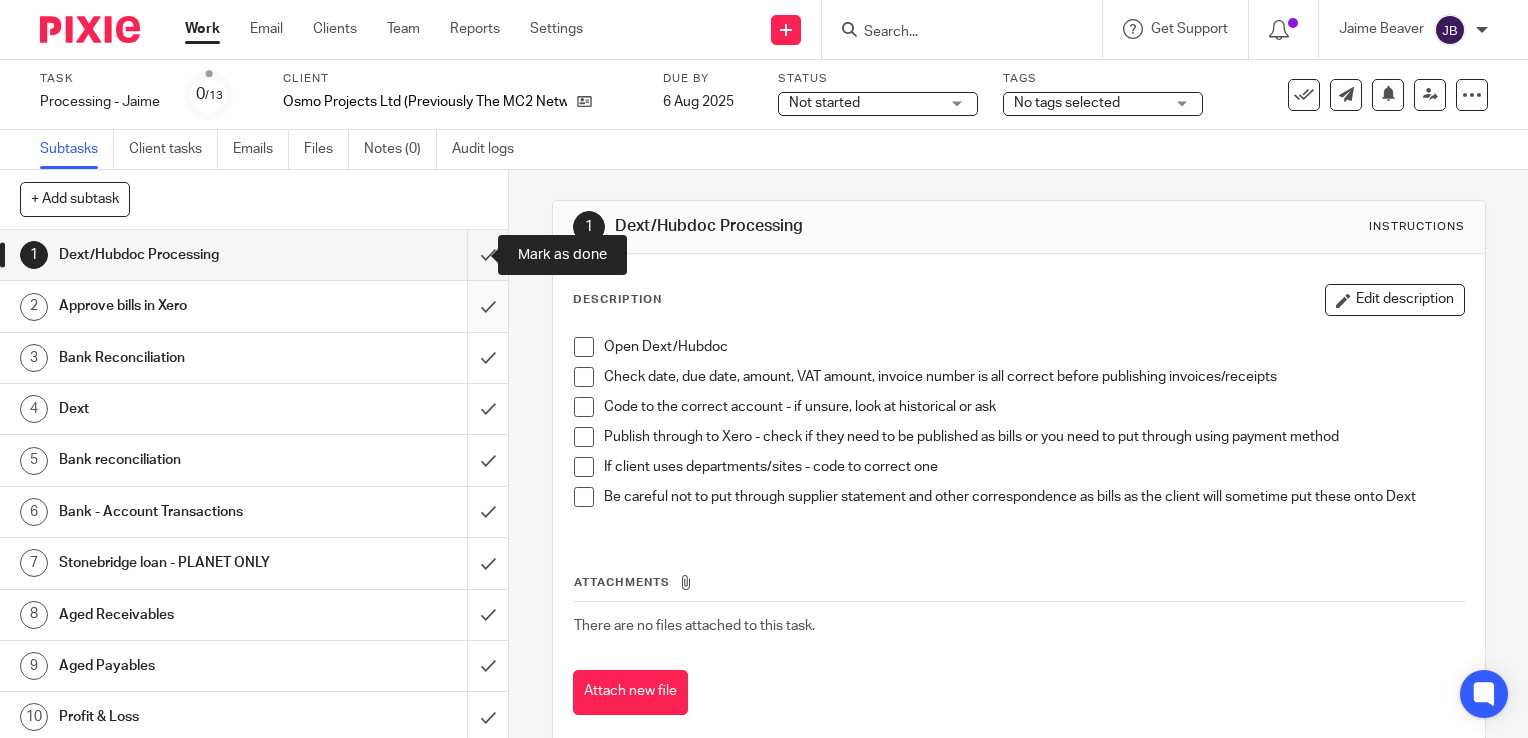 drag, startPoint x: 455, startPoint y: 250, endPoint x: 462, endPoint y: 293, distance: 43.56604 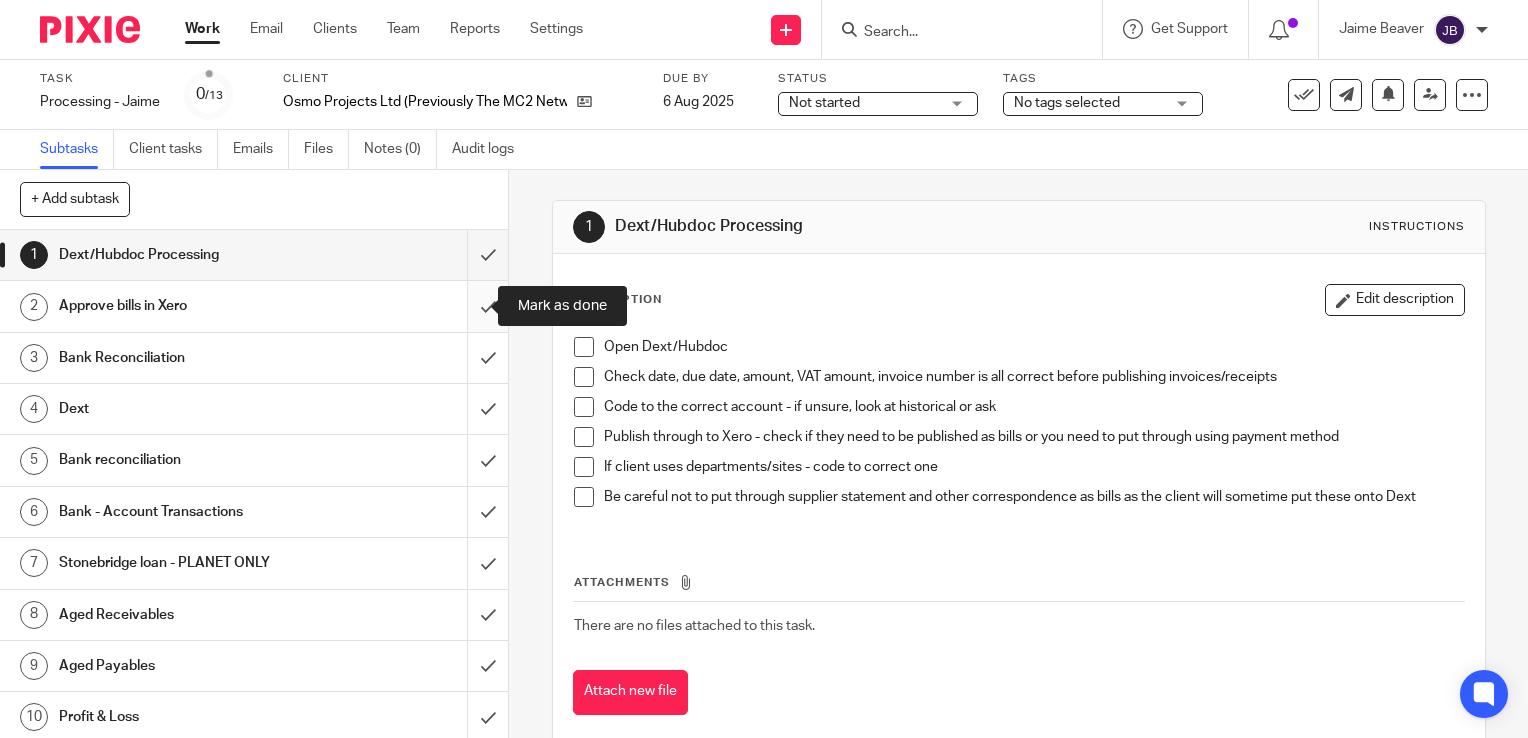 click at bounding box center [254, 306] 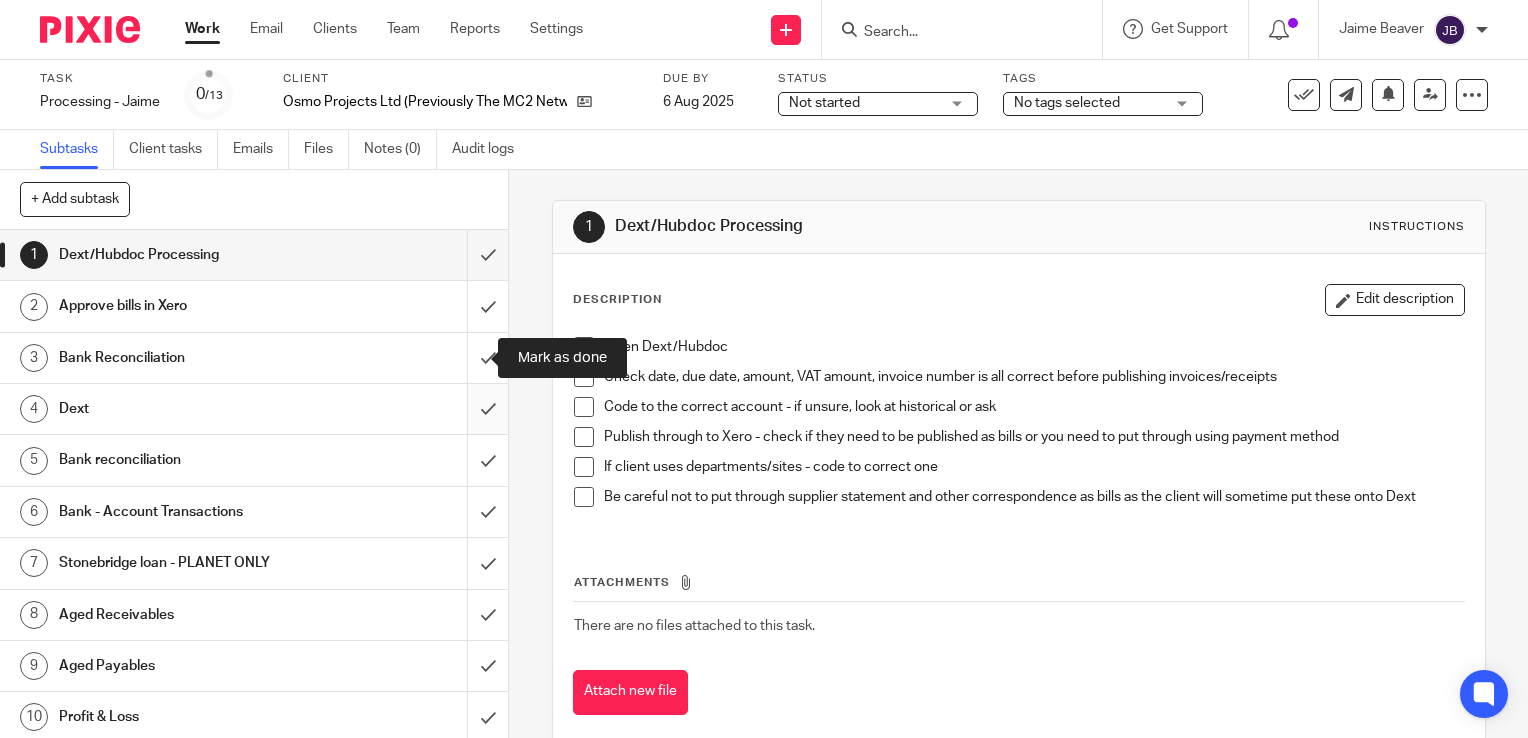 drag, startPoint x: 460, startPoint y: 366, endPoint x: 464, endPoint y: 401, distance: 35.22783 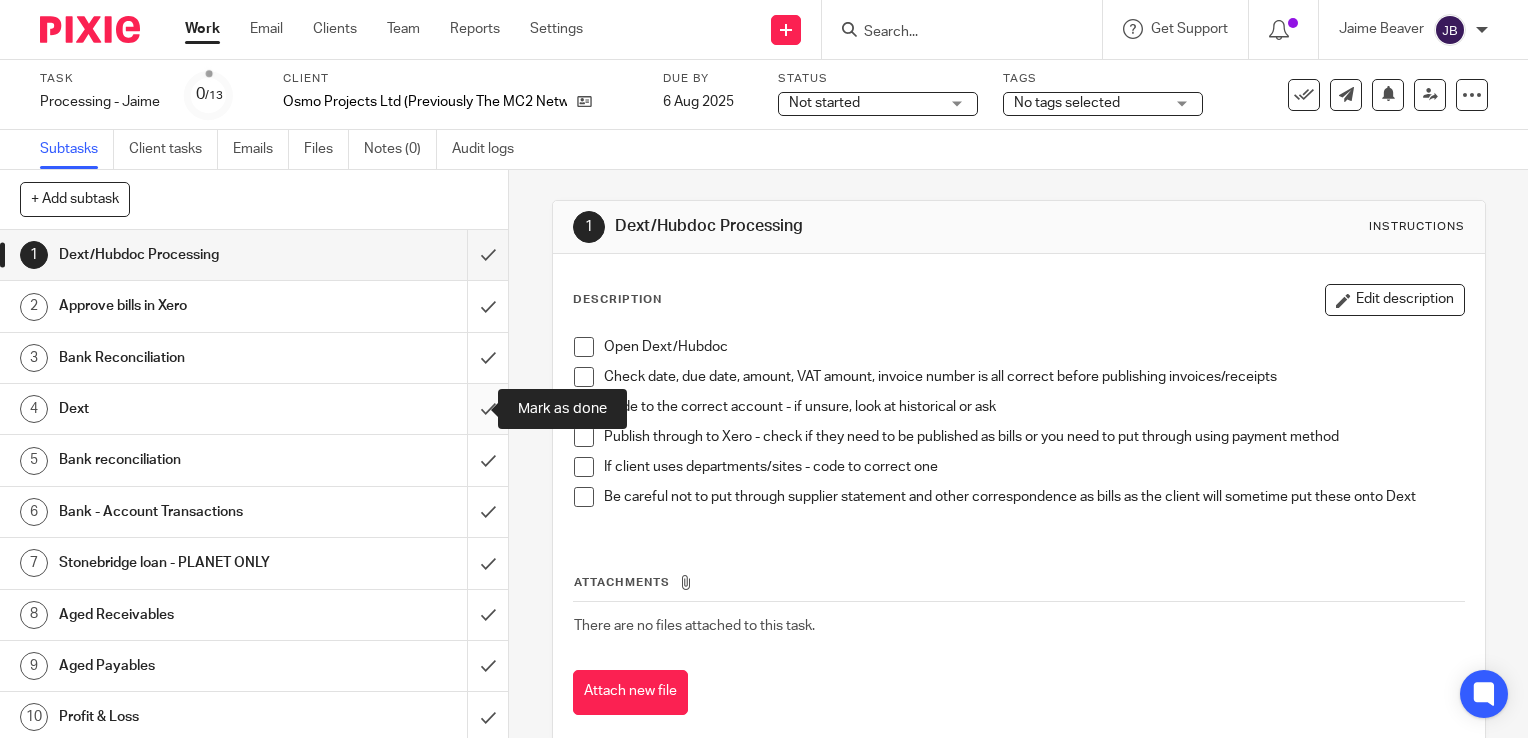 click at bounding box center [254, 409] 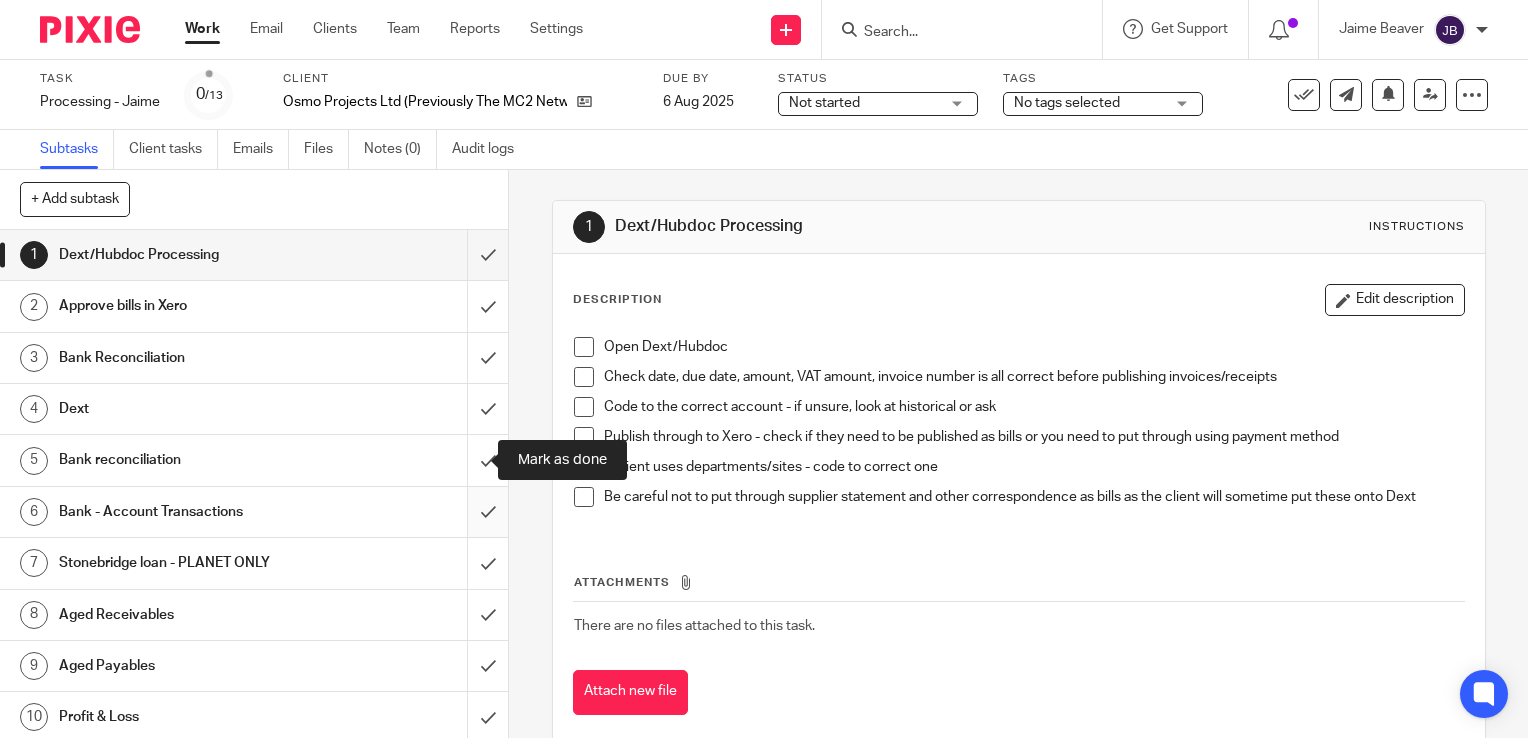 drag, startPoint x: 466, startPoint y: 446, endPoint x: 463, endPoint y: 489, distance: 43.104523 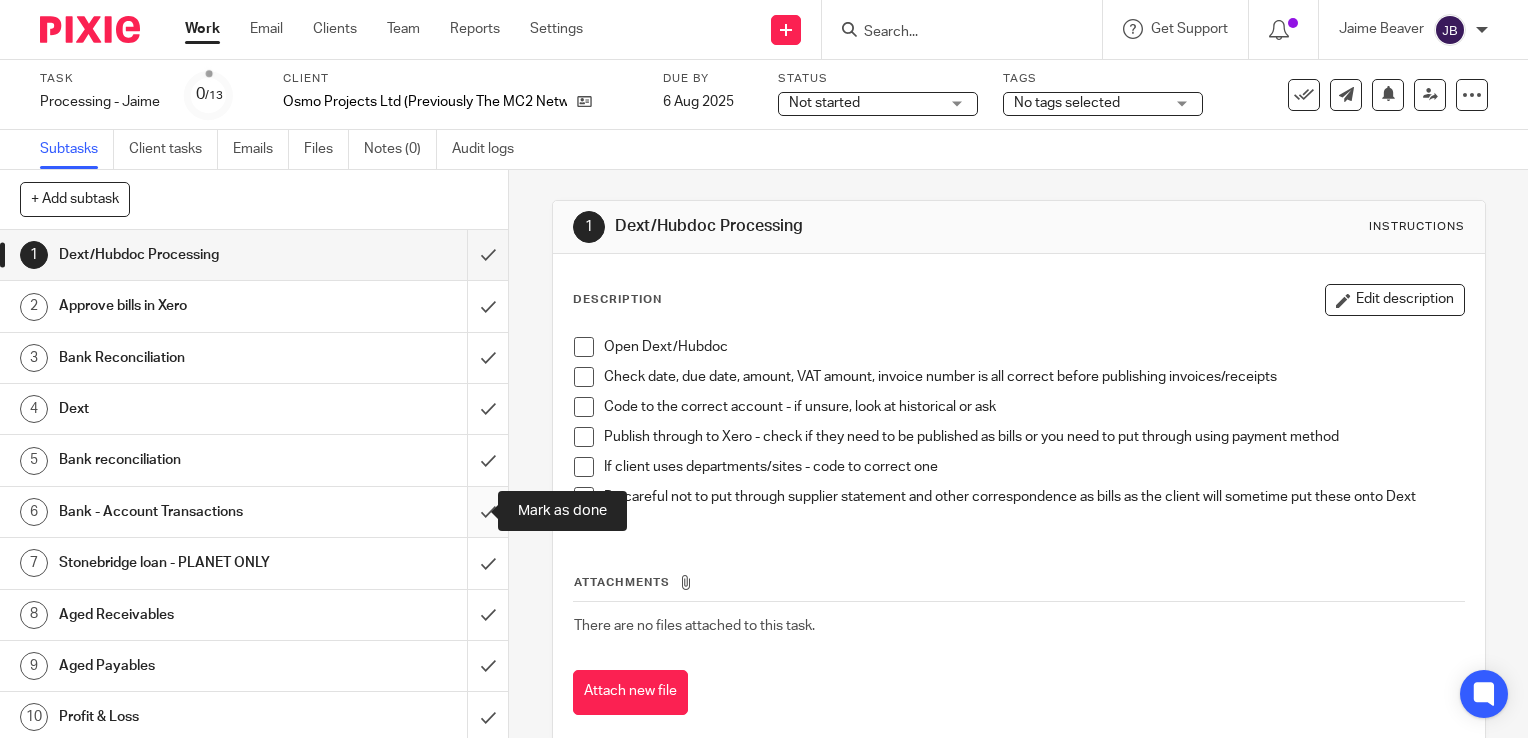 click at bounding box center [254, 512] 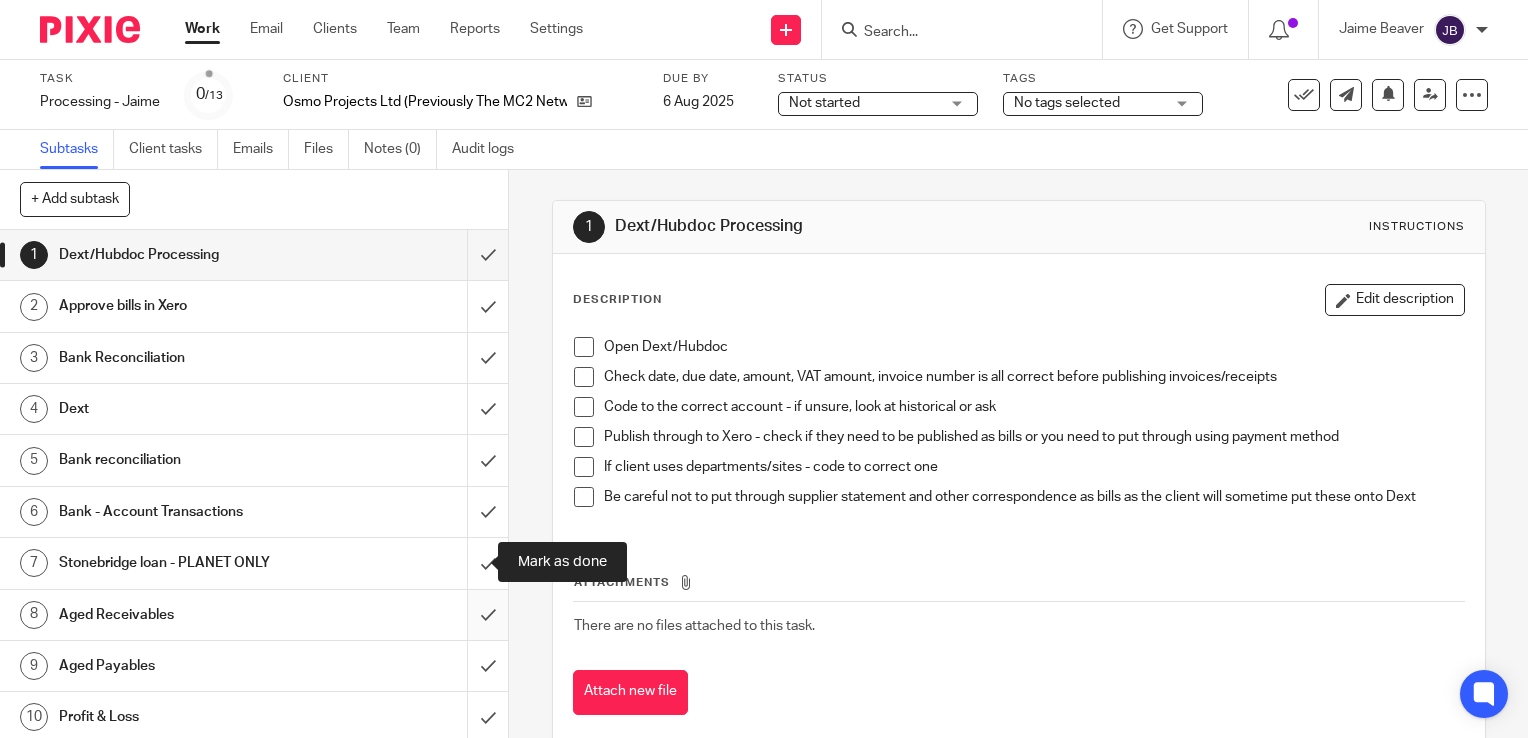 drag, startPoint x: 467, startPoint y: 550, endPoint x: 468, endPoint y: 598, distance: 48.010414 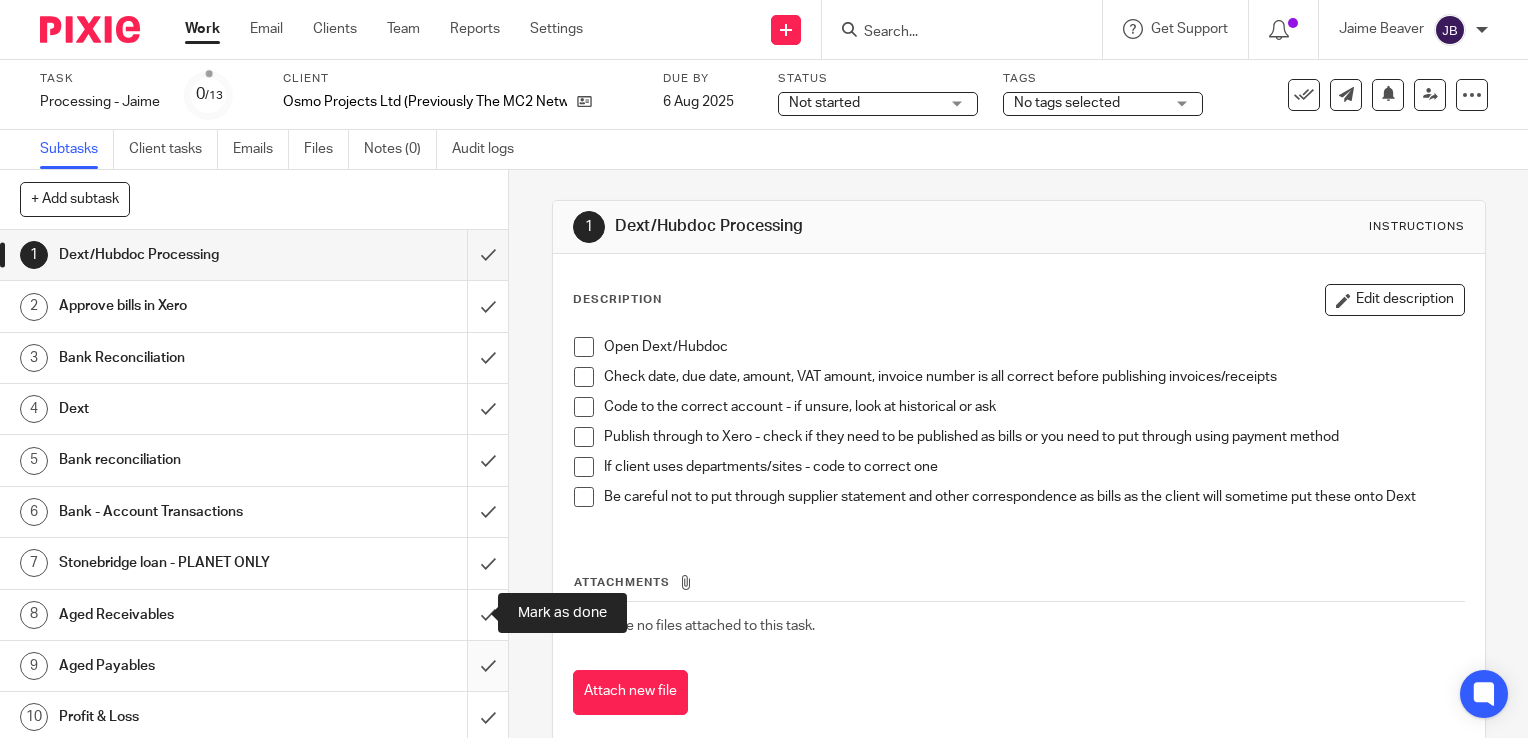 drag, startPoint x: 468, startPoint y: 602, endPoint x: 470, endPoint y: 648, distance: 46.043457 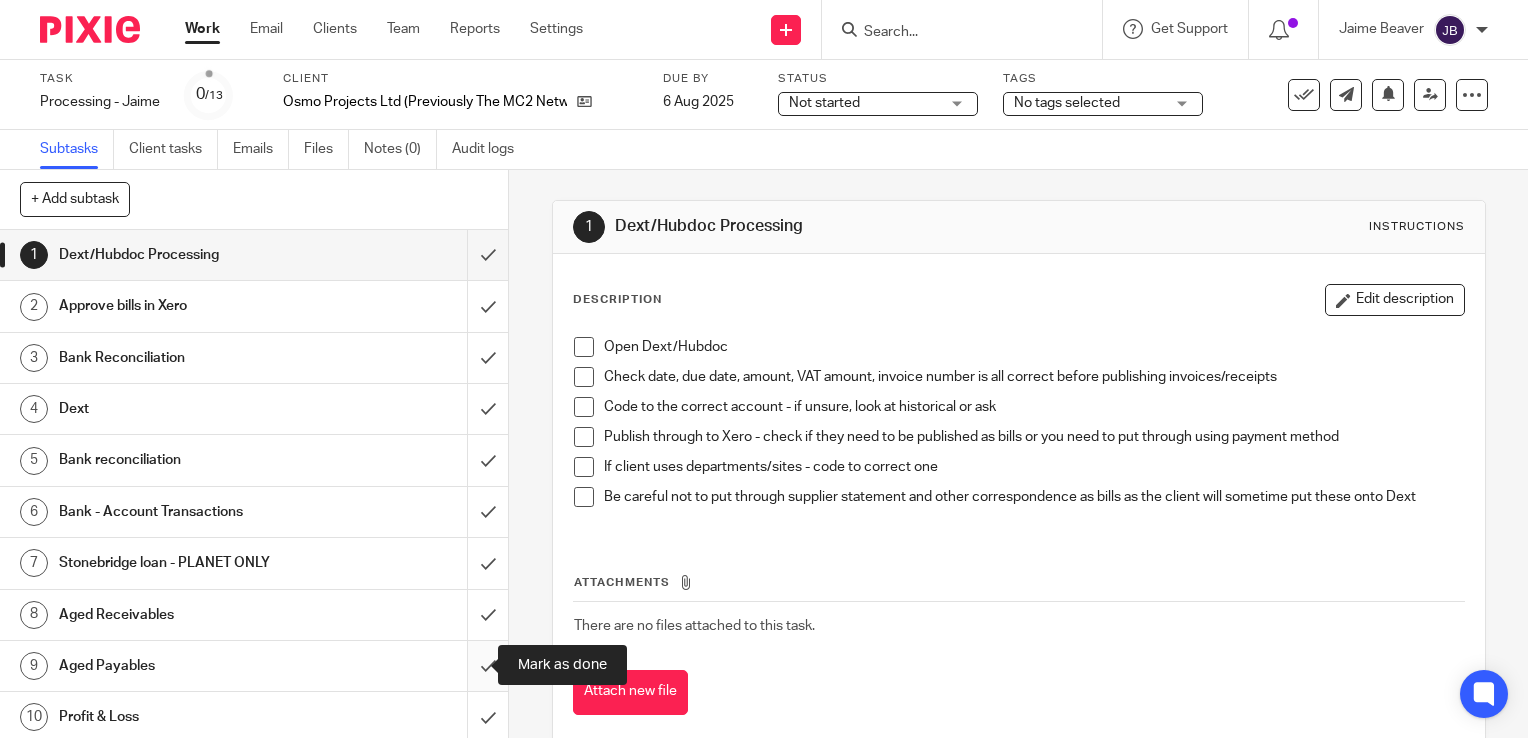 click at bounding box center [254, 666] 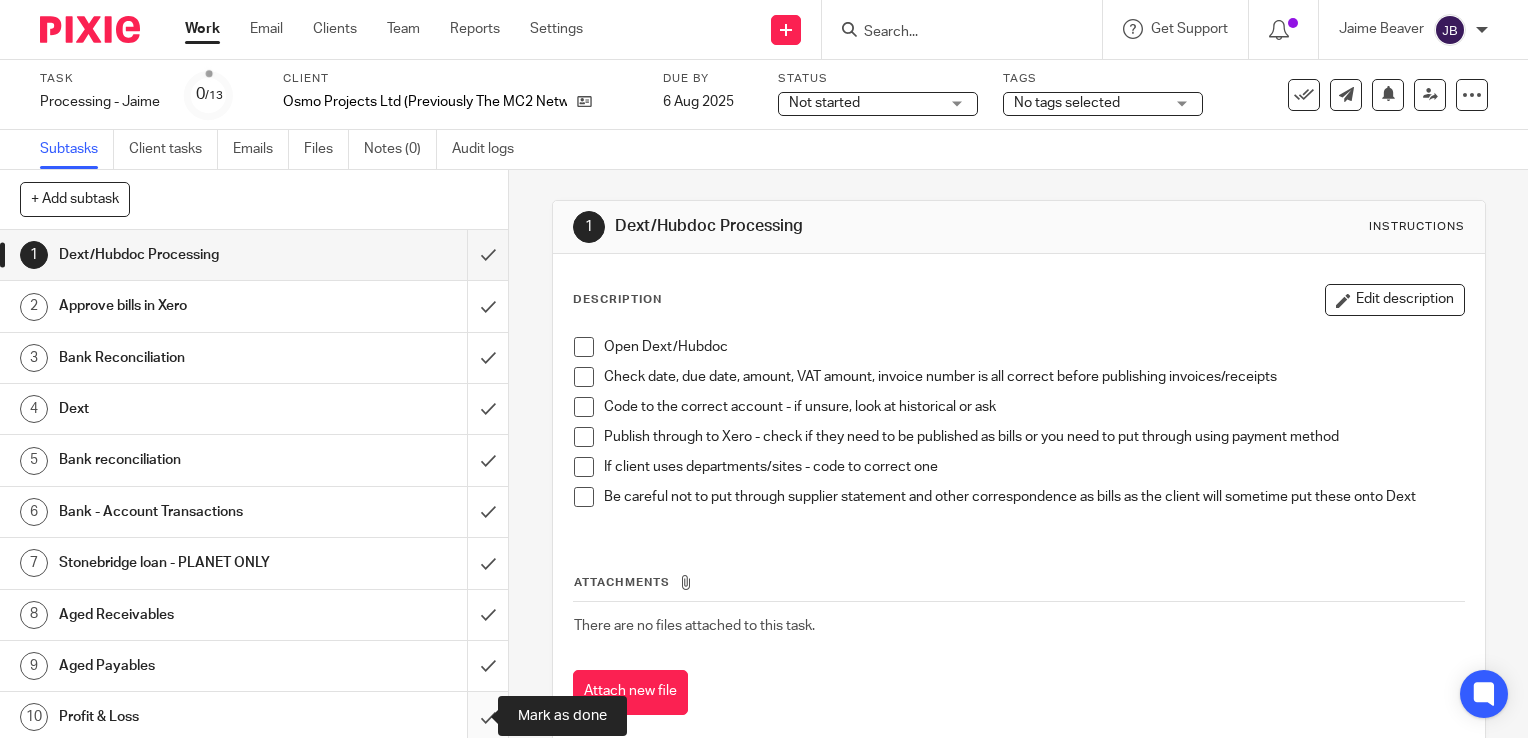 click at bounding box center (254, 717) 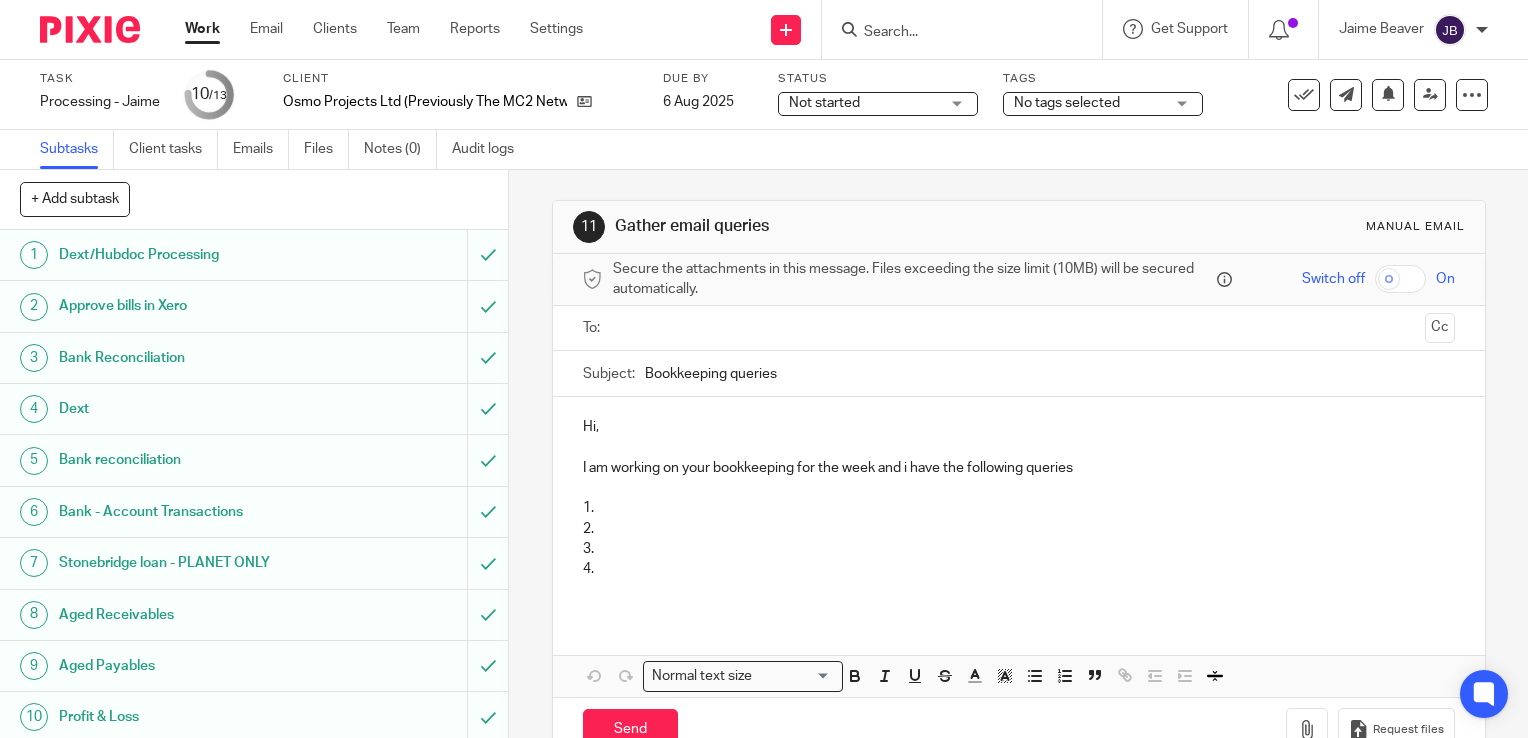 scroll, scrollTop: 0, scrollLeft: 0, axis: both 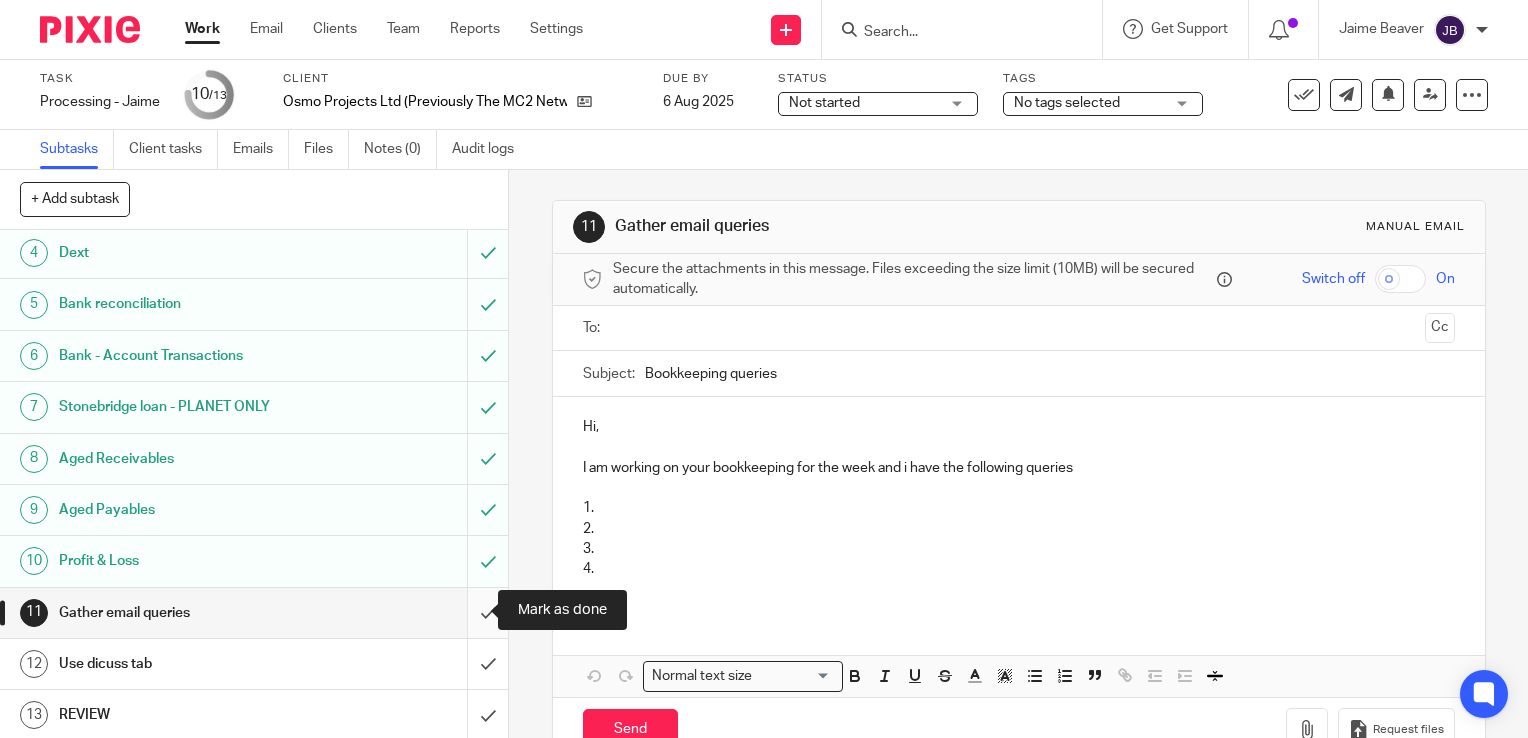 click at bounding box center (254, 613) 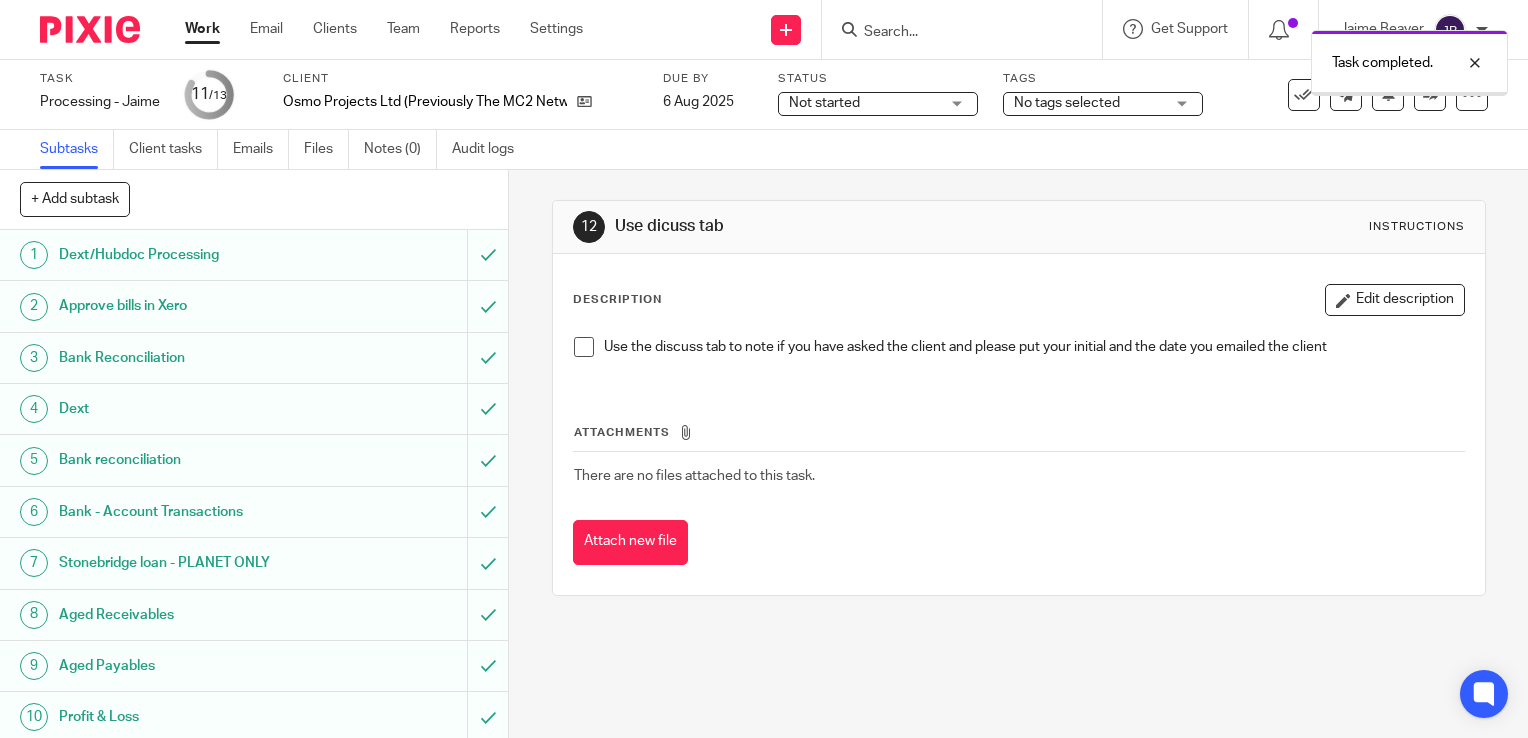 scroll, scrollTop: 0, scrollLeft: 0, axis: both 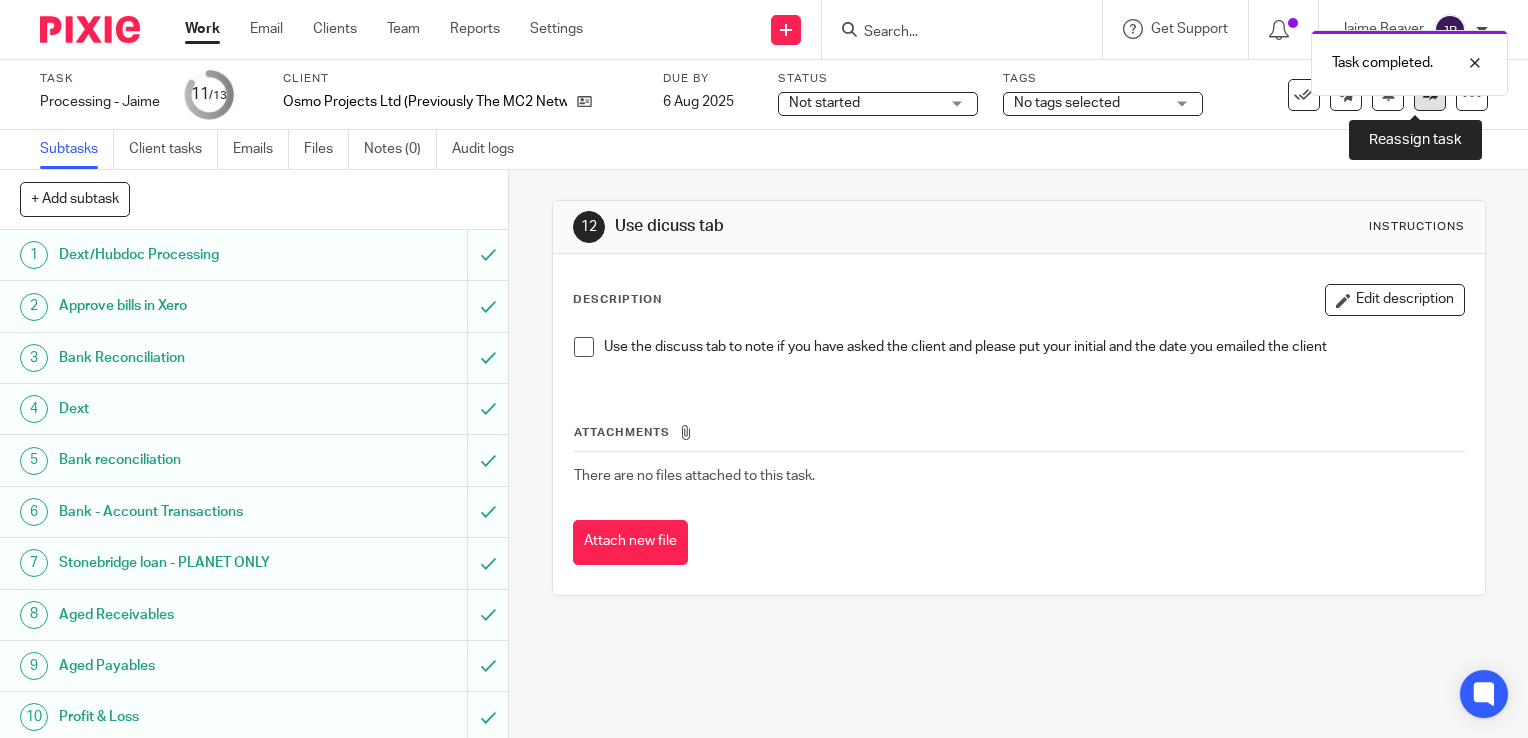 click at bounding box center (1430, 94) 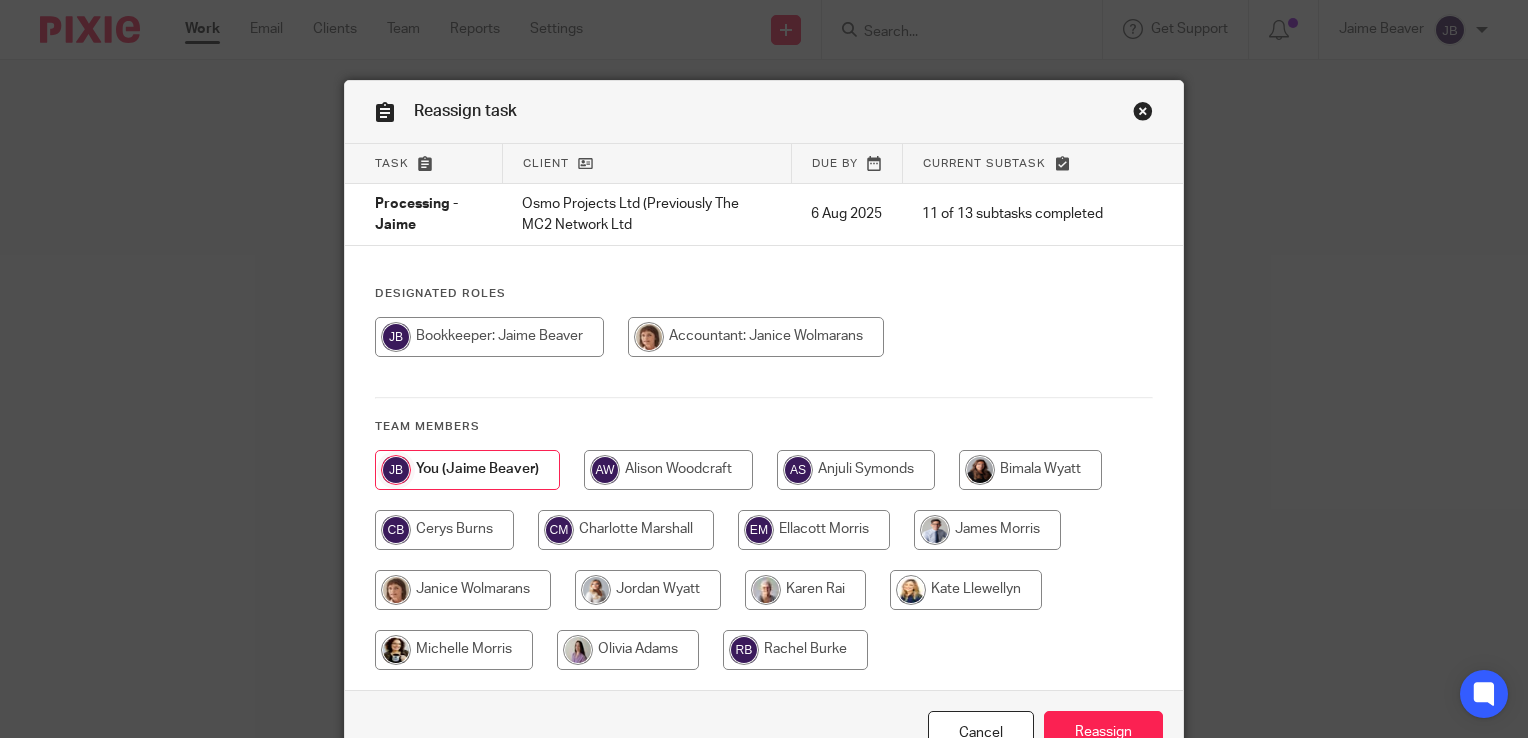 scroll, scrollTop: 0, scrollLeft: 0, axis: both 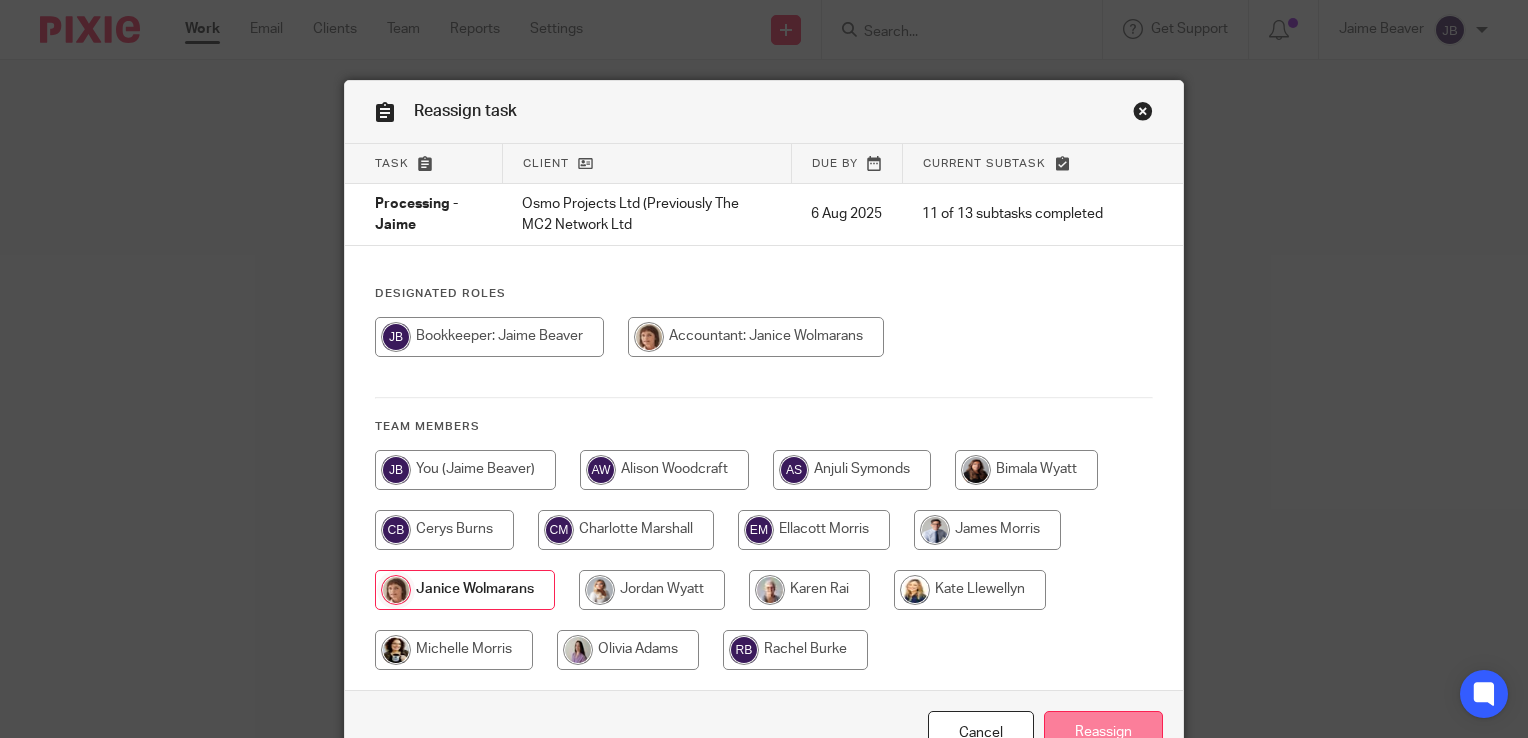 click on "Reassign" at bounding box center (1103, 732) 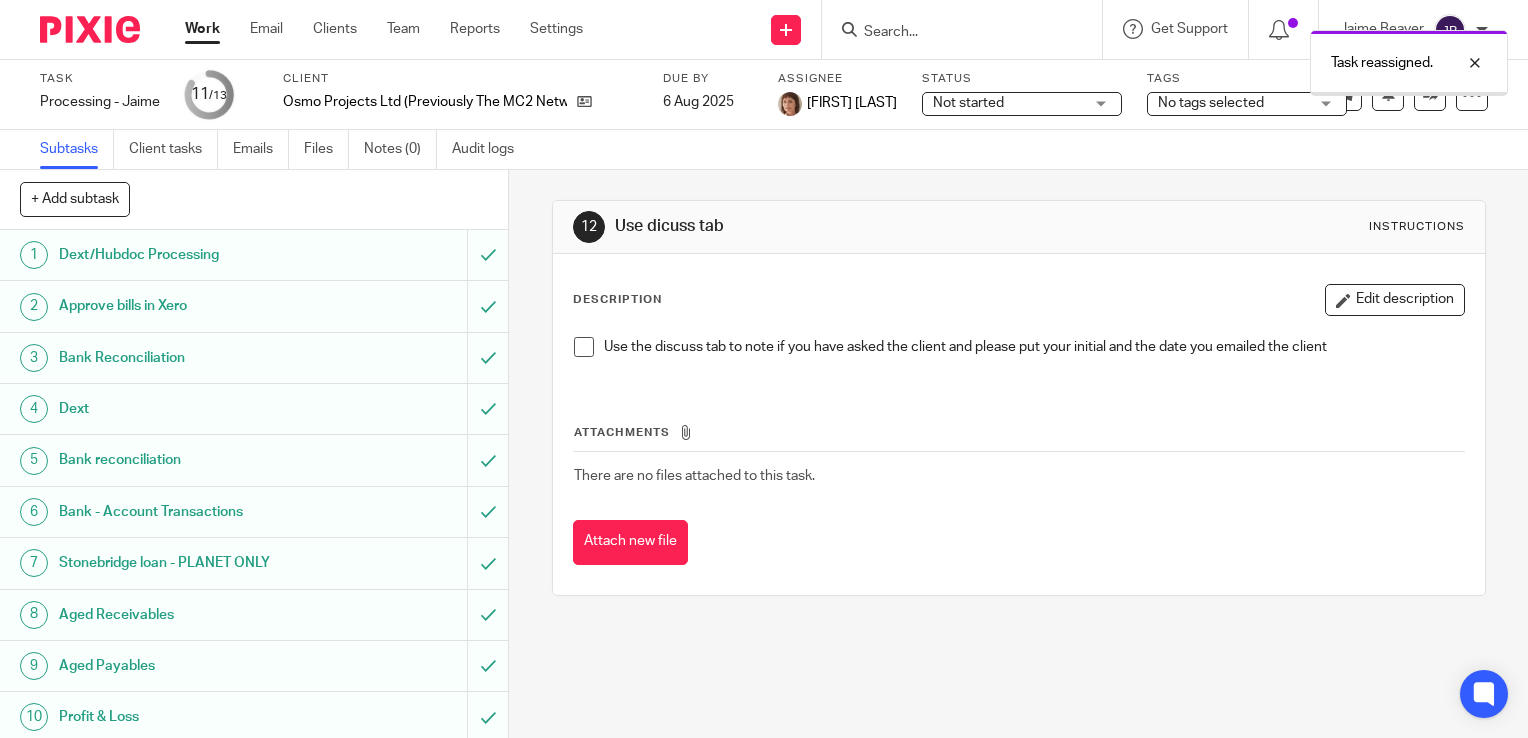 scroll, scrollTop: 0, scrollLeft: 0, axis: both 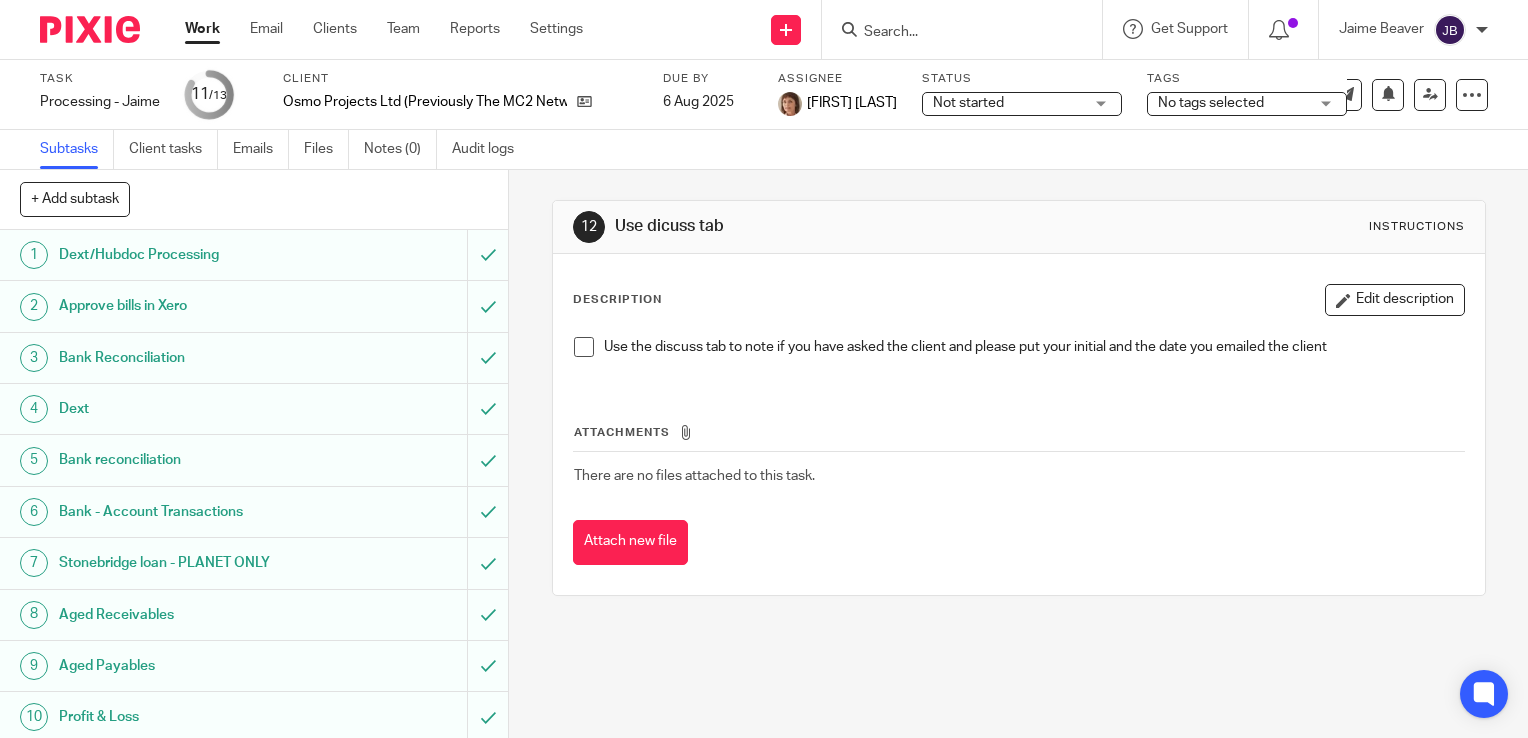 click on "12
Use dicuss tab
Instructions
Description
Edit description
Use the discuss tab to note if you have asked the client and please put your initial and the date you emailed the client           Attachments     There are no files attached to this task.   Attach new file" at bounding box center (1018, 454) 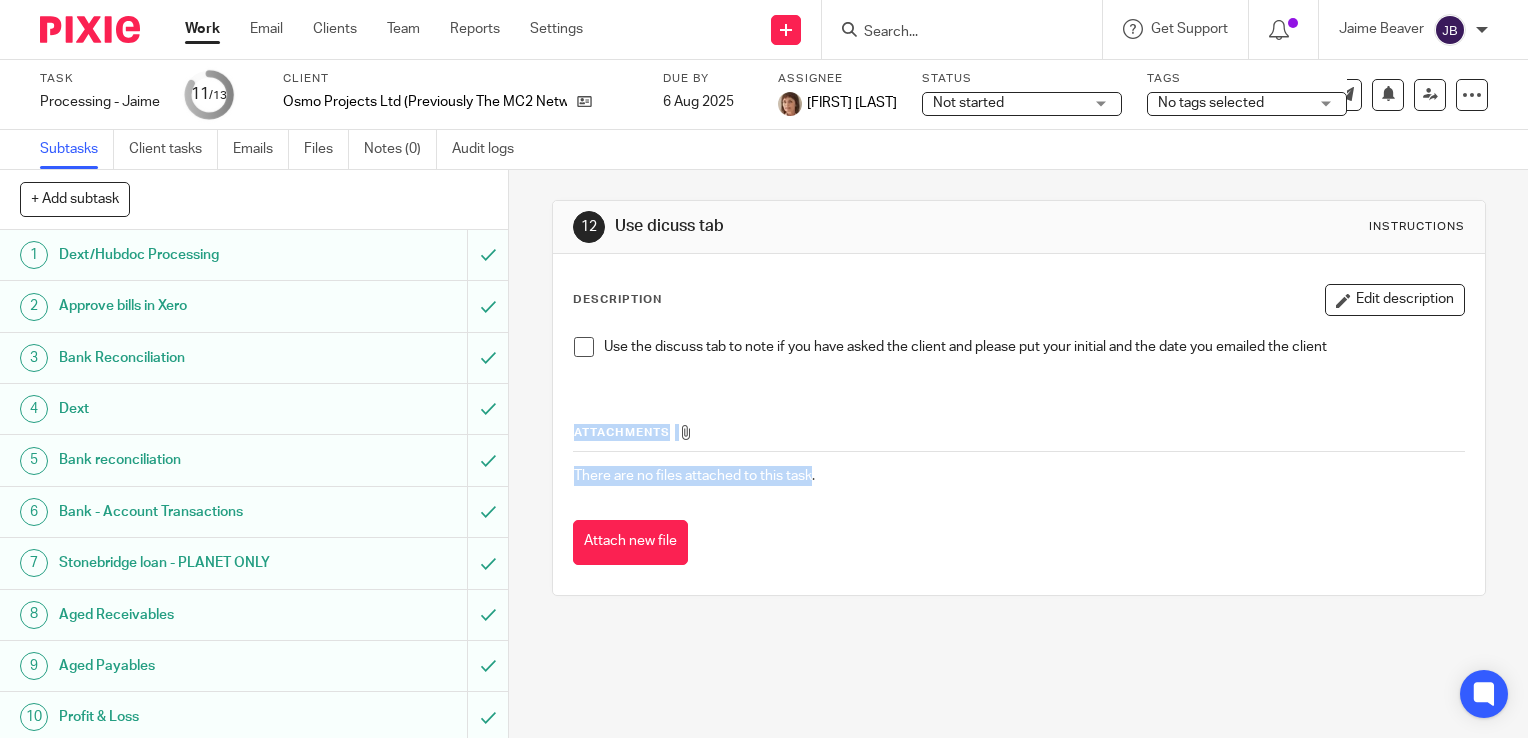 click on "Work" at bounding box center (202, 29) 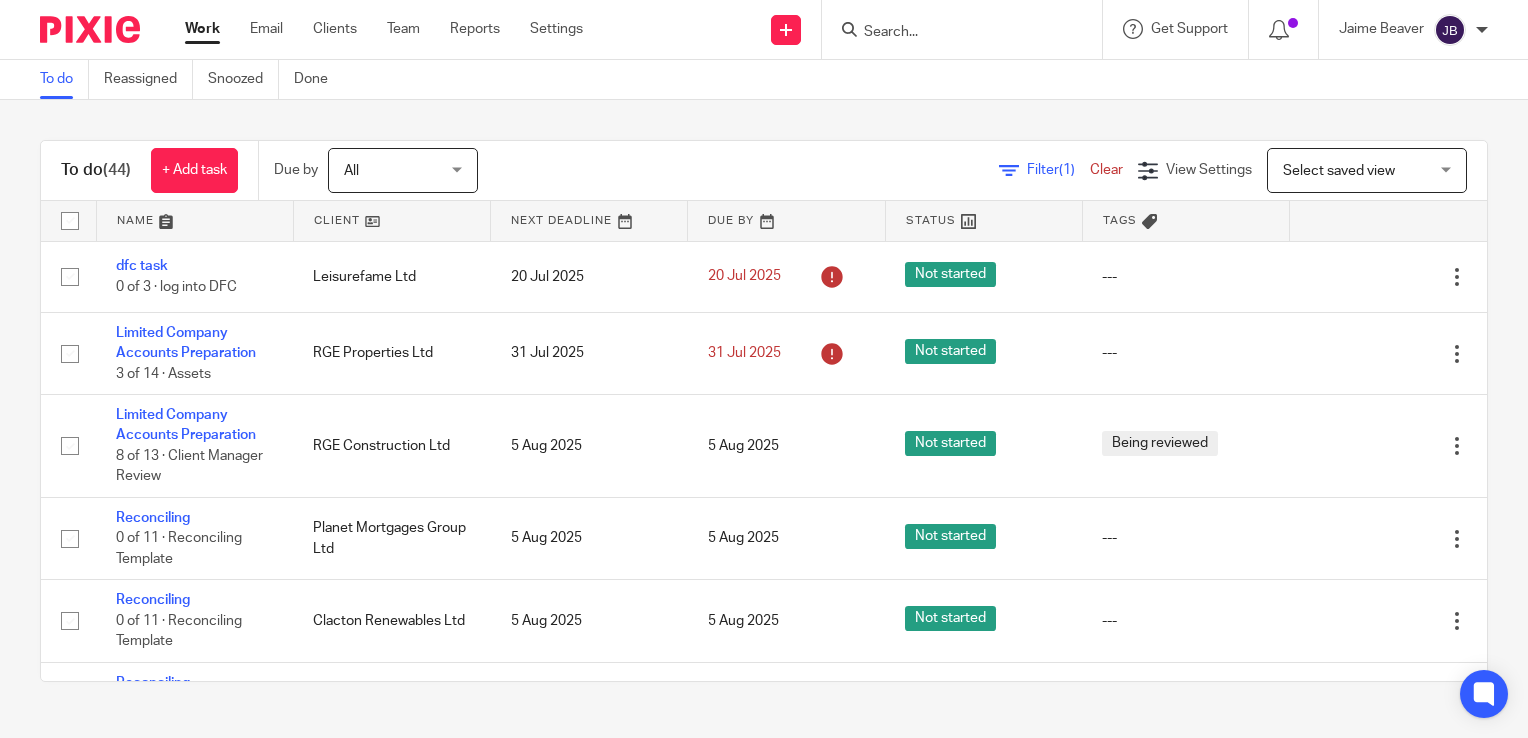 scroll, scrollTop: 0, scrollLeft: 0, axis: both 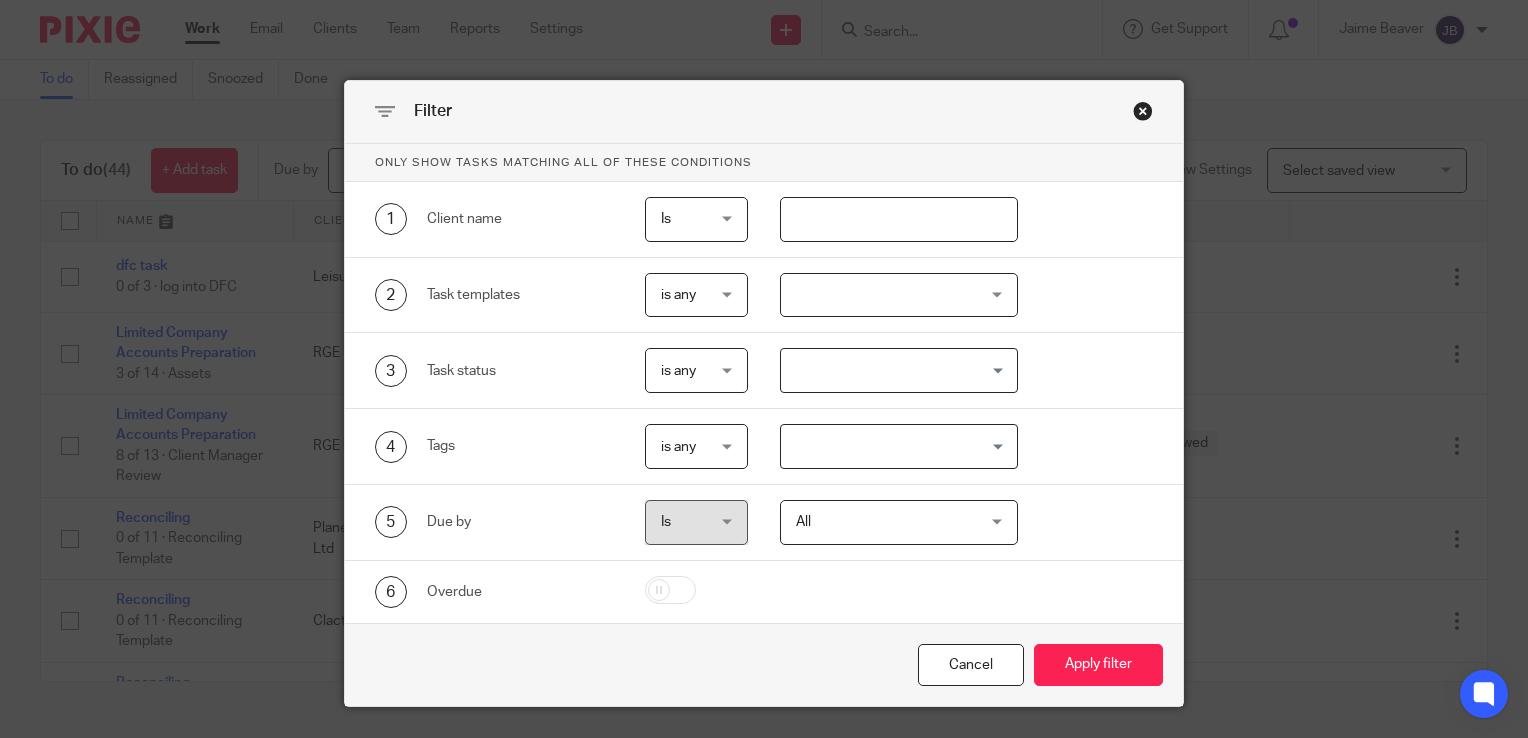 click at bounding box center (899, 219) 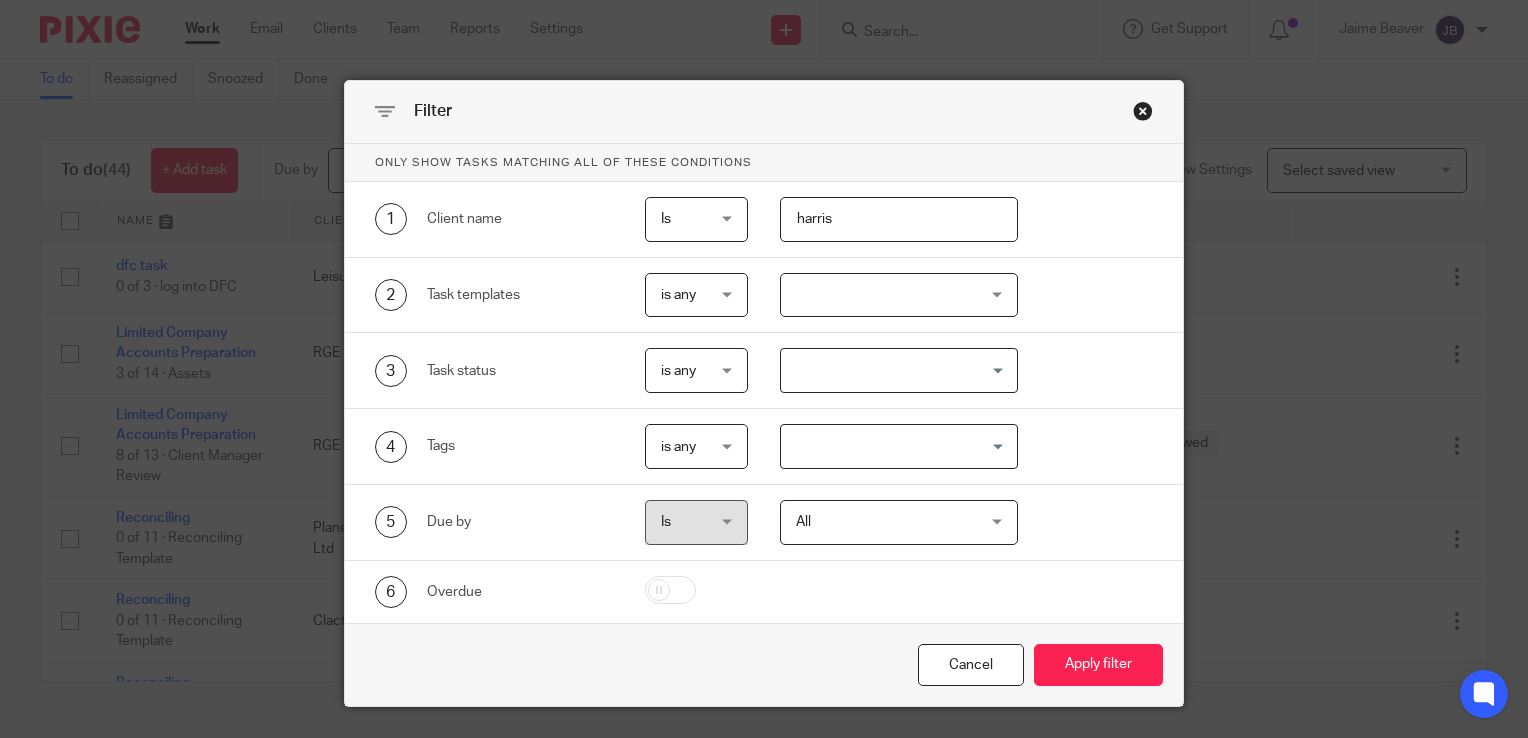 type on "harris" 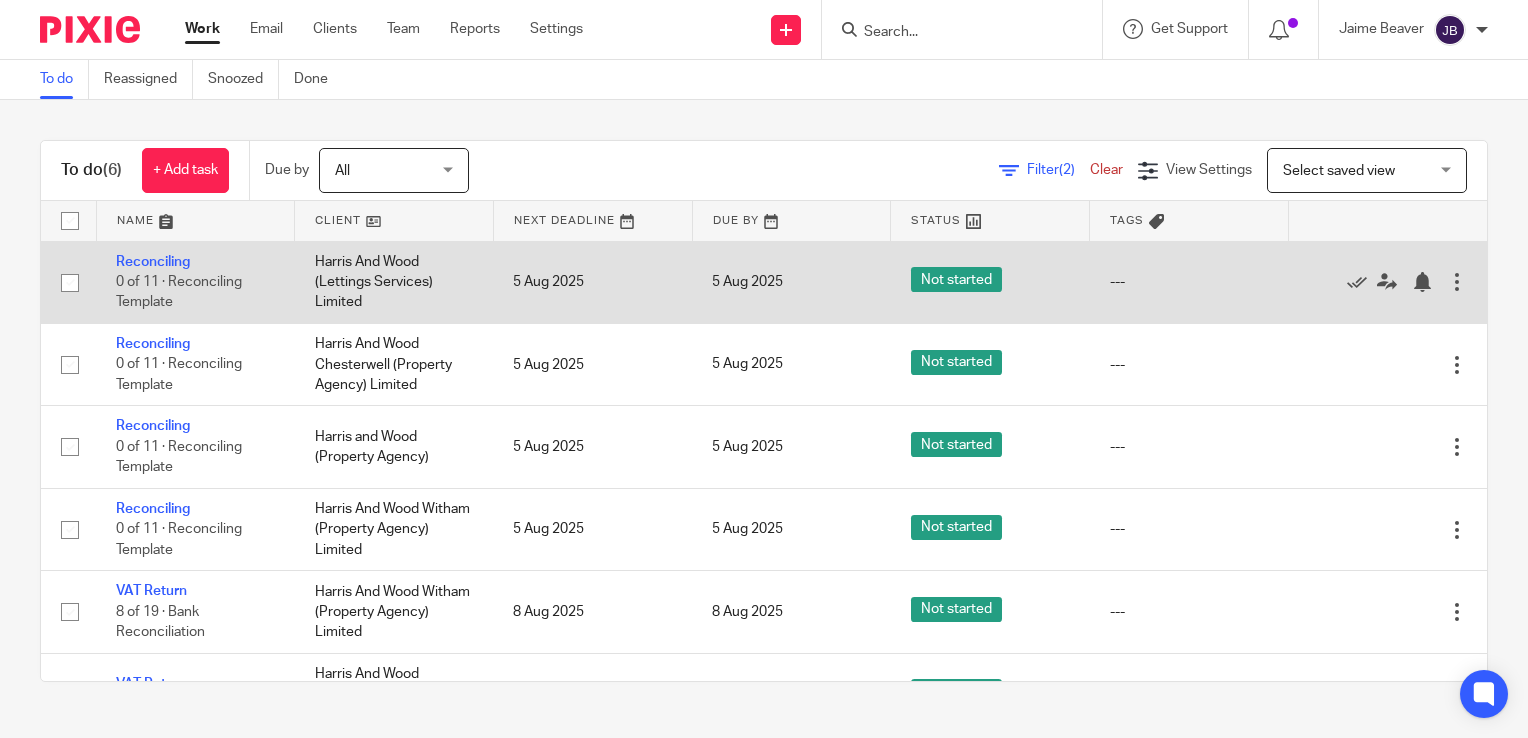 scroll, scrollTop: 0, scrollLeft: 0, axis: both 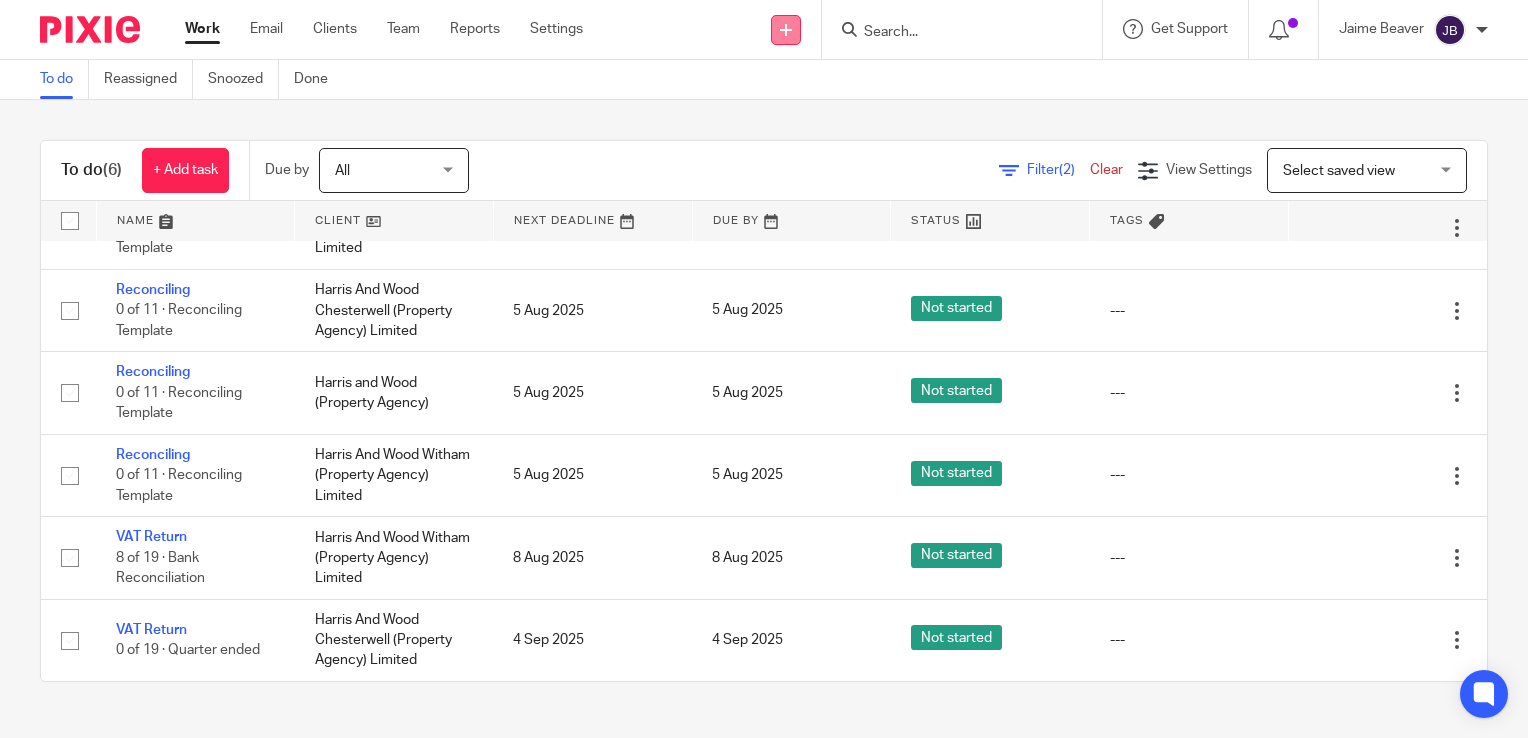 click at bounding box center [786, 30] 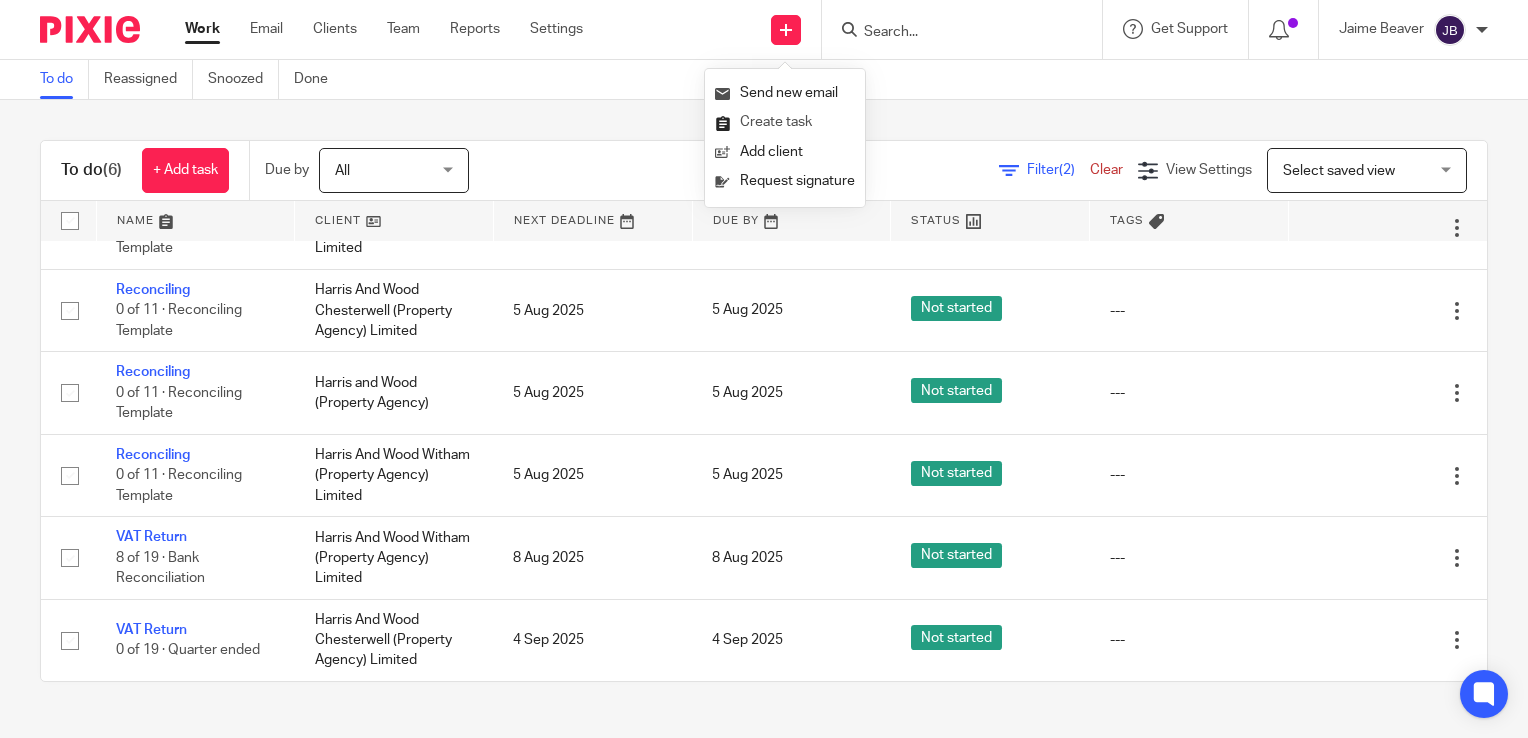 click on "Create task" at bounding box center (785, 122) 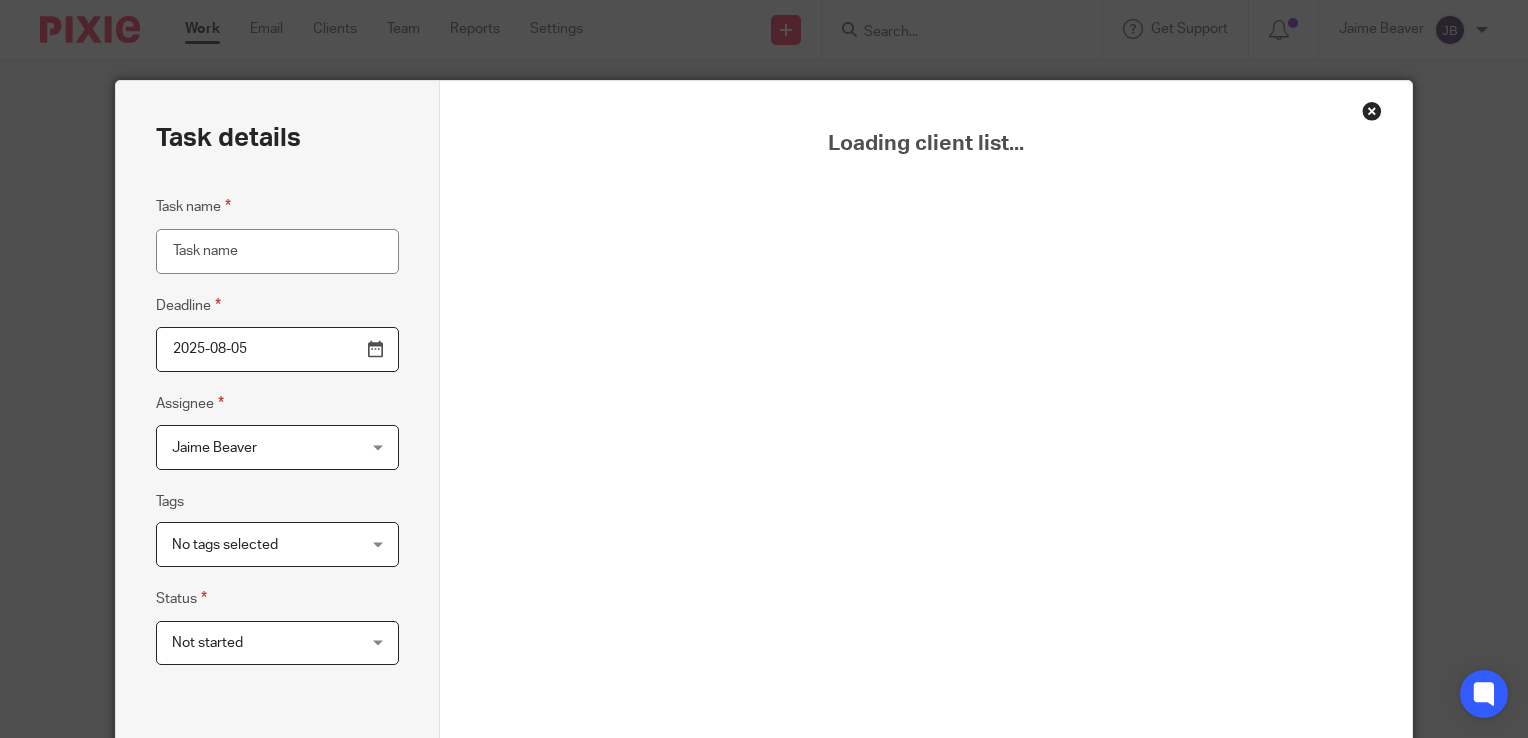 scroll, scrollTop: 0, scrollLeft: 0, axis: both 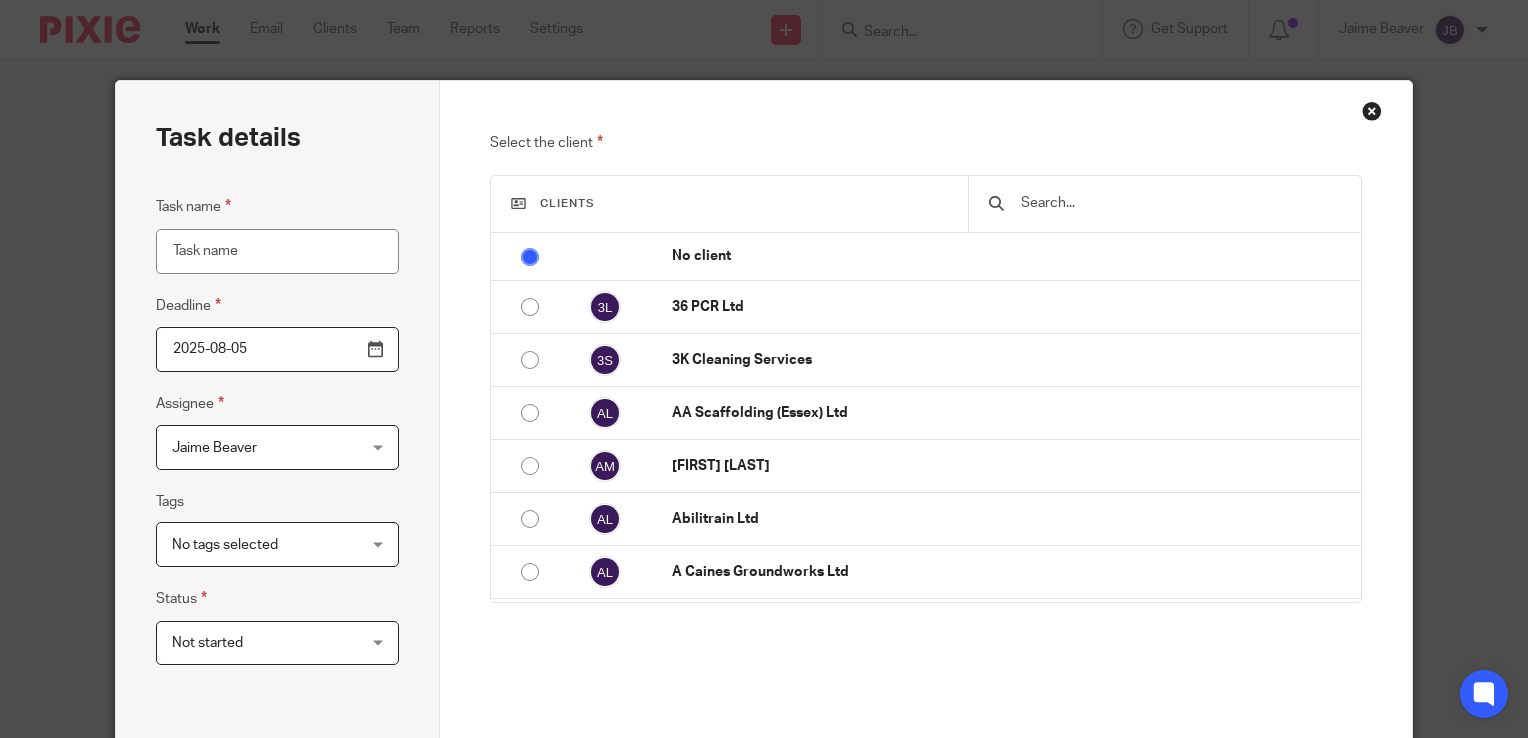 click at bounding box center [1180, 203] 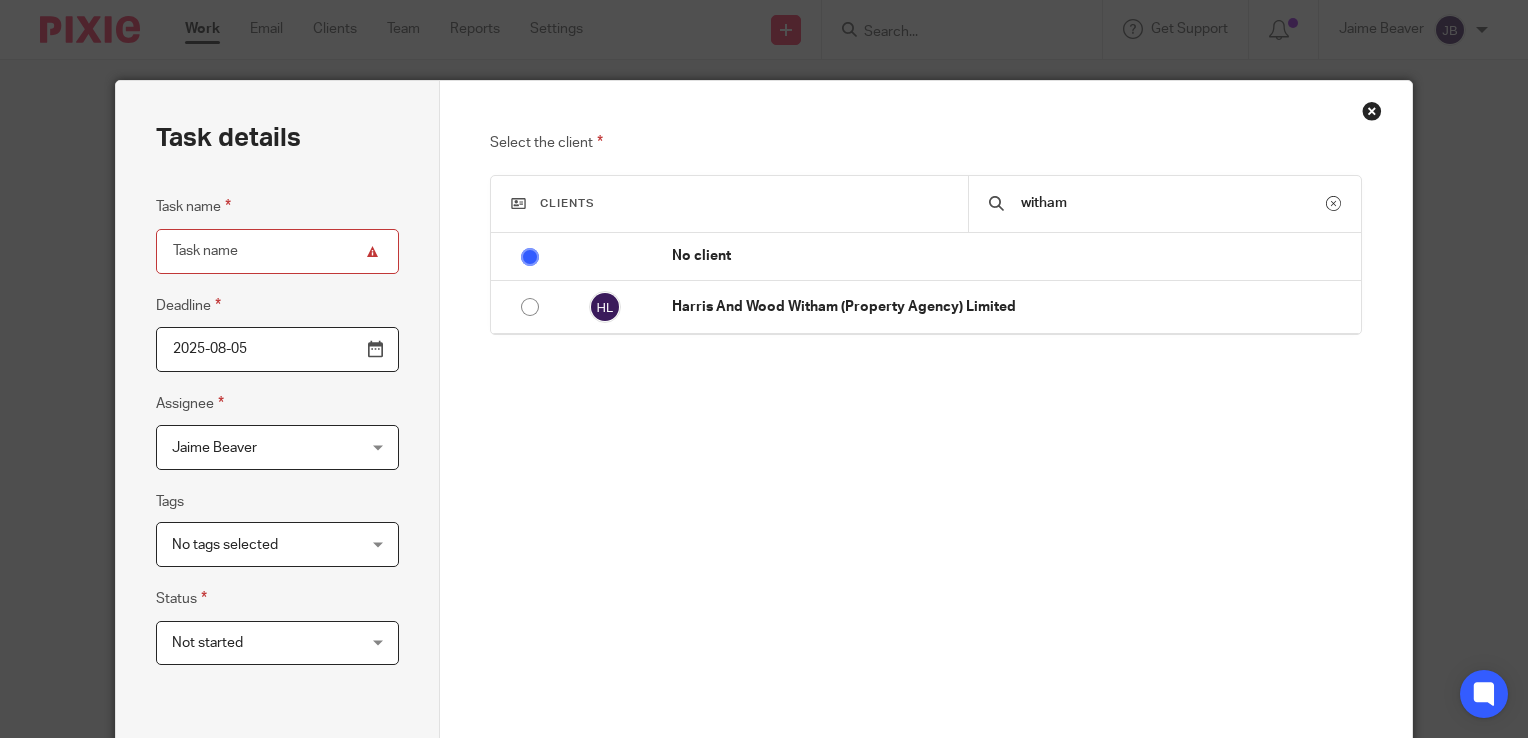 type on "witham" 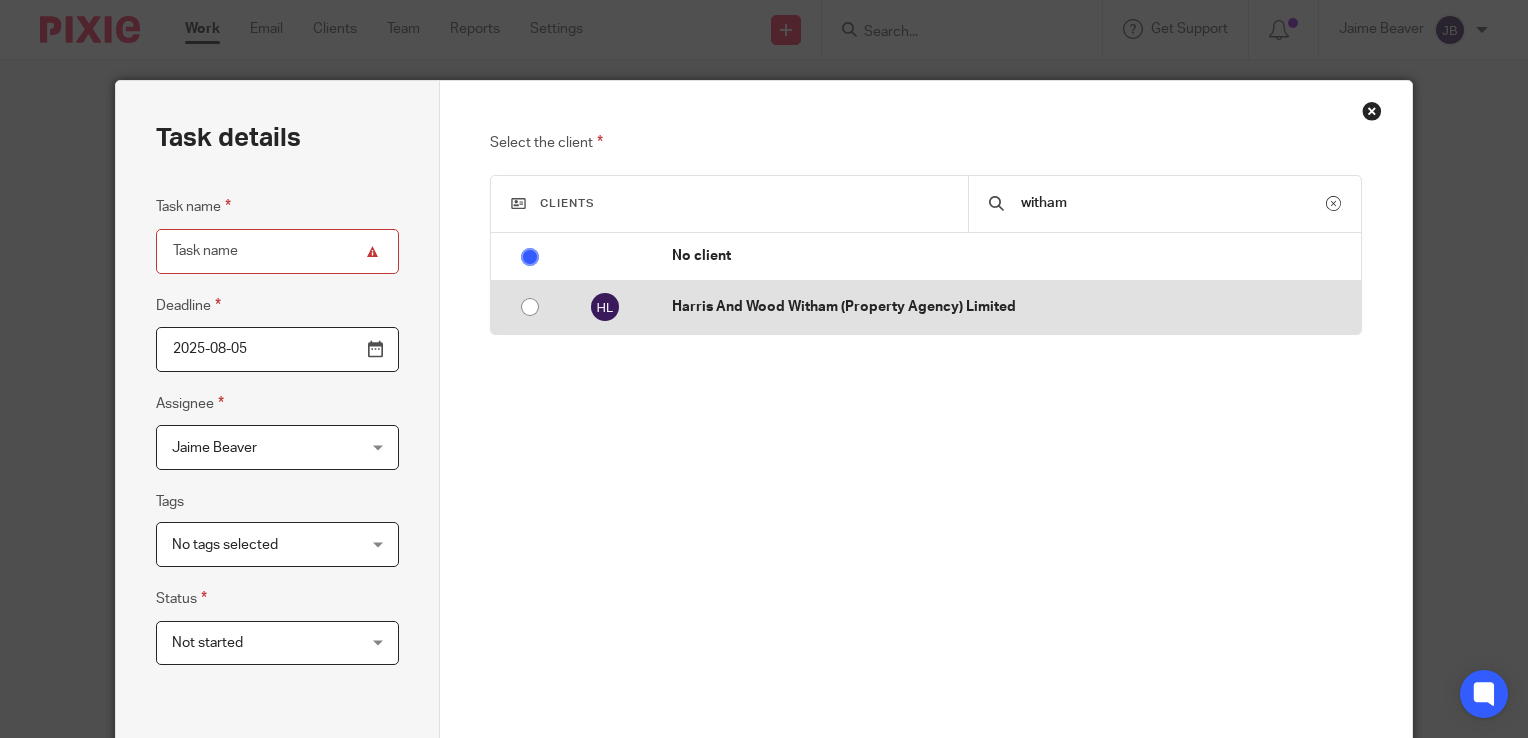 drag, startPoint x: 861, startPoint y: 336, endPoint x: 857, endPoint y: 318, distance: 18.439089 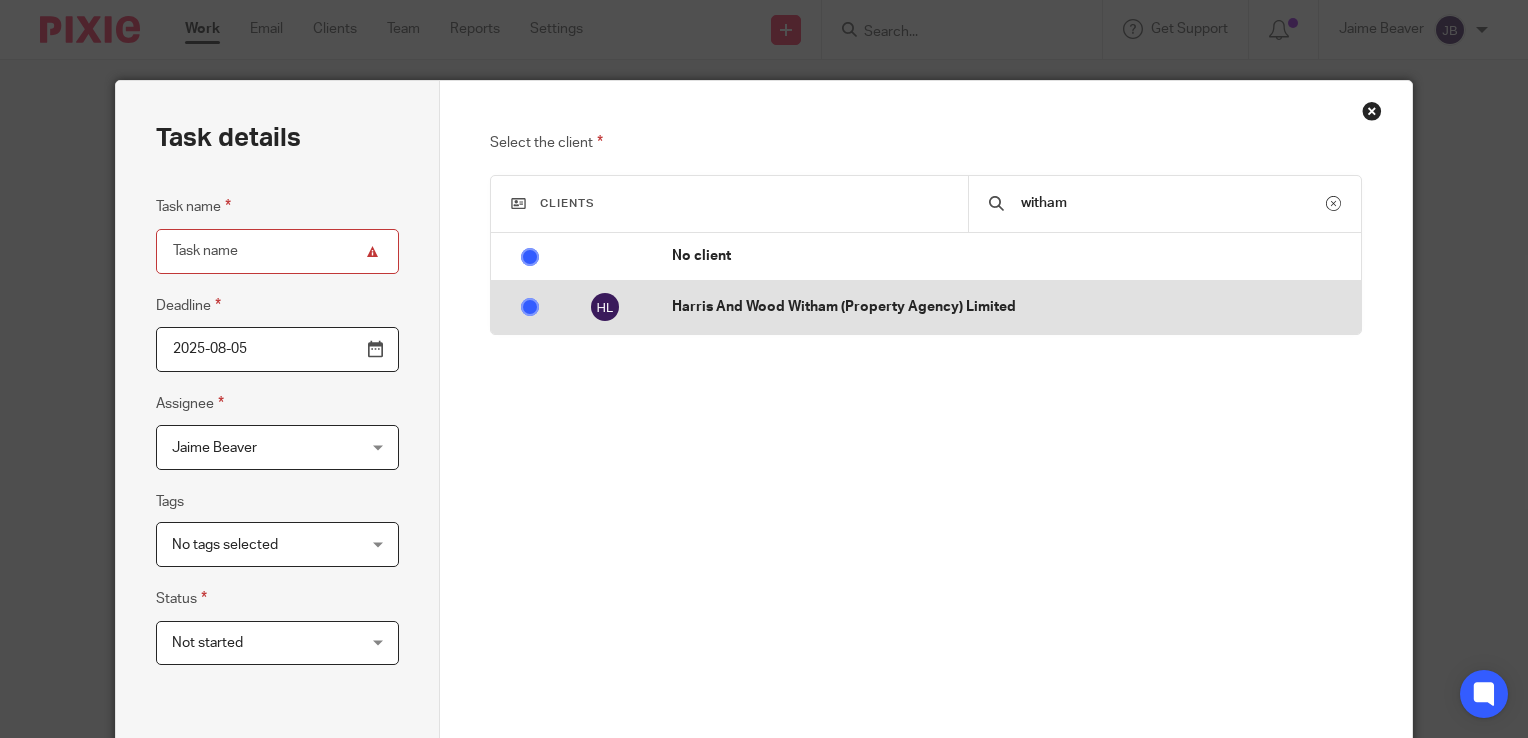 radio on "false" 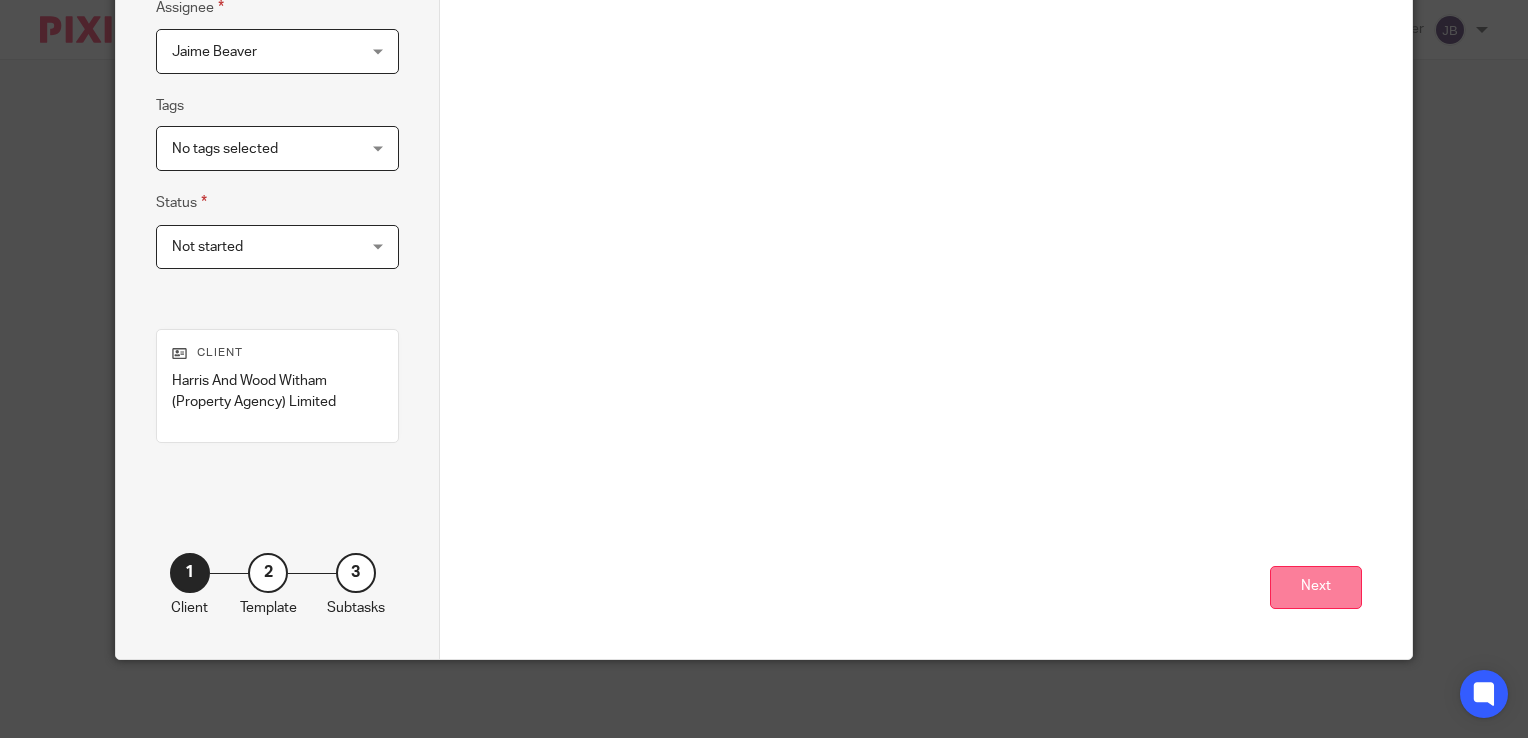 click on "Next" at bounding box center (1316, 587) 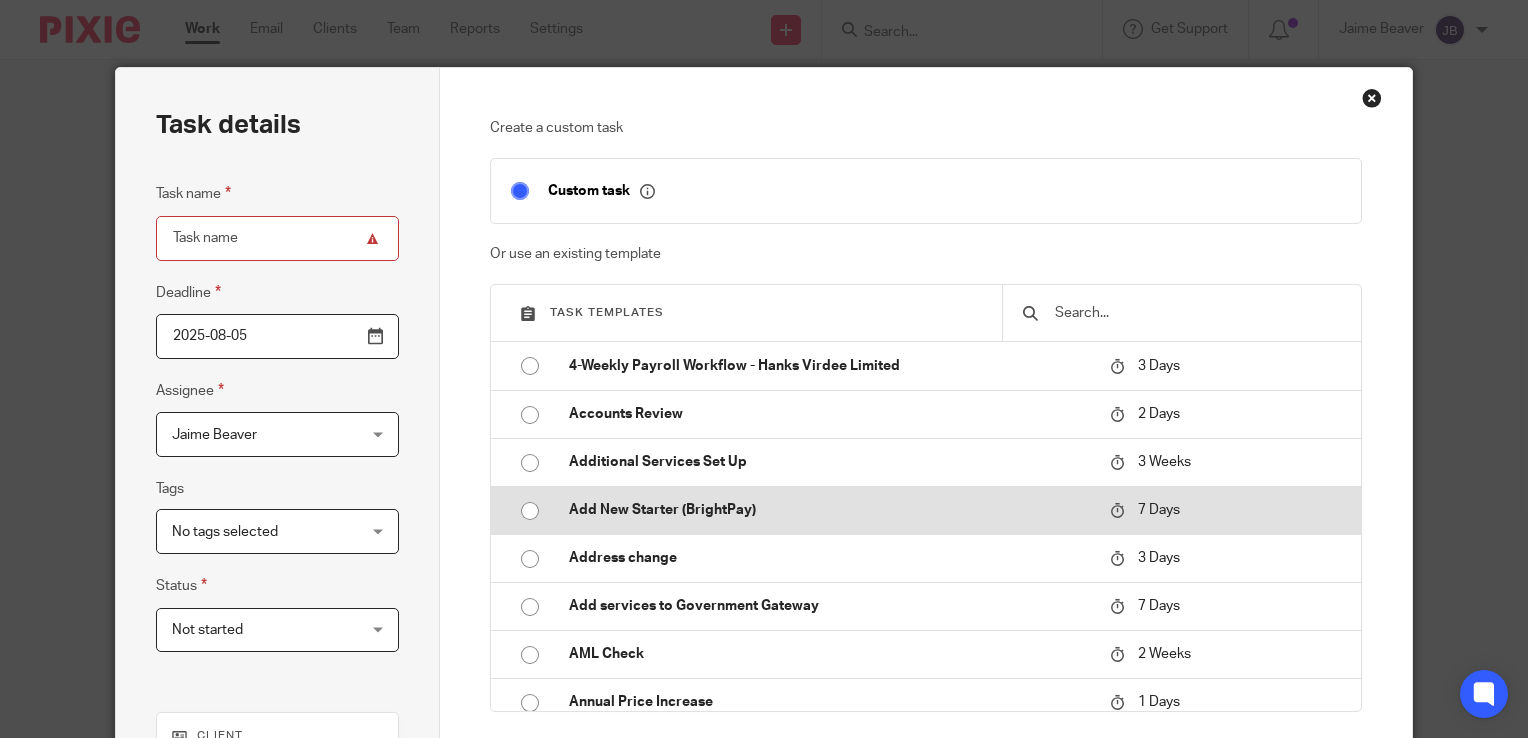 scroll, scrollTop: 0, scrollLeft: 0, axis: both 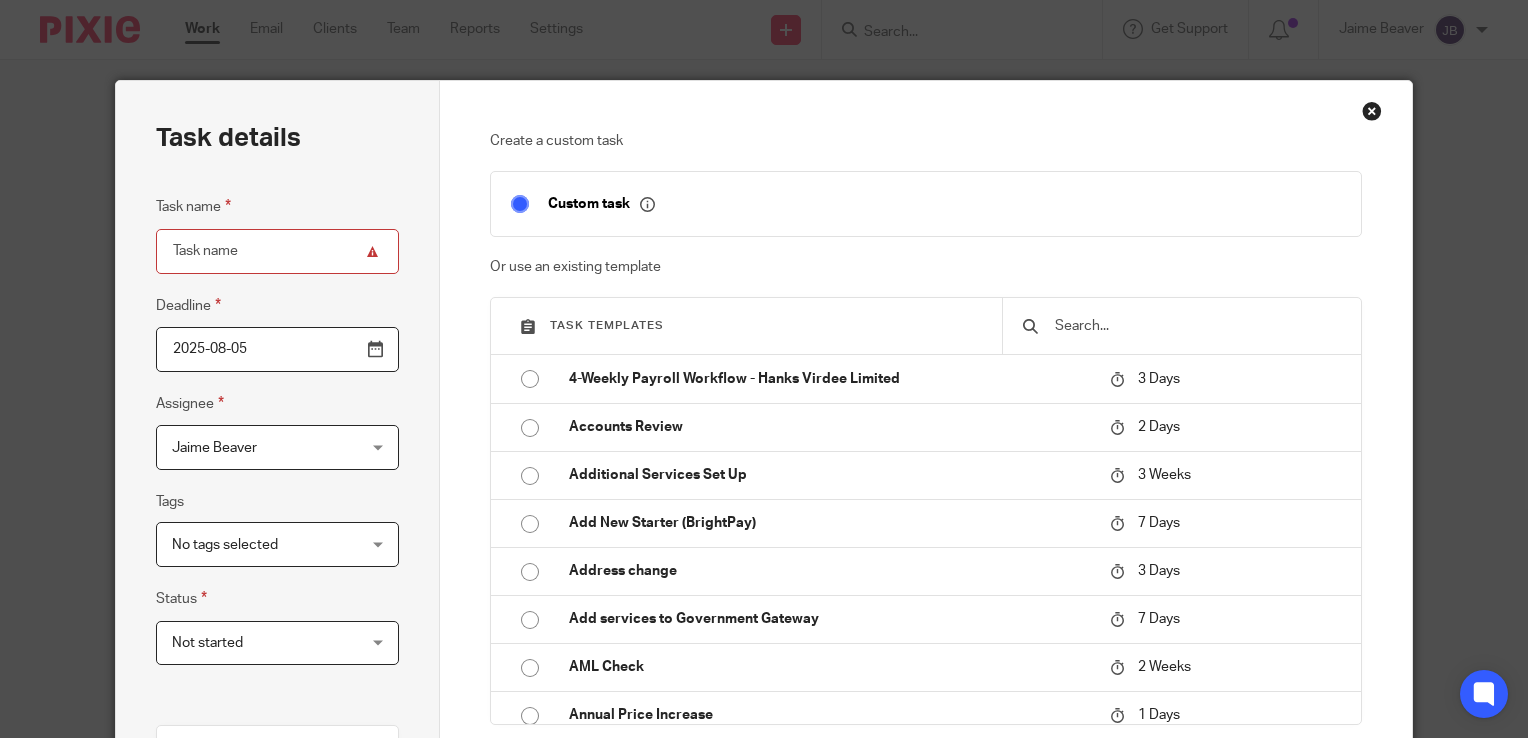 click at bounding box center [1197, 326] 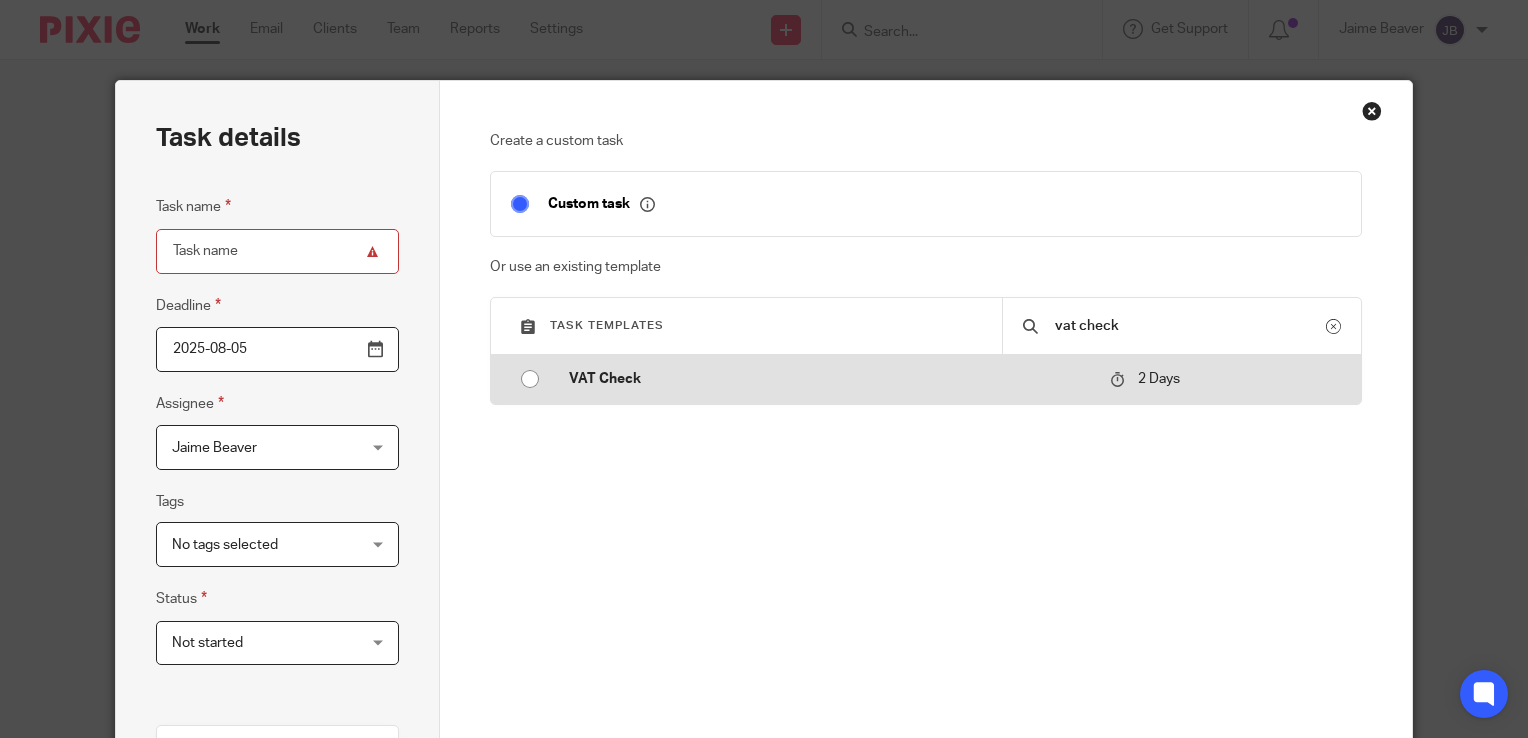 type on "vat check" 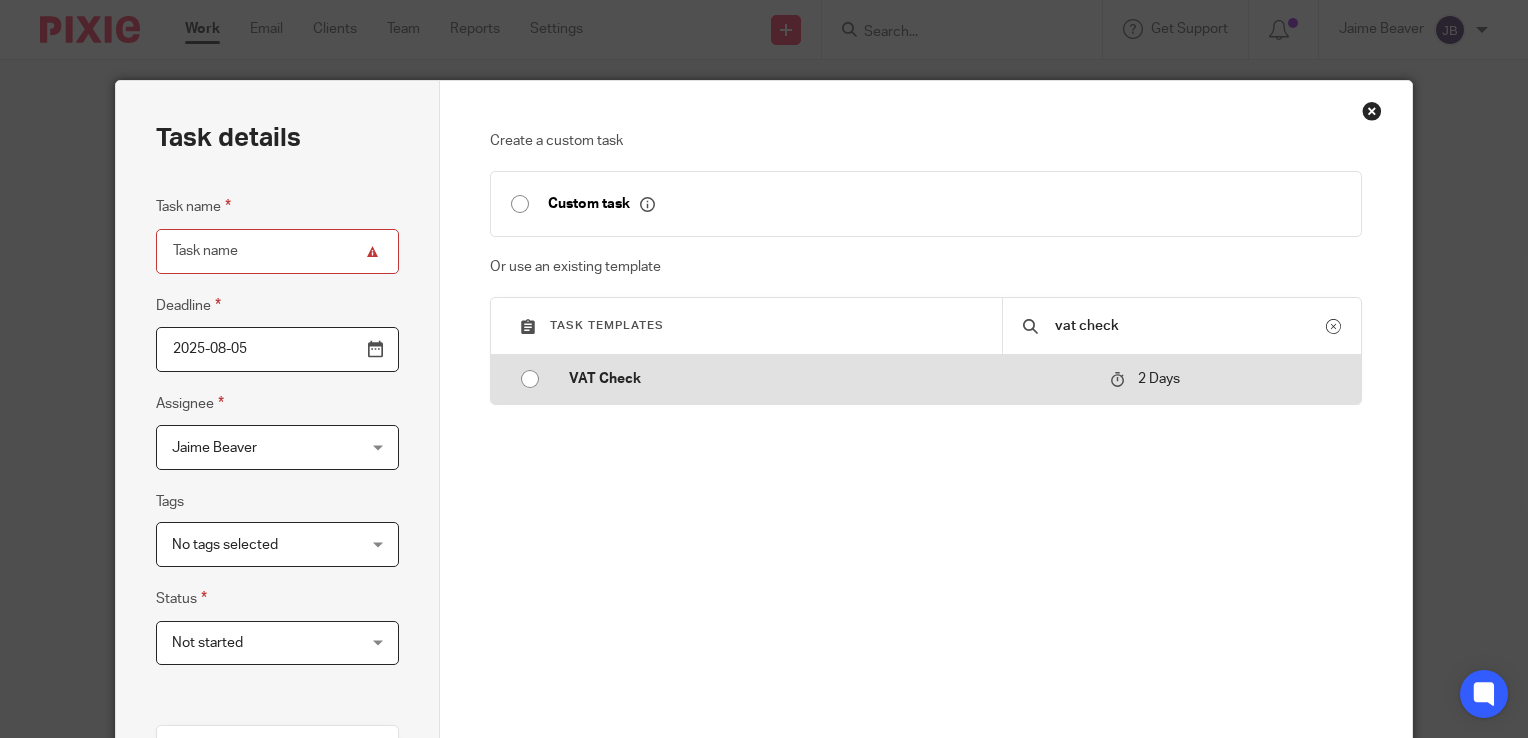 type on "2025-08-07" 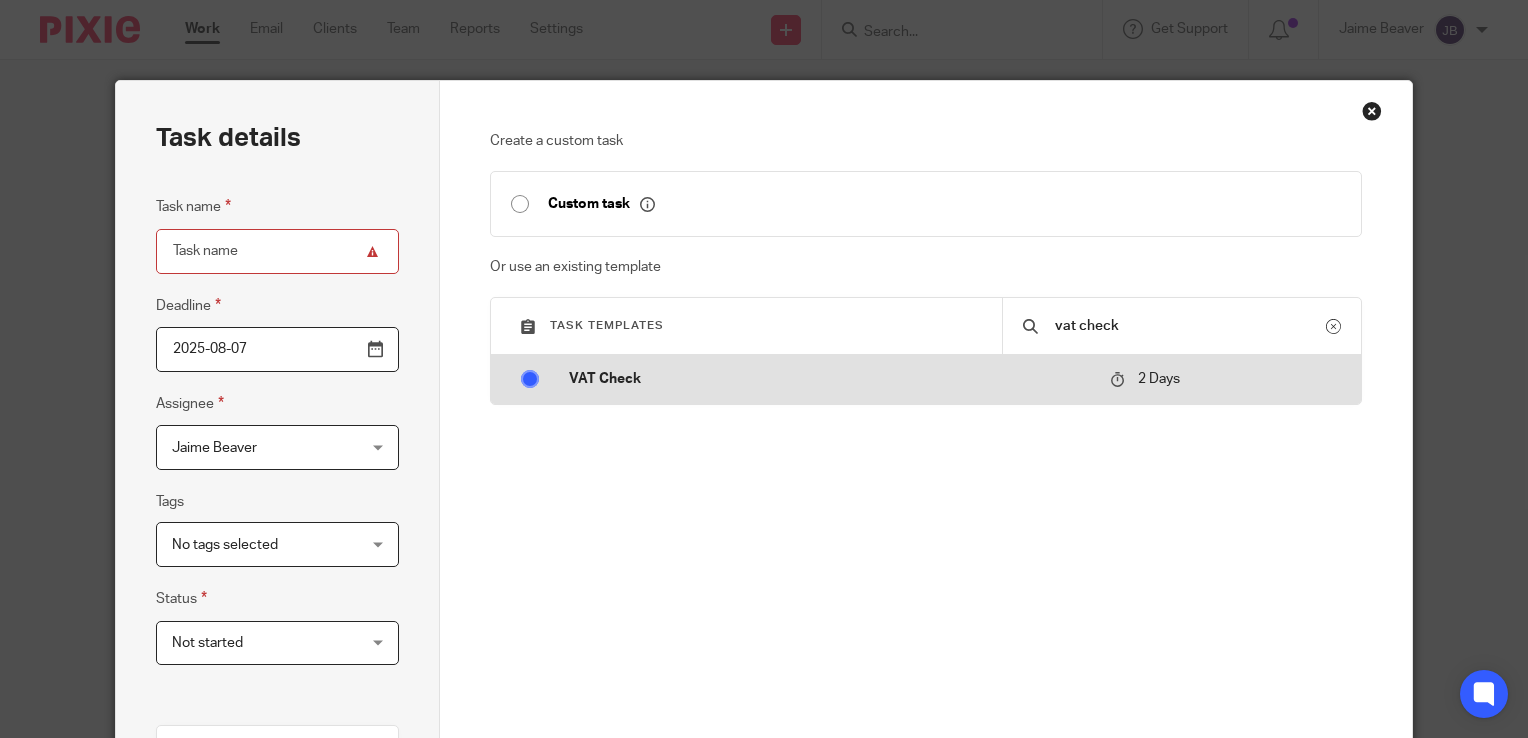 type on "VAT Check" 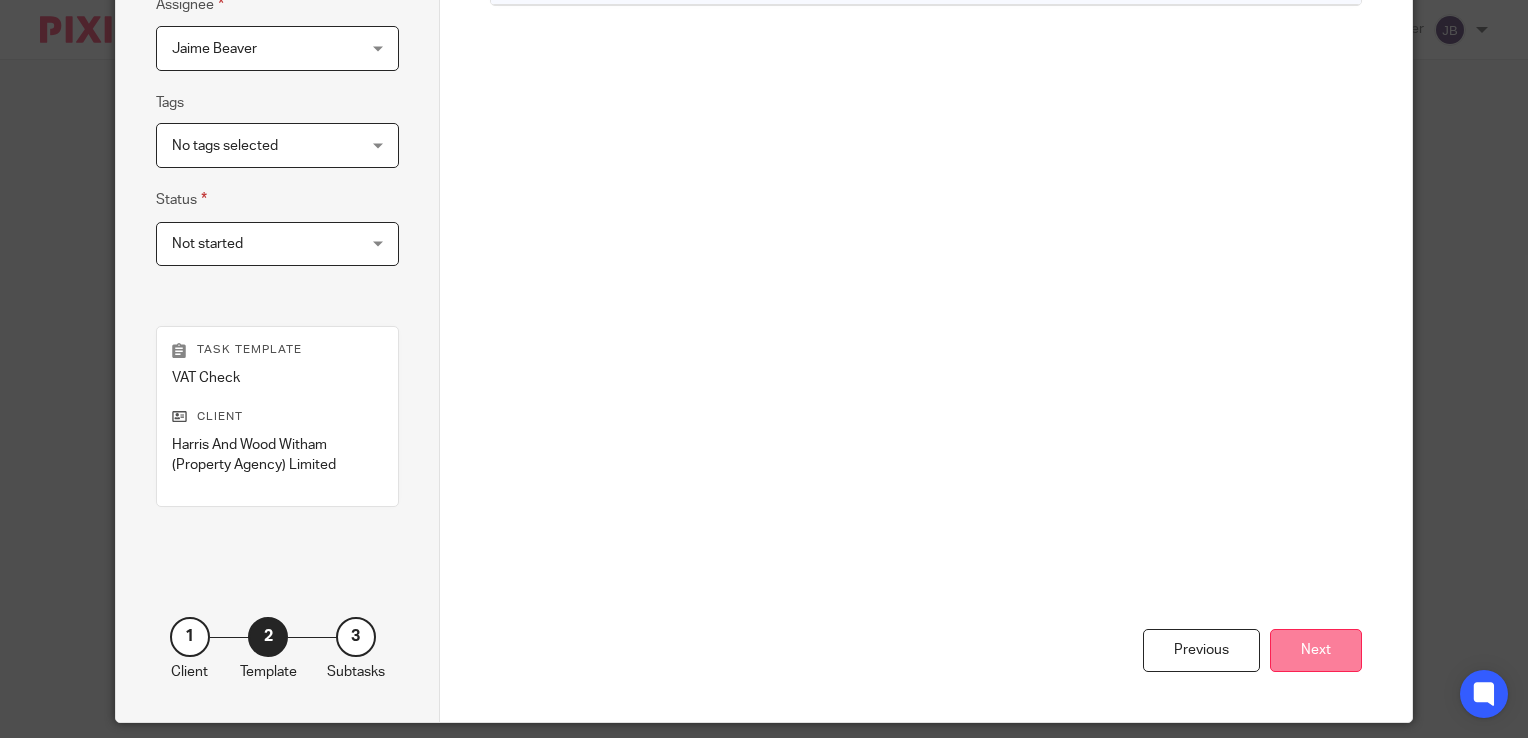 scroll, scrollTop: 400, scrollLeft: 0, axis: vertical 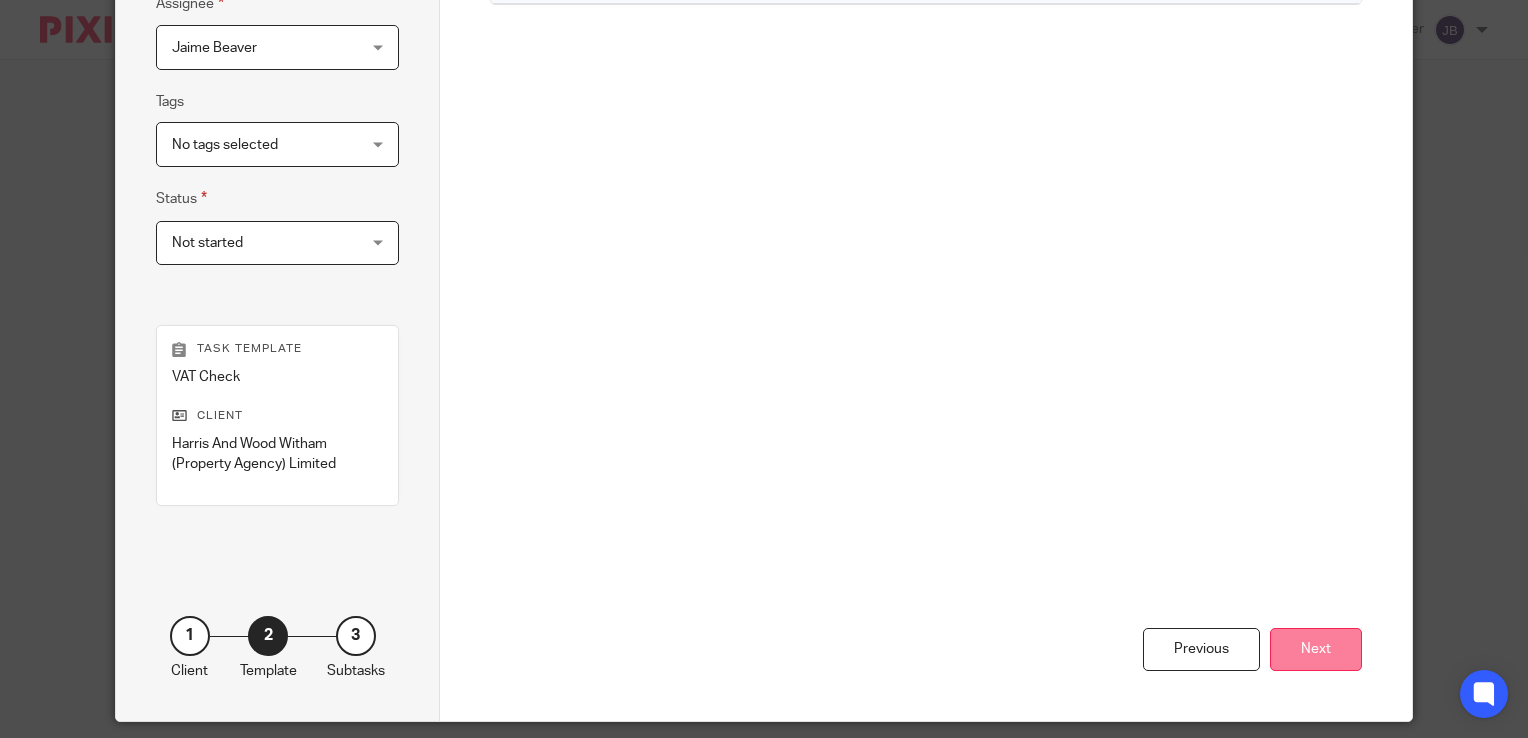 click on "Next" at bounding box center [1316, 649] 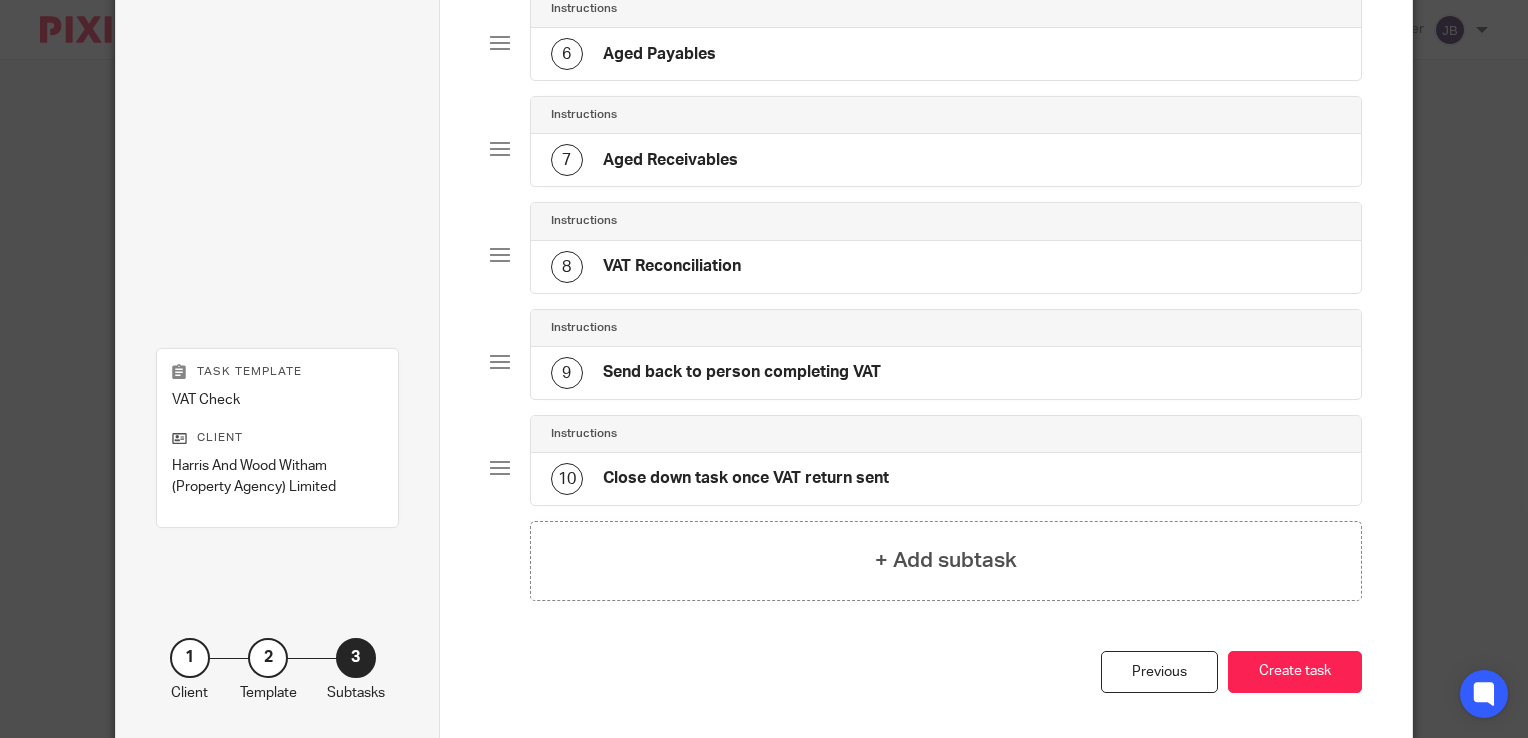 scroll, scrollTop: 802, scrollLeft: 0, axis: vertical 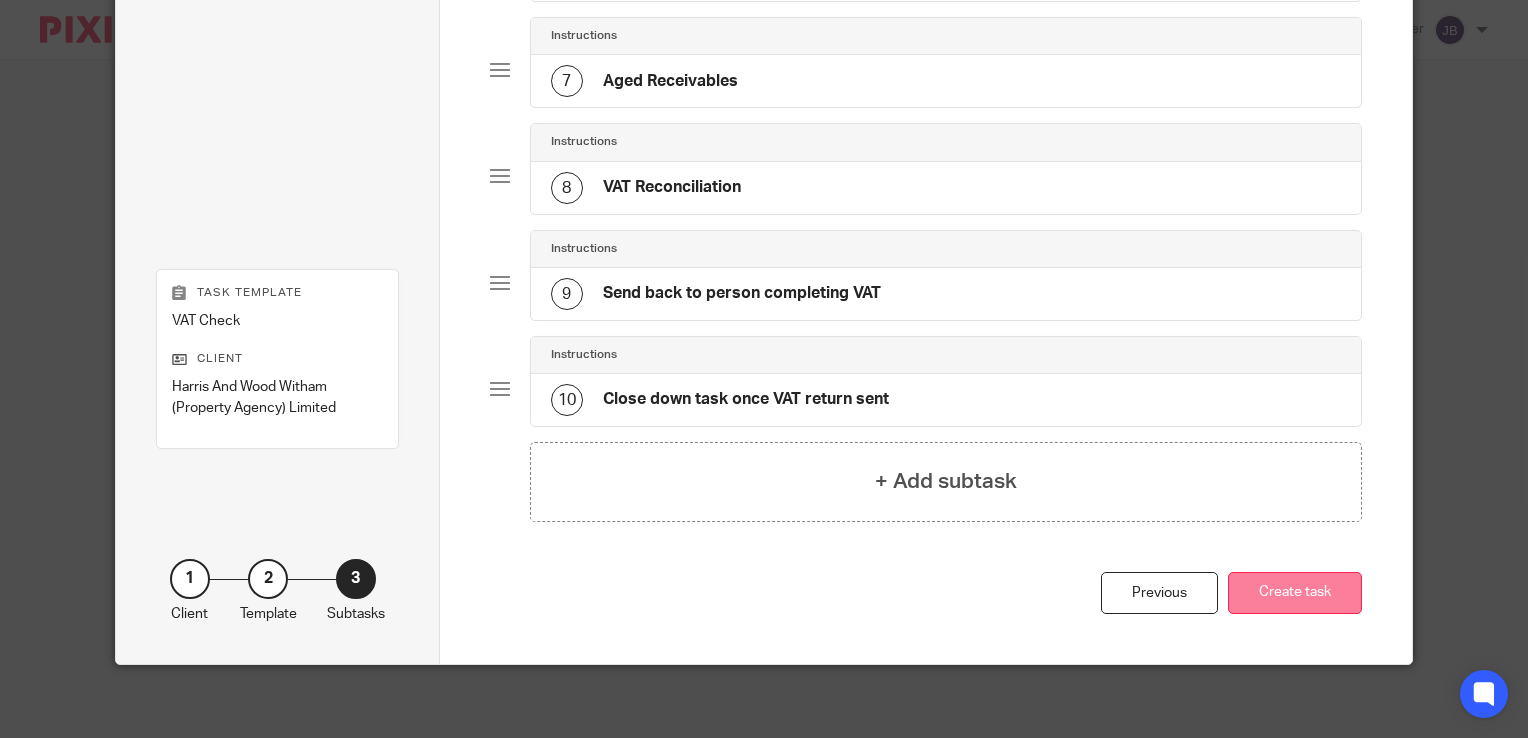 click on "Create task" at bounding box center (1295, 593) 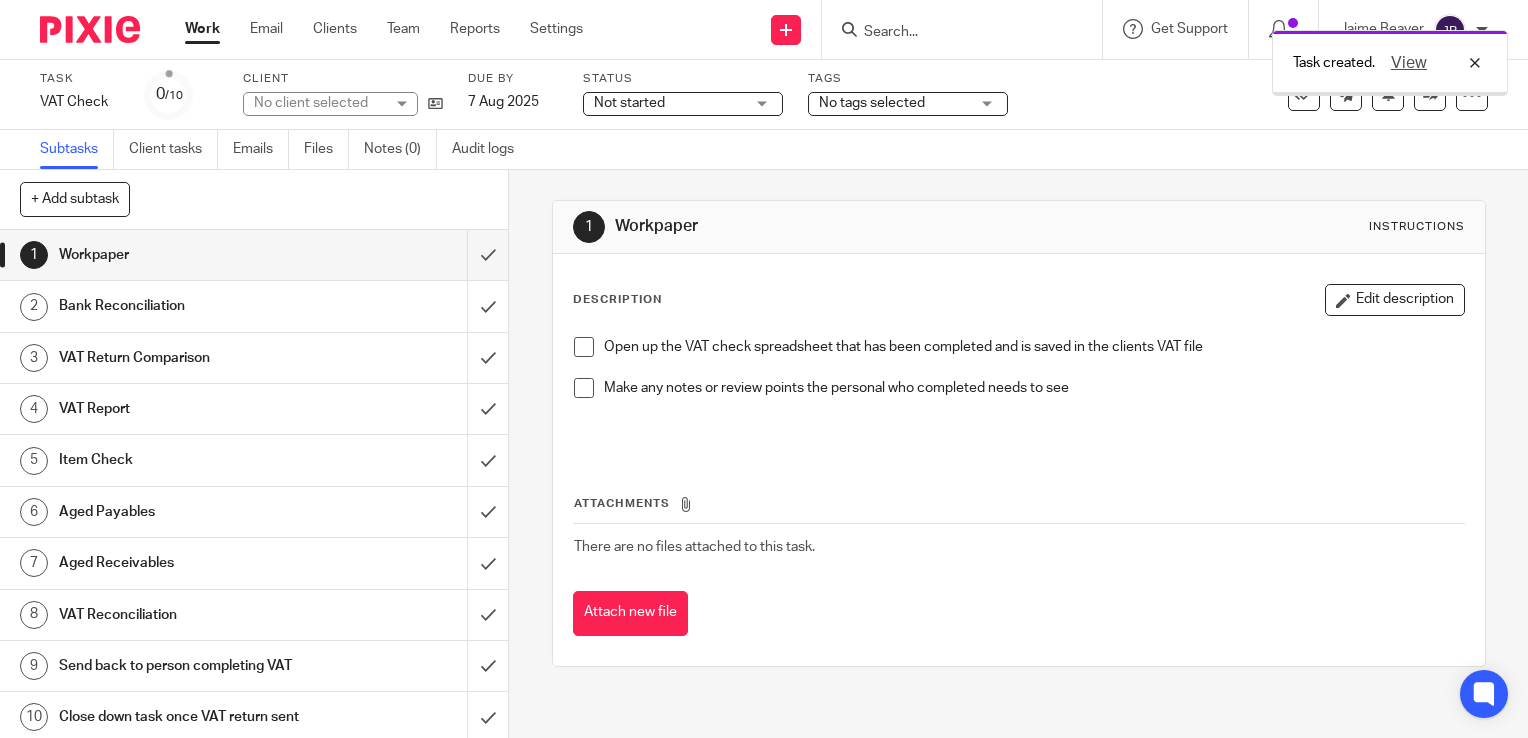 scroll, scrollTop: 0, scrollLeft: 0, axis: both 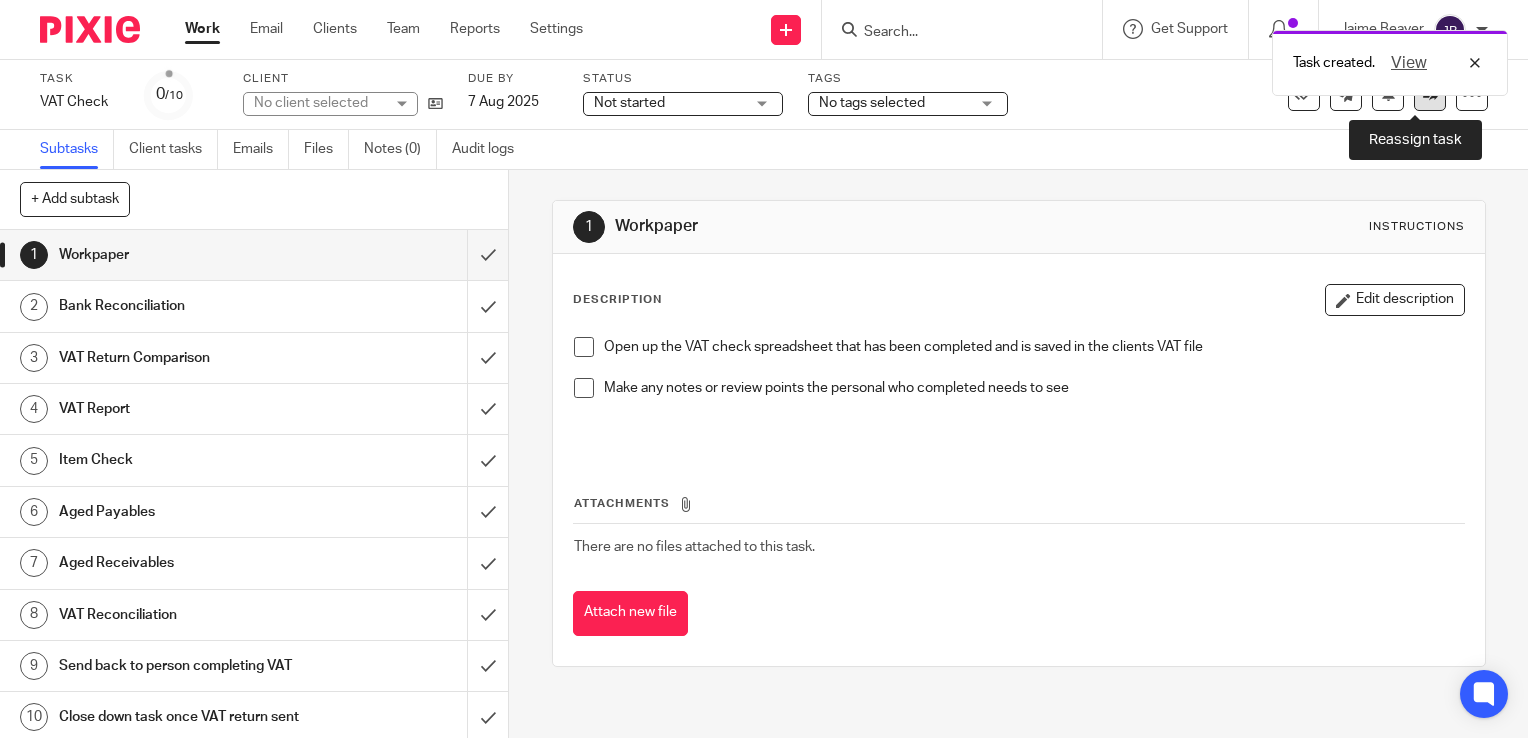 click at bounding box center [1430, 95] 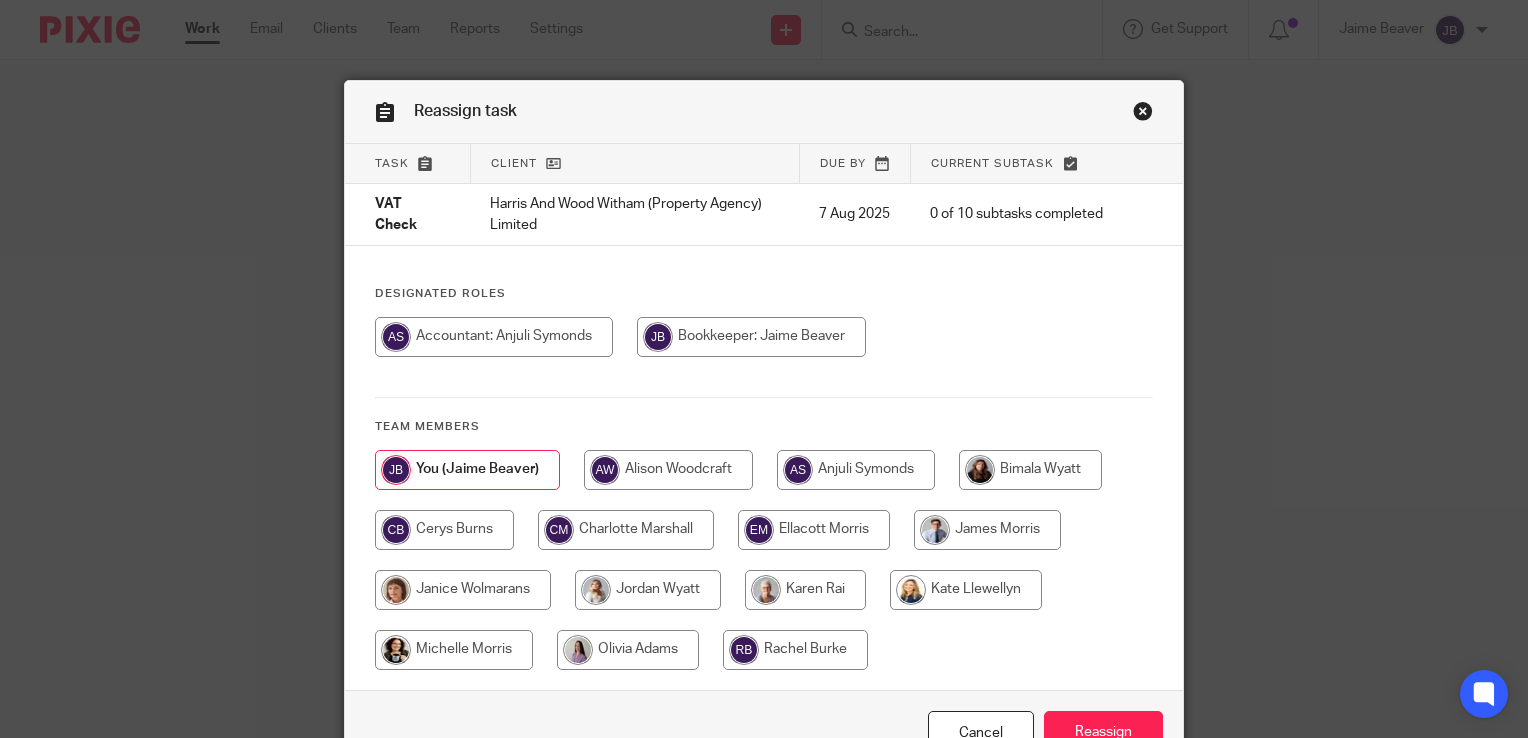 scroll, scrollTop: 0, scrollLeft: 0, axis: both 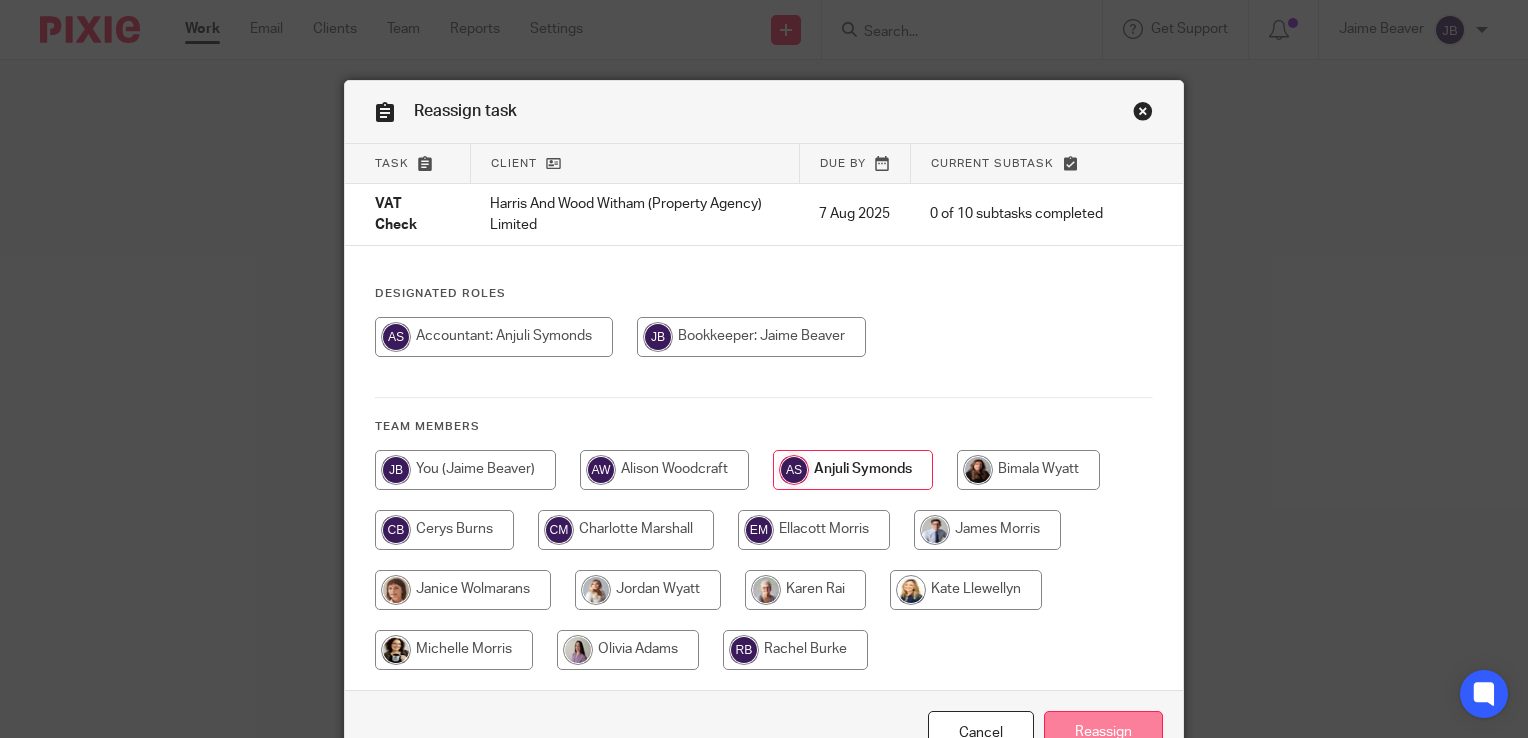 click on "Reassign" at bounding box center (1103, 732) 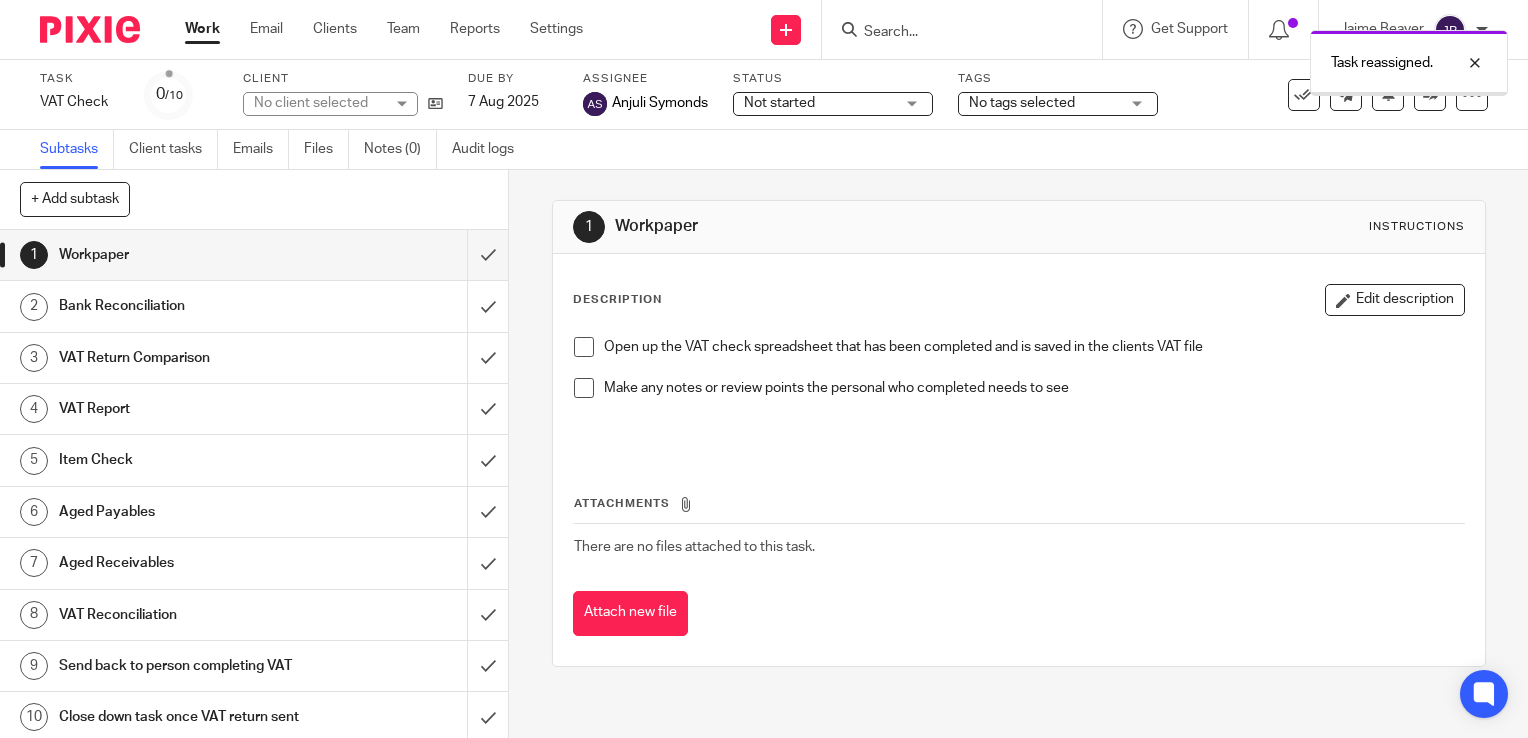 scroll, scrollTop: 0, scrollLeft: 0, axis: both 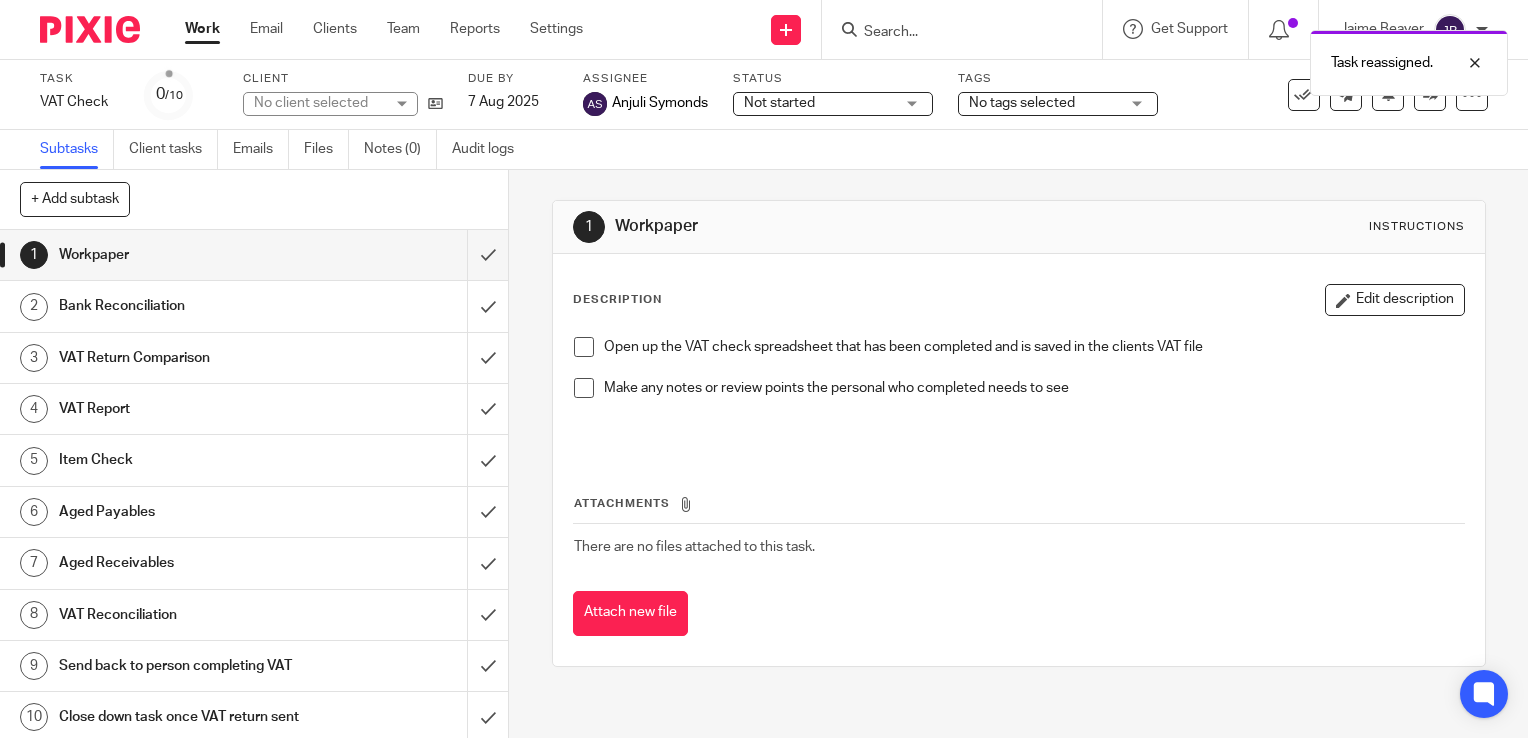 click on "Work" at bounding box center [202, 29] 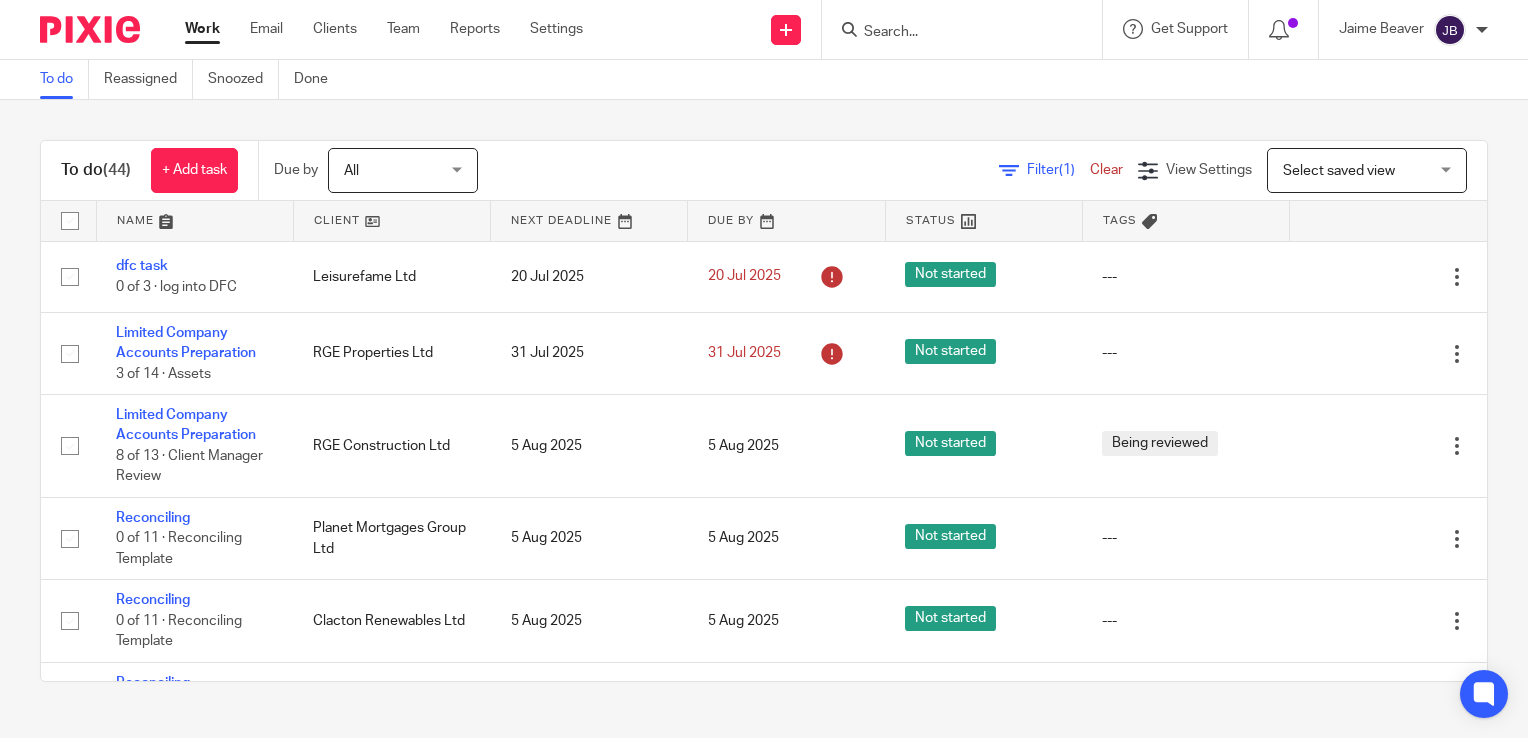 scroll, scrollTop: 0, scrollLeft: 0, axis: both 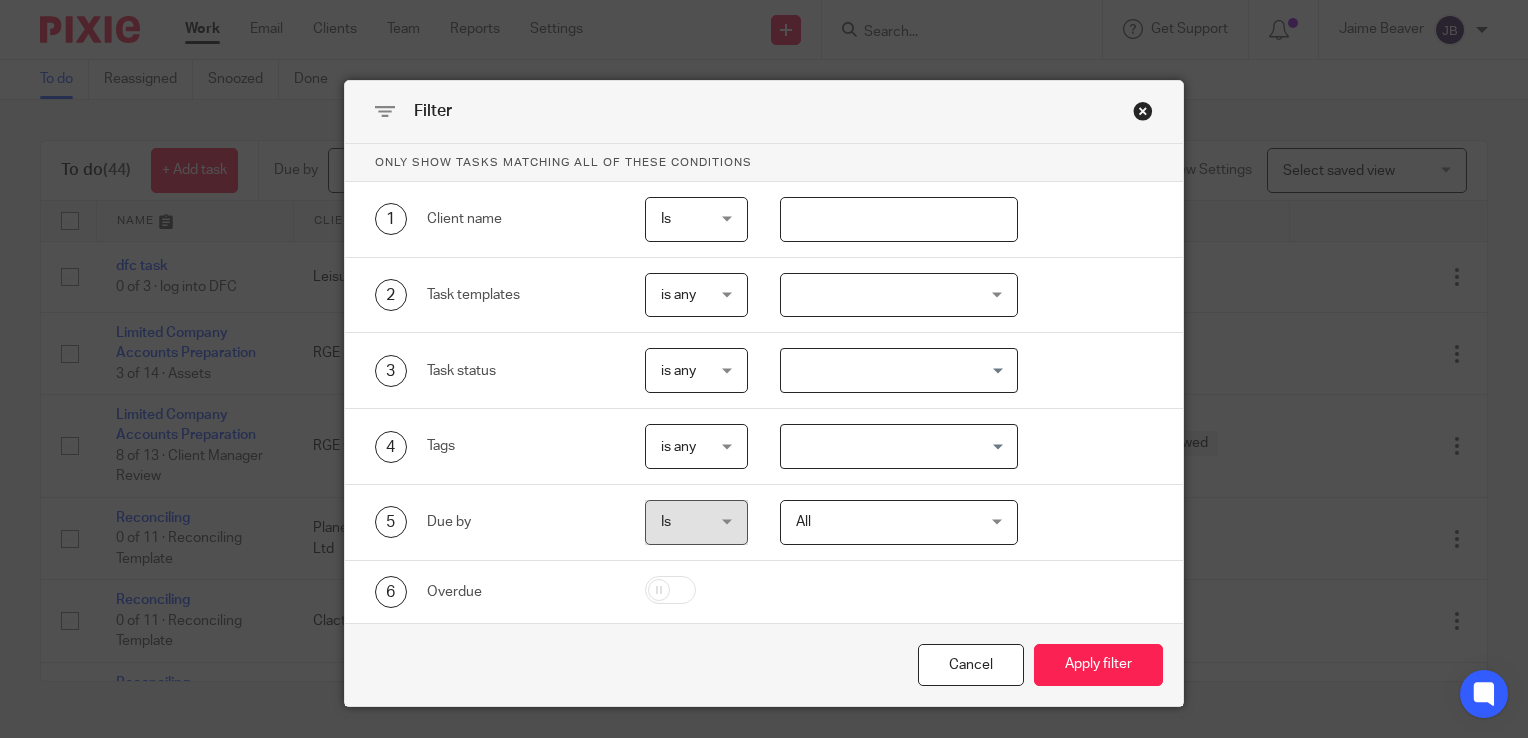click at bounding box center (899, 219) 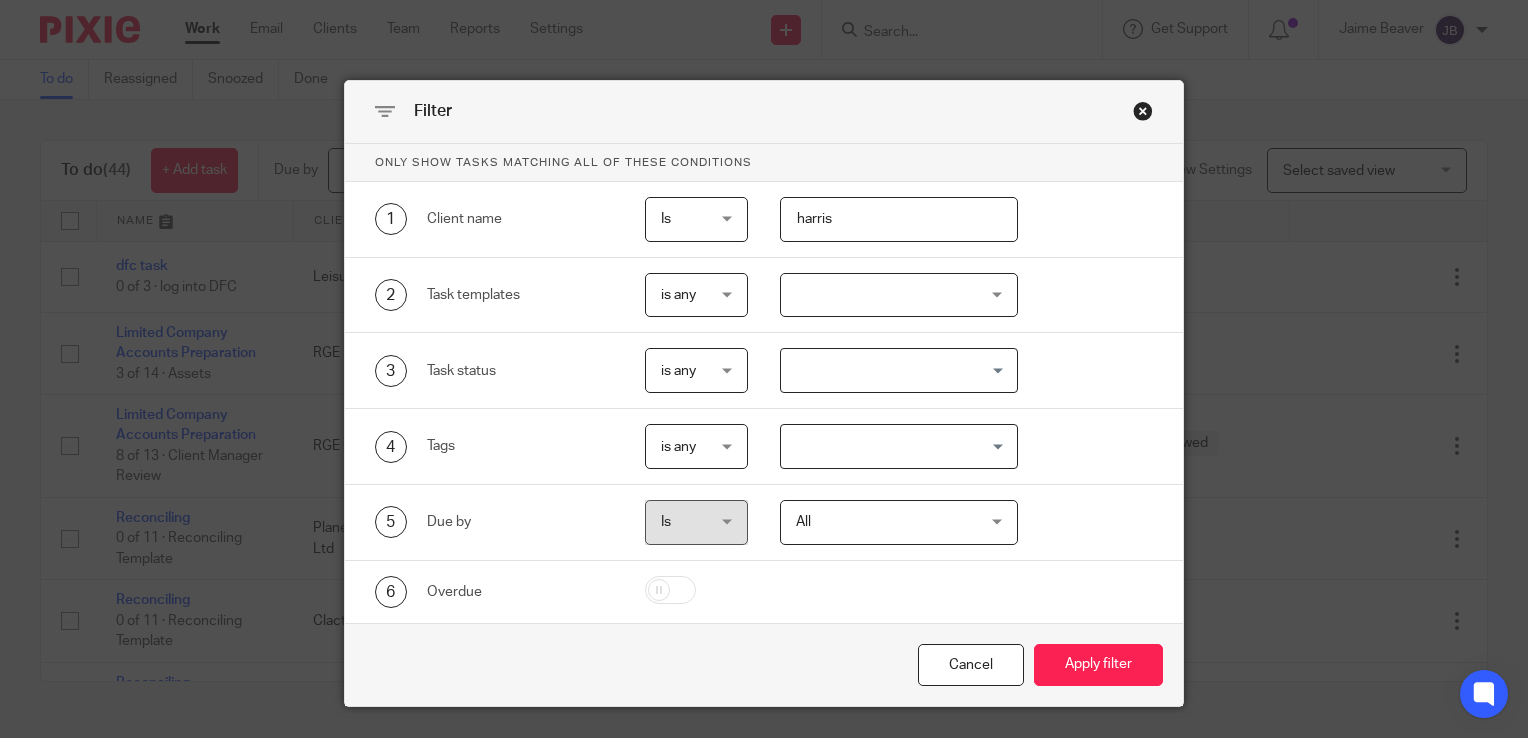 type on "harris" 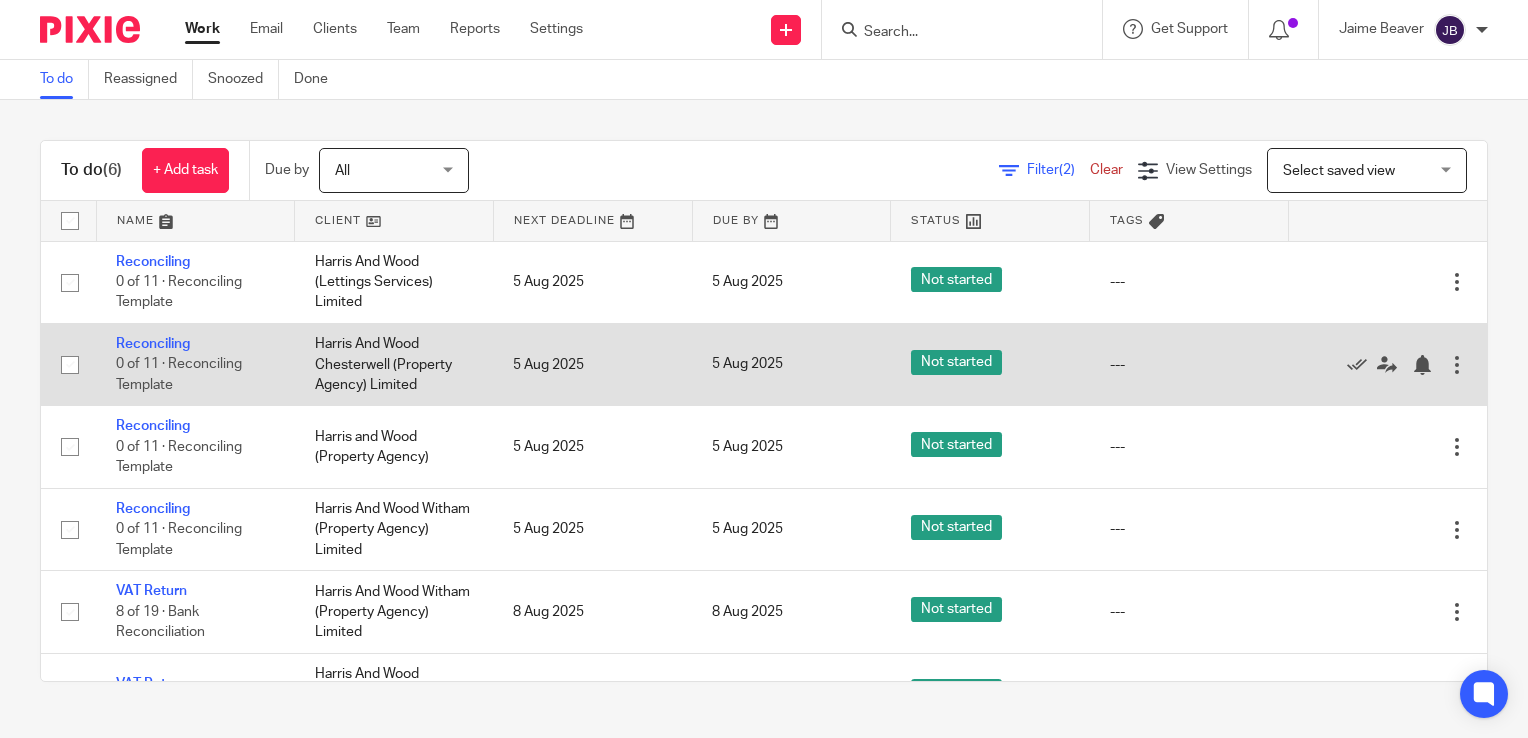scroll, scrollTop: 0, scrollLeft: 0, axis: both 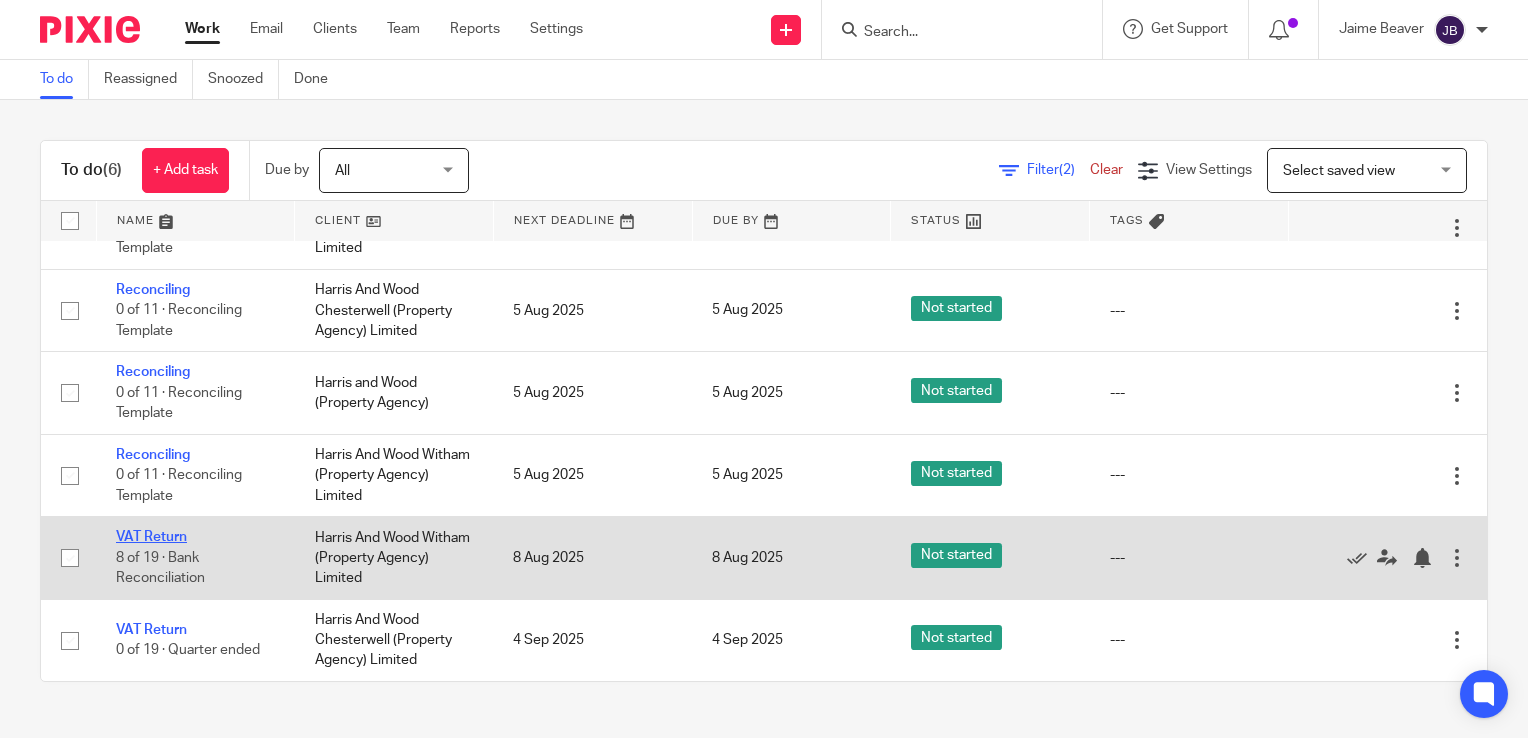 click on "VAT Return" at bounding box center (151, 537) 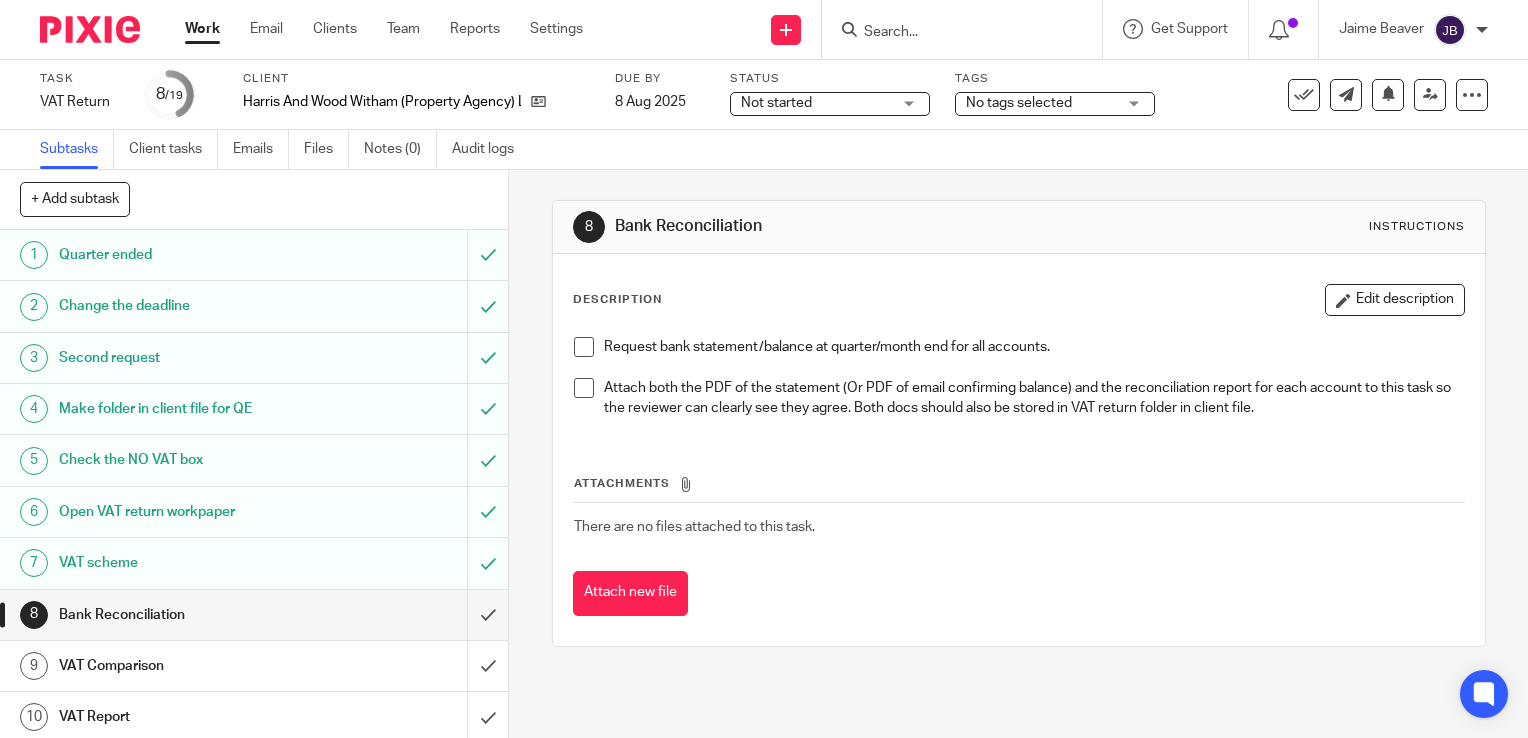 scroll, scrollTop: 0, scrollLeft: 0, axis: both 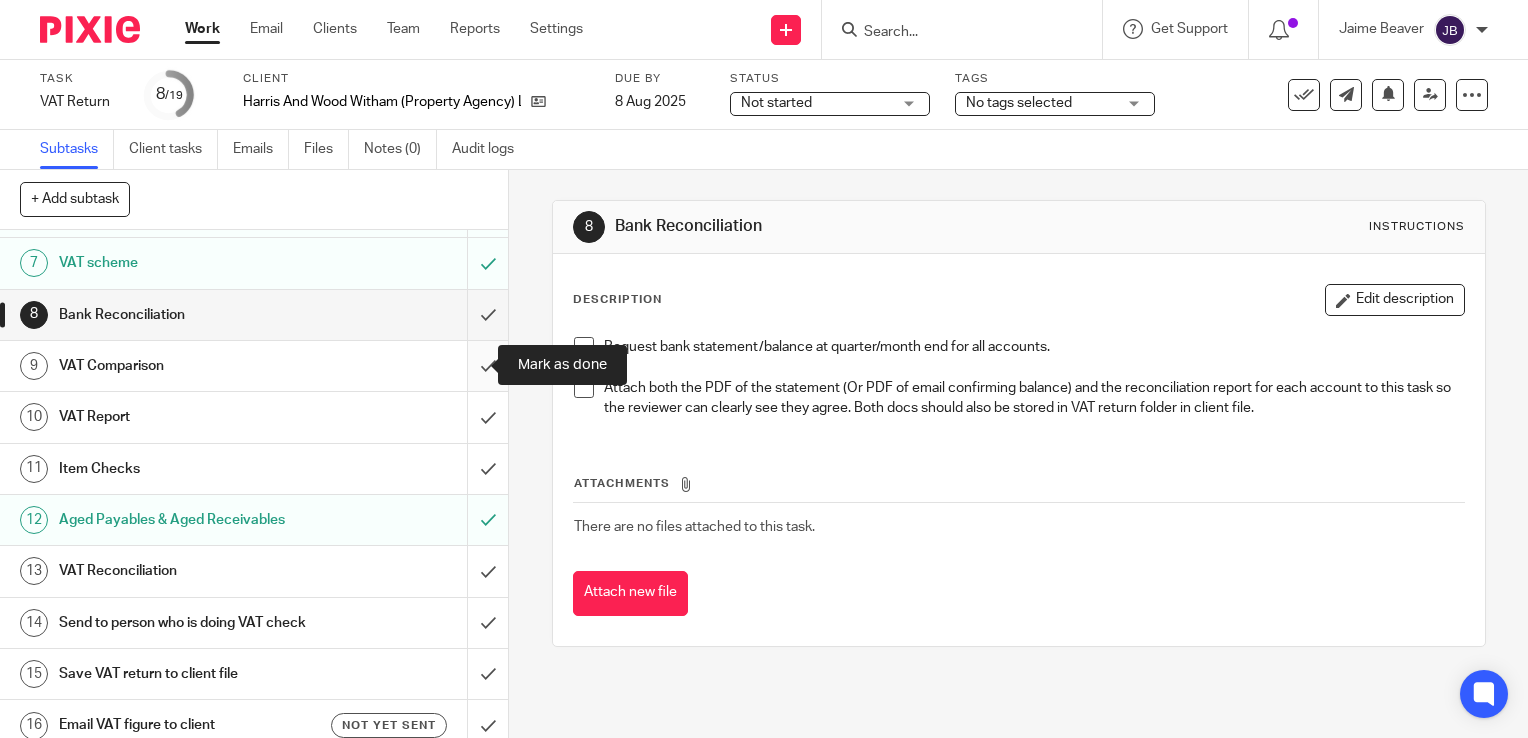 click at bounding box center [254, 366] 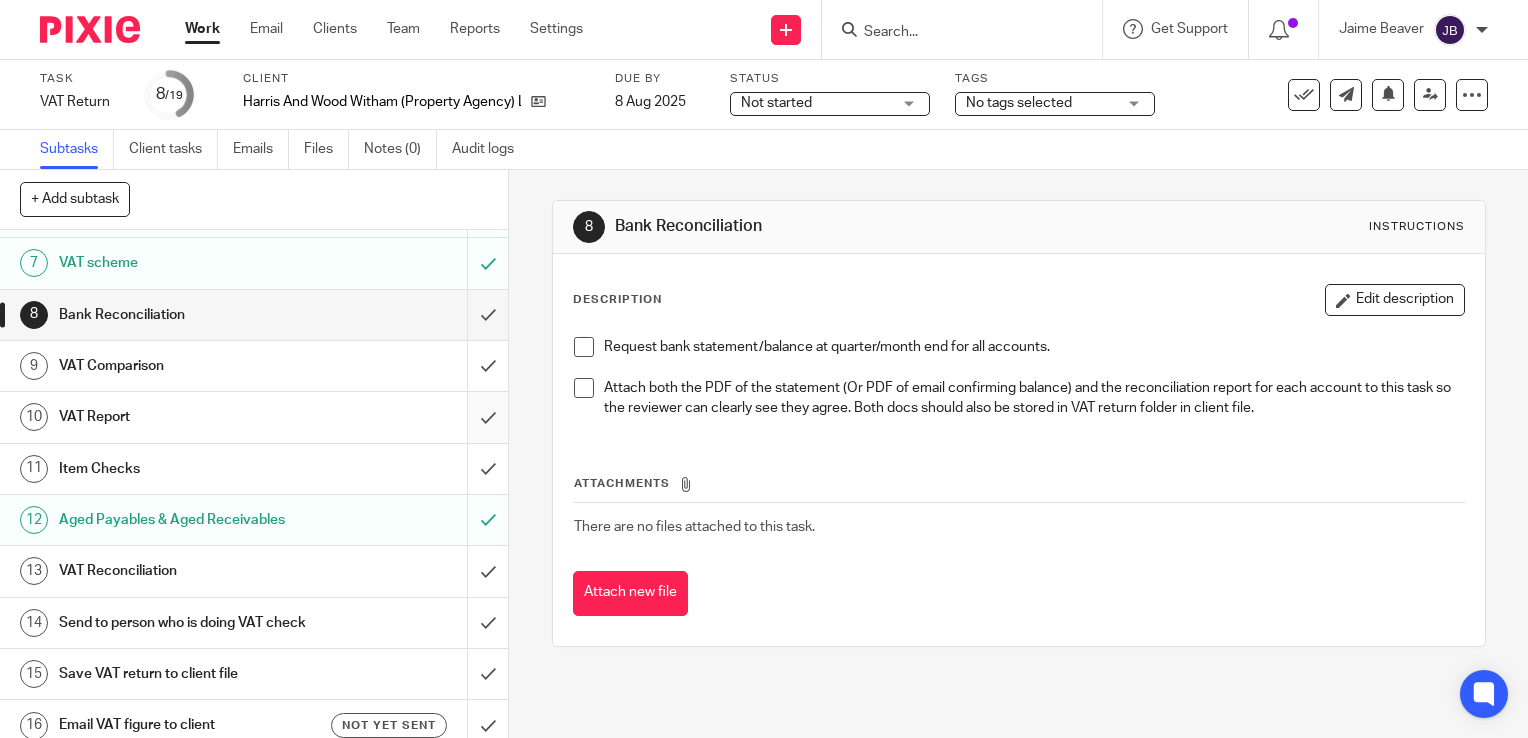 click at bounding box center [254, 417] 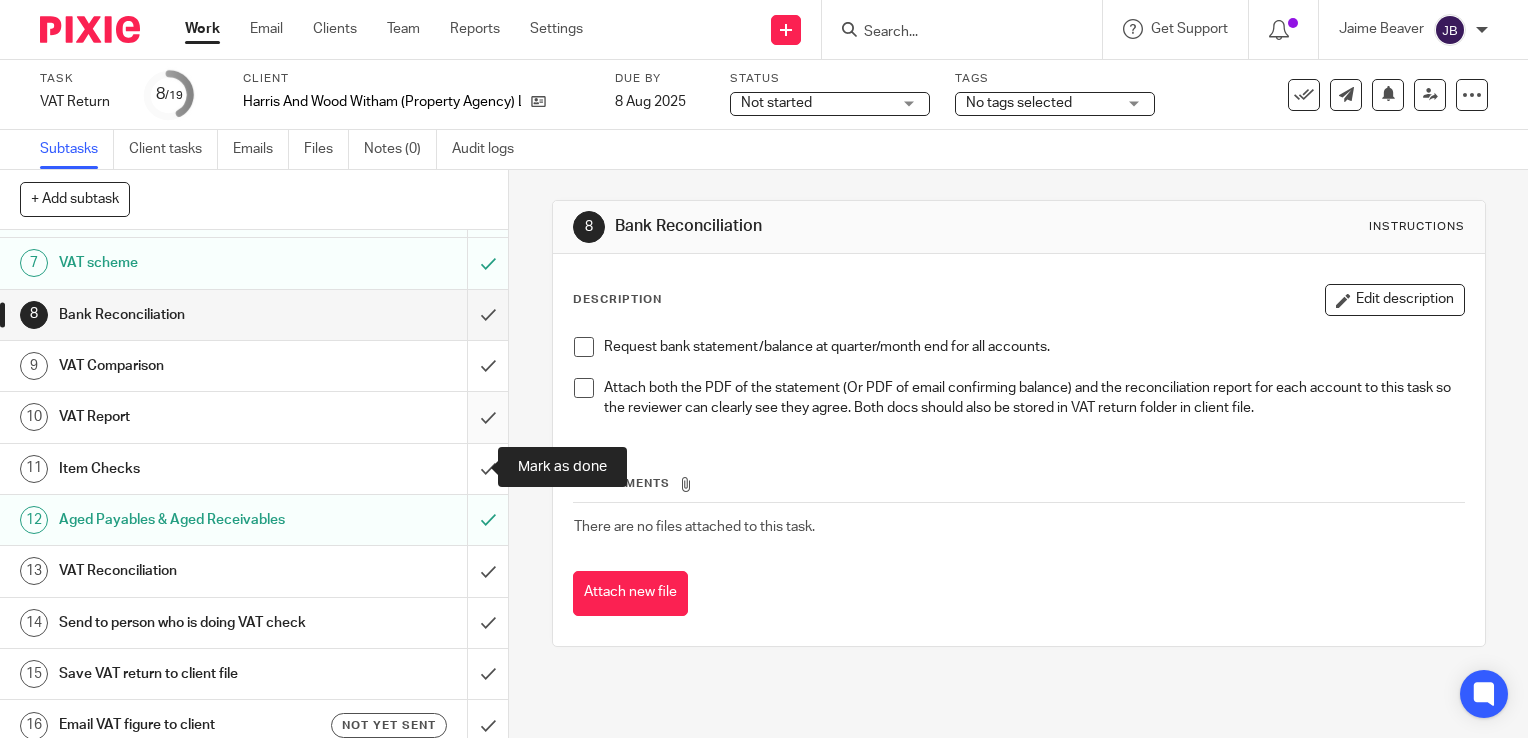 drag, startPoint x: 466, startPoint y: 470, endPoint x: 458, endPoint y: 425, distance: 45.705578 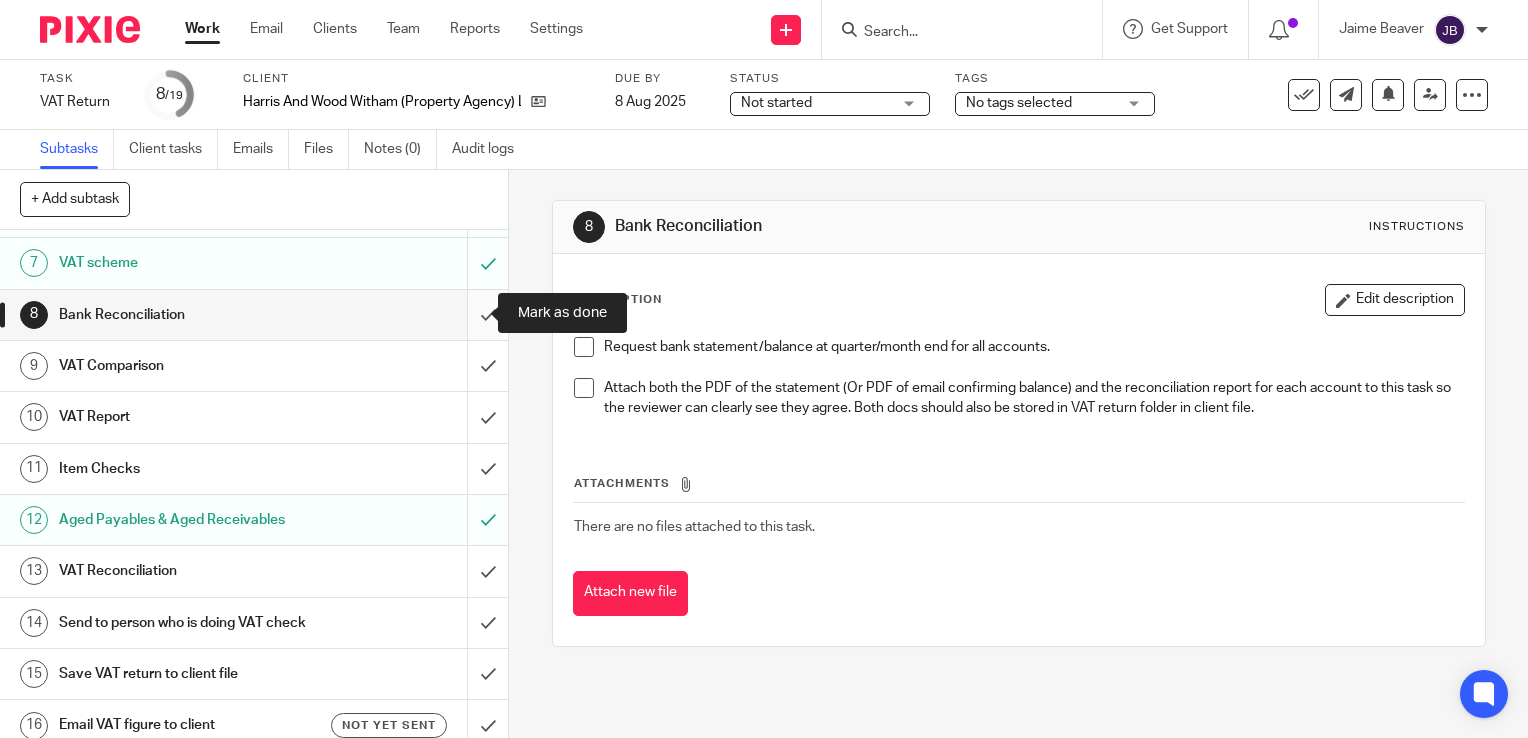 click at bounding box center [254, 315] 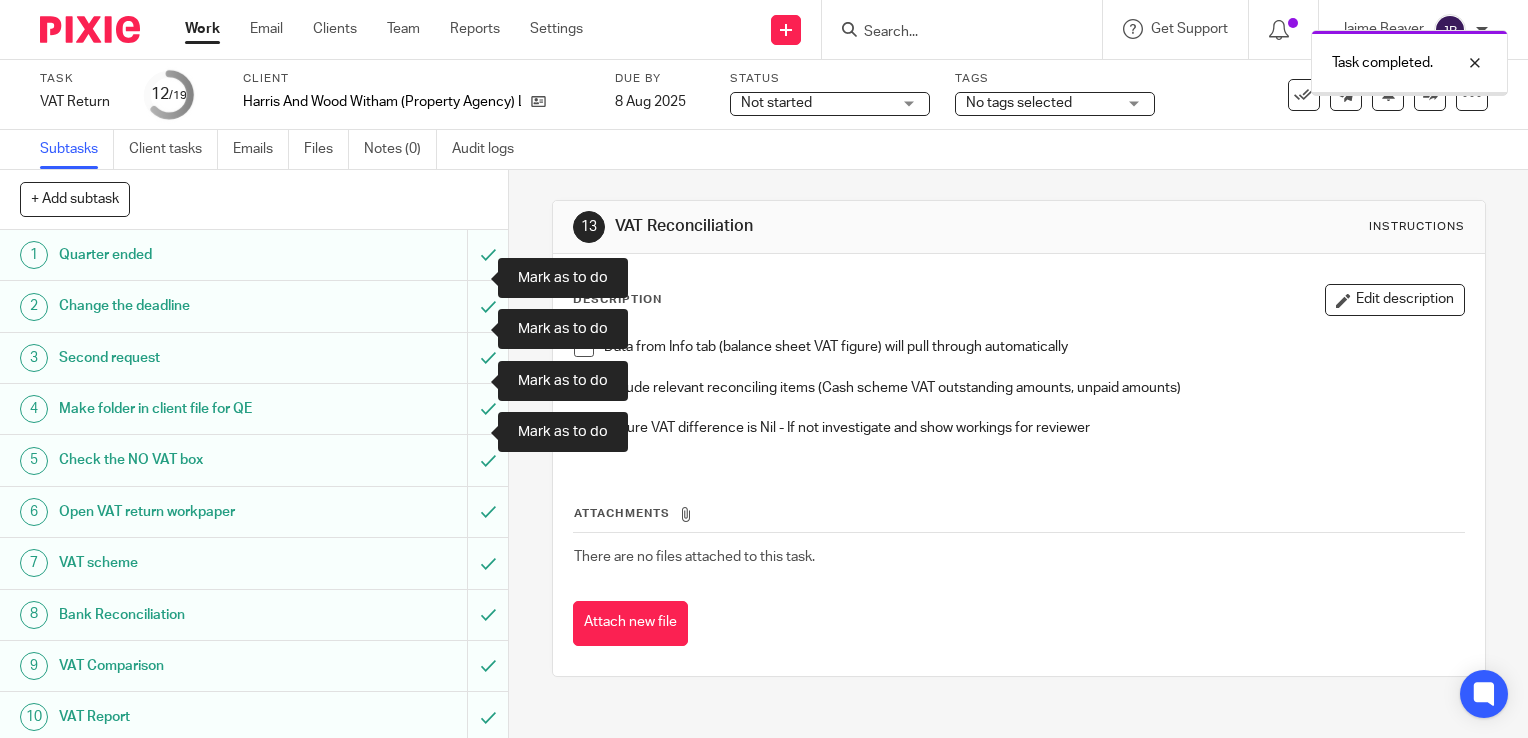 scroll, scrollTop: 0, scrollLeft: 0, axis: both 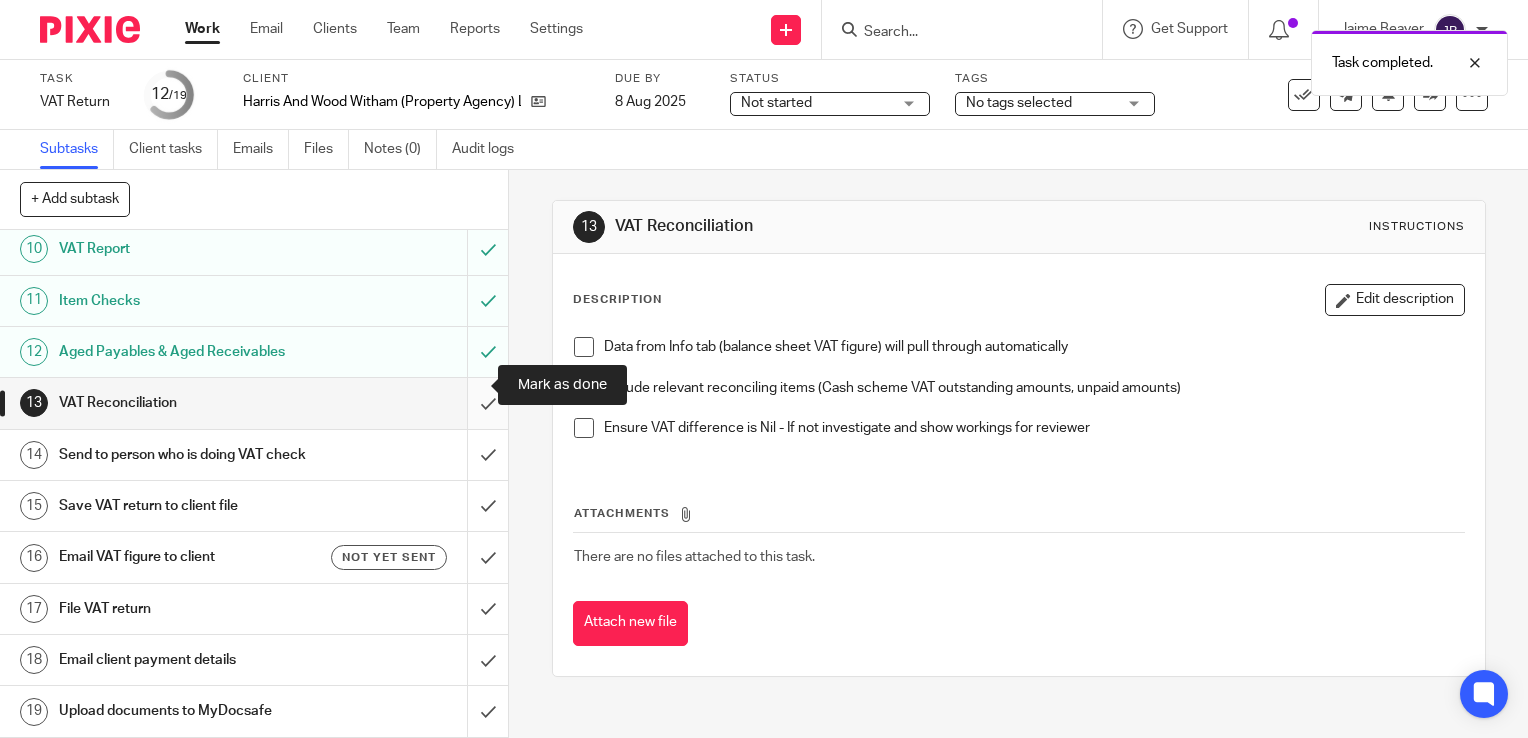 click at bounding box center (254, 403) 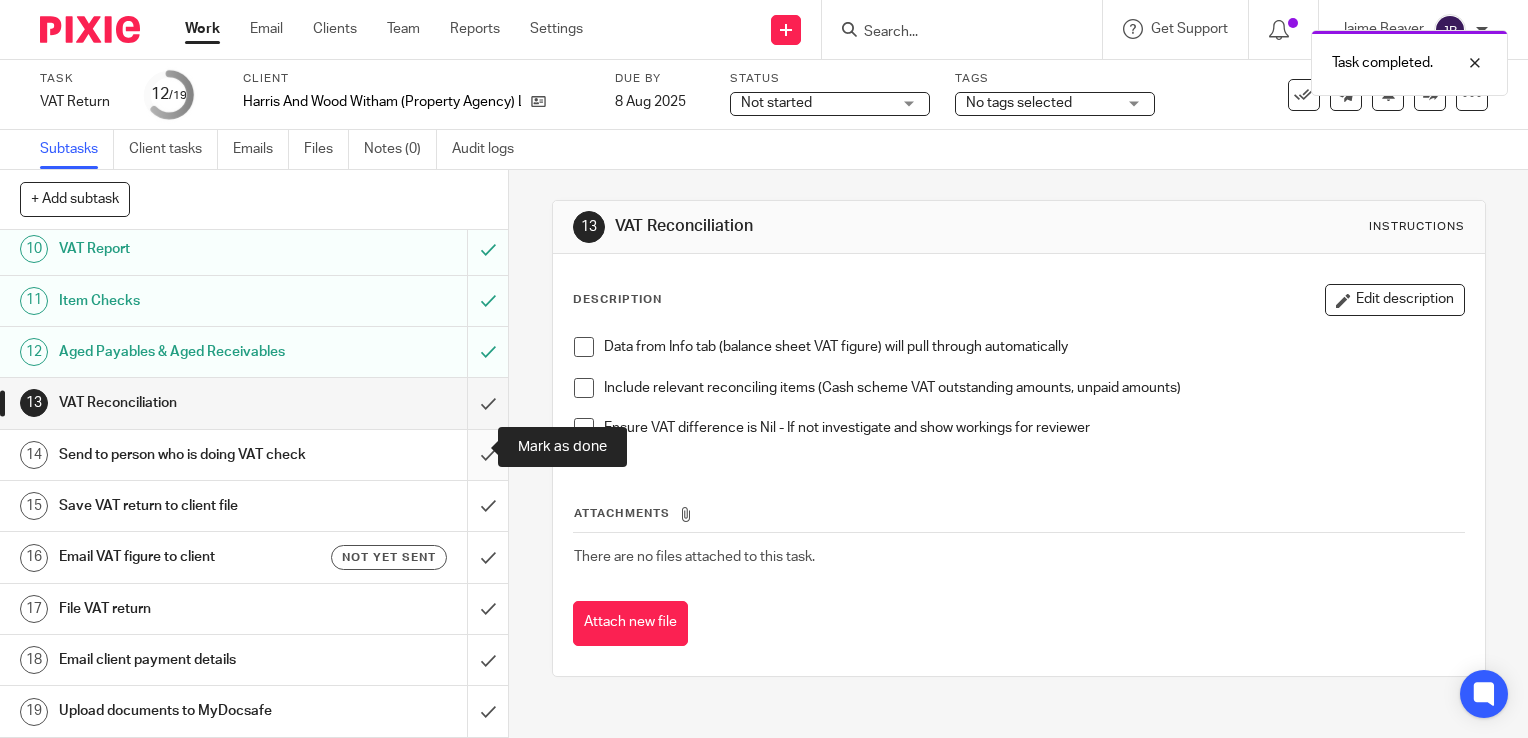 click at bounding box center [254, 455] 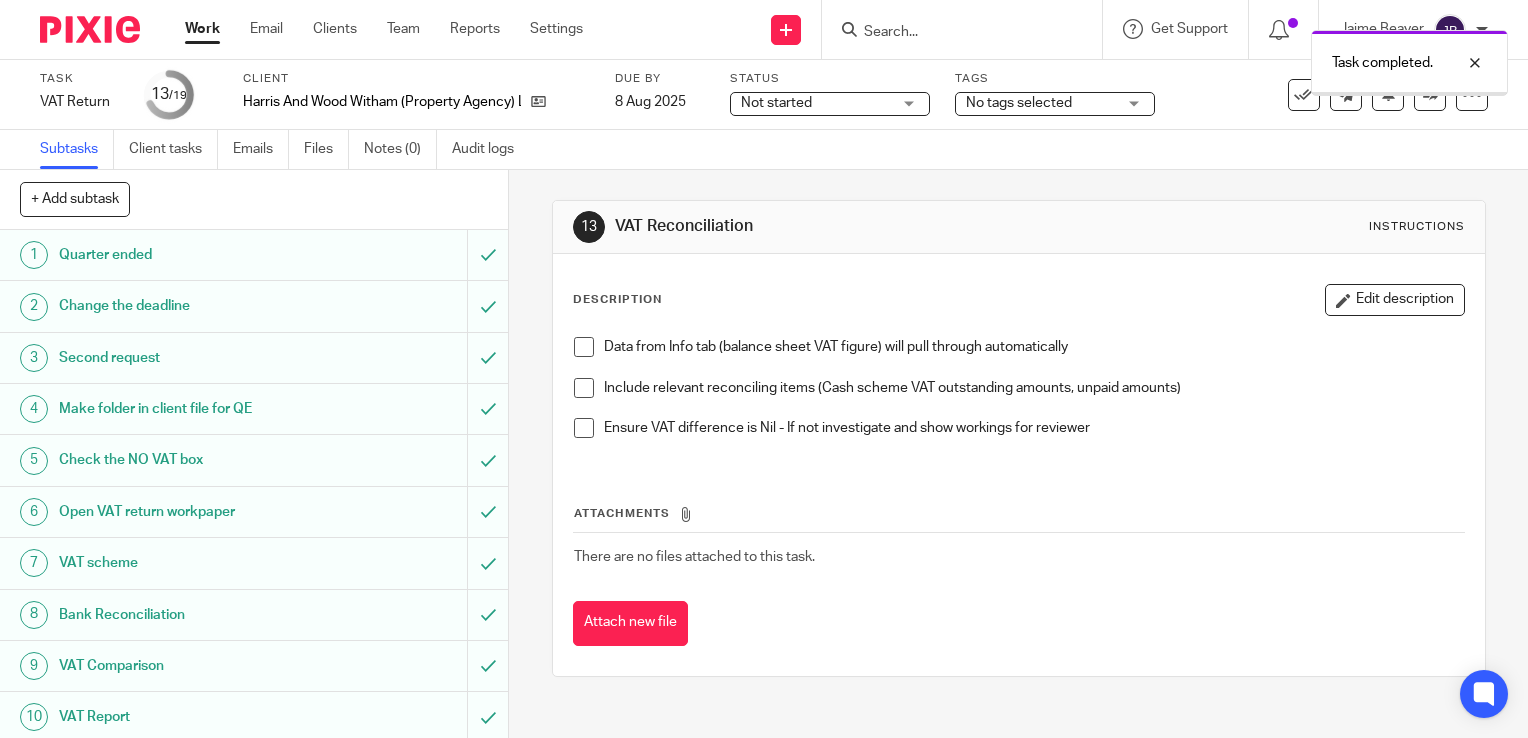 scroll, scrollTop: 0, scrollLeft: 0, axis: both 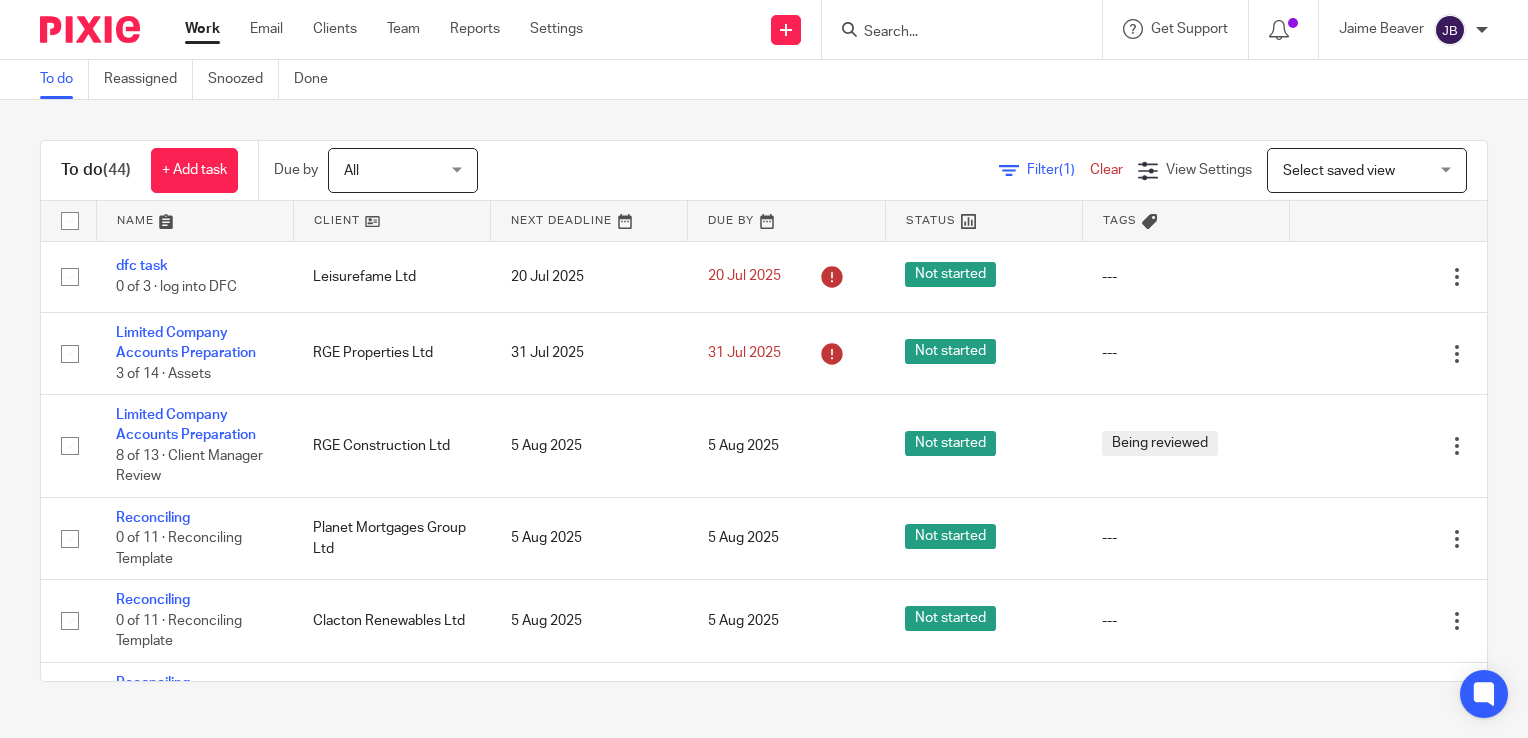 click on "Filter
(1)" at bounding box center [1044, 170] 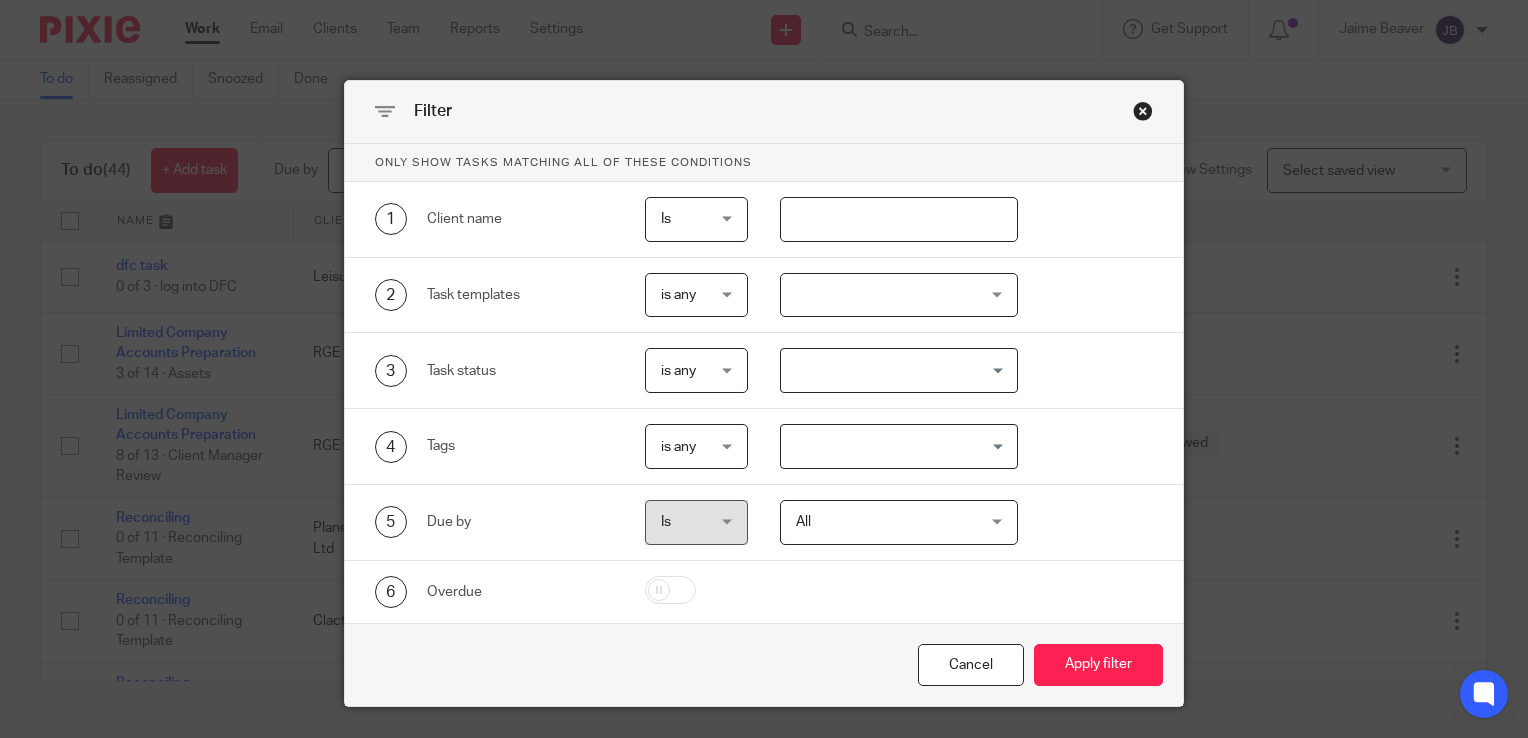 click at bounding box center (899, 219) 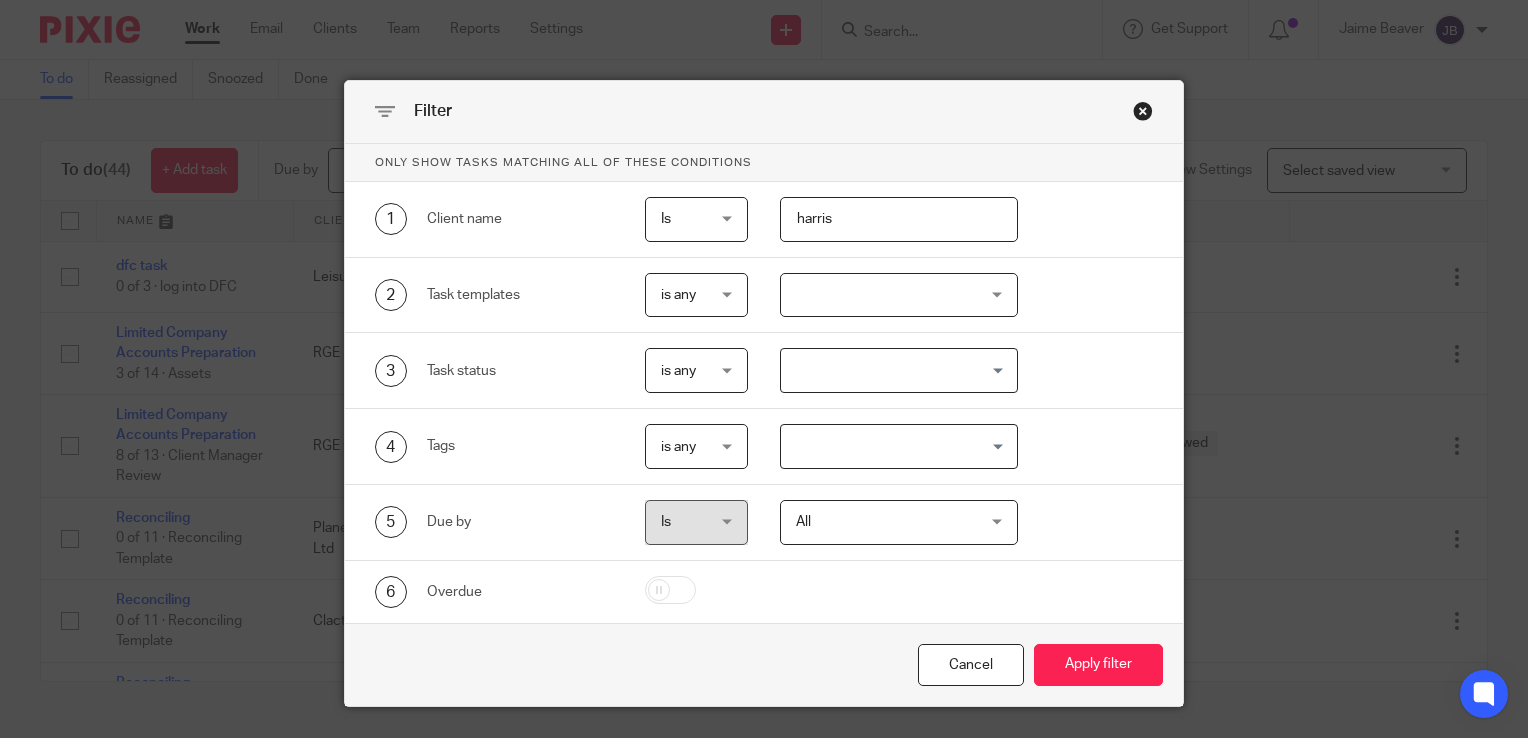 type on "harris" 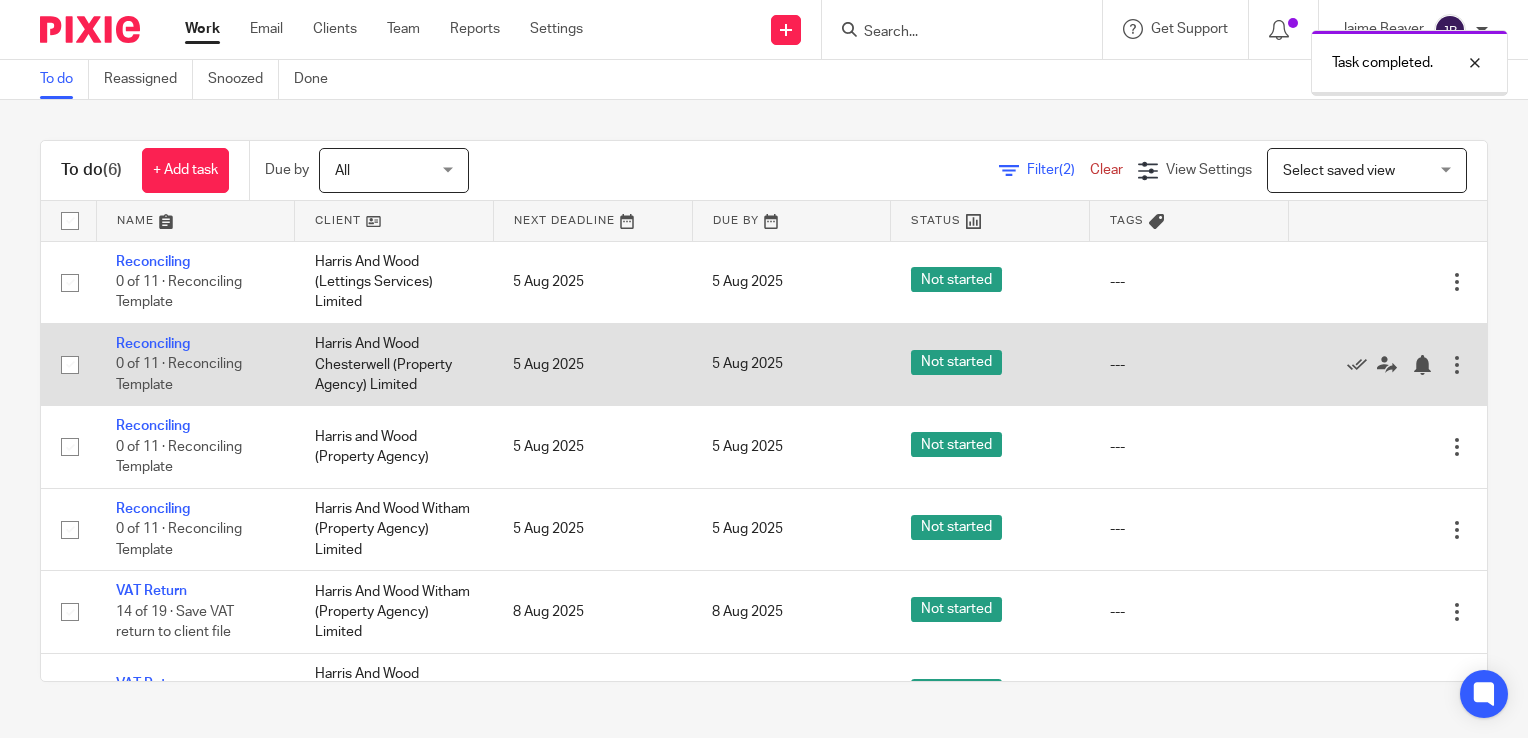 scroll, scrollTop: 0, scrollLeft: 0, axis: both 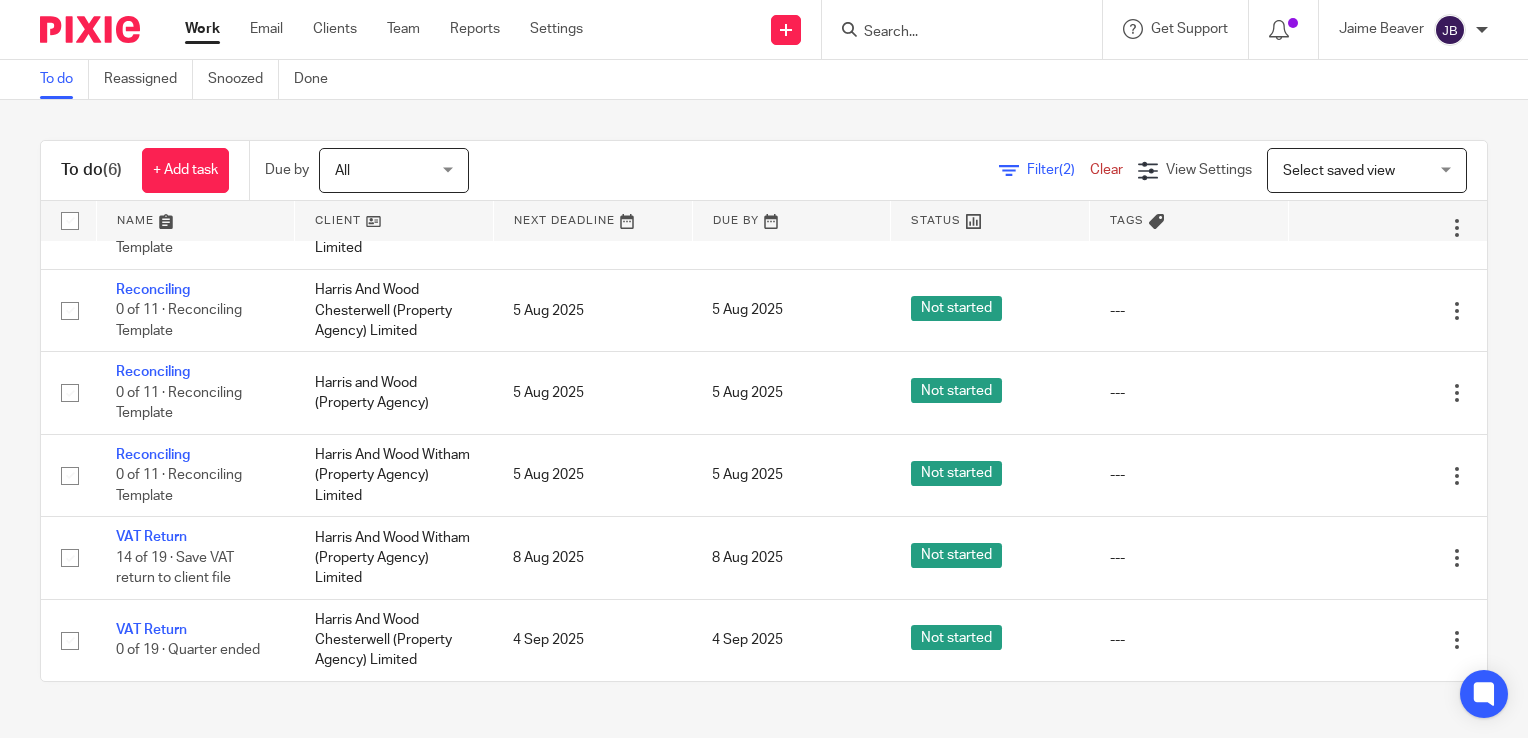 click on "Send new email
Create task
Add client
Request signature" at bounding box center [786, 29] 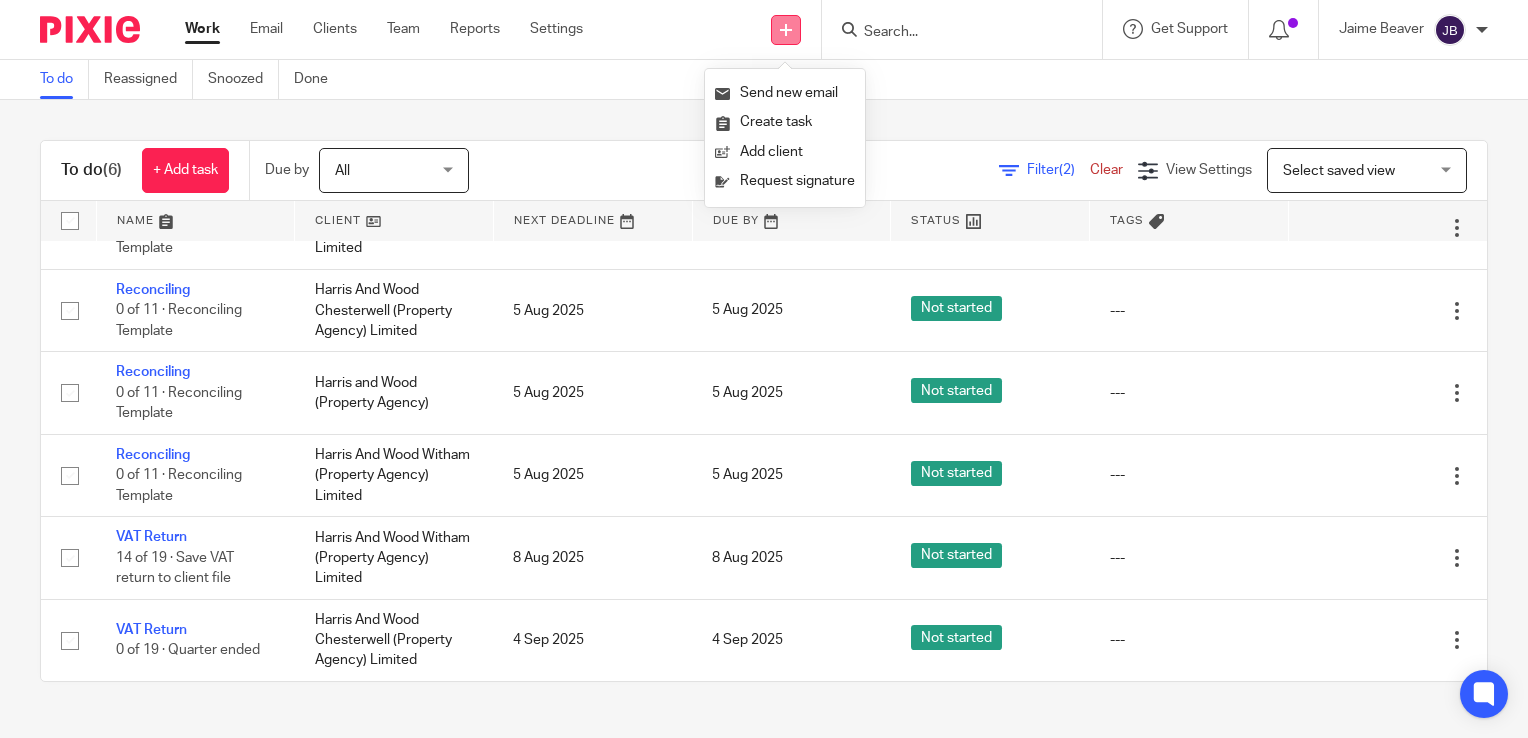 click at bounding box center [786, 30] 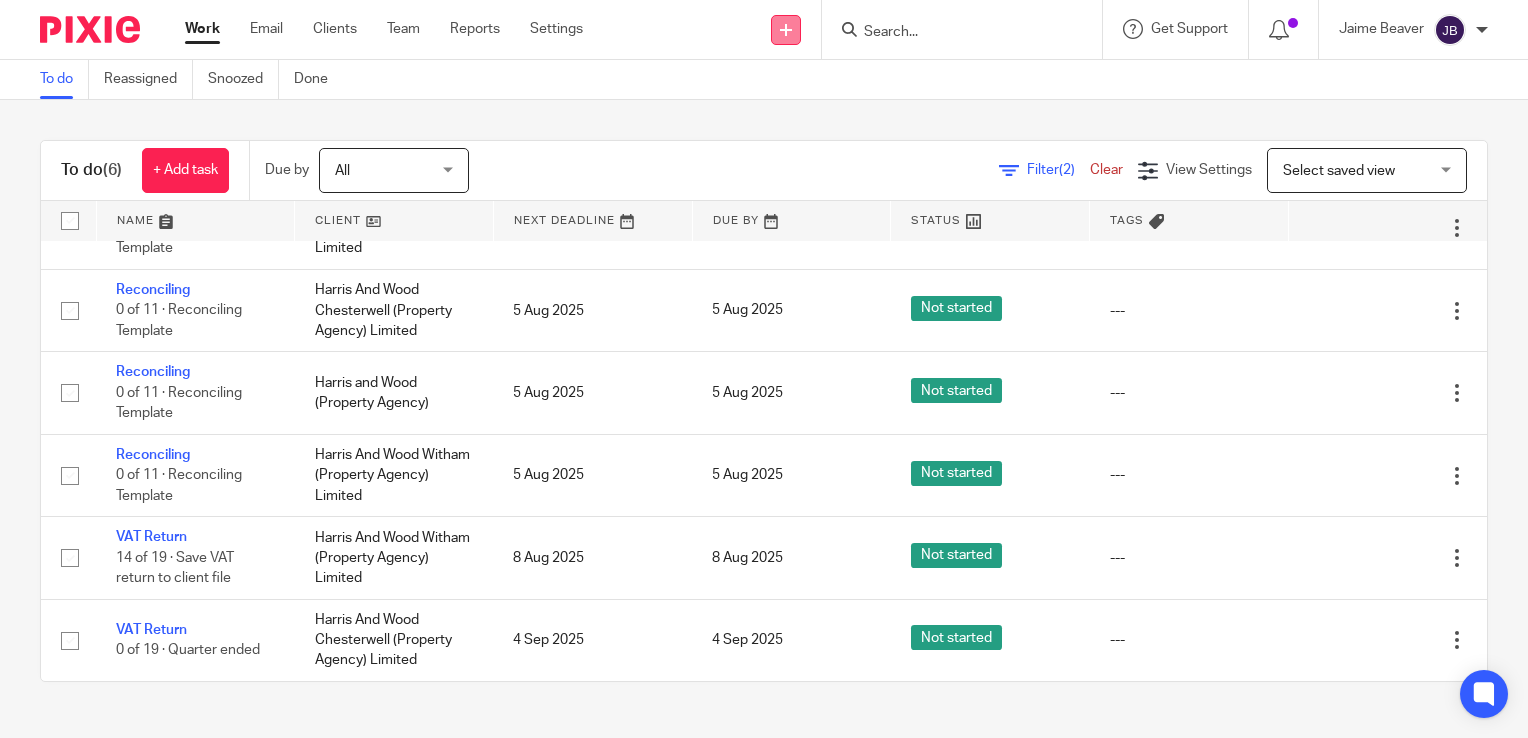 click at bounding box center [786, 30] 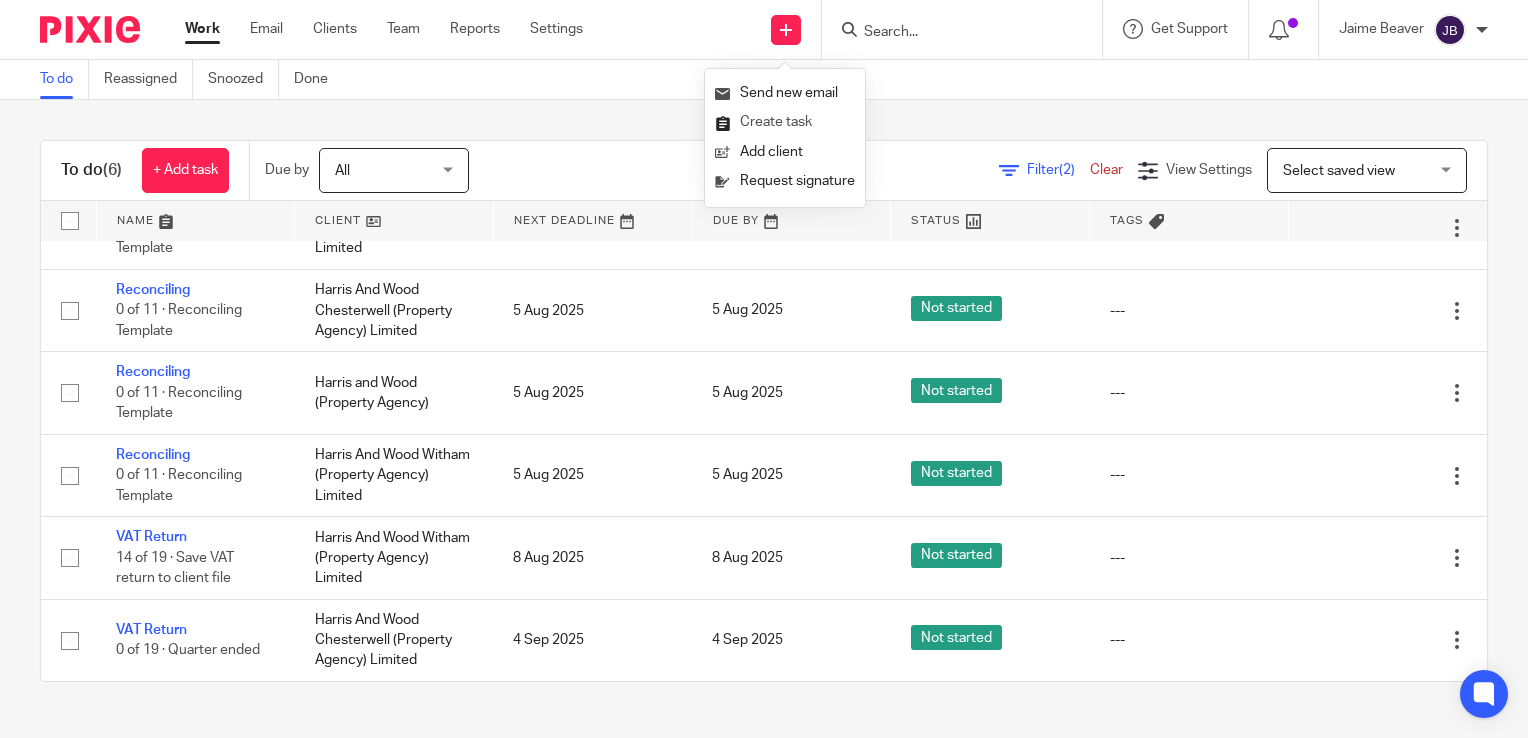 drag, startPoint x: 783, startPoint y: 121, endPoint x: 763, endPoint y: 130, distance: 21.931713 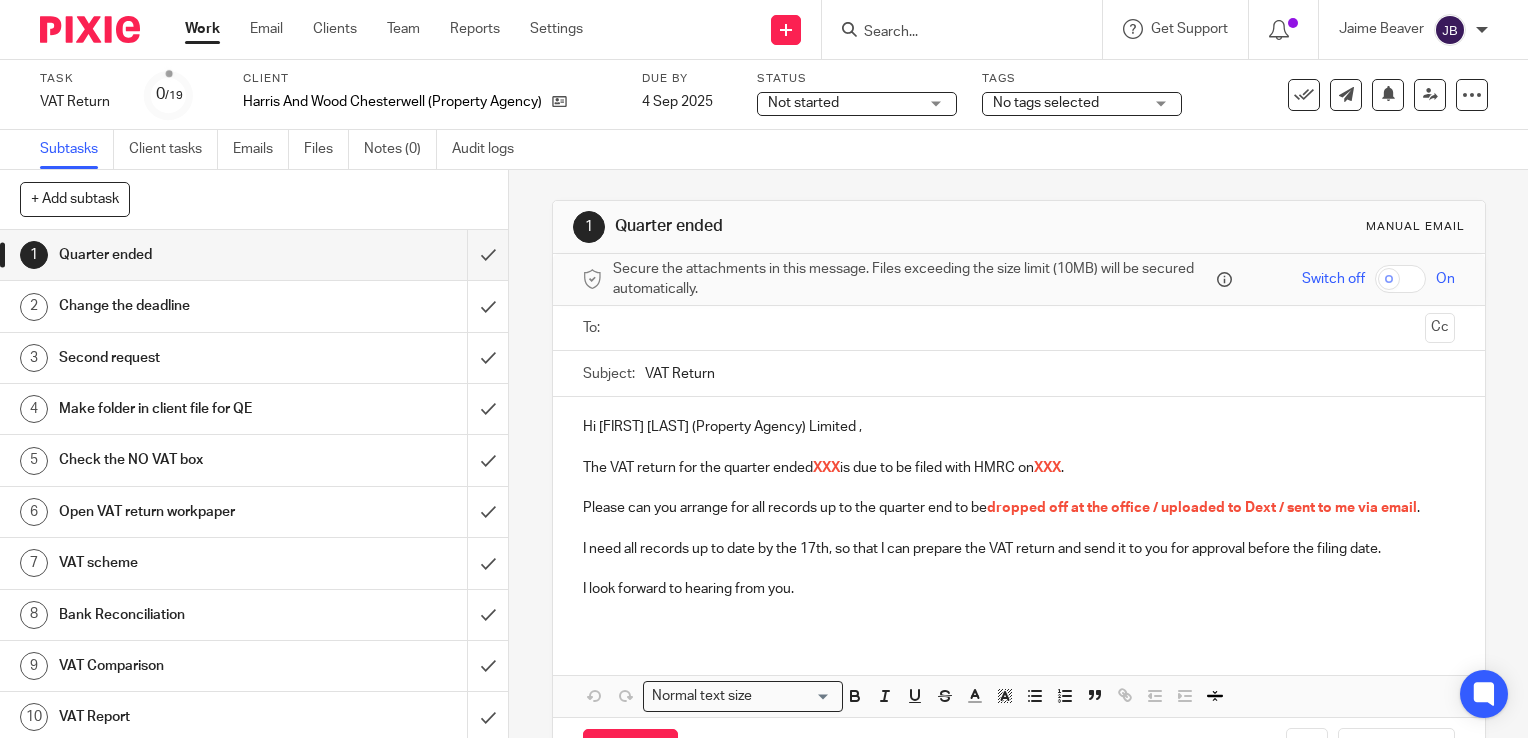 scroll, scrollTop: 0, scrollLeft: 0, axis: both 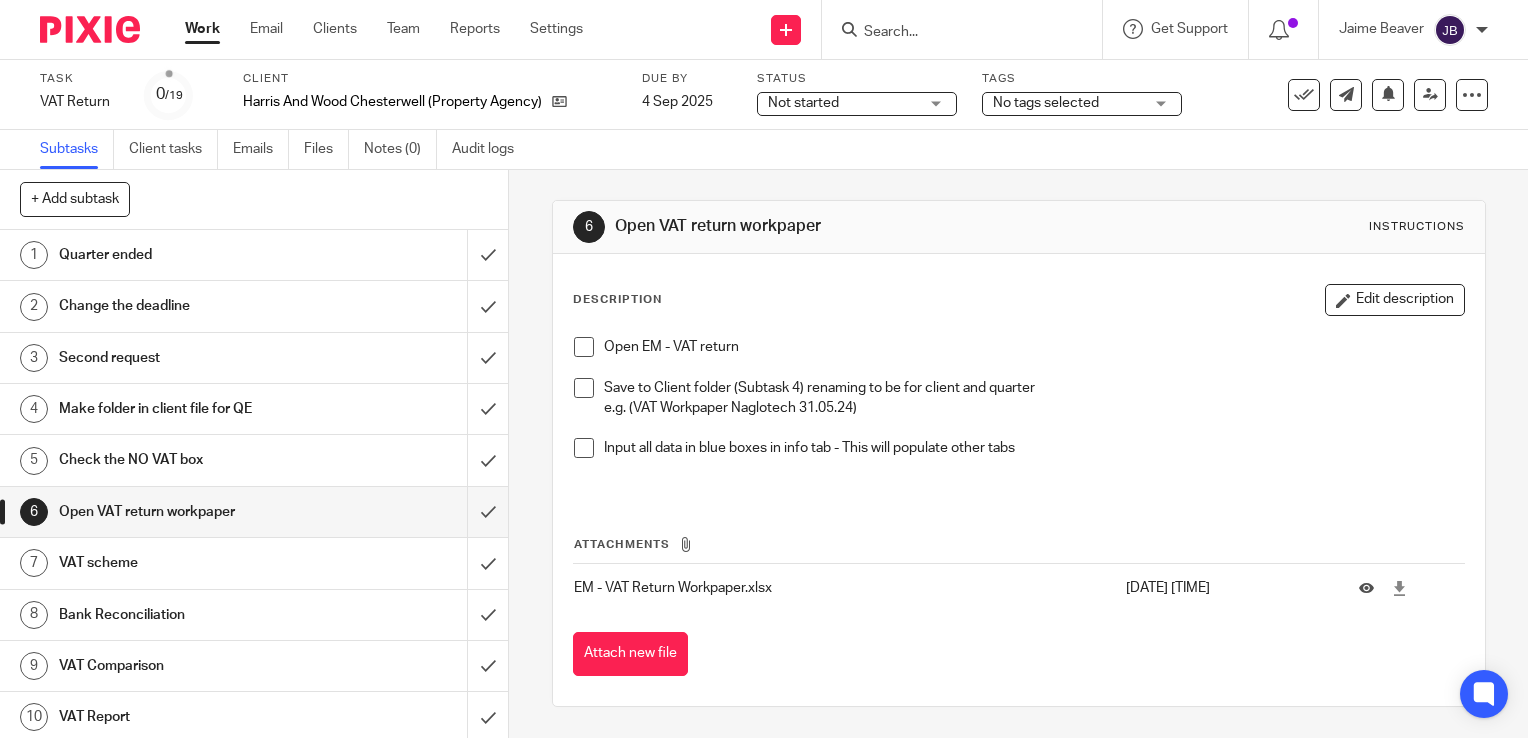 click at bounding box center (1402, 588) 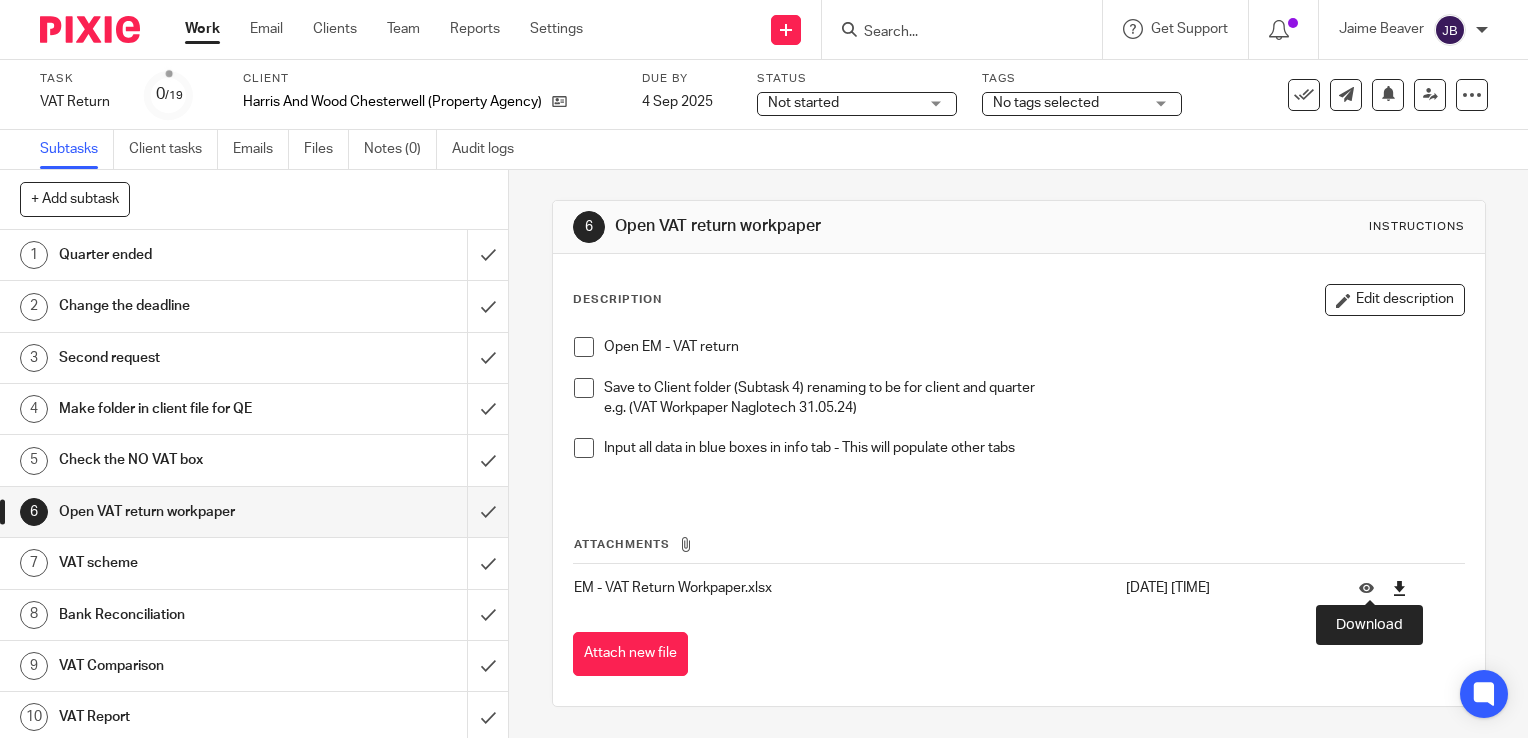 click at bounding box center (1399, 588) 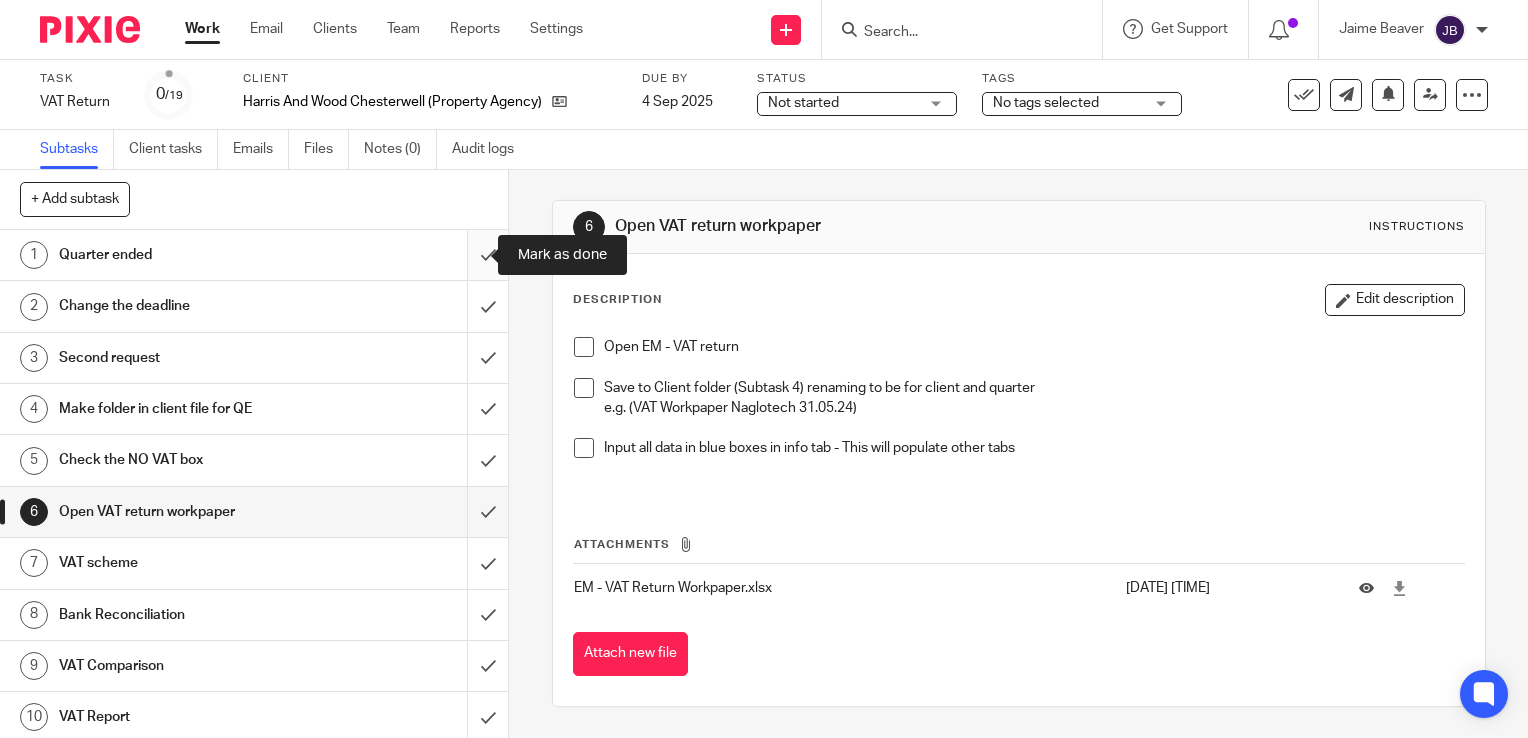 click at bounding box center [254, 255] 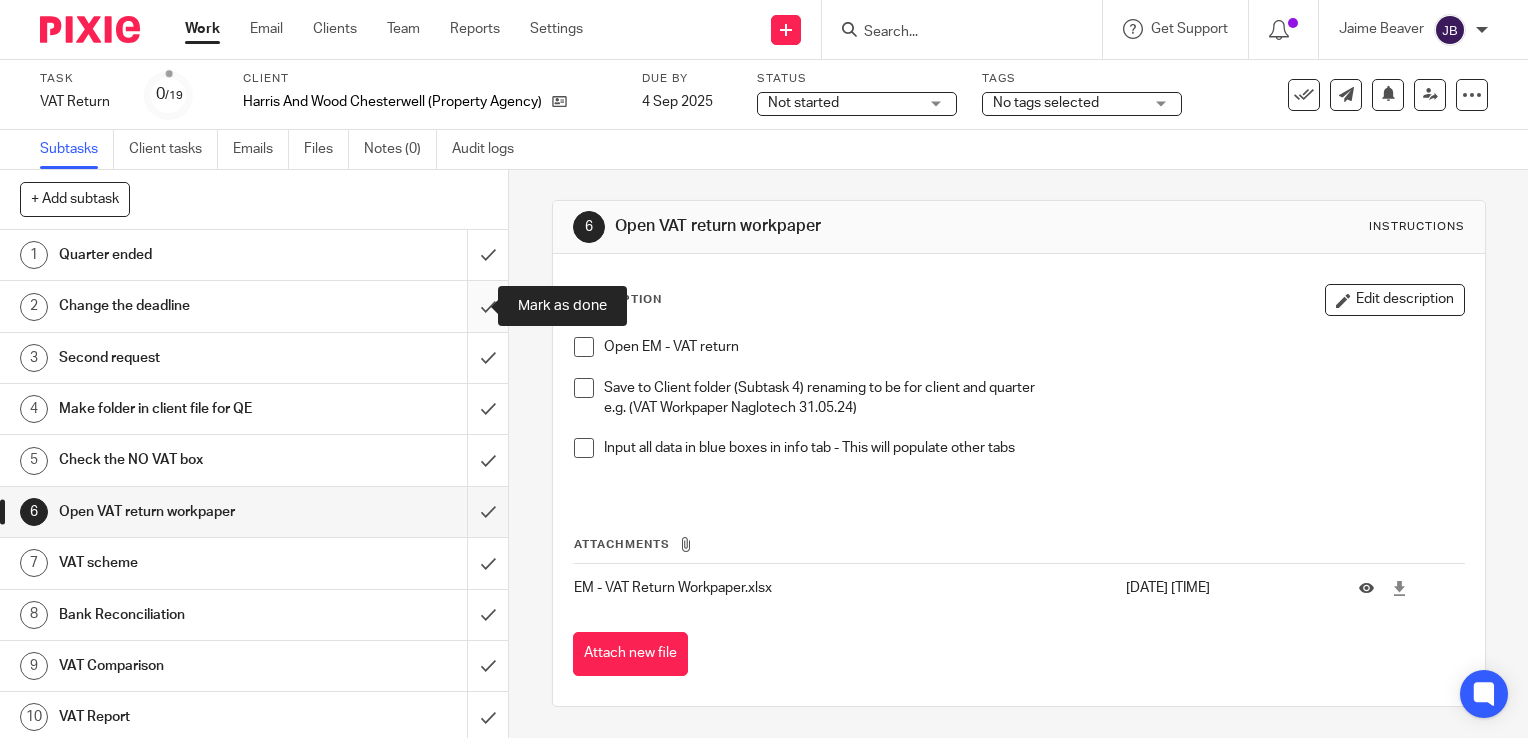 drag, startPoint x: 468, startPoint y: 306, endPoint x: 469, endPoint y: 359, distance: 53.009434 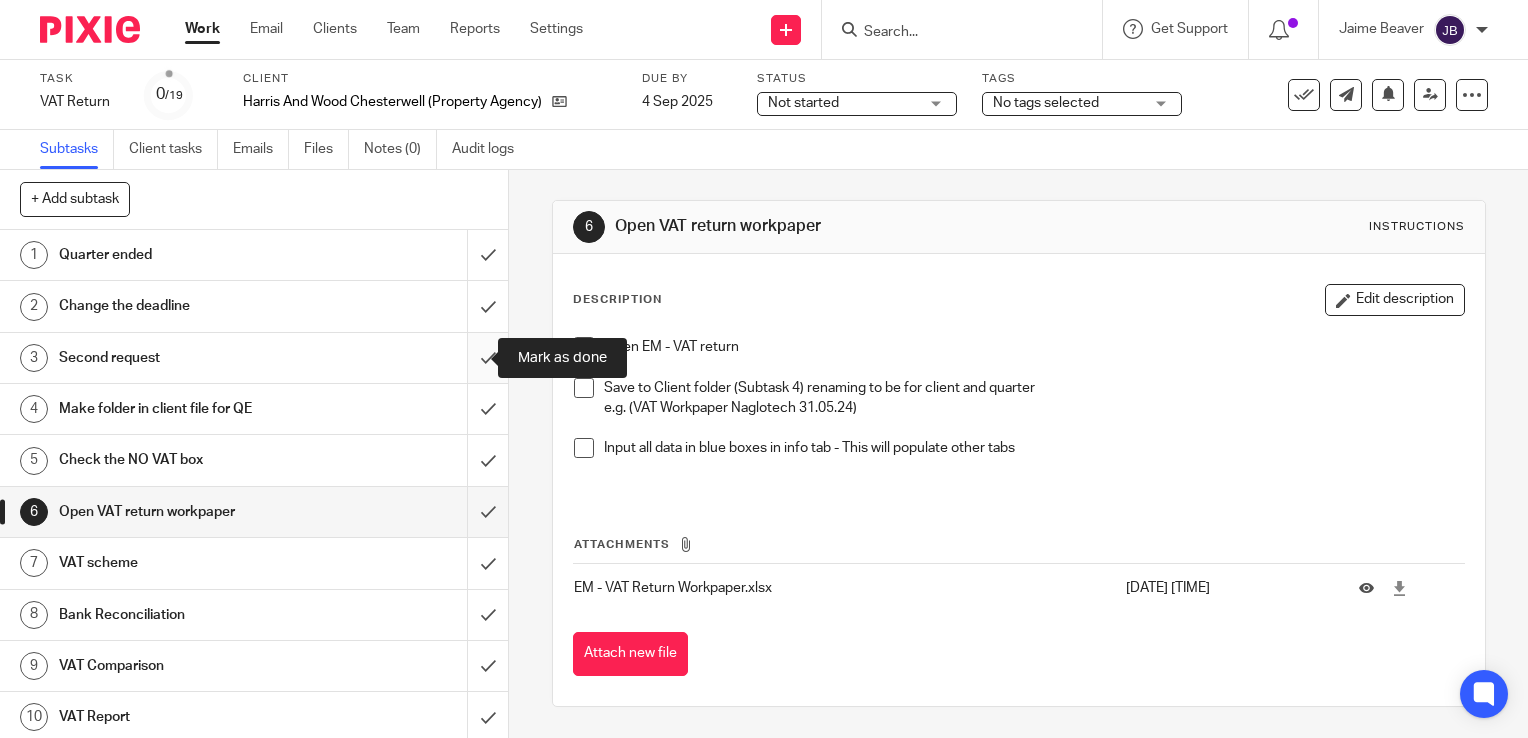 drag, startPoint x: 469, startPoint y: 363, endPoint x: 470, endPoint y: 406, distance: 43.011627 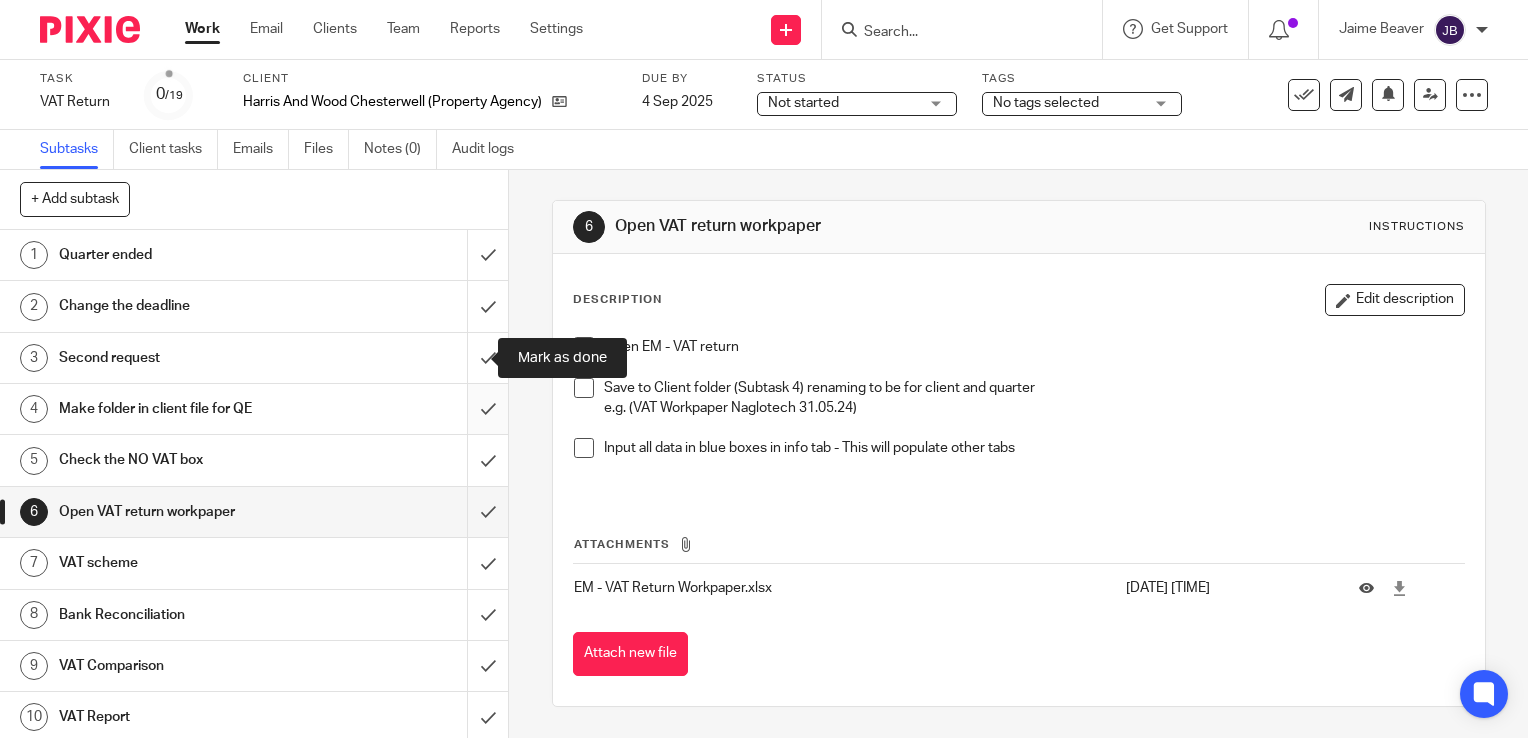click at bounding box center [254, 358] 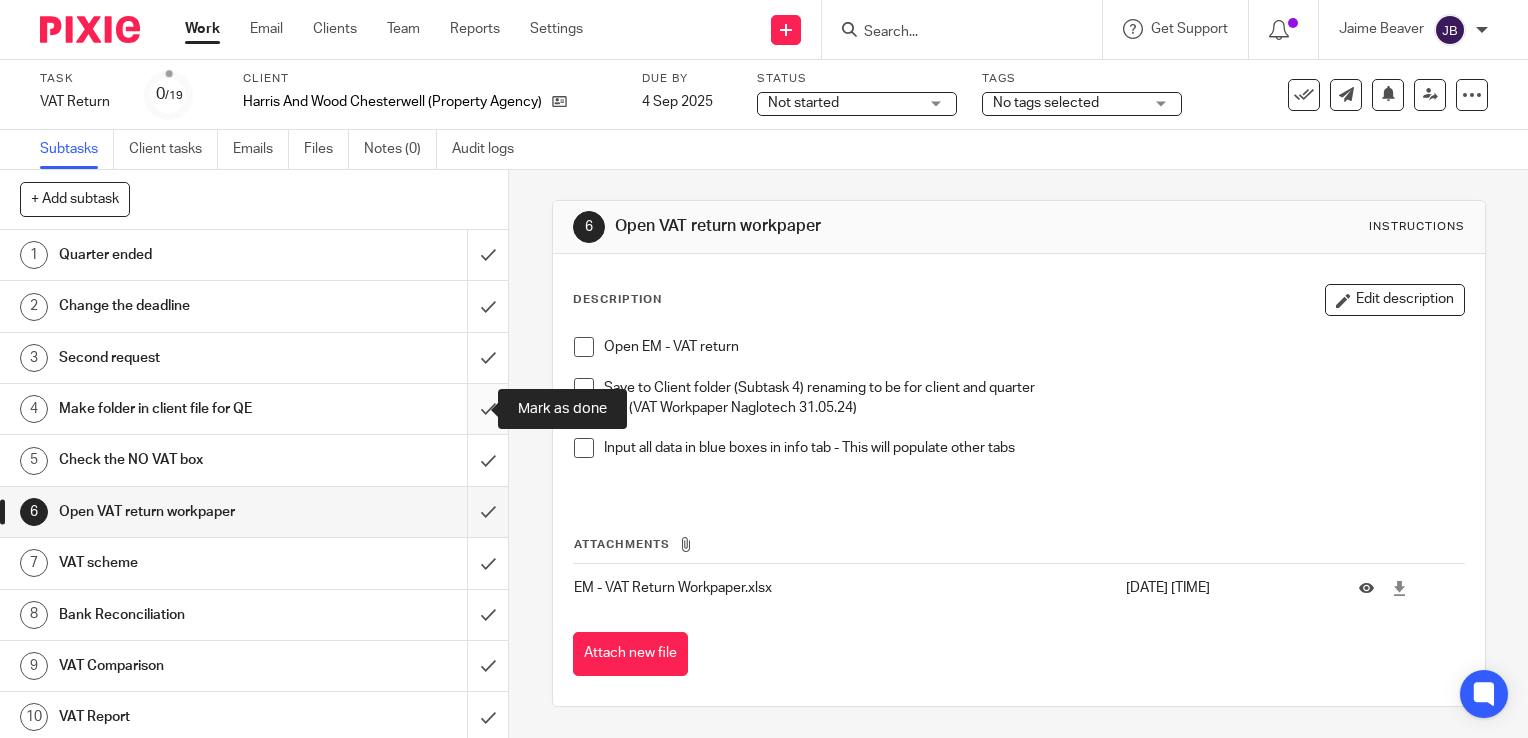 click at bounding box center (254, 409) 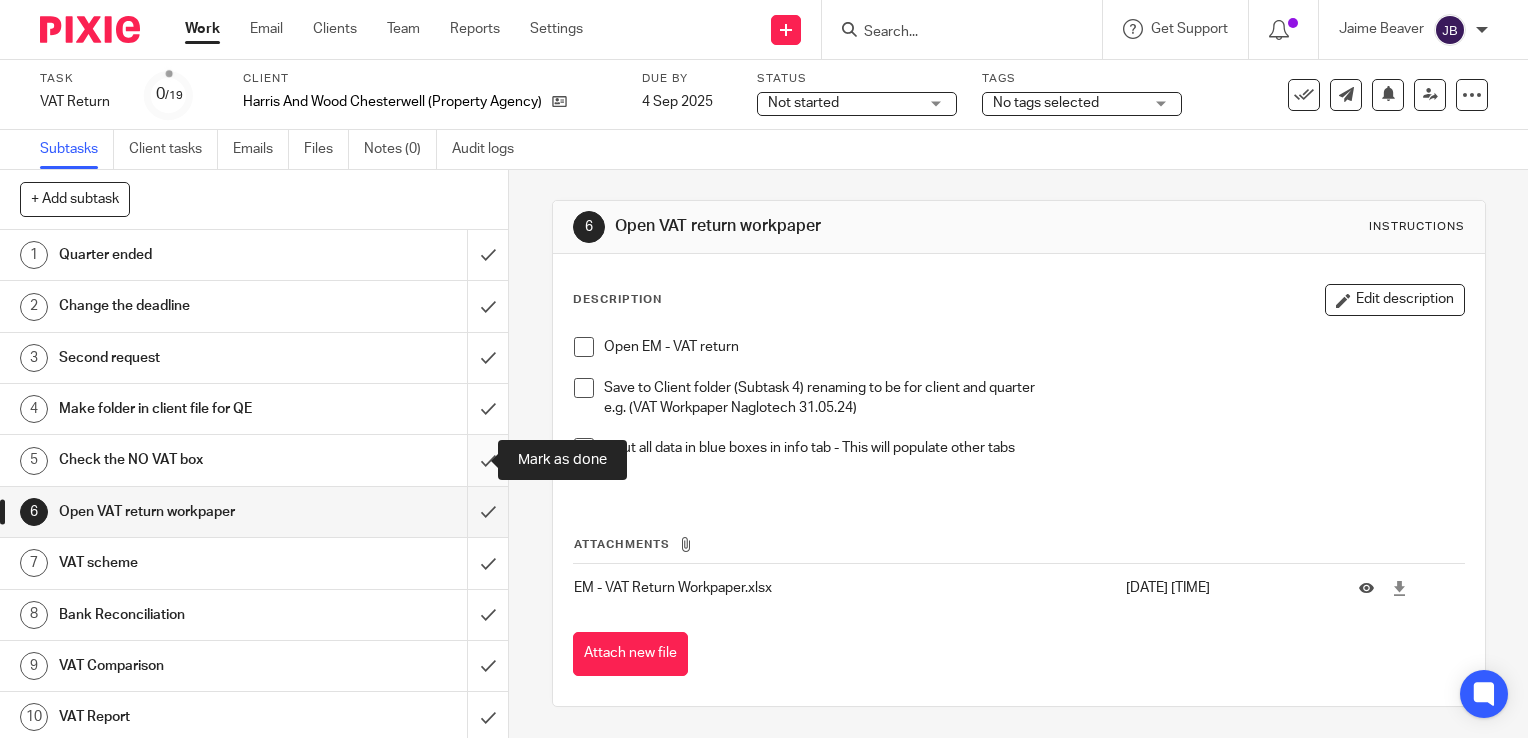 click at bounding box center (254, 460) 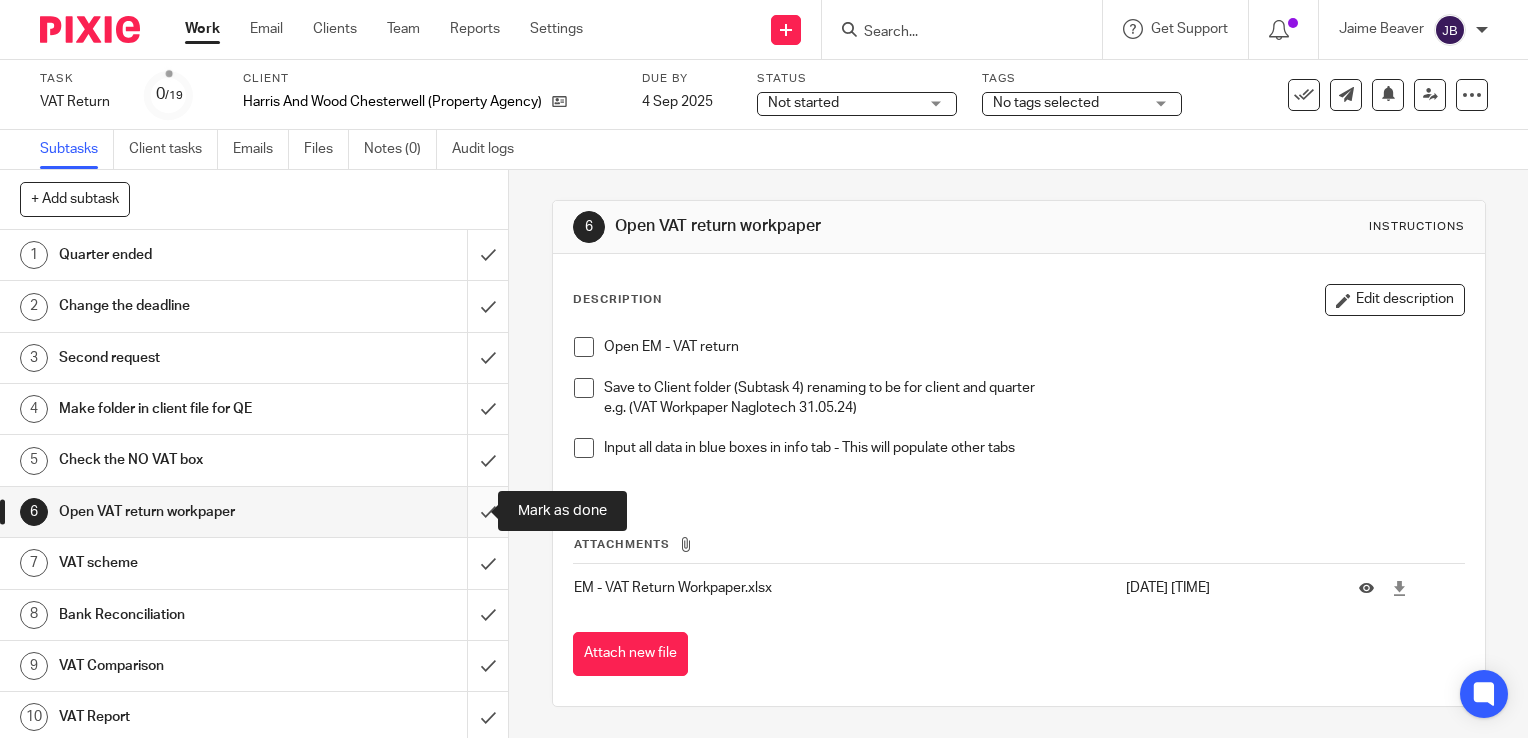 click at bounding box center (254, 512) 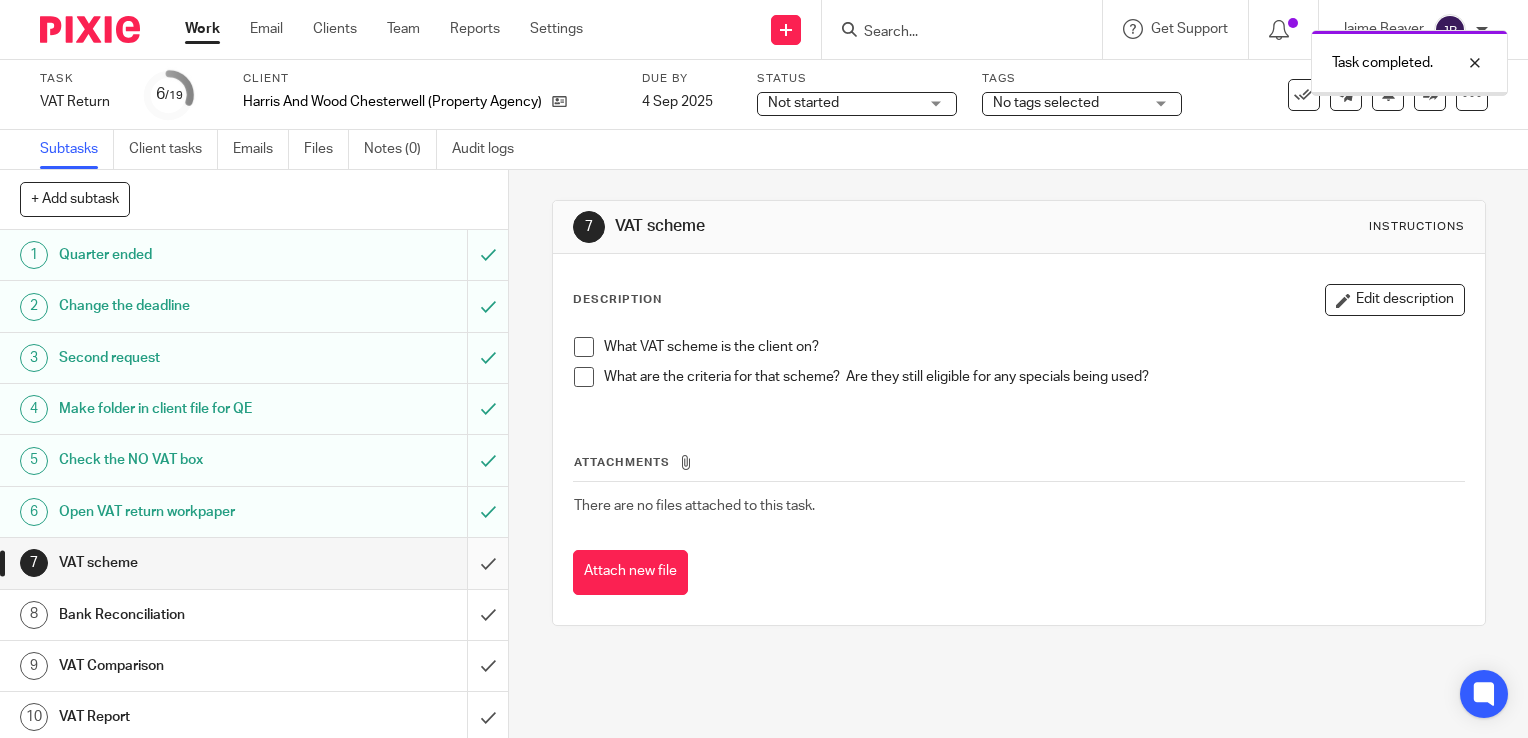 scroll, scrollTop: 0, scrollLeft: 0, axis: both 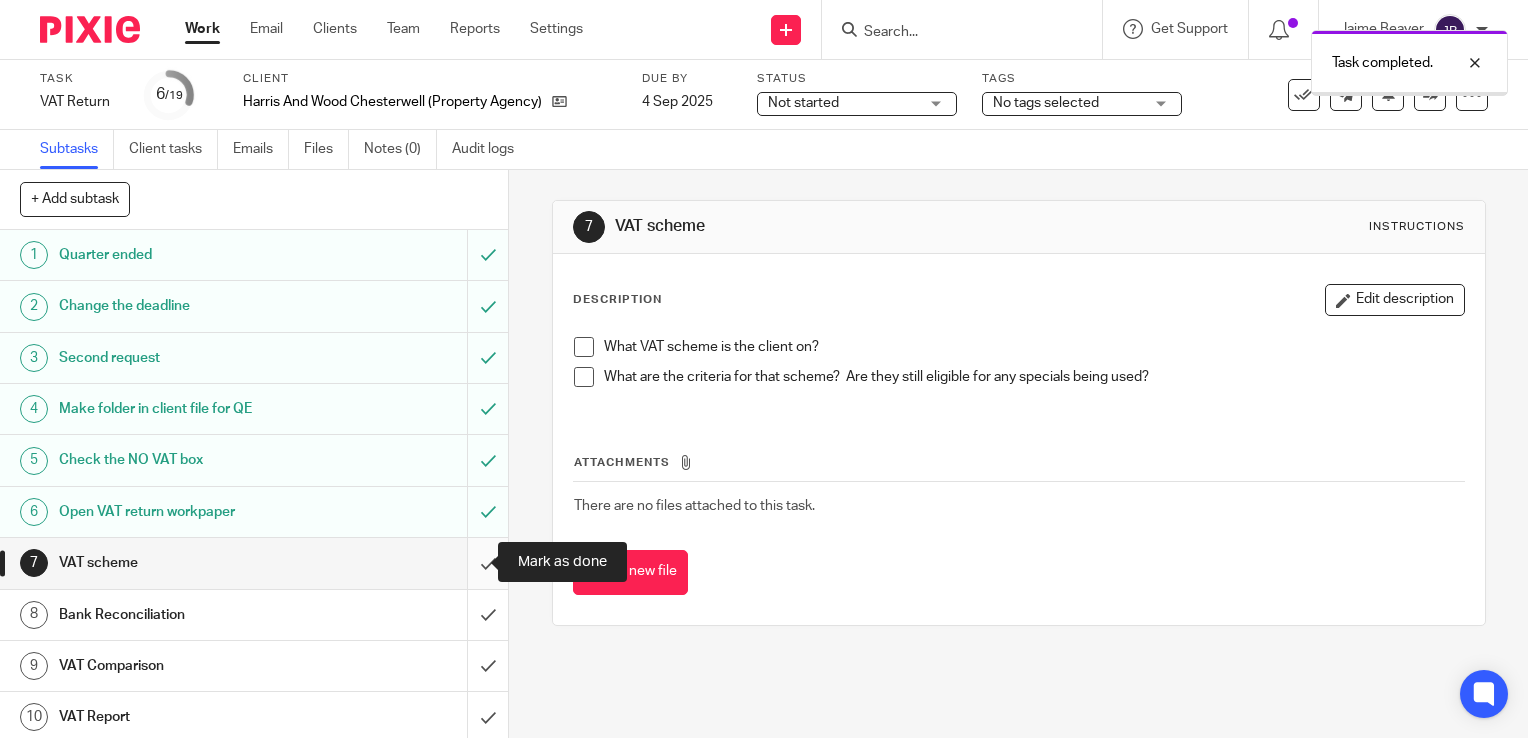 click at bounding box center (254, 563) 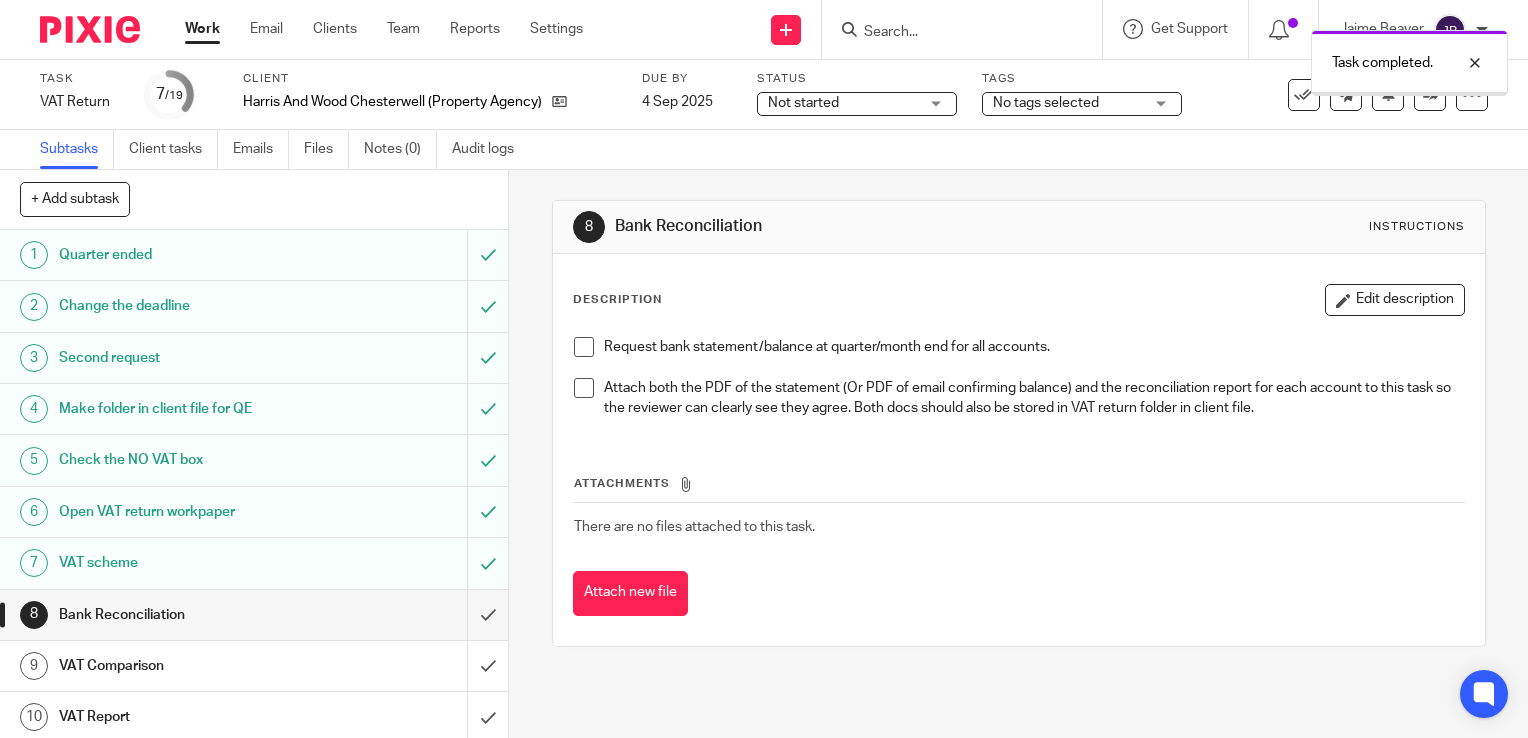 scroll, scrollTop: 0, scrollLeft: 0, axis: both 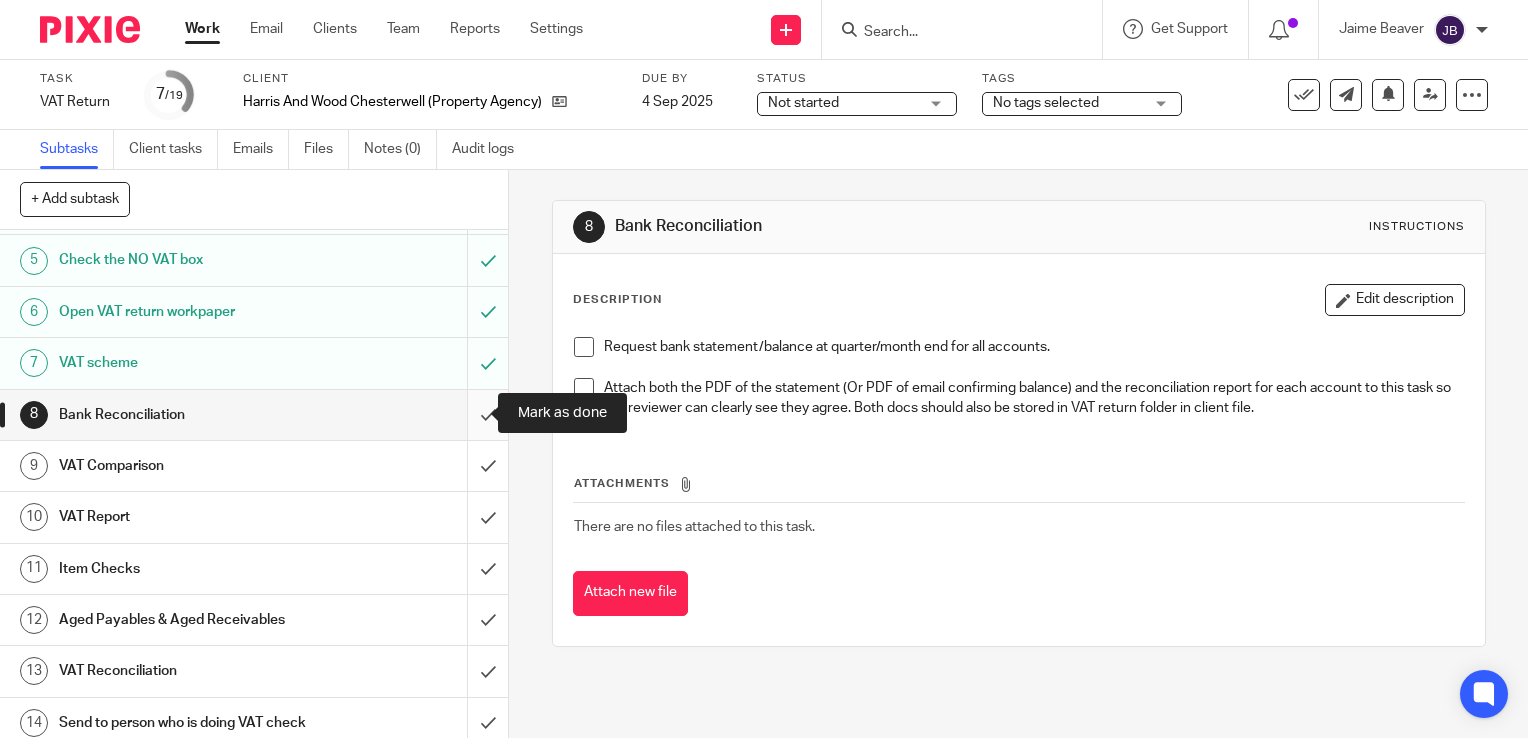 click at bounding box center [254, 415] 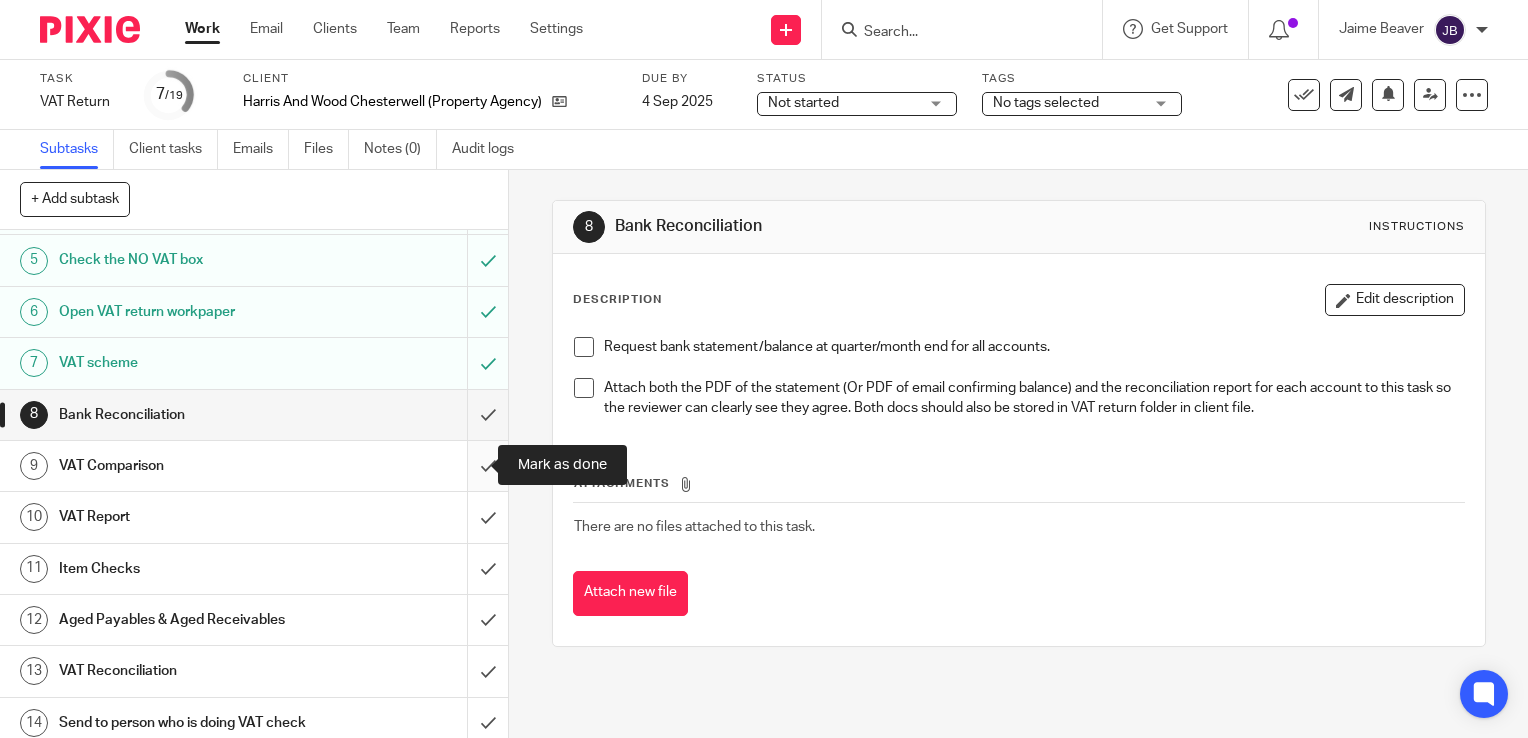 click at bounding box center (254, 466) 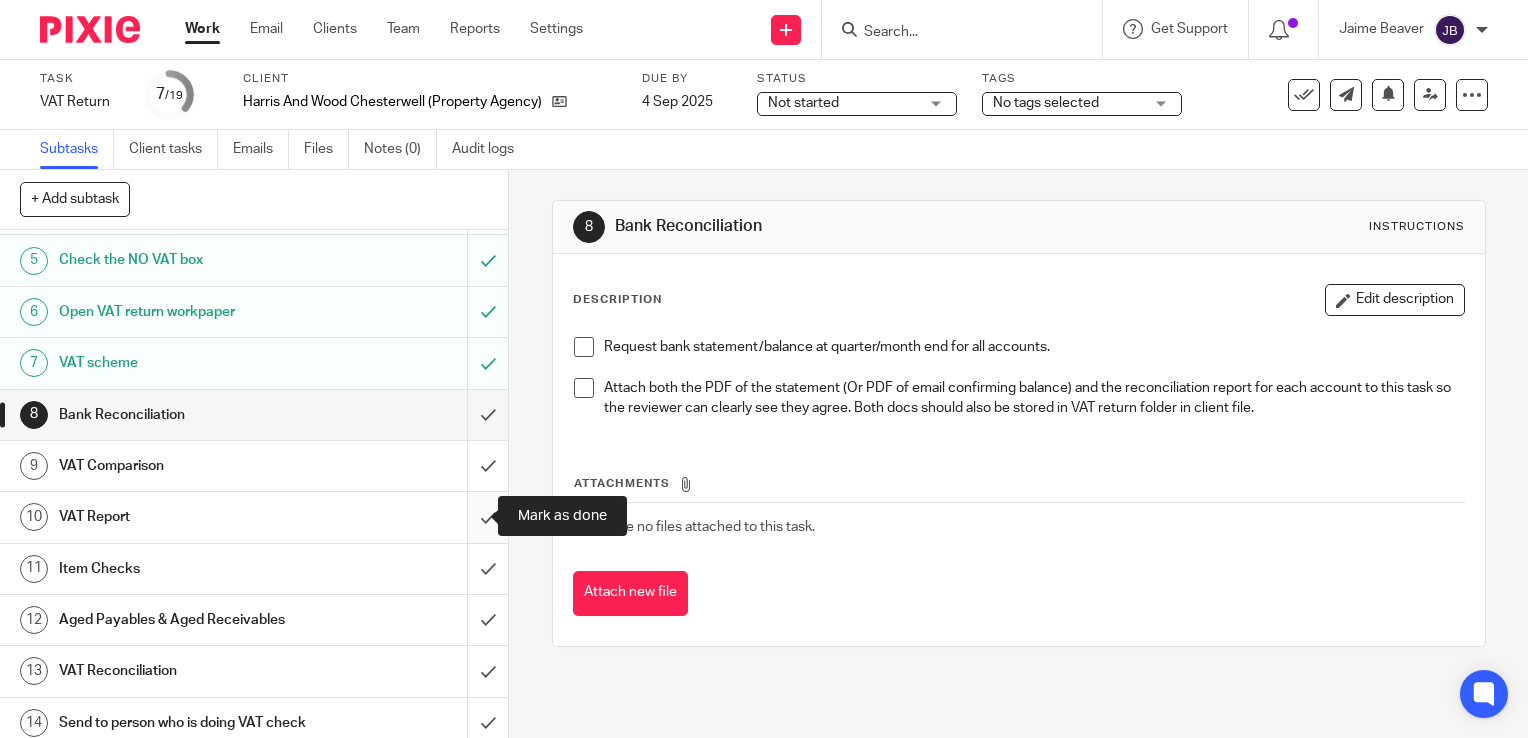 click at bounding box center (254, 517) 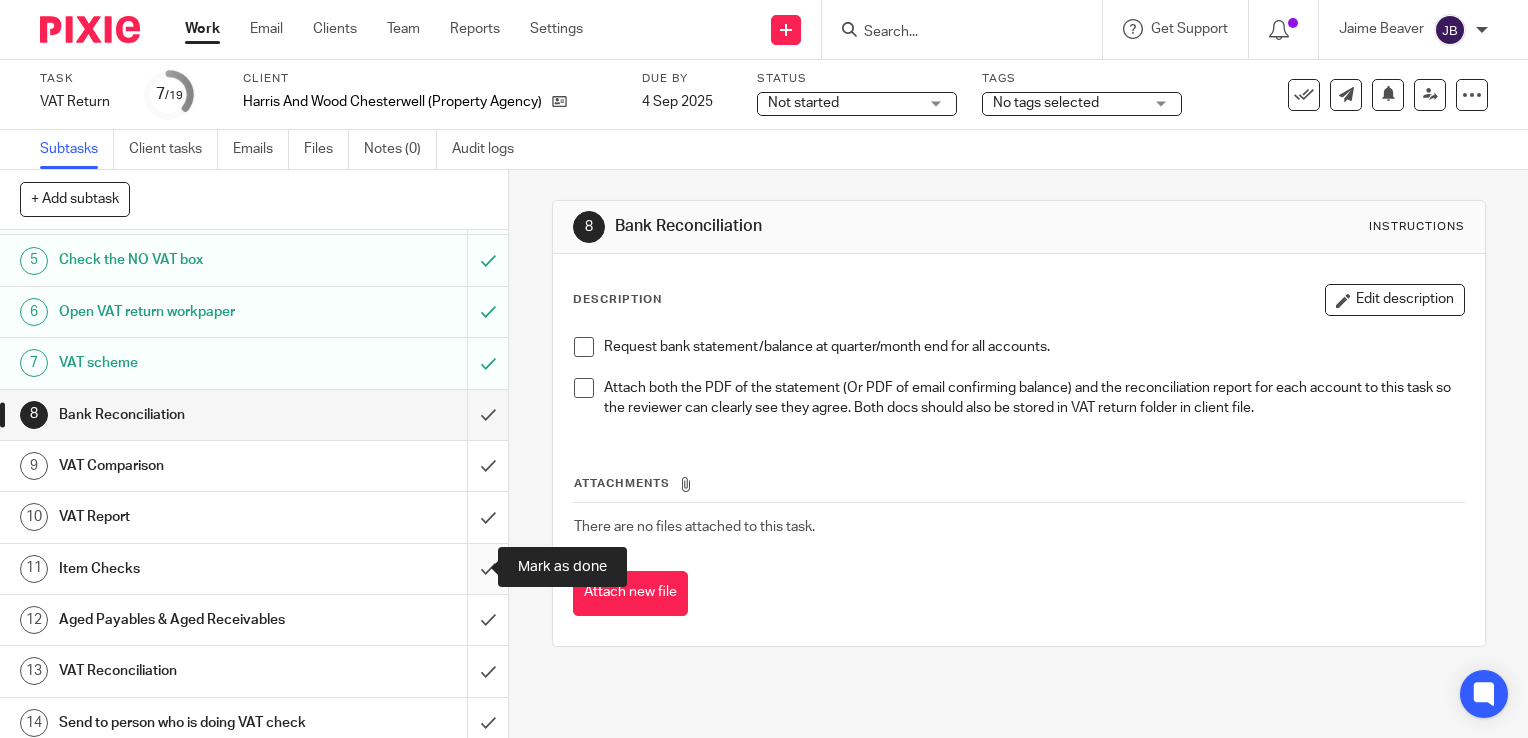 click at bounding box center (254, 569) 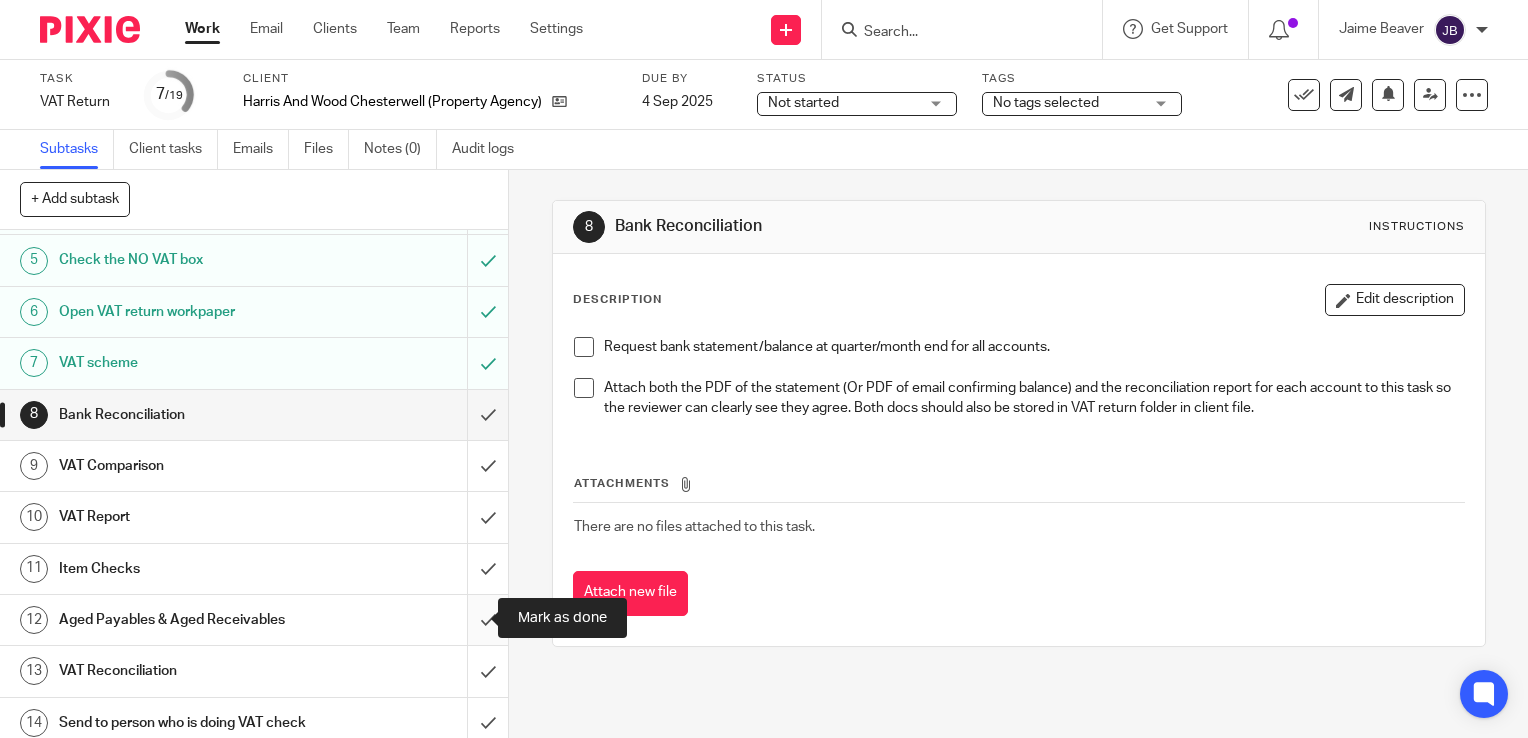 click at bounding box center [254, 620] 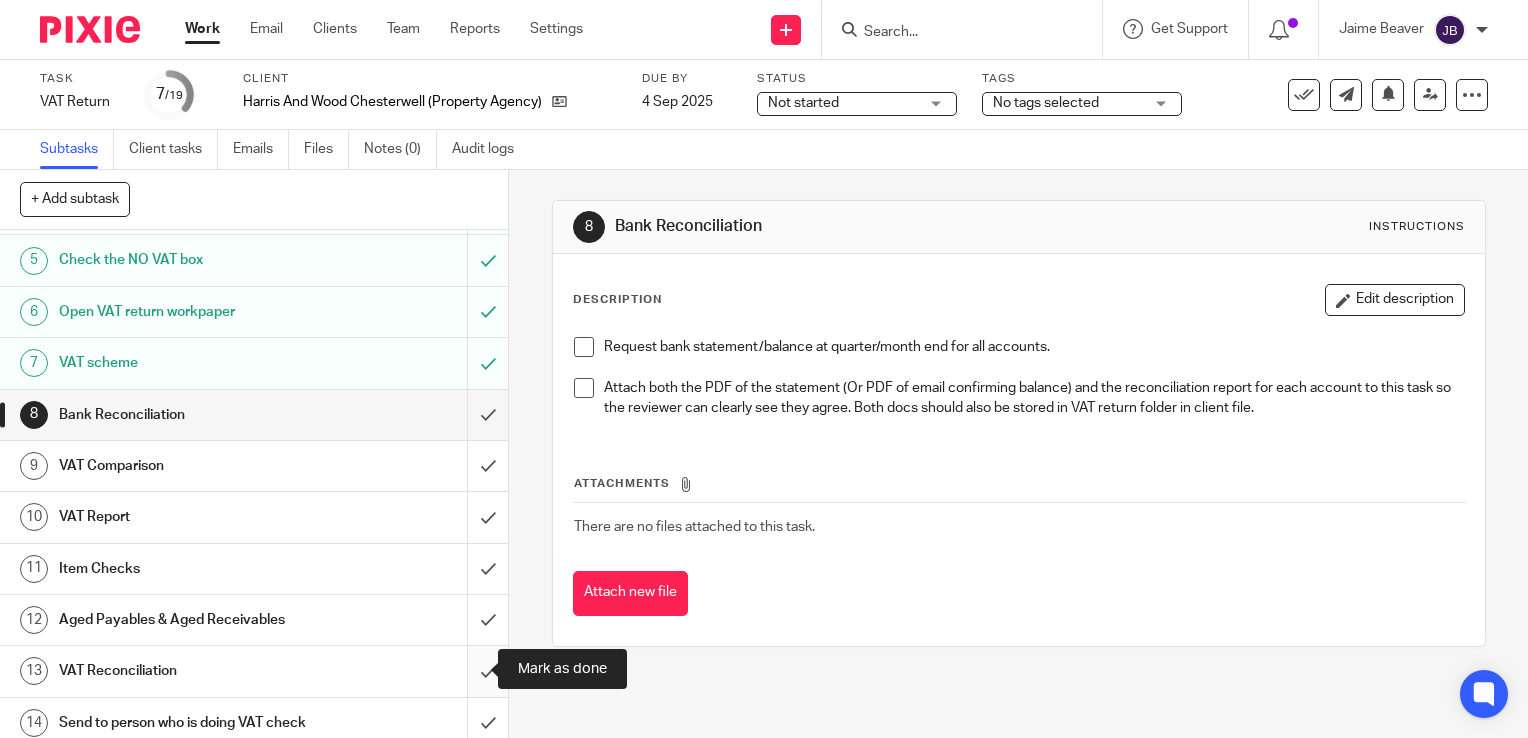 click at bounding box center [254, 671] 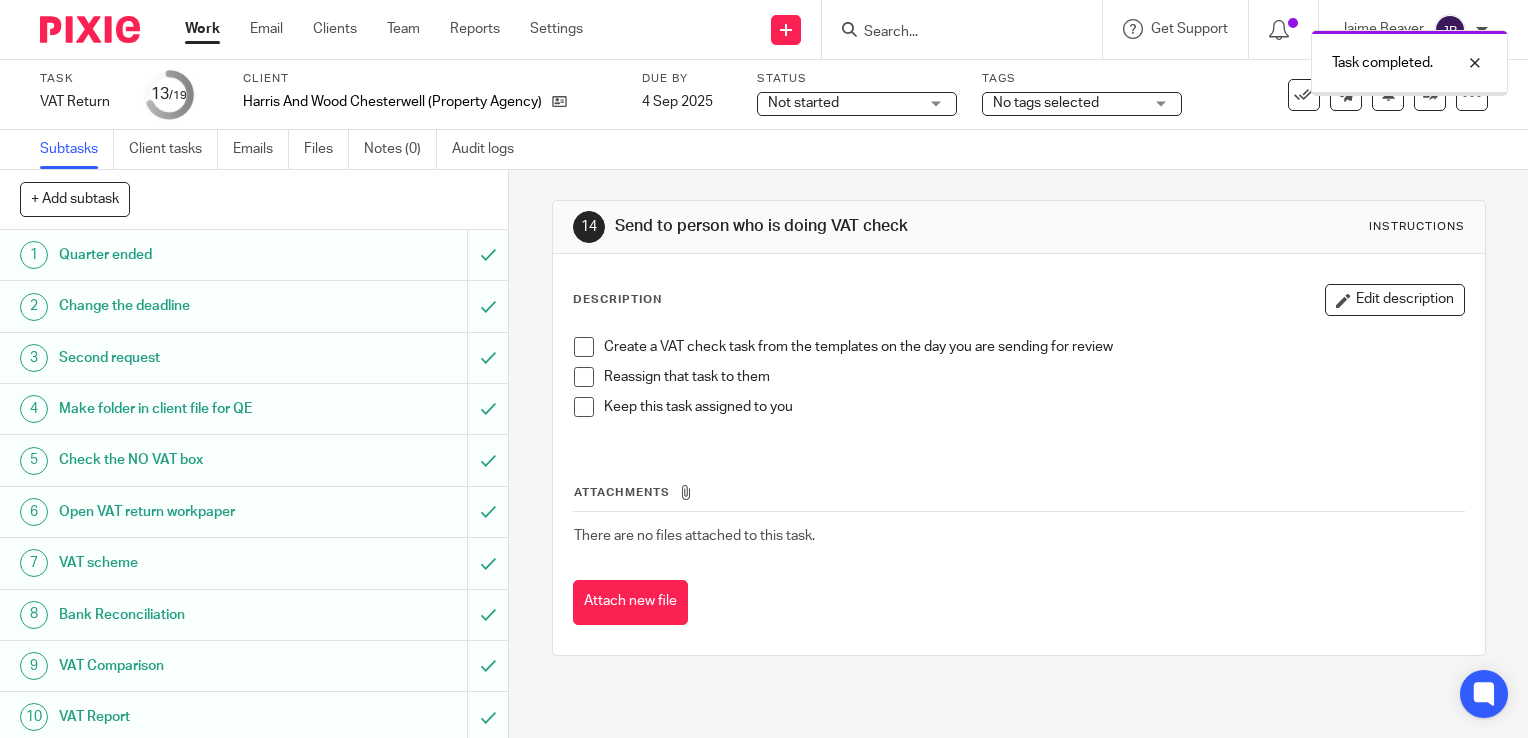scroll, scrollTop: 0, scrollLeft: 0, axis: both 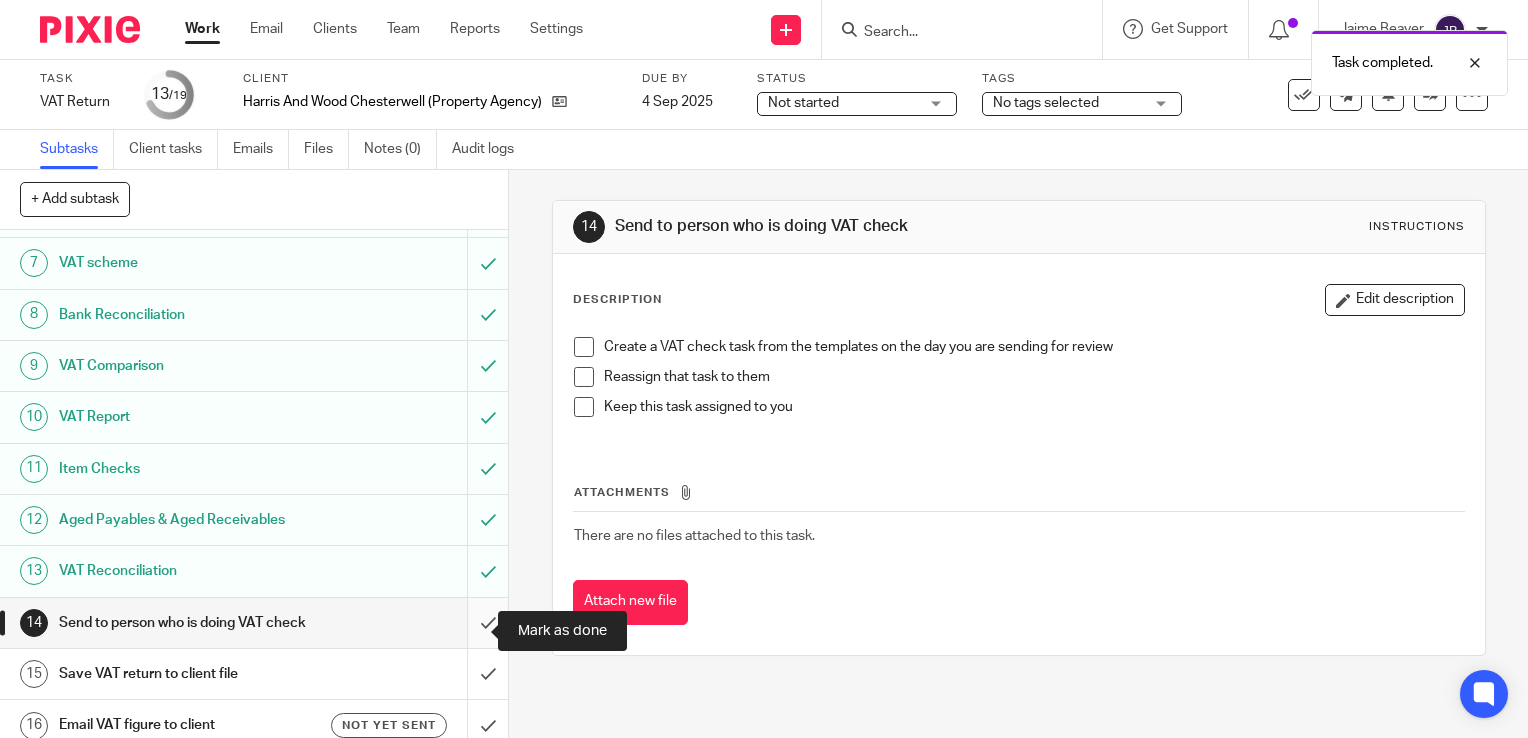 click at bounding box center [254, 623] 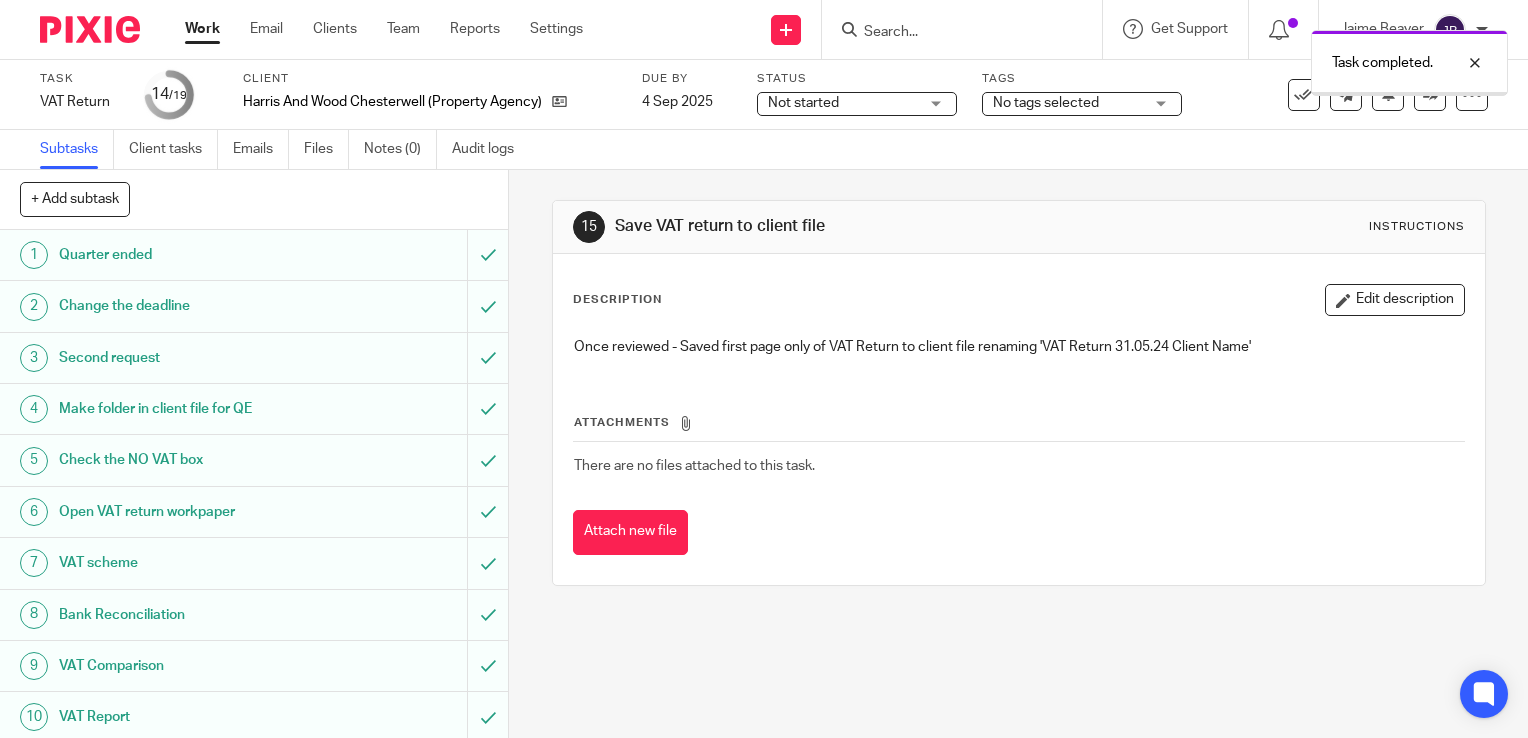 scroll, scrollTop: 0, scrollLeft: 0, axis: both 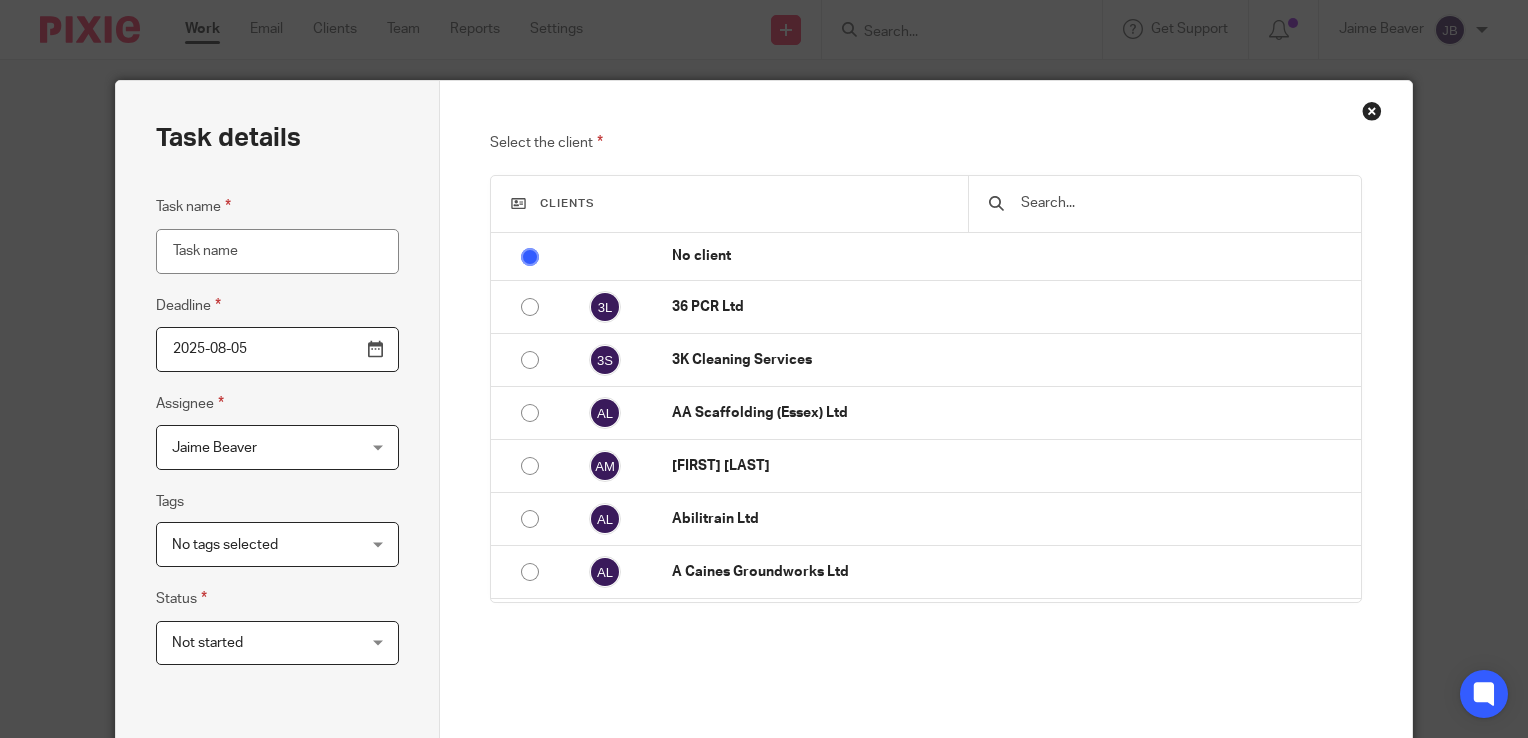 click at bounding box center [1180, 203] 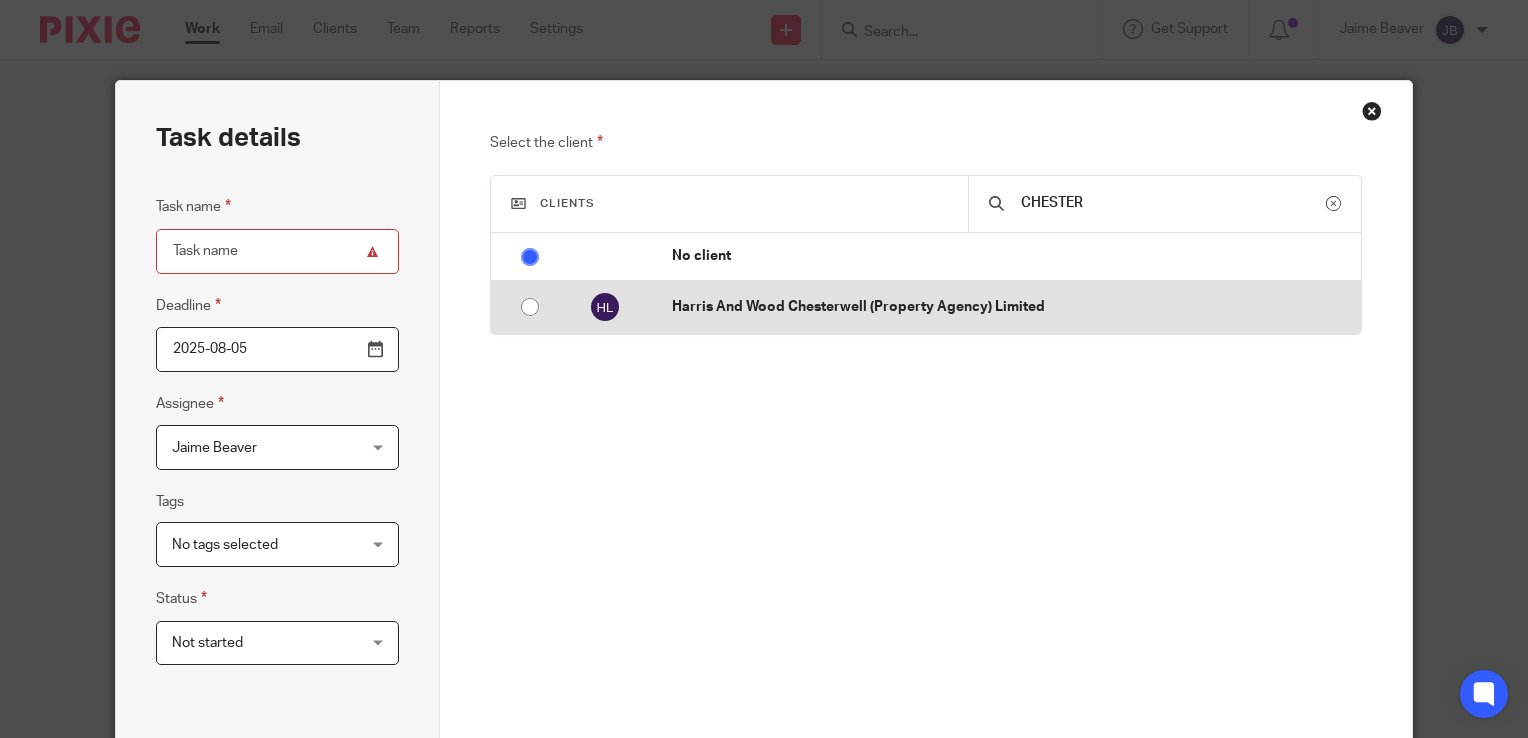 type on "CHESTER" 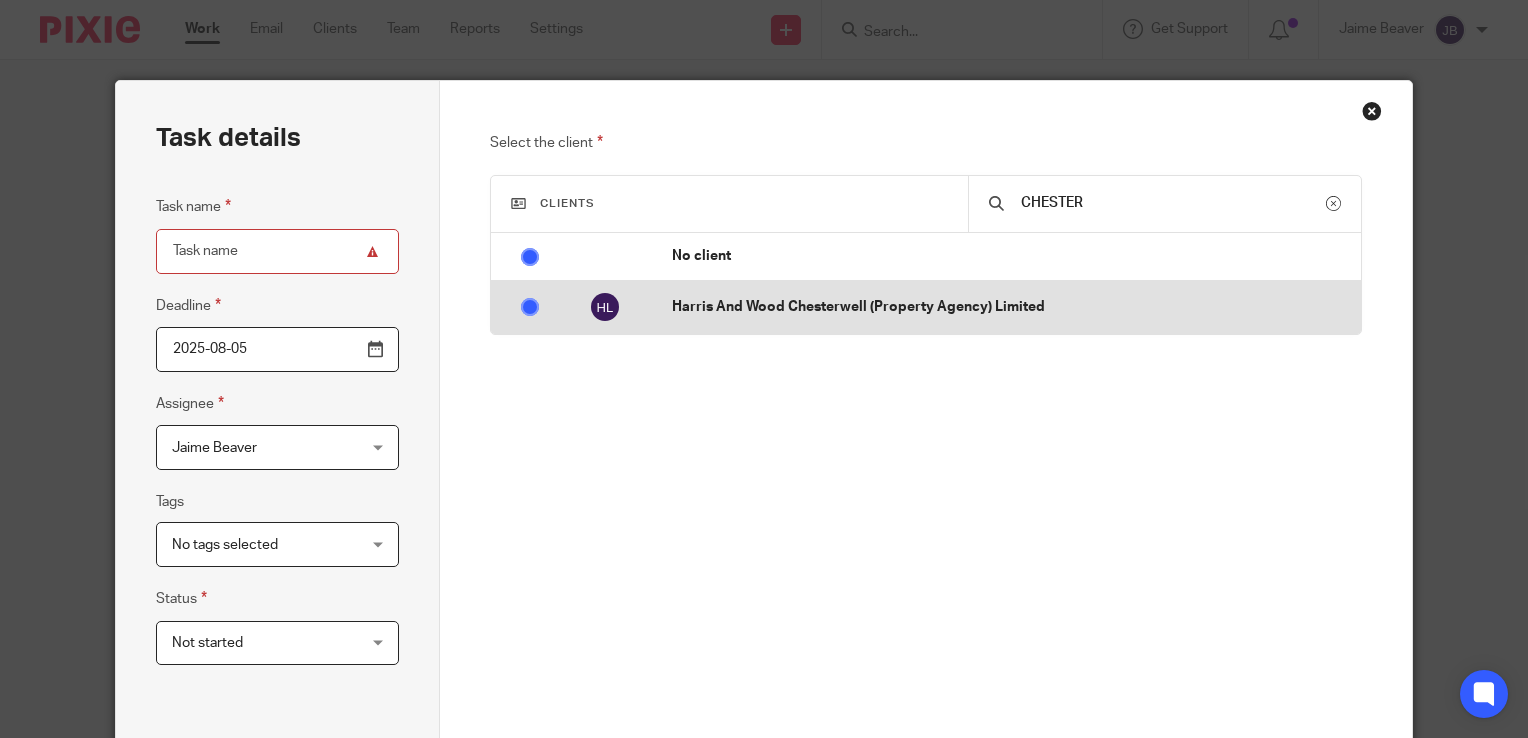 radio on "false" 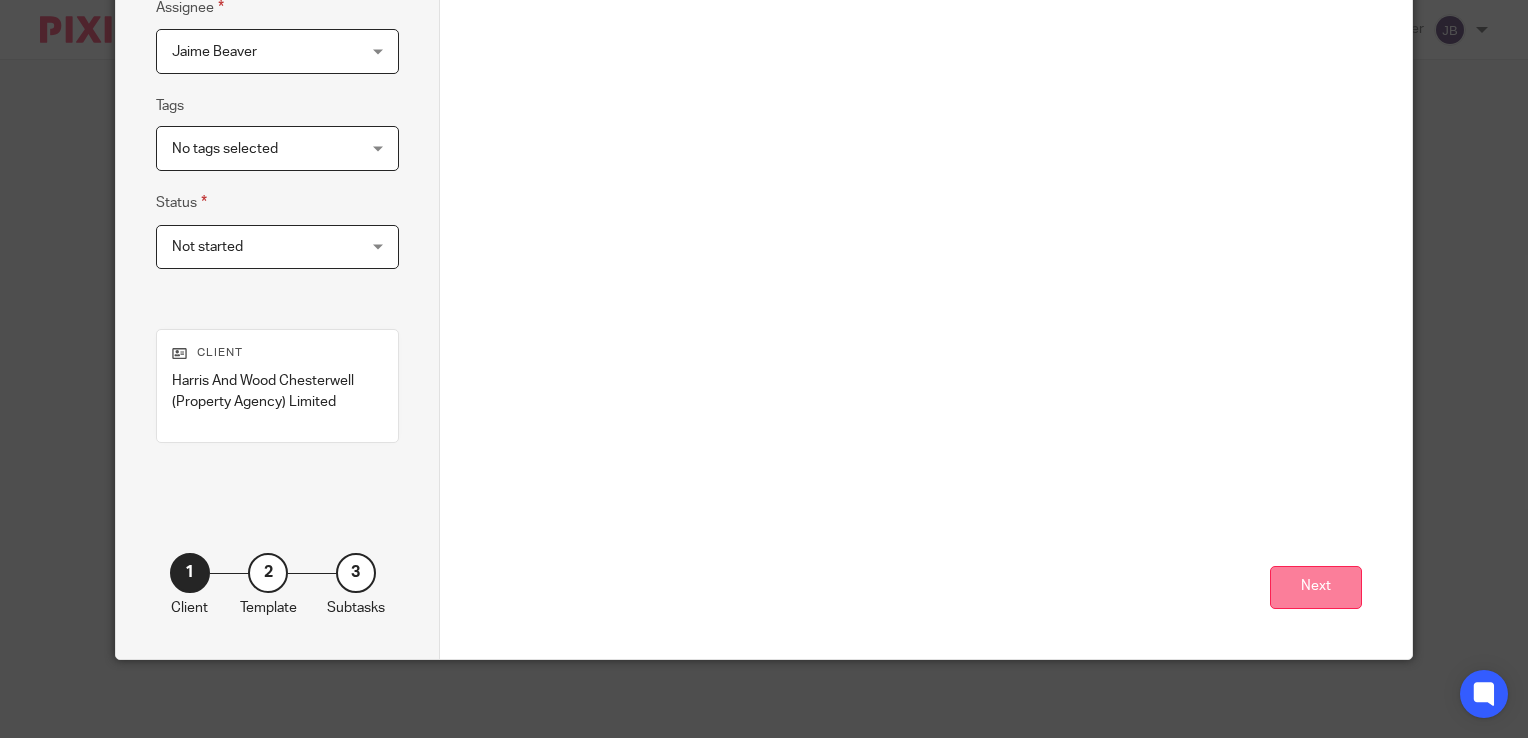 click on "Next" at bounding box center (1316, 587) 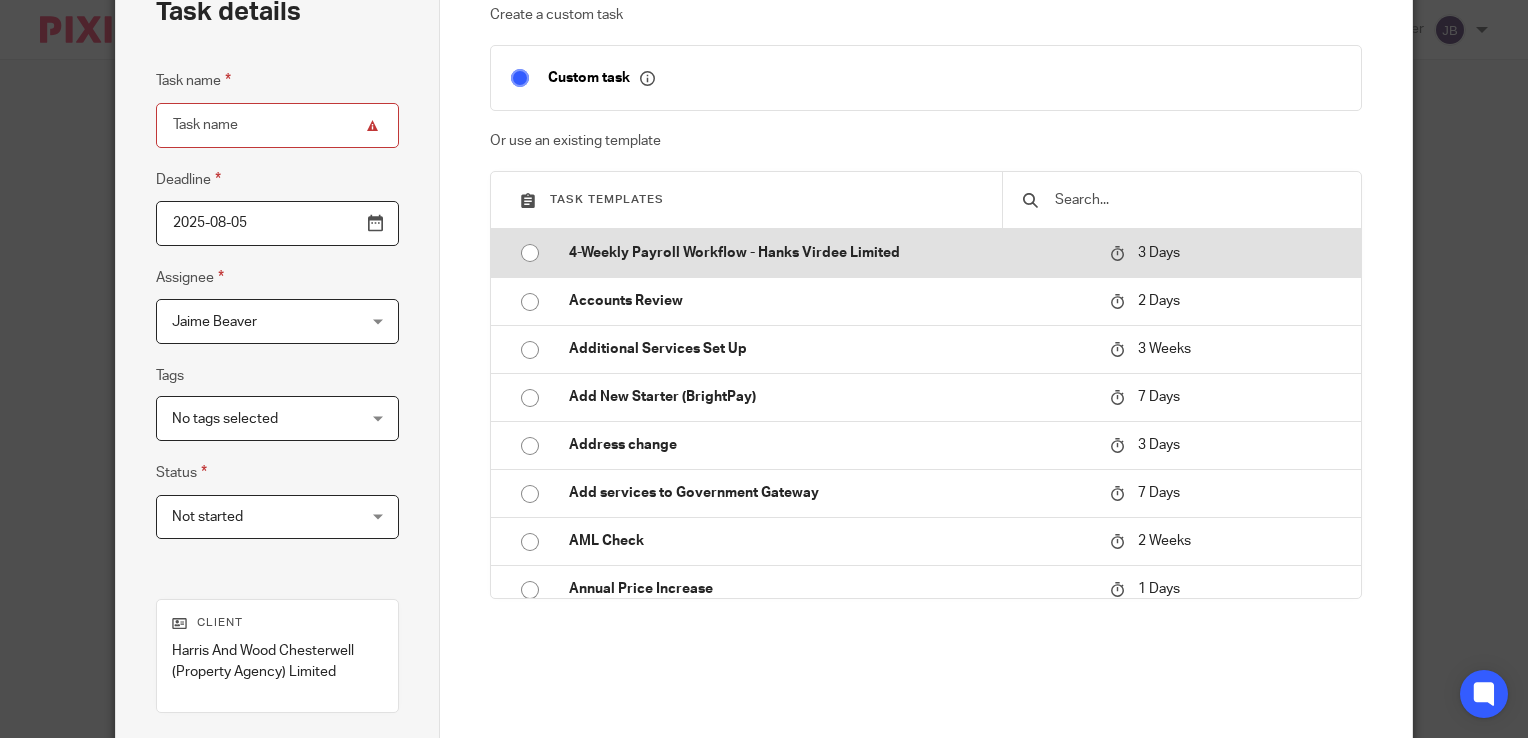 scroll, scrollTop: 96, scrollLeft: 0, axis: vertical 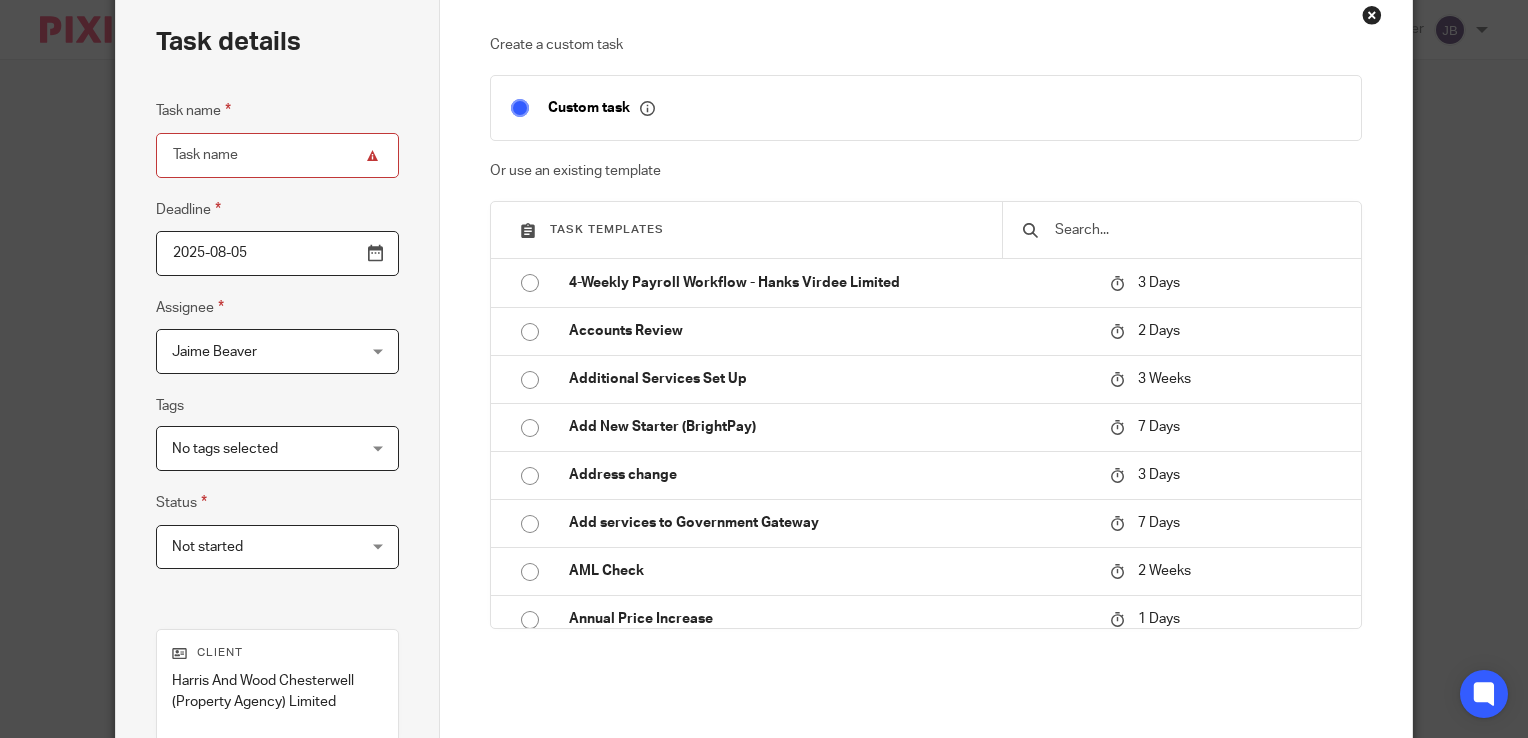 click at bounding box center (1197, 230) 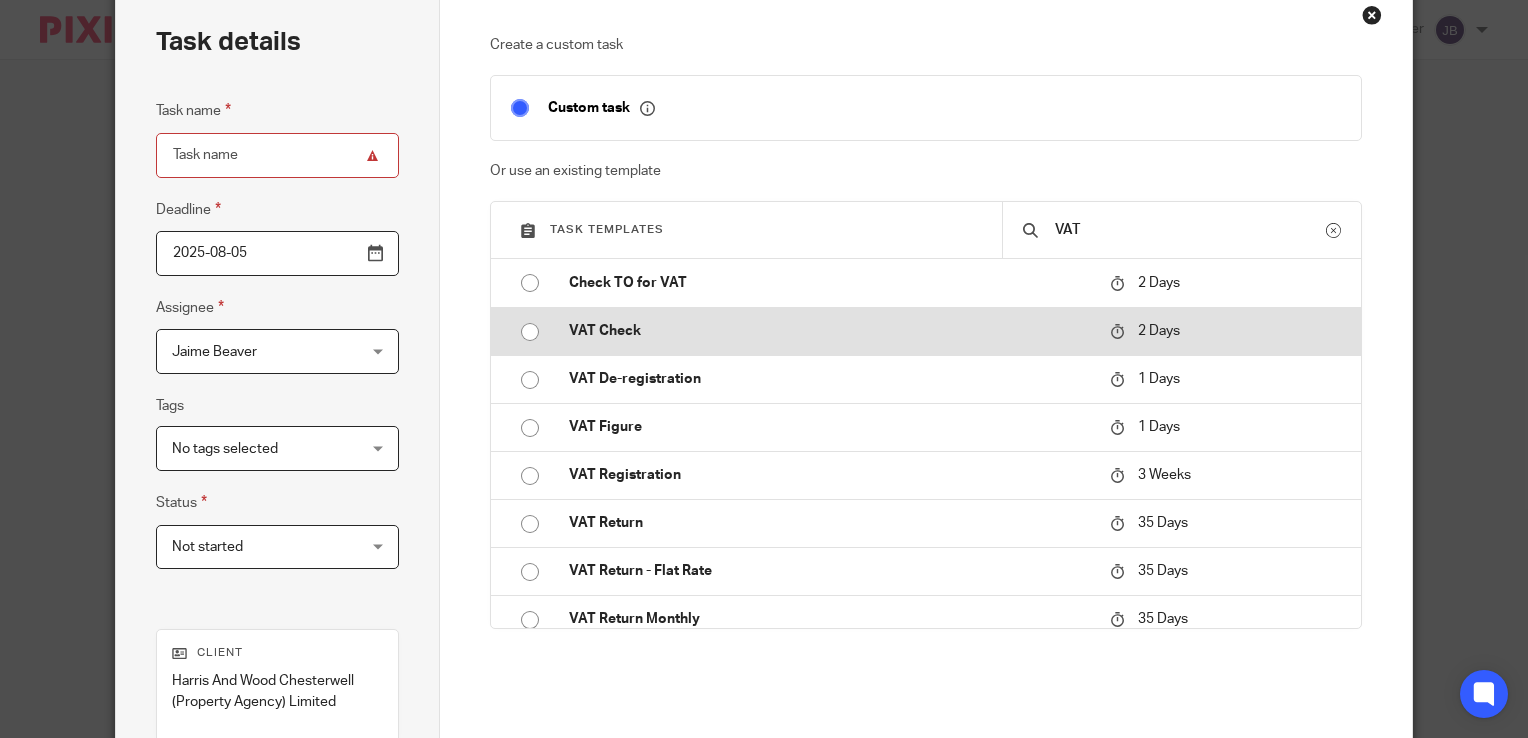 type on "VAT" 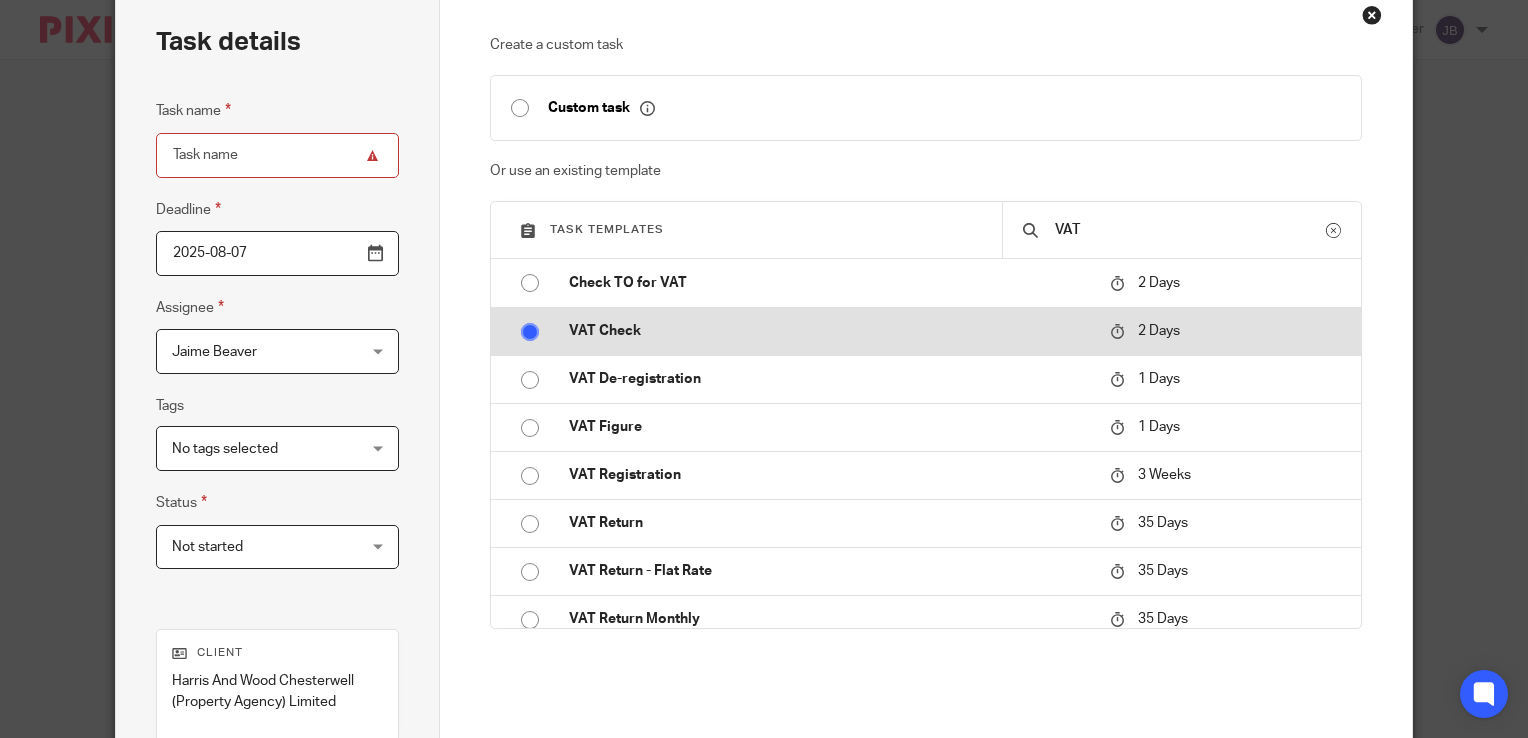 type on "VAT Check" 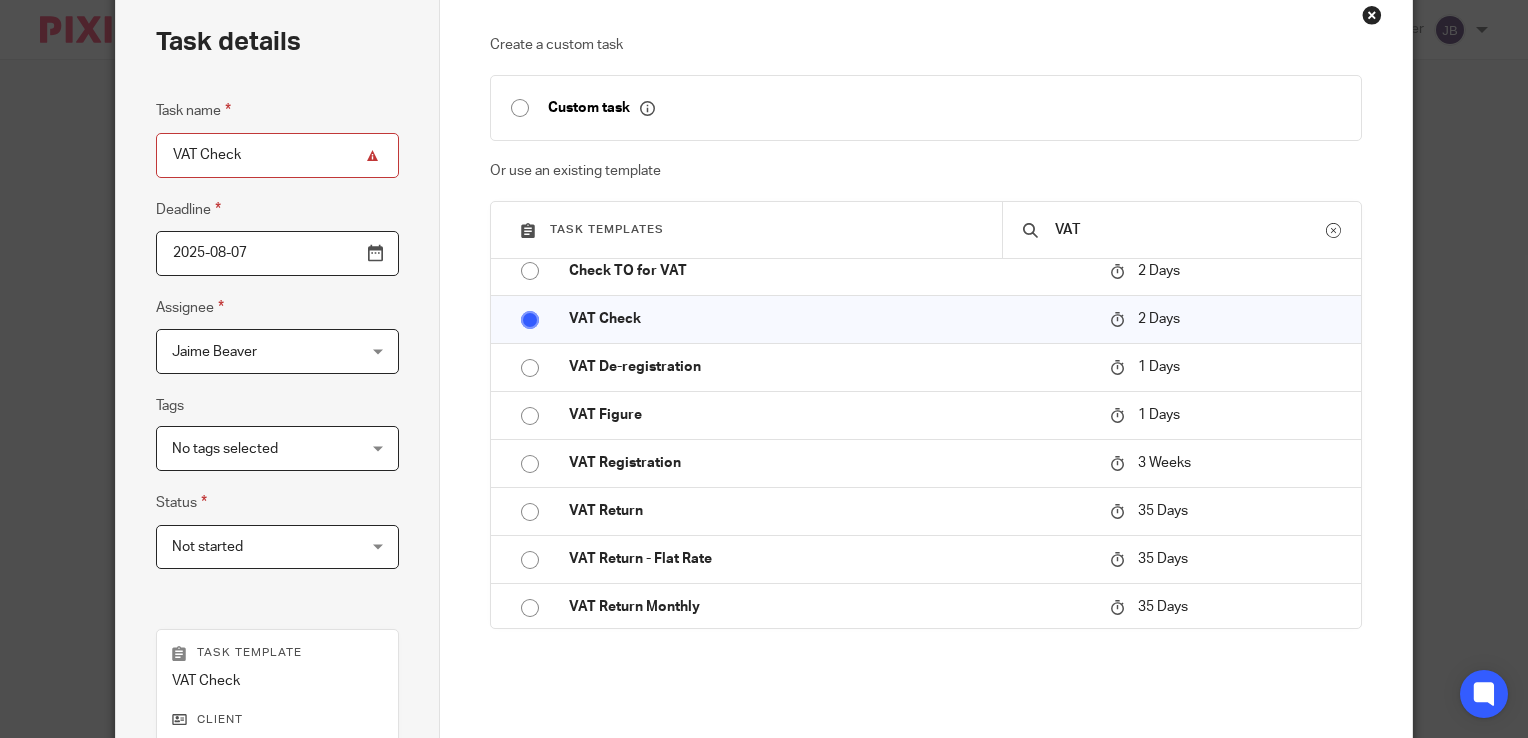 scroll, scrollTop: 15, scrollLeft: 0, axis: vertical 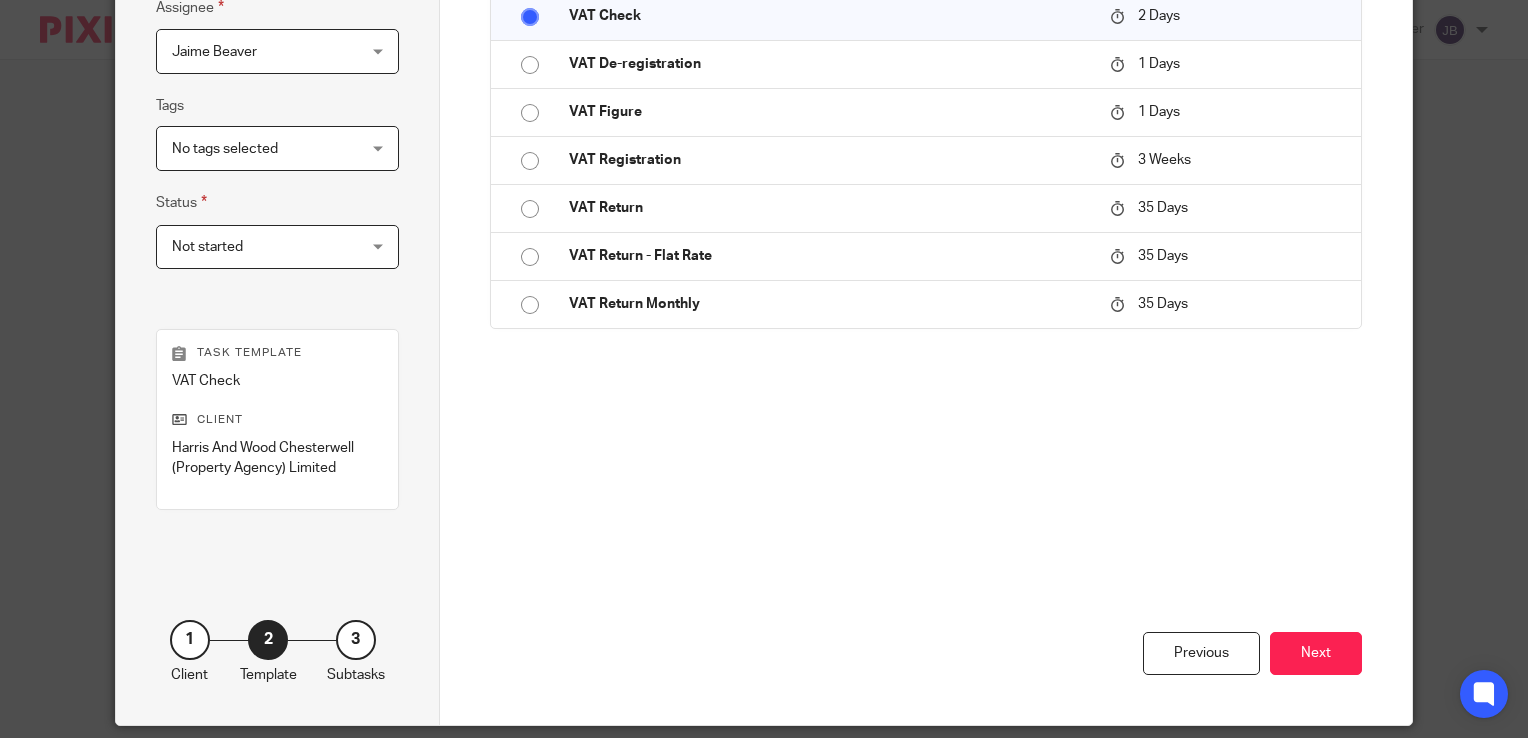 click on "Previous
Next" at bounding box center (926, 608) 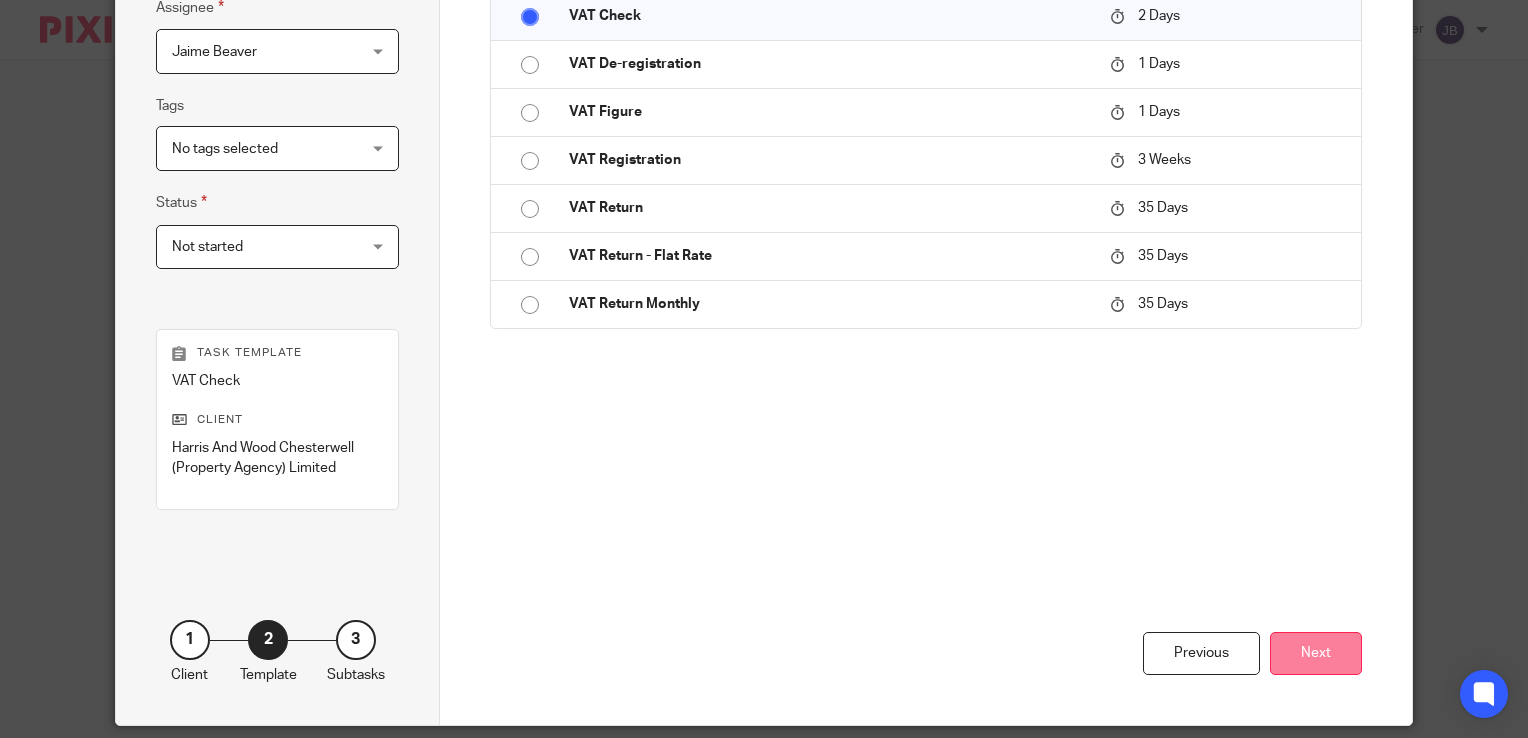 click on "Next" at bounding box center [1316, 653] 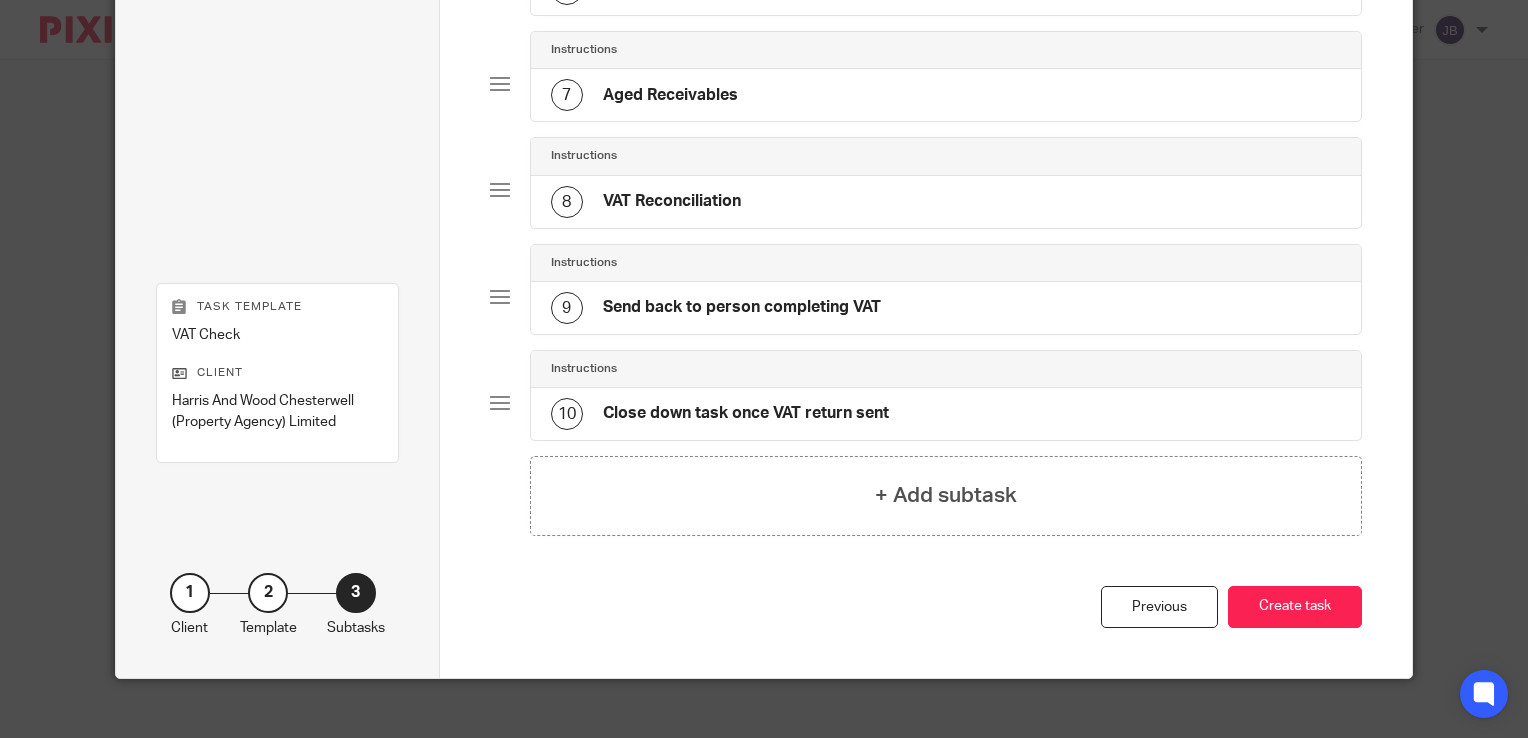 scroll, scrollTop: 802, scrollLeft: 0, axis: vertical 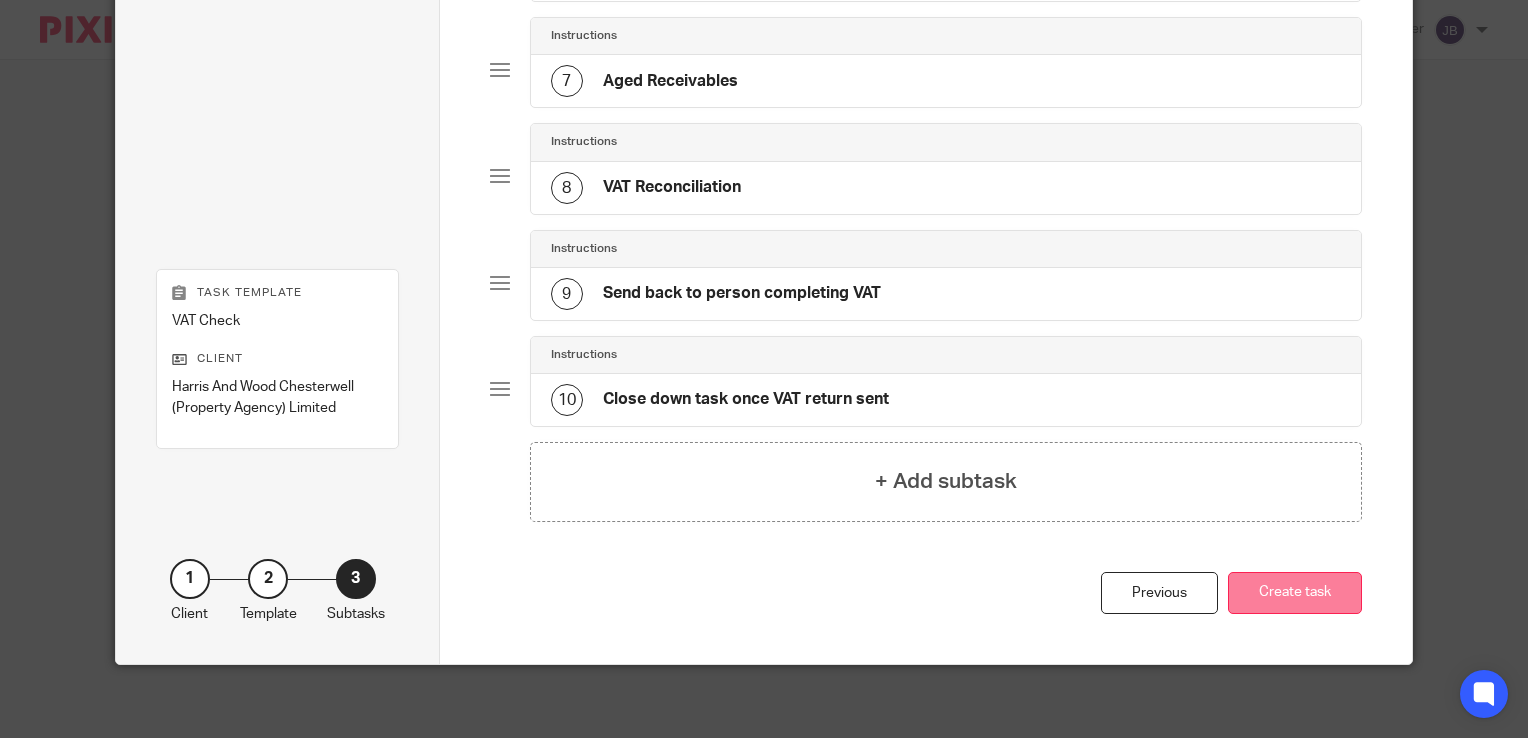 click on "Create task" at bounding box center (1295, 593) 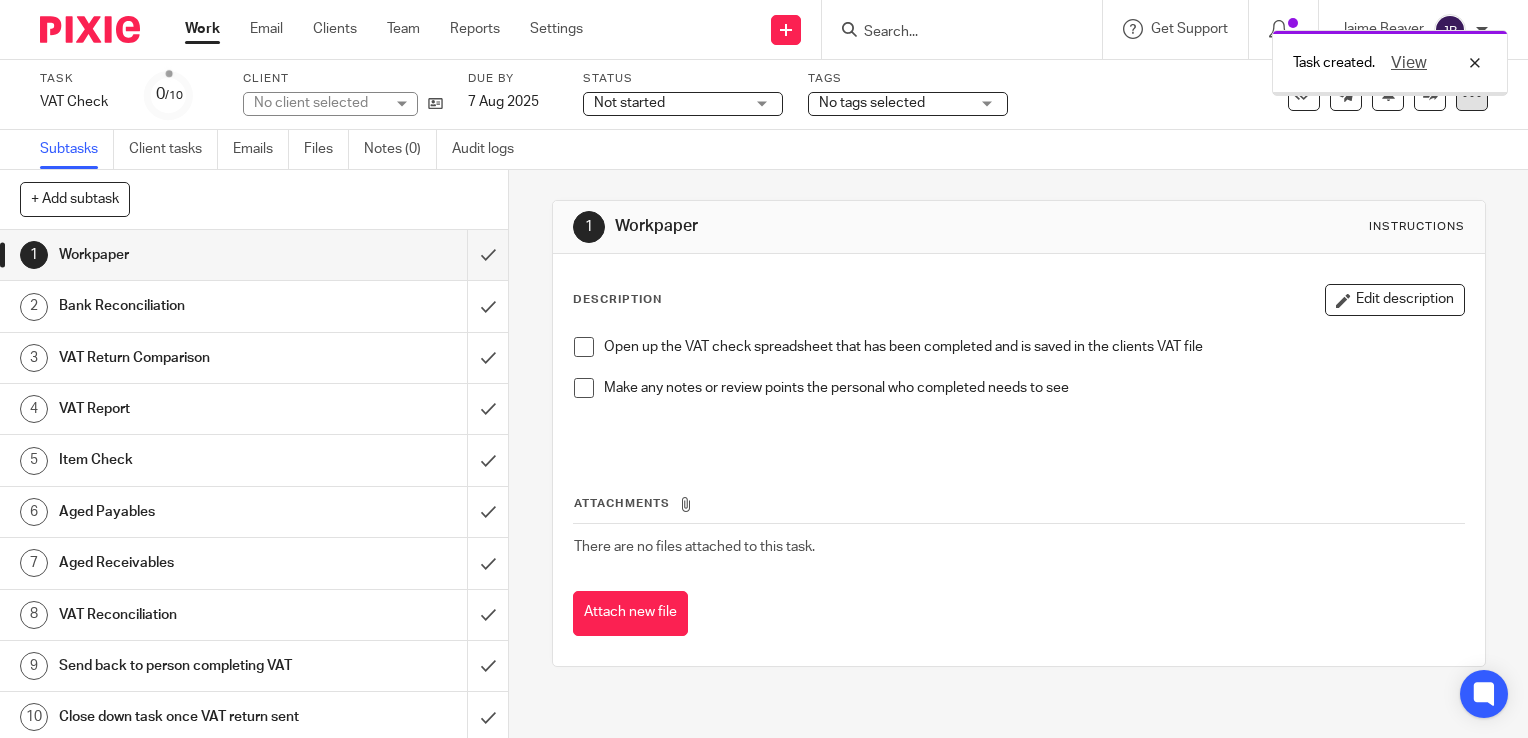 scroll, scrollTop: 0, scrollLeft: 0, axis: both 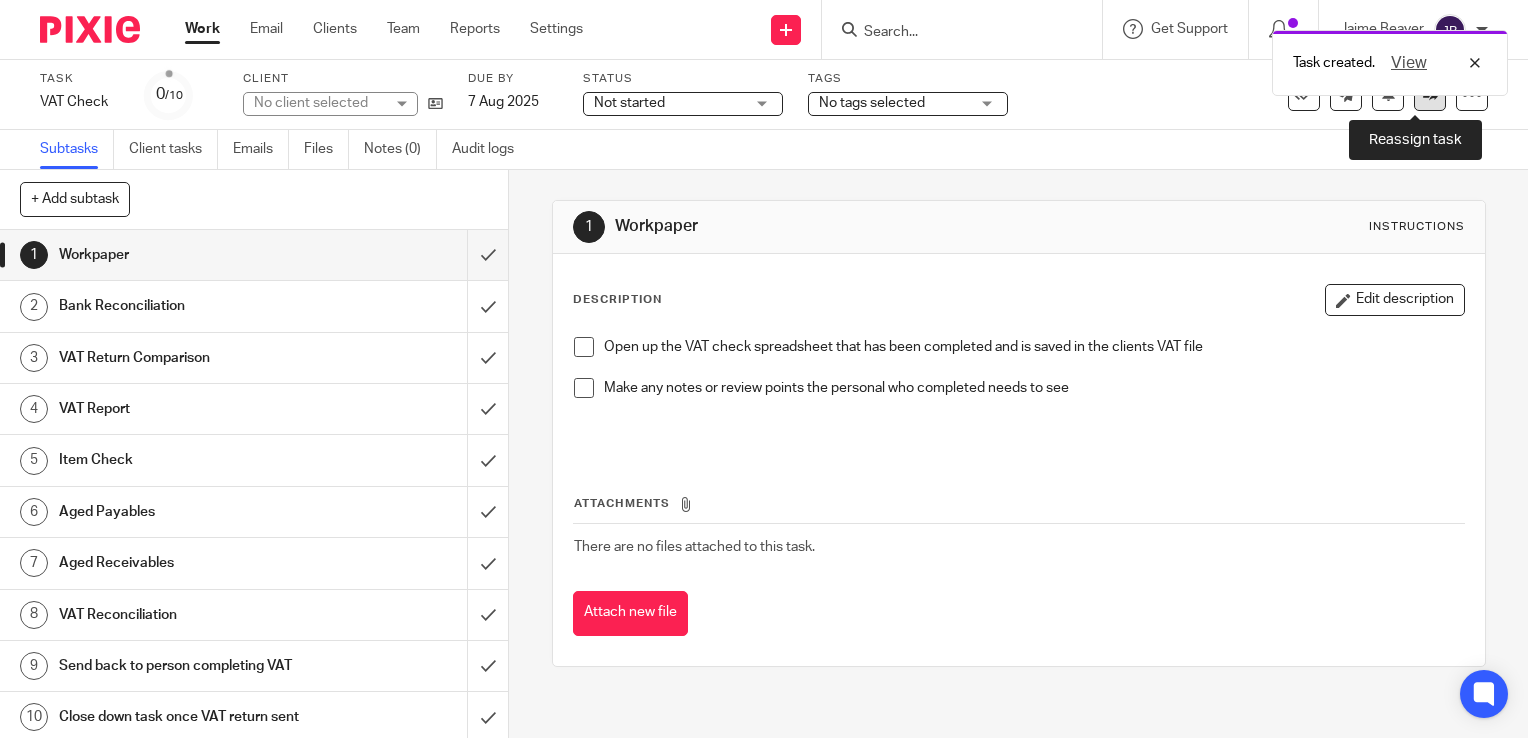 click at bounding box center [1430, 95] 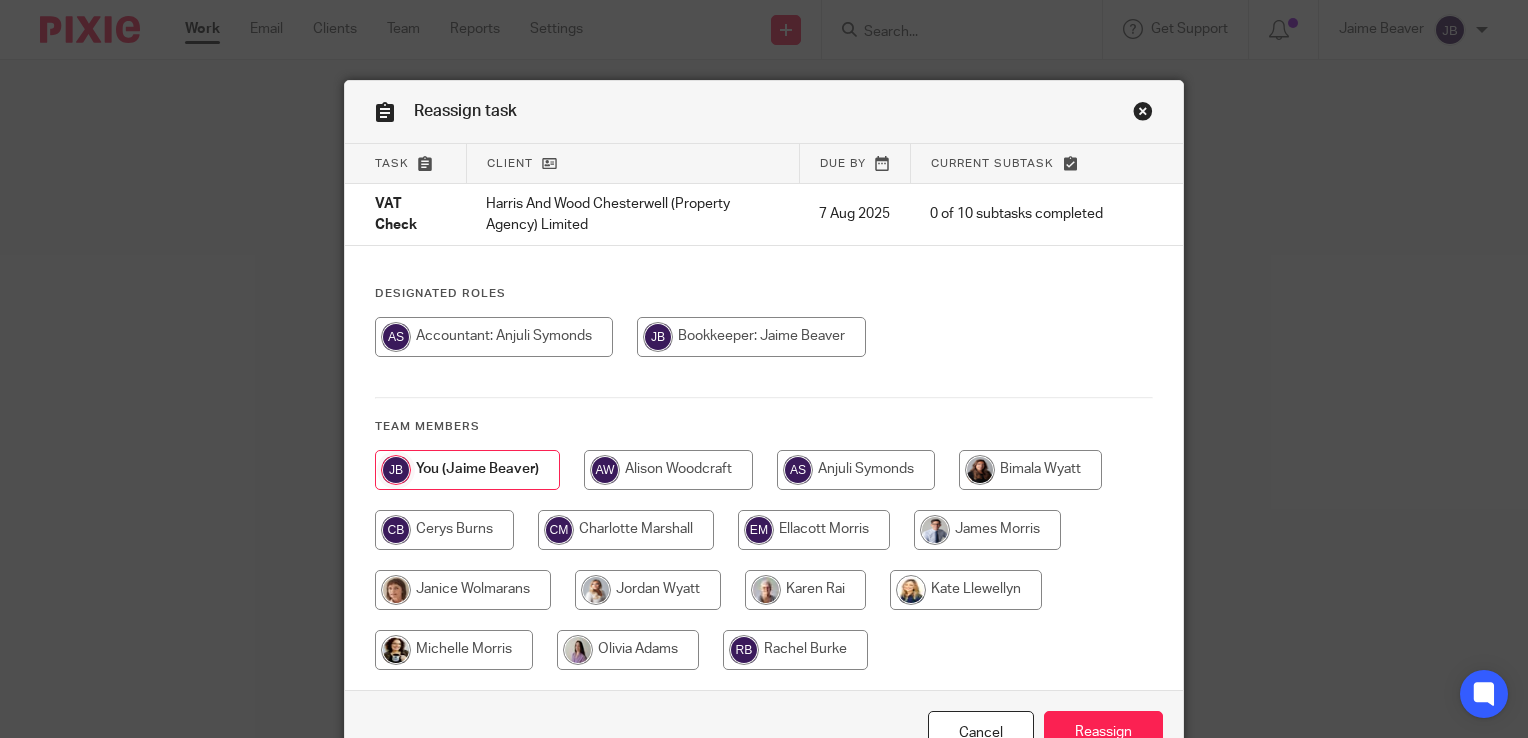 scroll, scrollTop: 0, scrollLeft: 0, axis: both 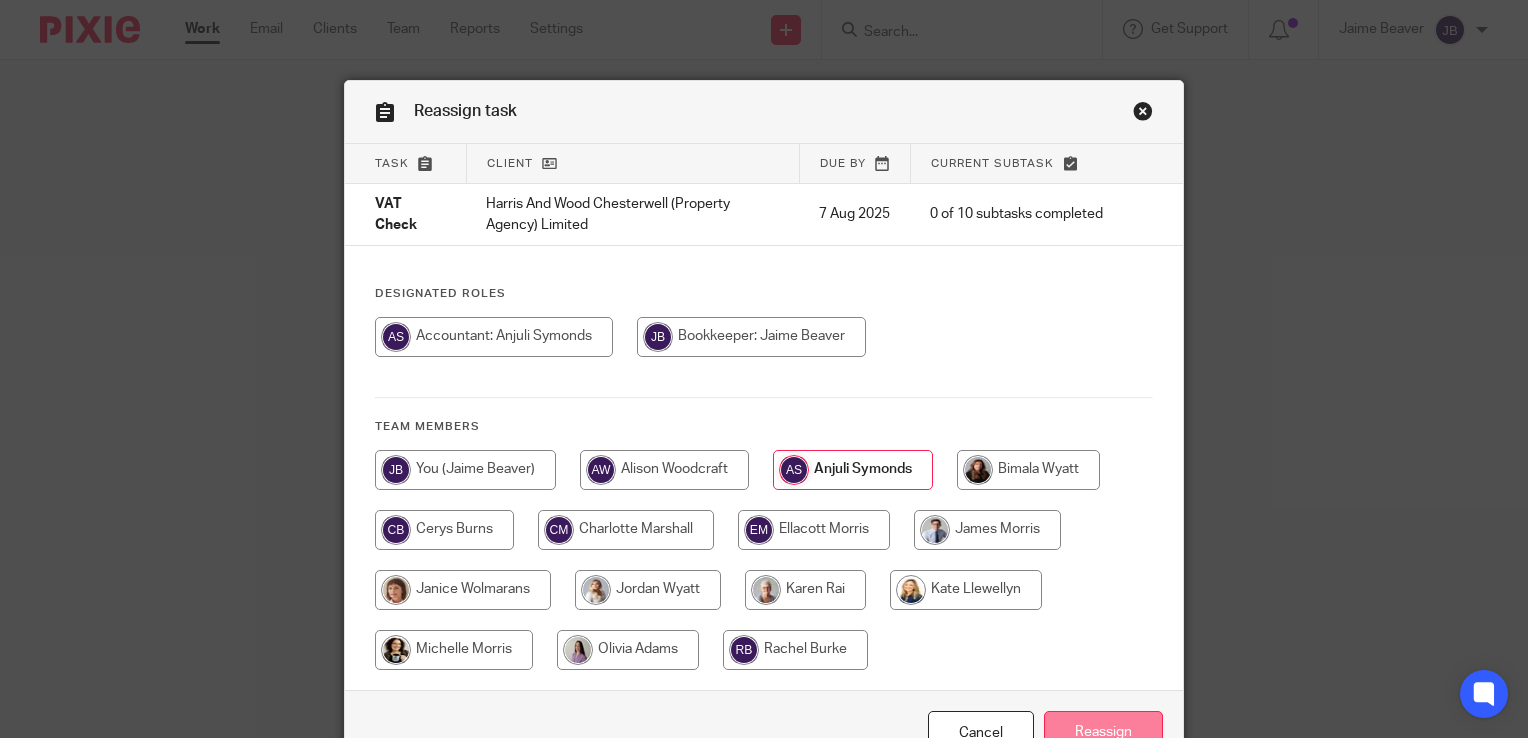 click on "Reassign" at bounding box center (1103, 732) 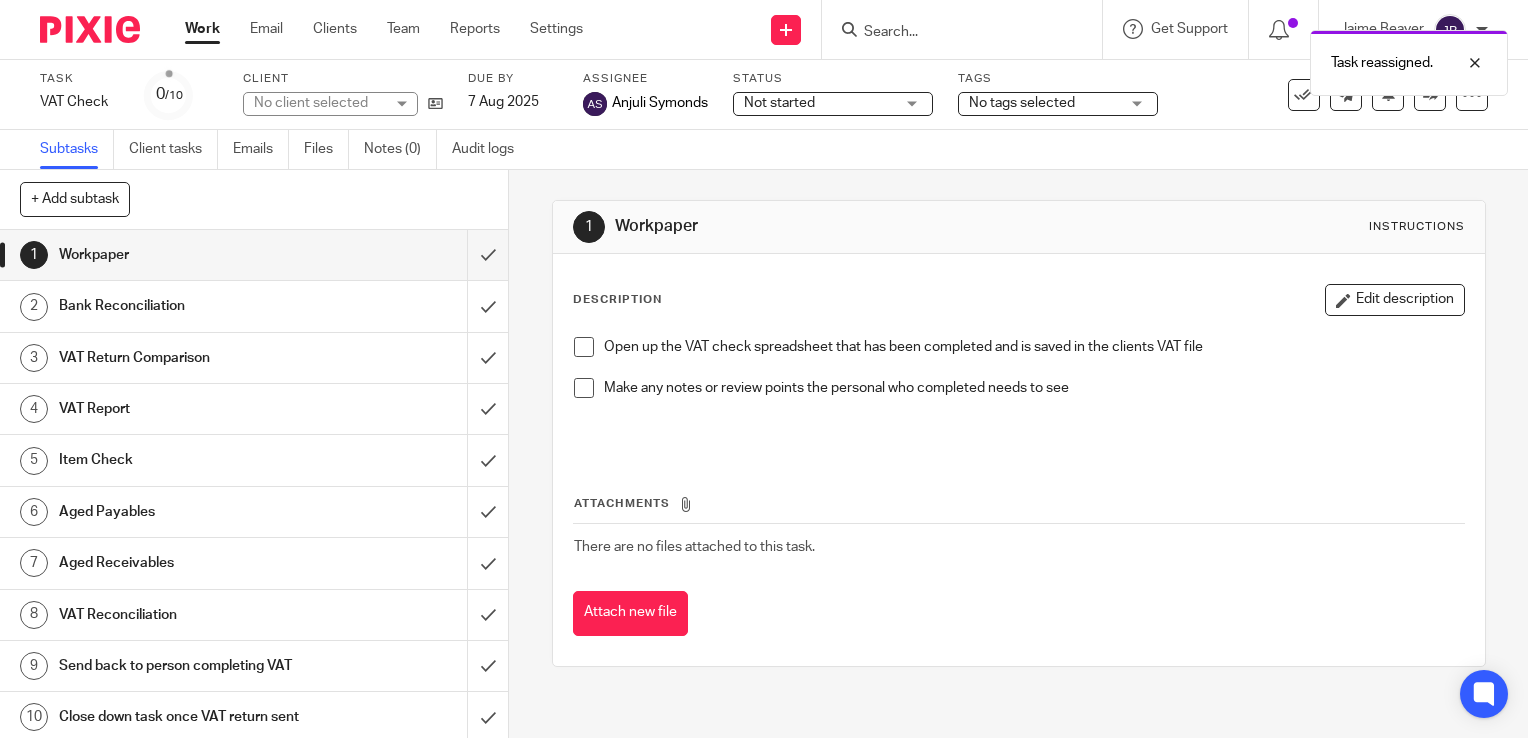 scroll, scrollTop: 0, scrollLeft: 0, axis: both 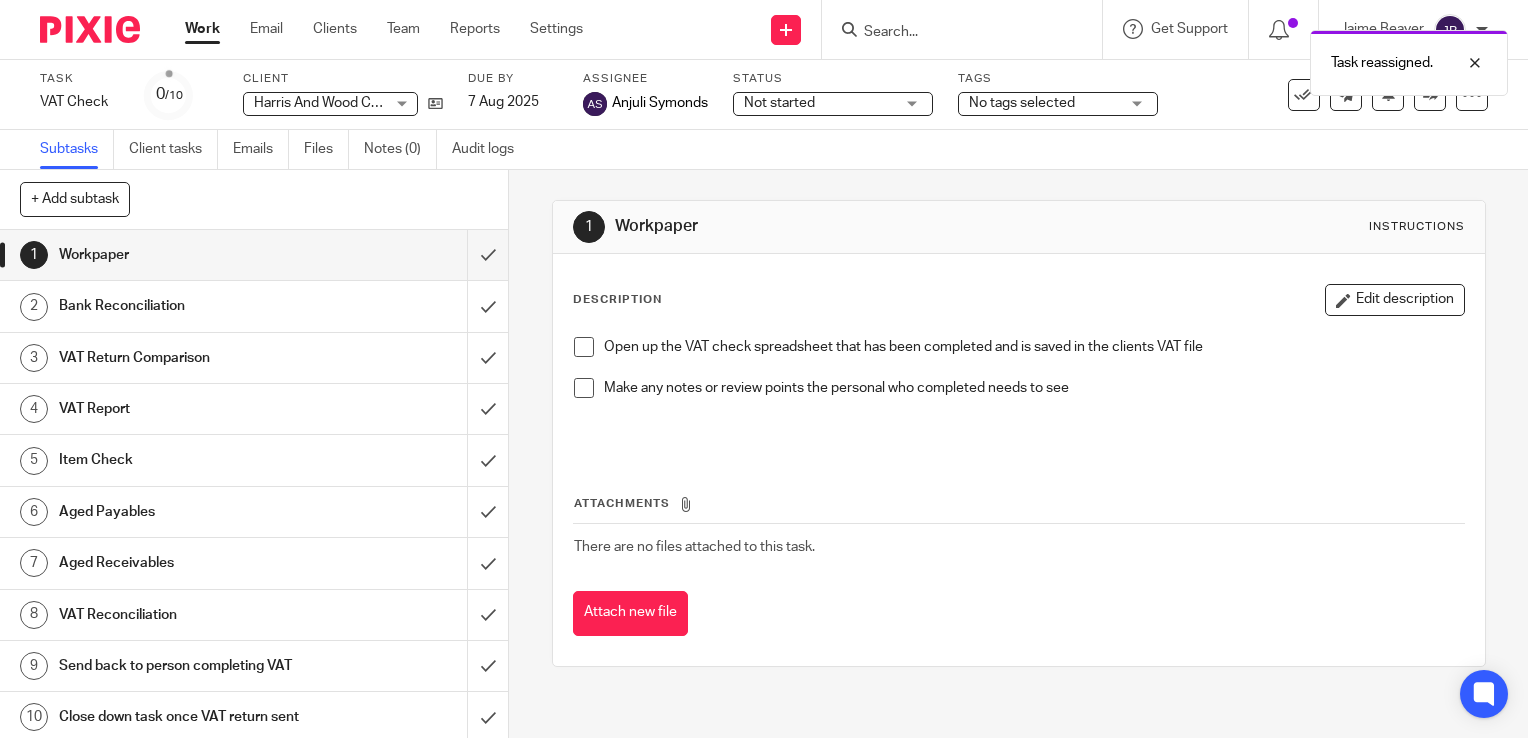 click on "Work" at bounding box center (202, 29) 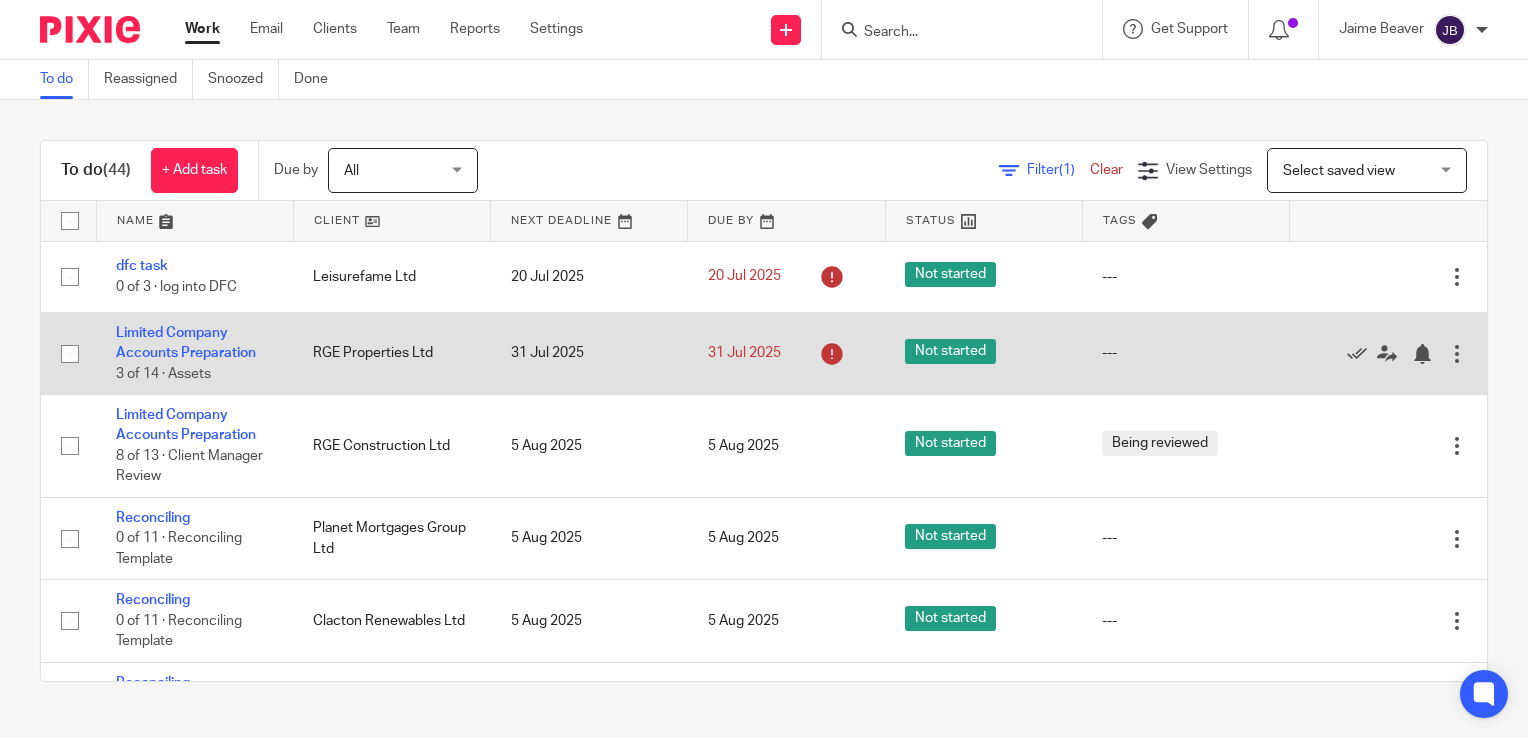 scroll, scrollTop: 0, scrollLeft: 0, axis: both 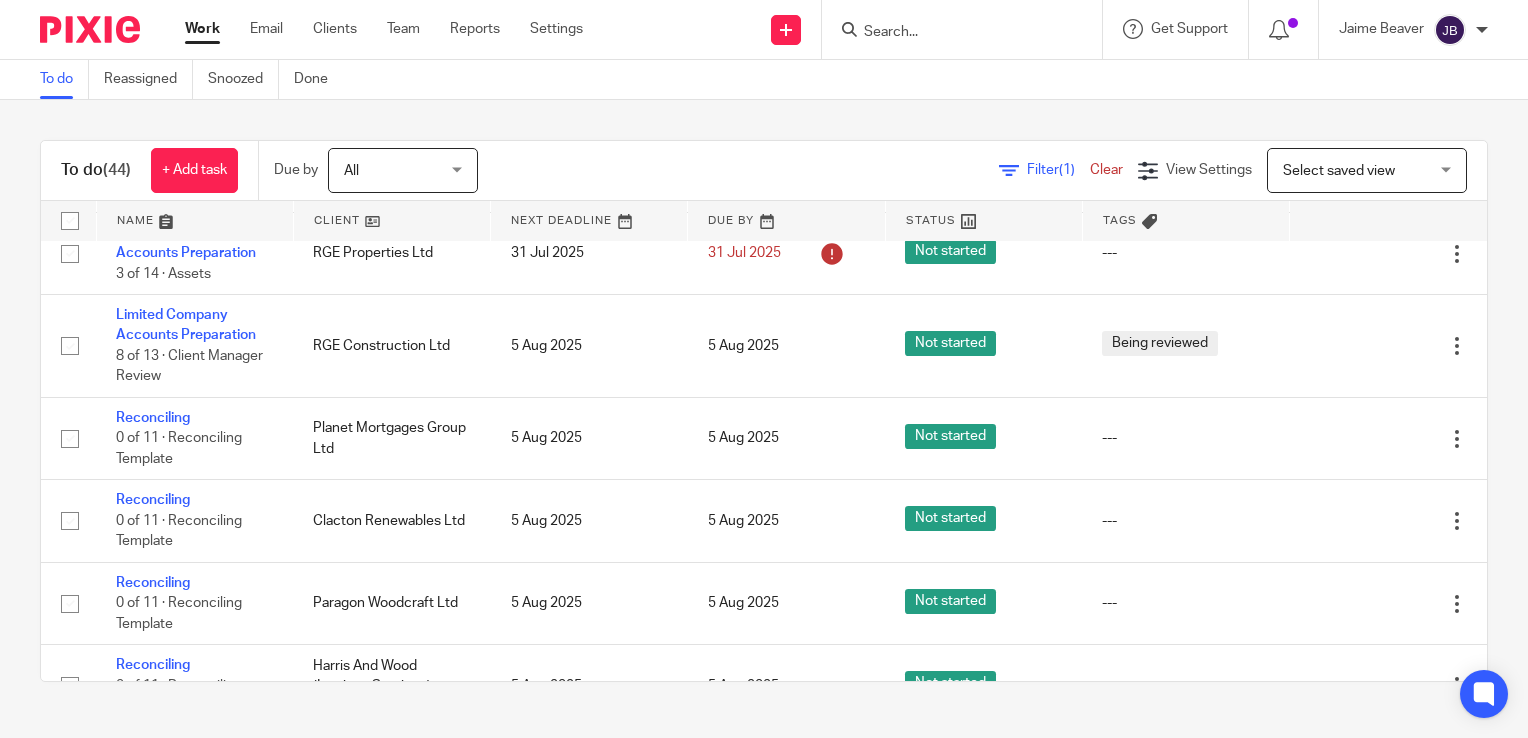drag, startPoint x: 912, startPoint y: 152, endPoint x: 953, endPoint y: 154, distance: 41.04875 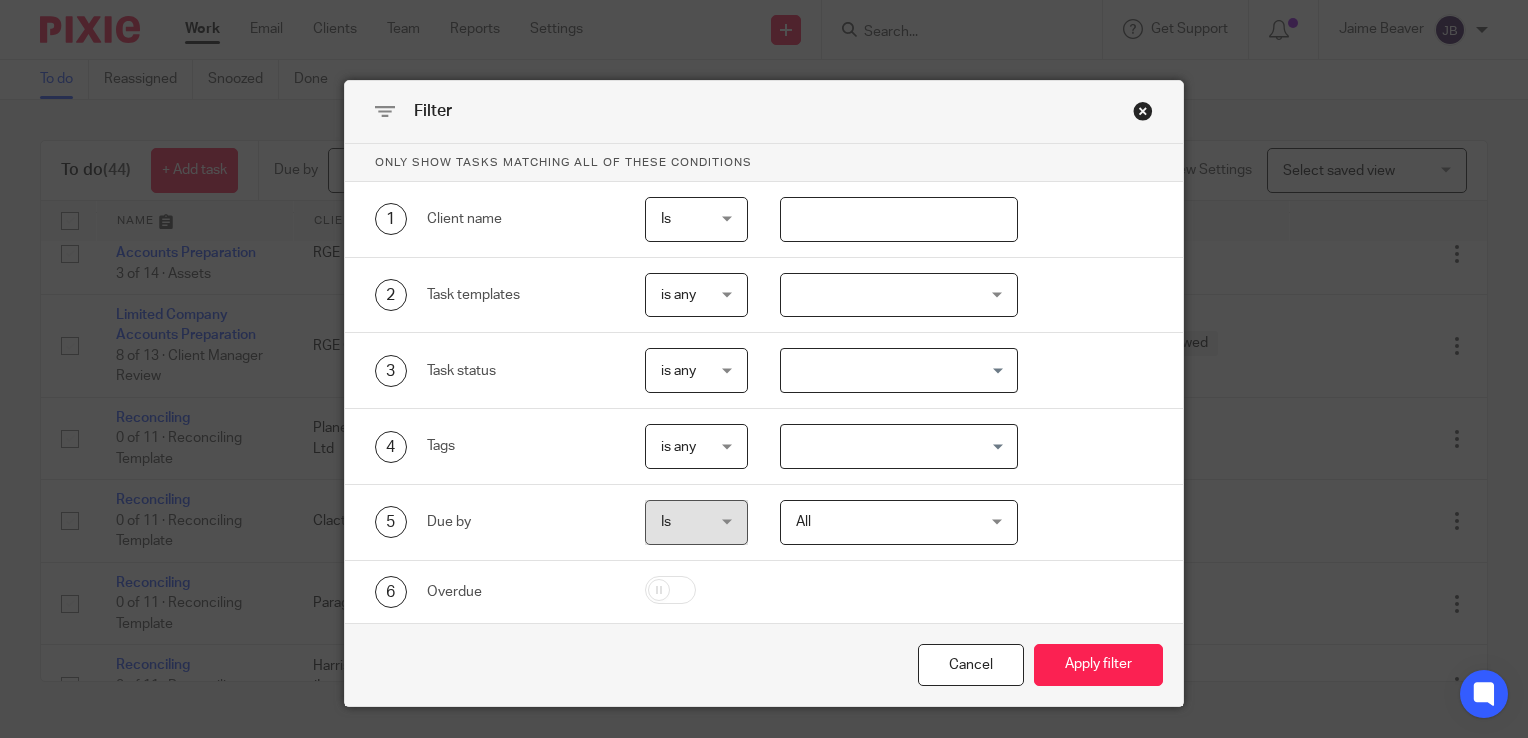 click at bounding box center [899, 219] 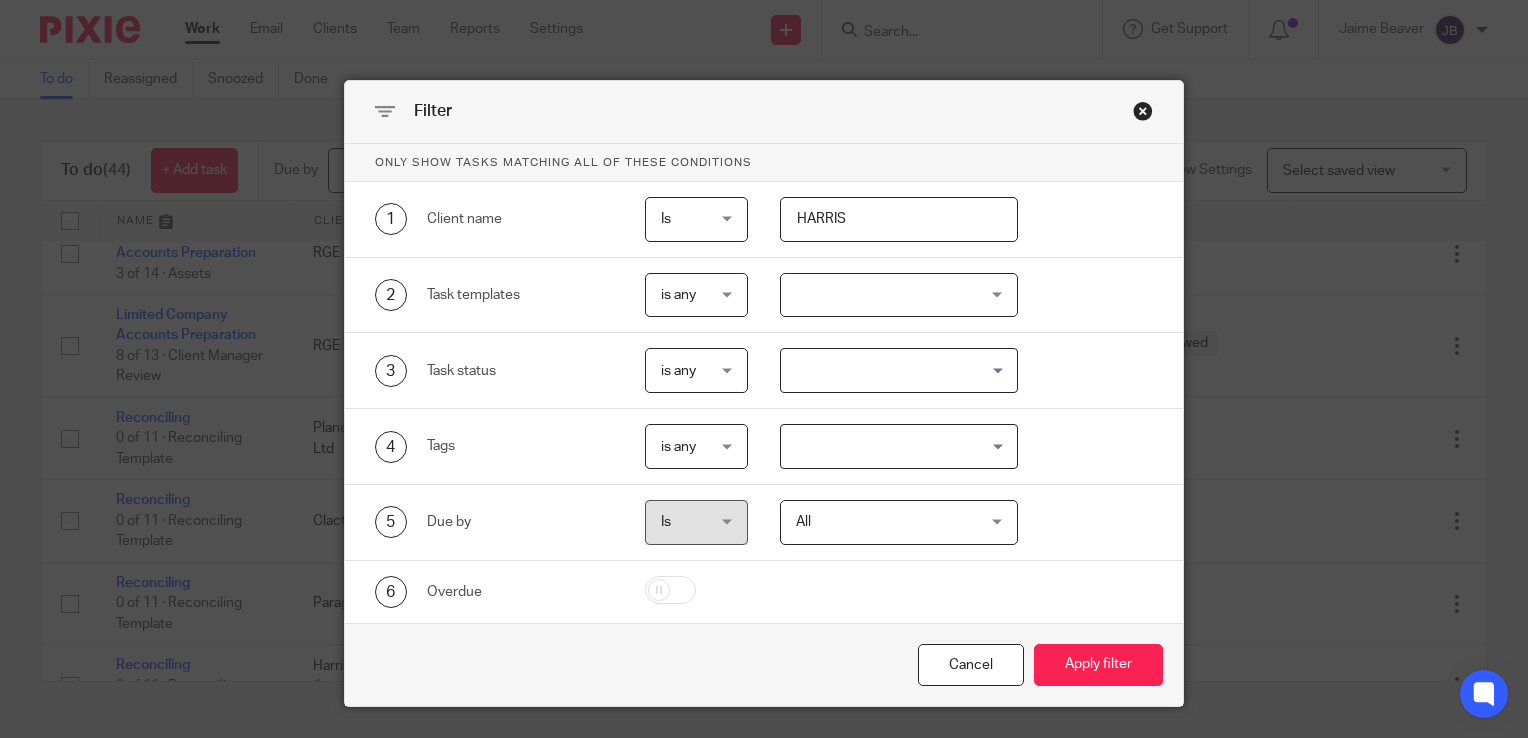type on "HARRIS" 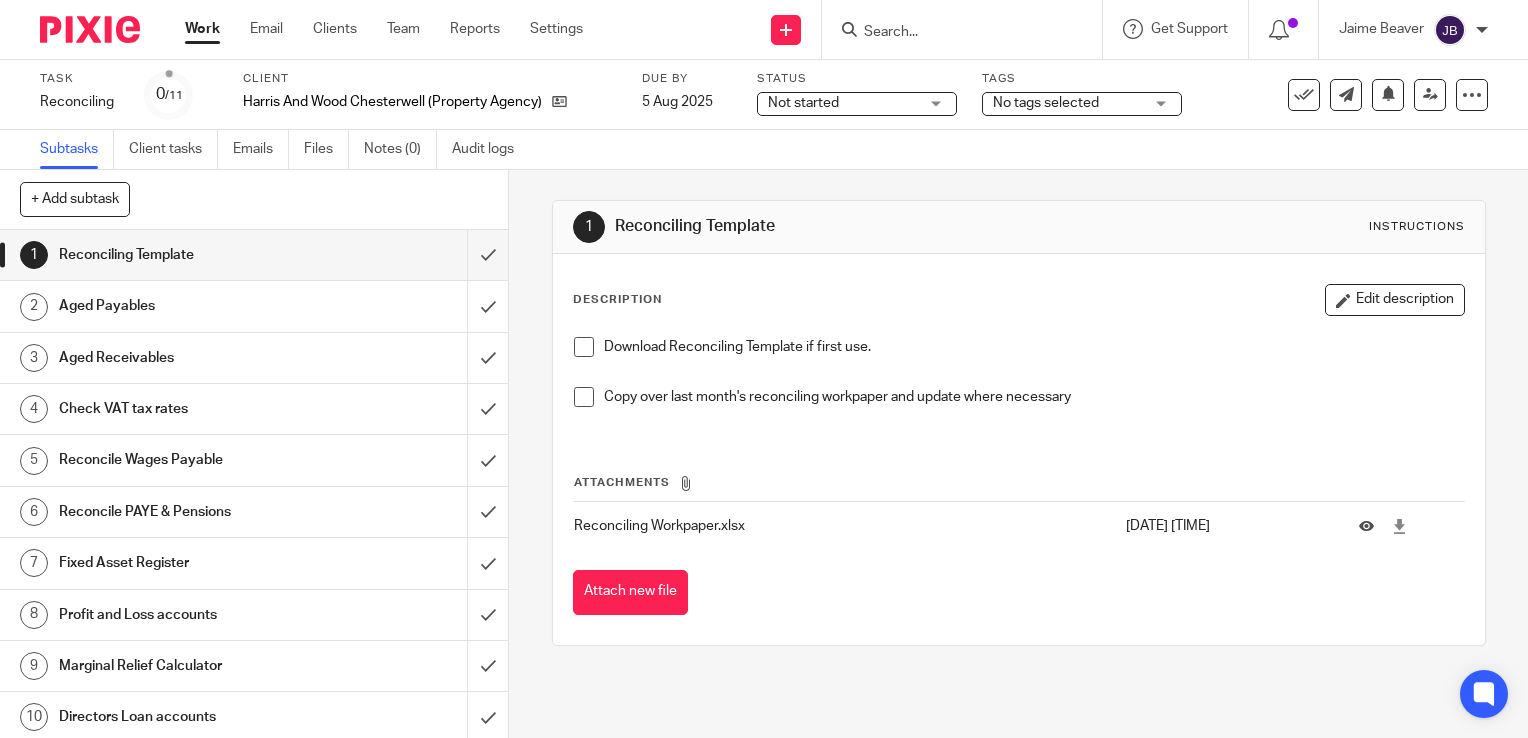 scroll, scrollTop: 0, scrollLeft: 0, axis: both 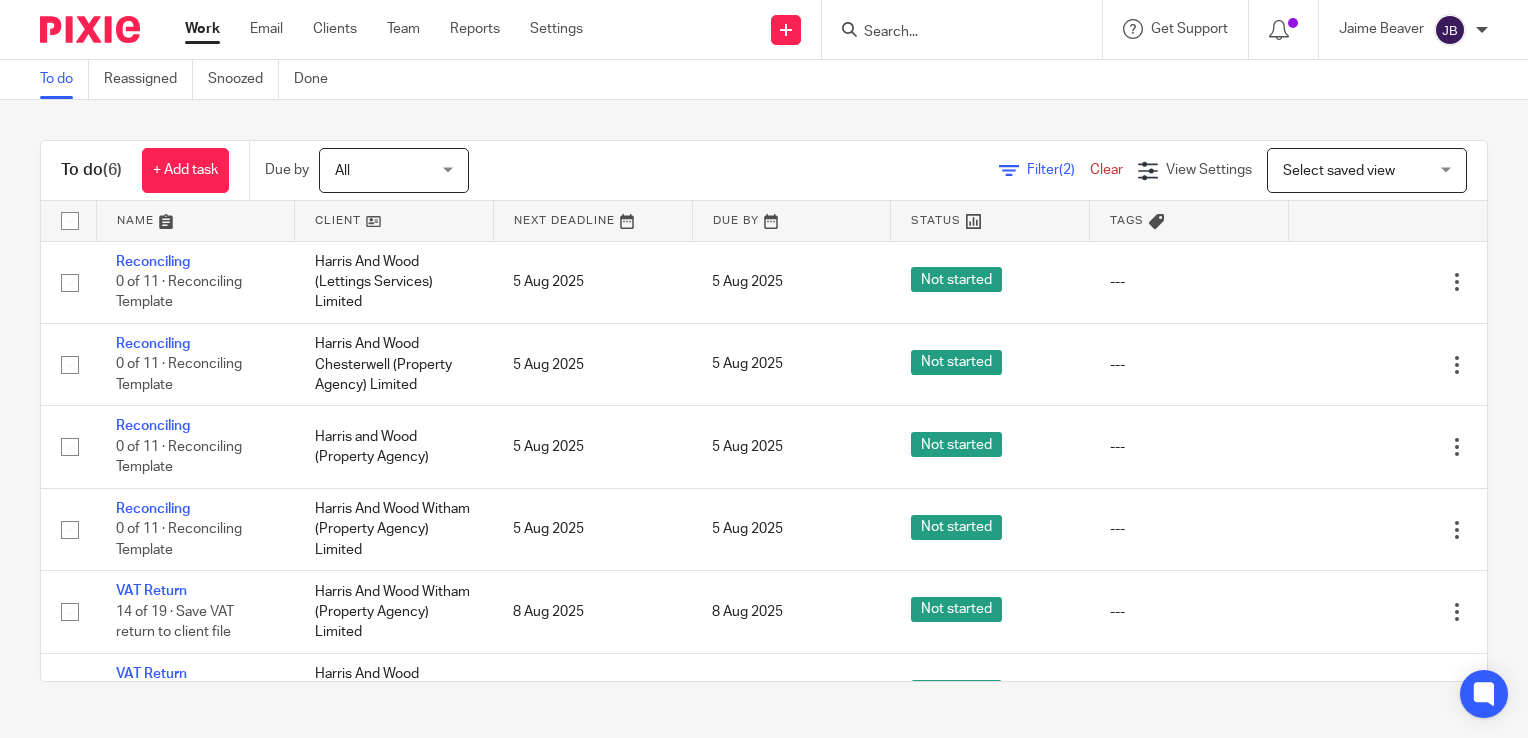 click at bounding box center [968, 29] 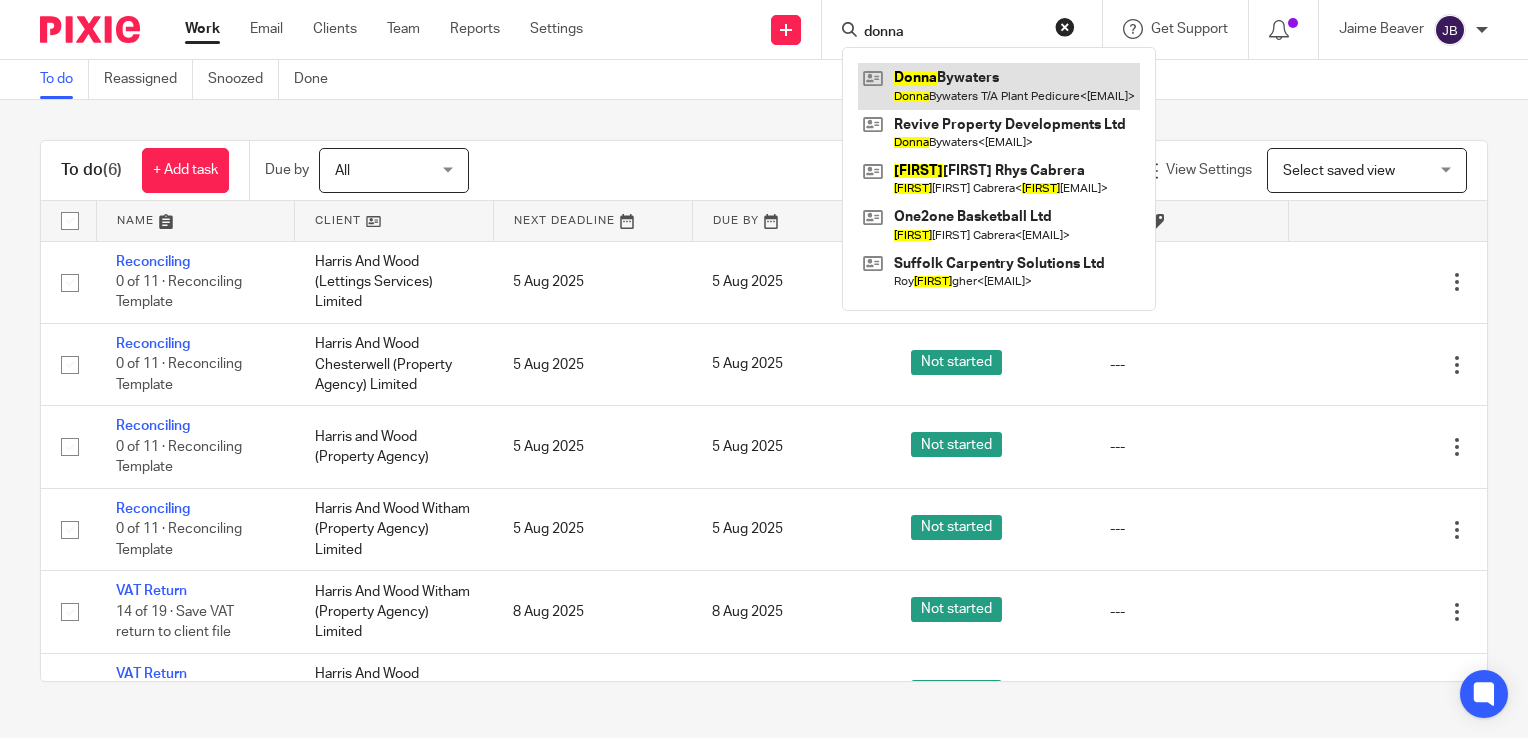 type on "donna" 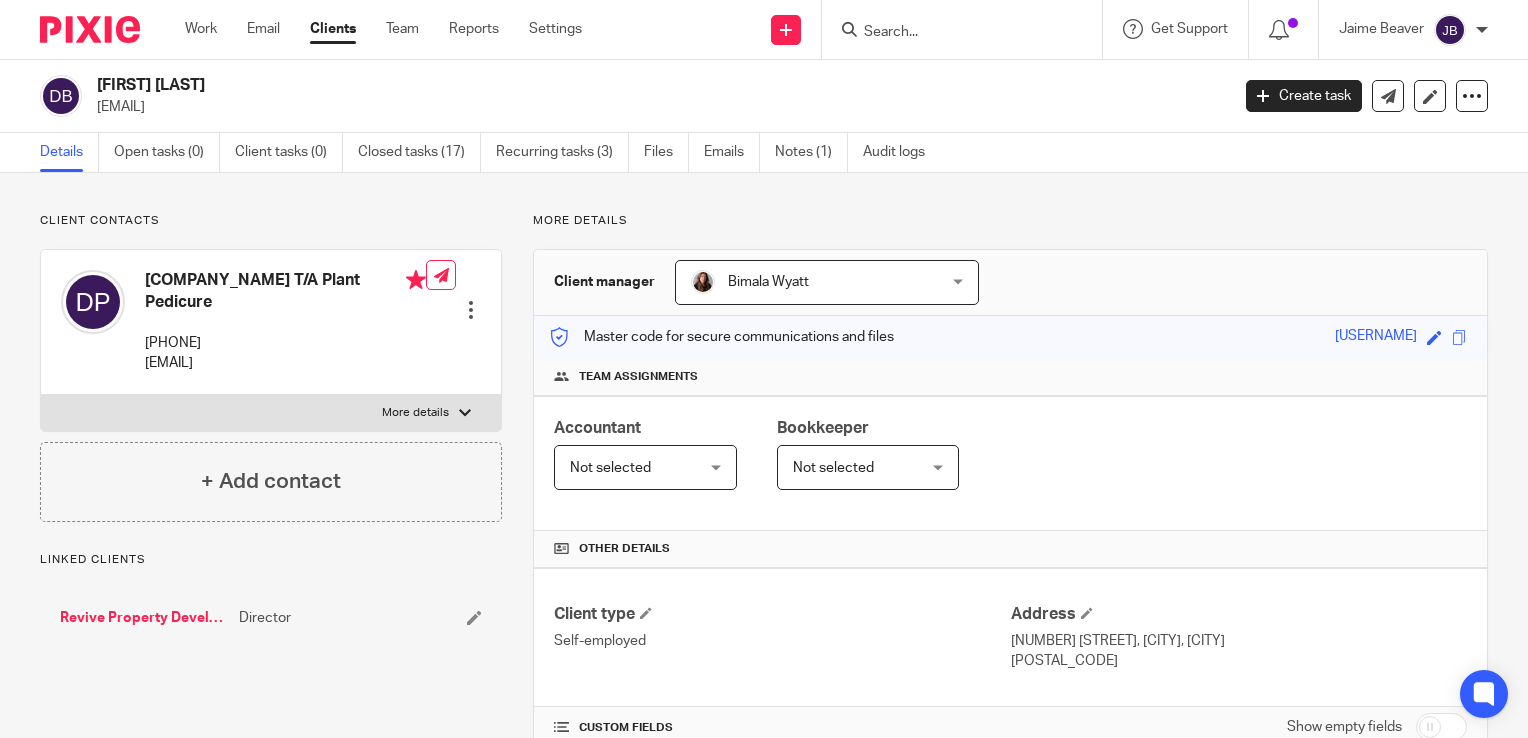 scroll, scrollTop: 0, scrollLeft: 0, axis: both 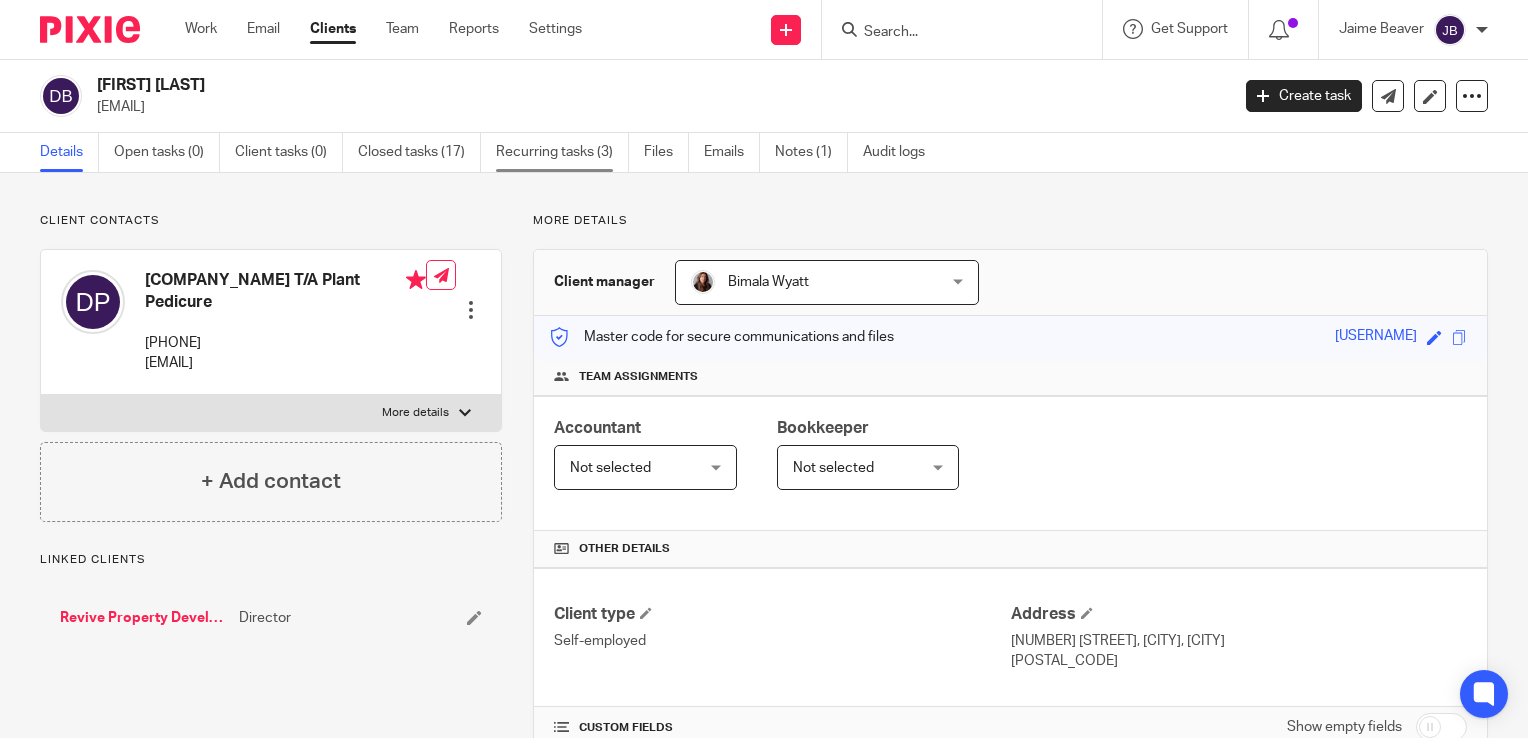 click on "Recurring tasks (3)" at bounding box center [562, 152] 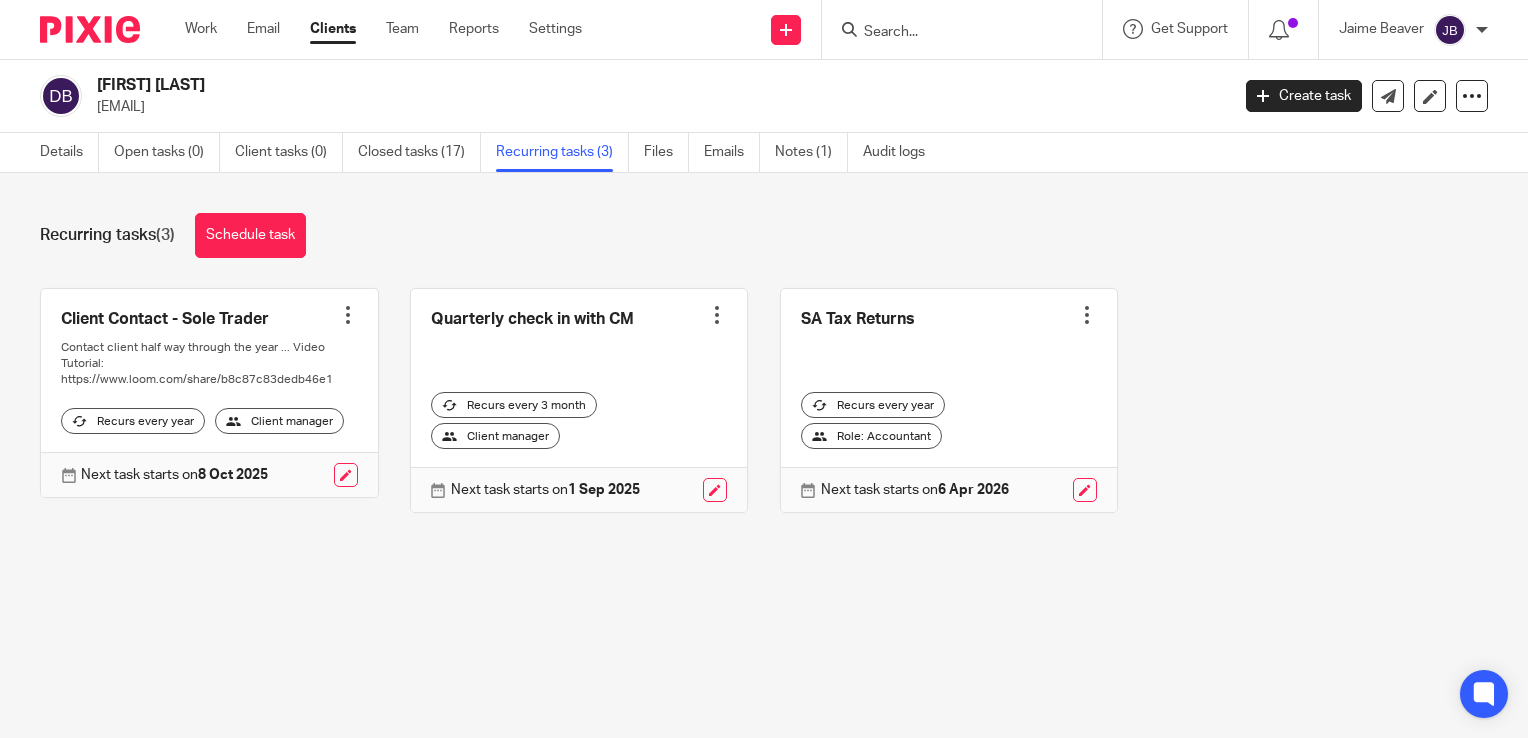 scroll, scrollTop: 0, scrollLeft: 0, axis: both 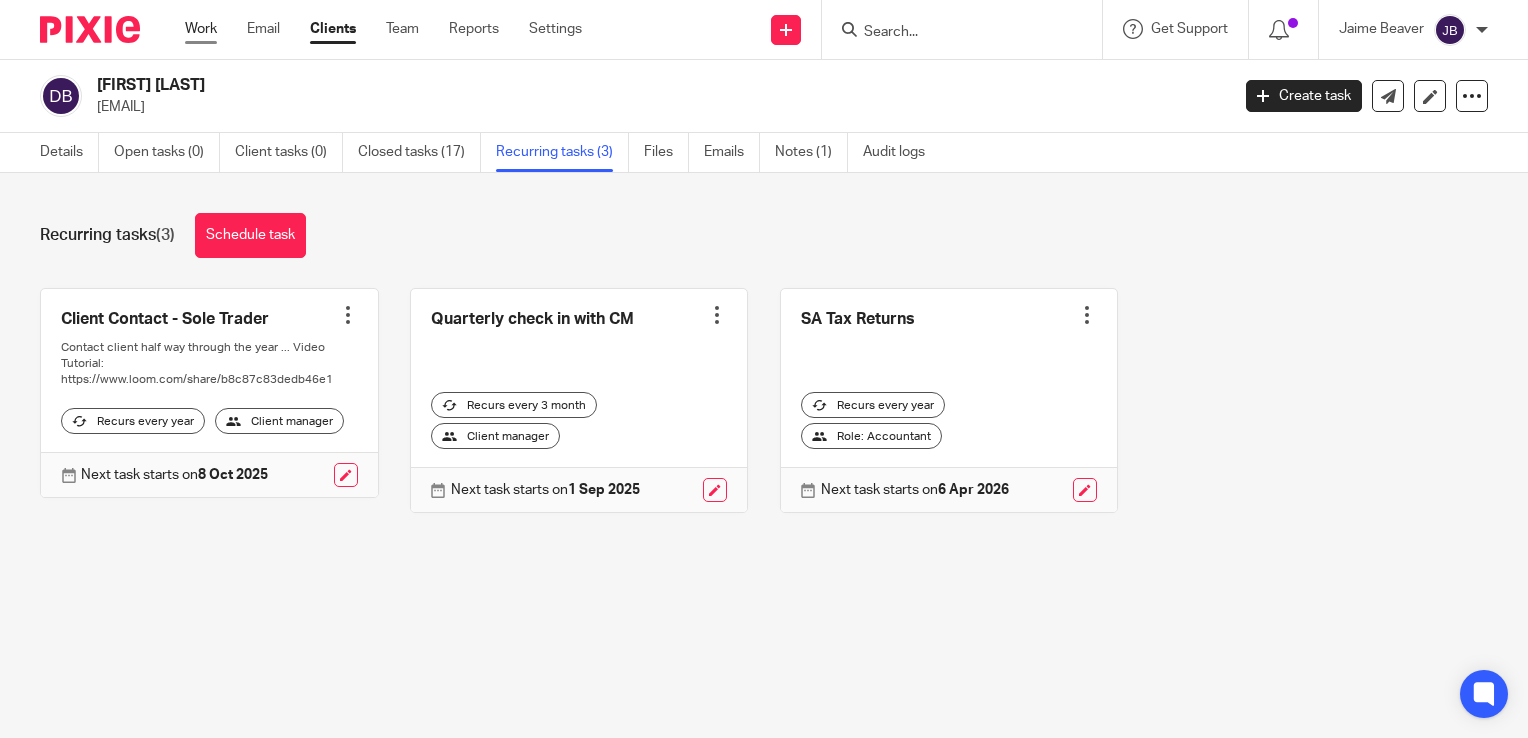 click on "Work" at bounding box center [201, 29] 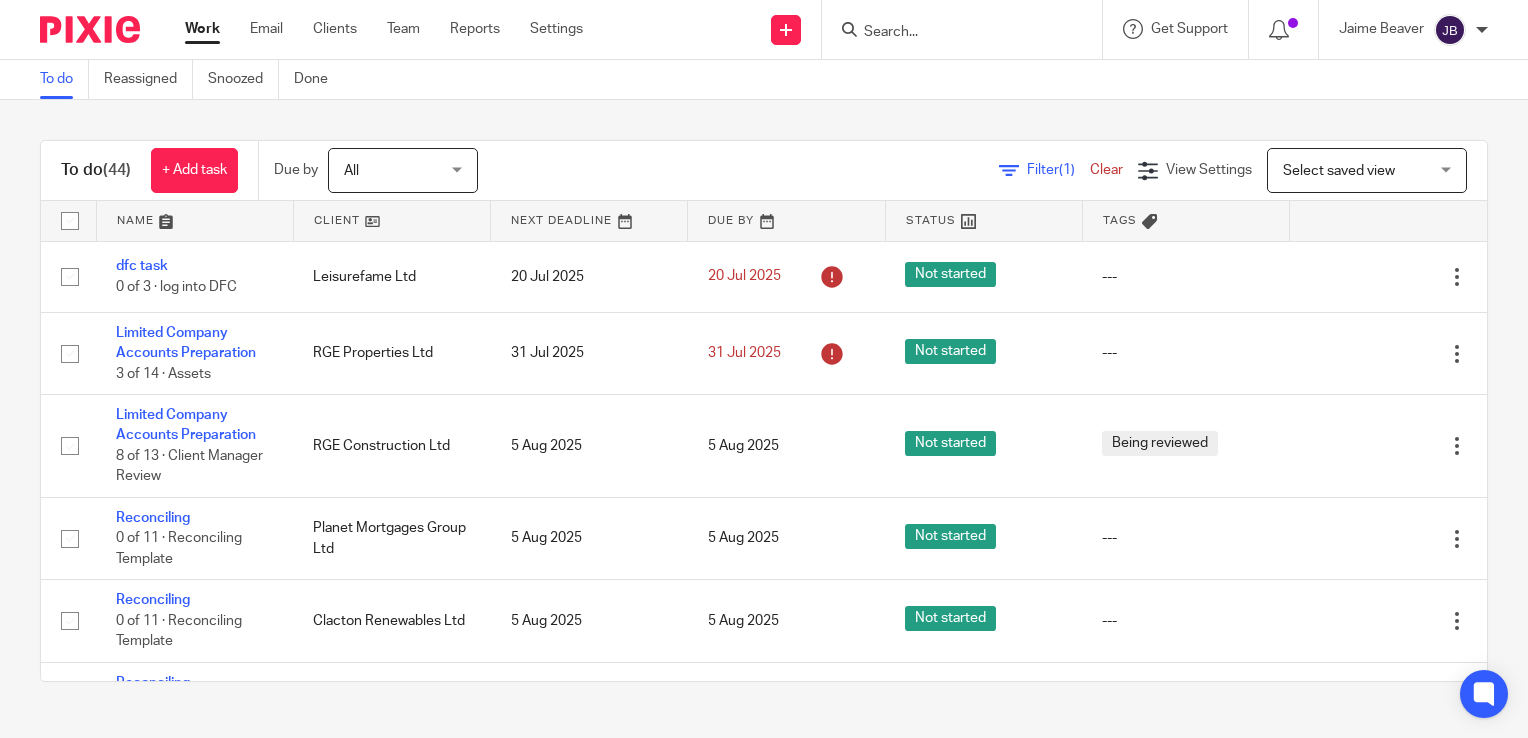 scroll, scrollTop: 0, scrollLeft: 0, axis: both 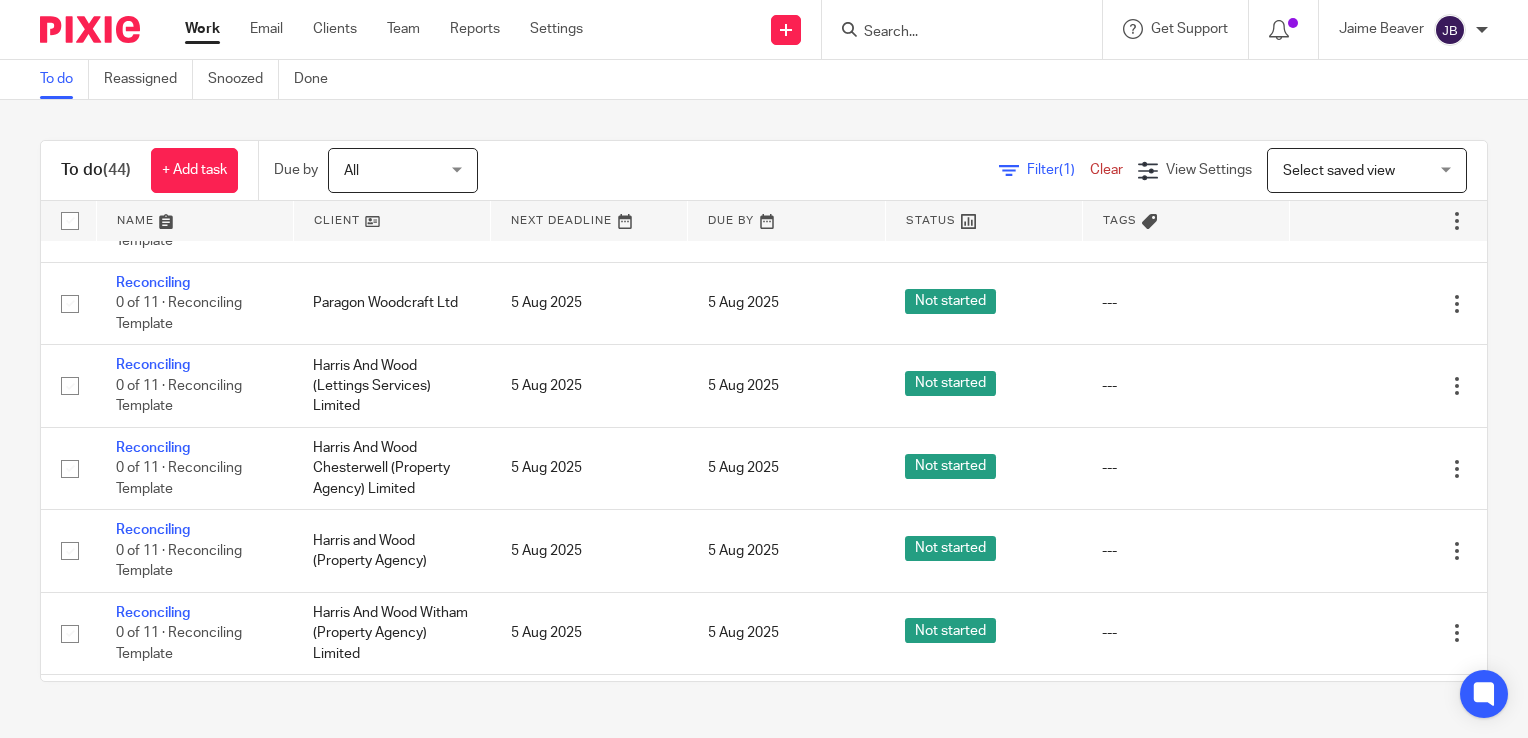 click at bounding box center [952, 33] 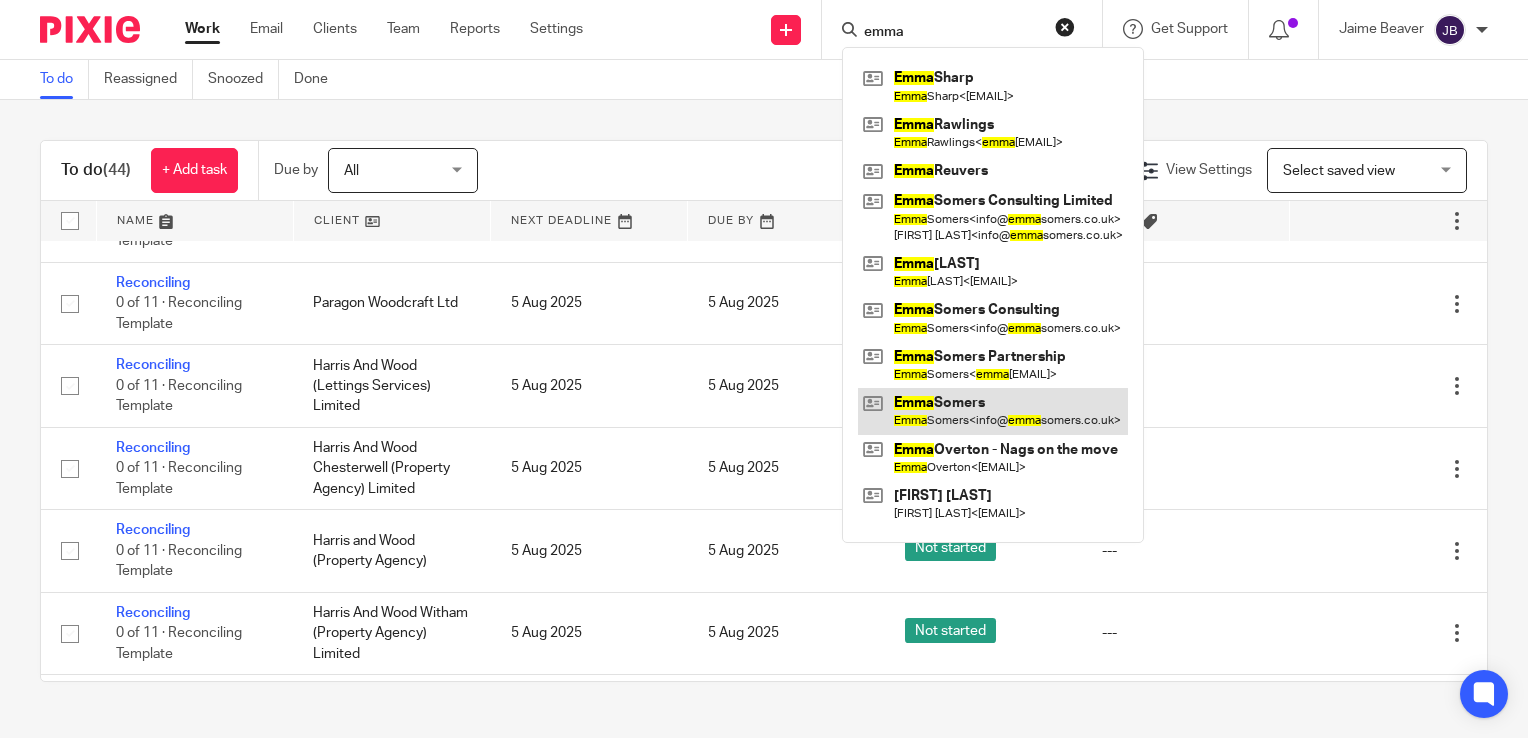 type on "emma" 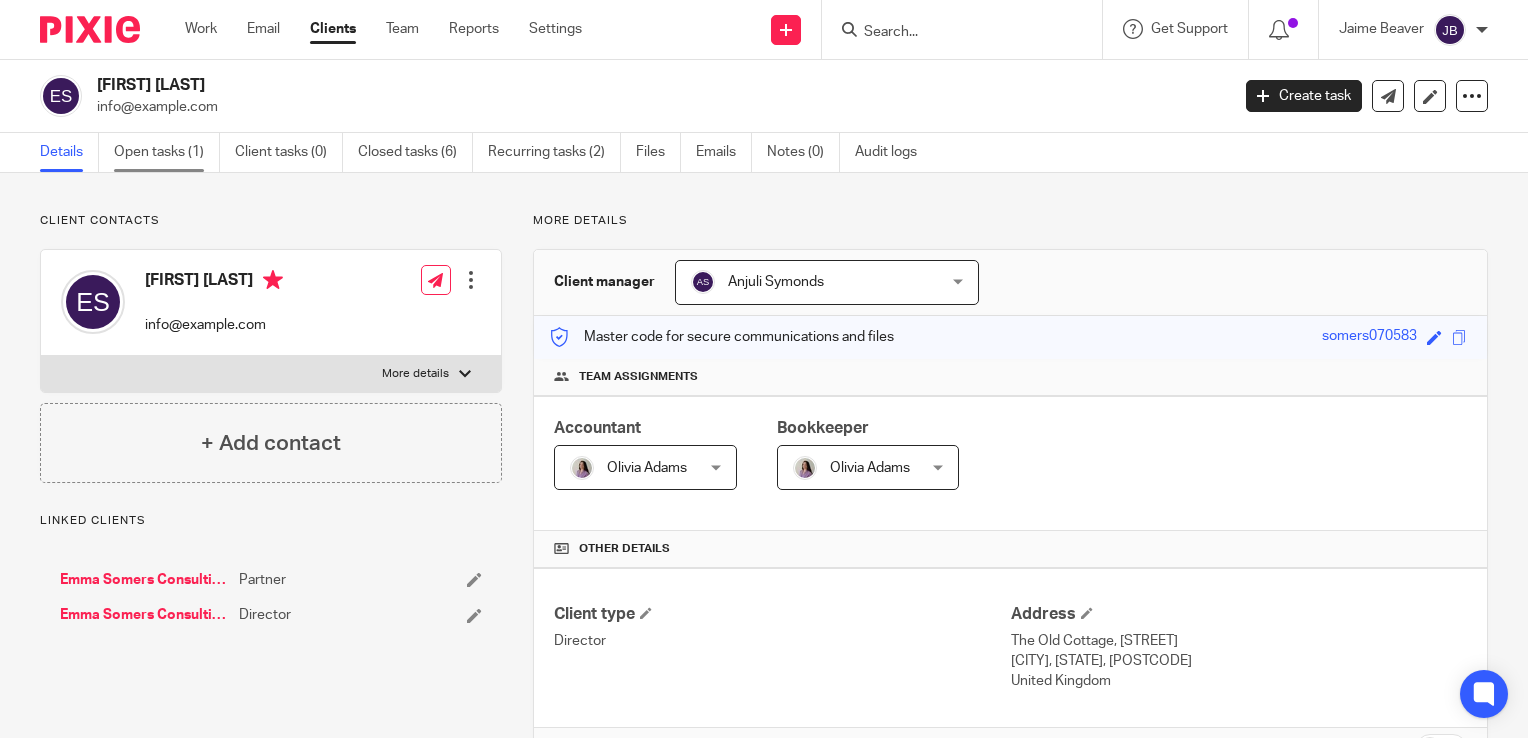 scroll, scrollTop: 0, scrollLeft: 0, axis: both 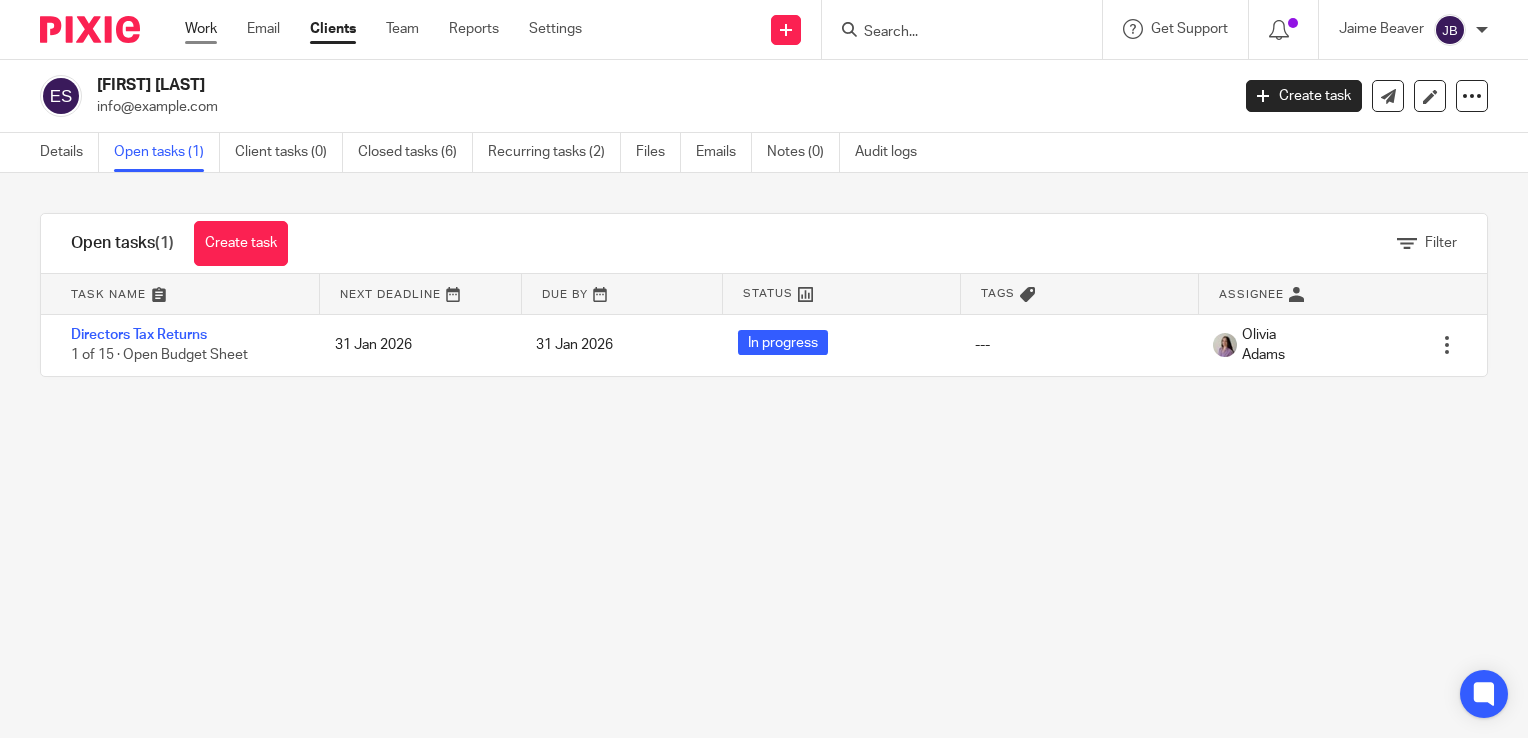 drag, startPoint x: 220, startPoint y: 35, endPoint x: 208, endPoint y: 35, distance: 12 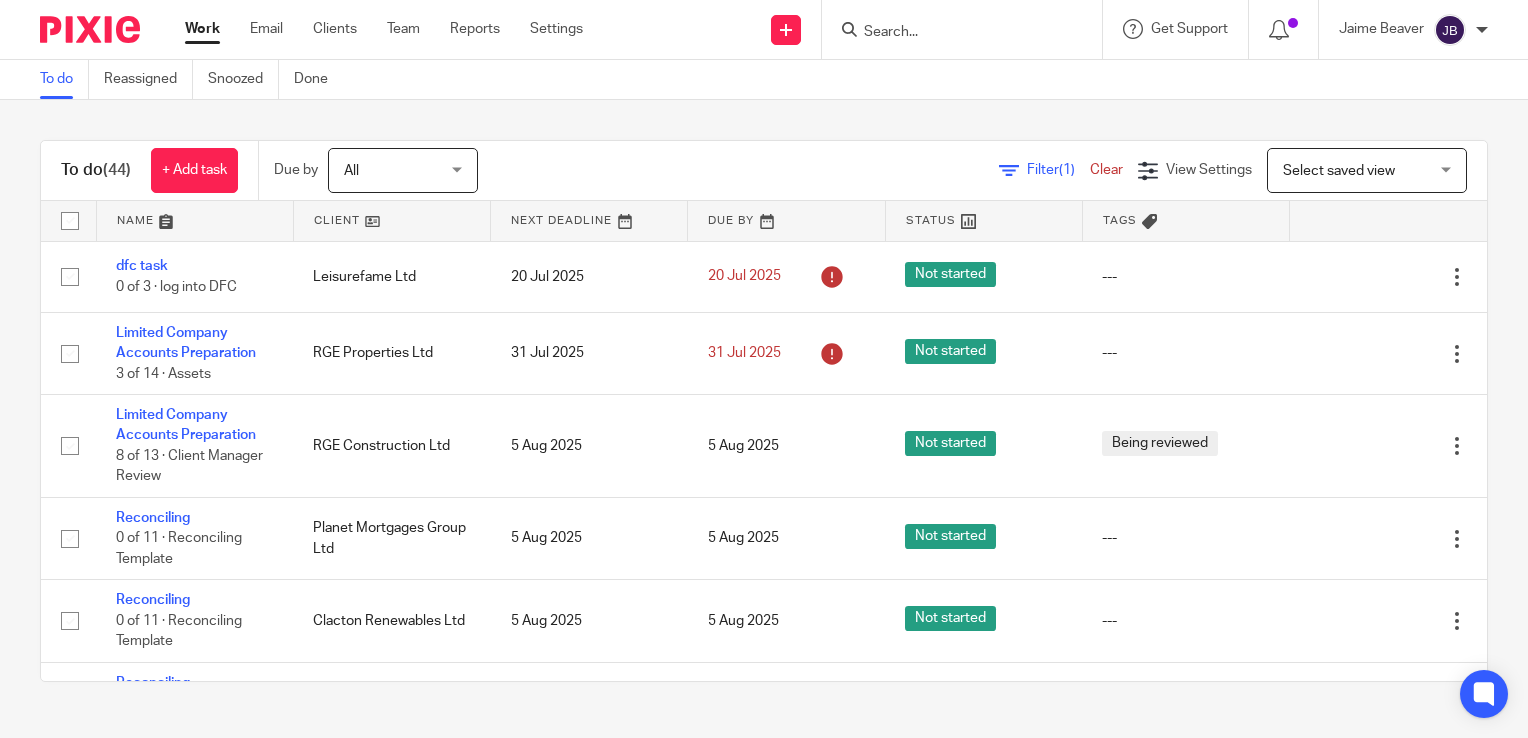 scroll, scrollTop: 0, scrollLeft: 0, axis: both 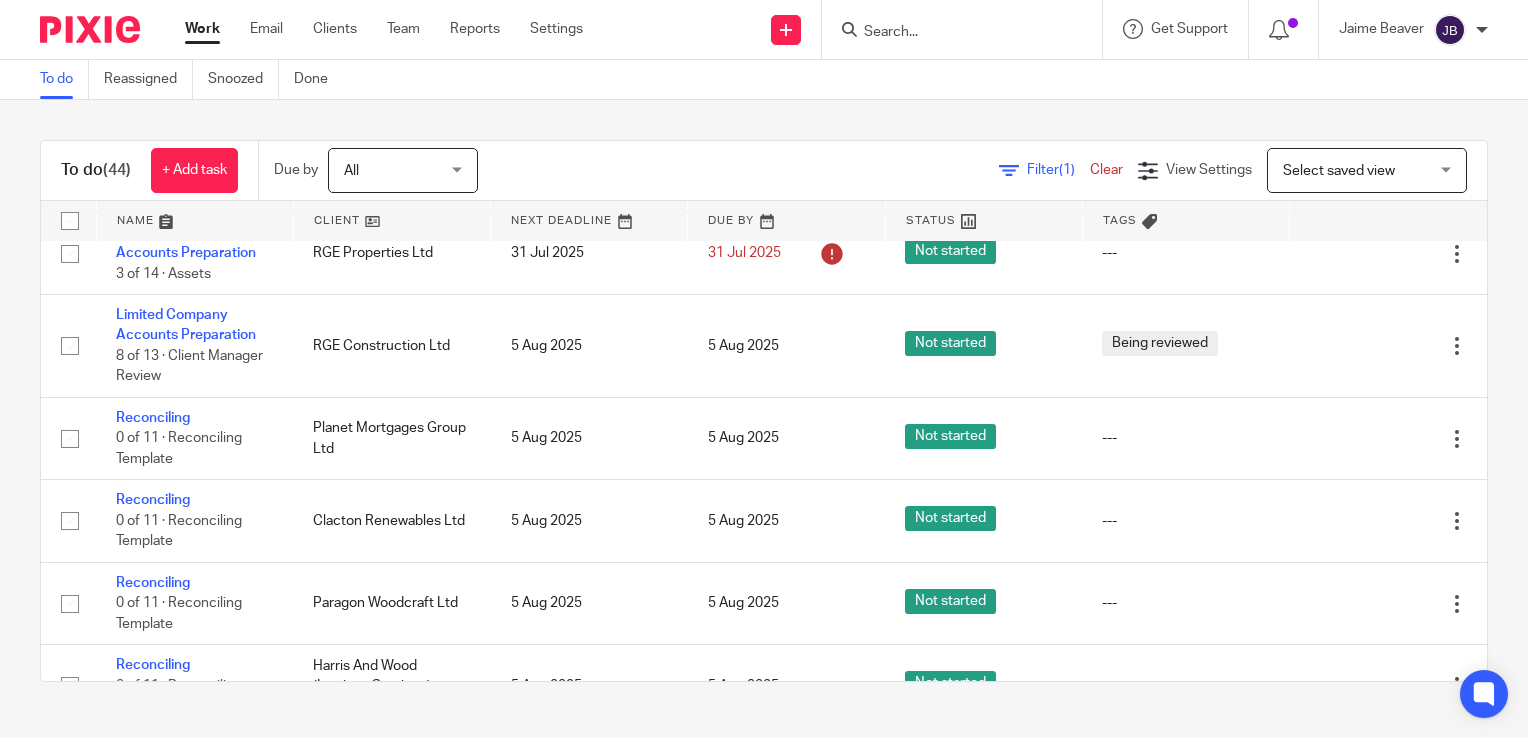 click at bounding box center [952, 33] 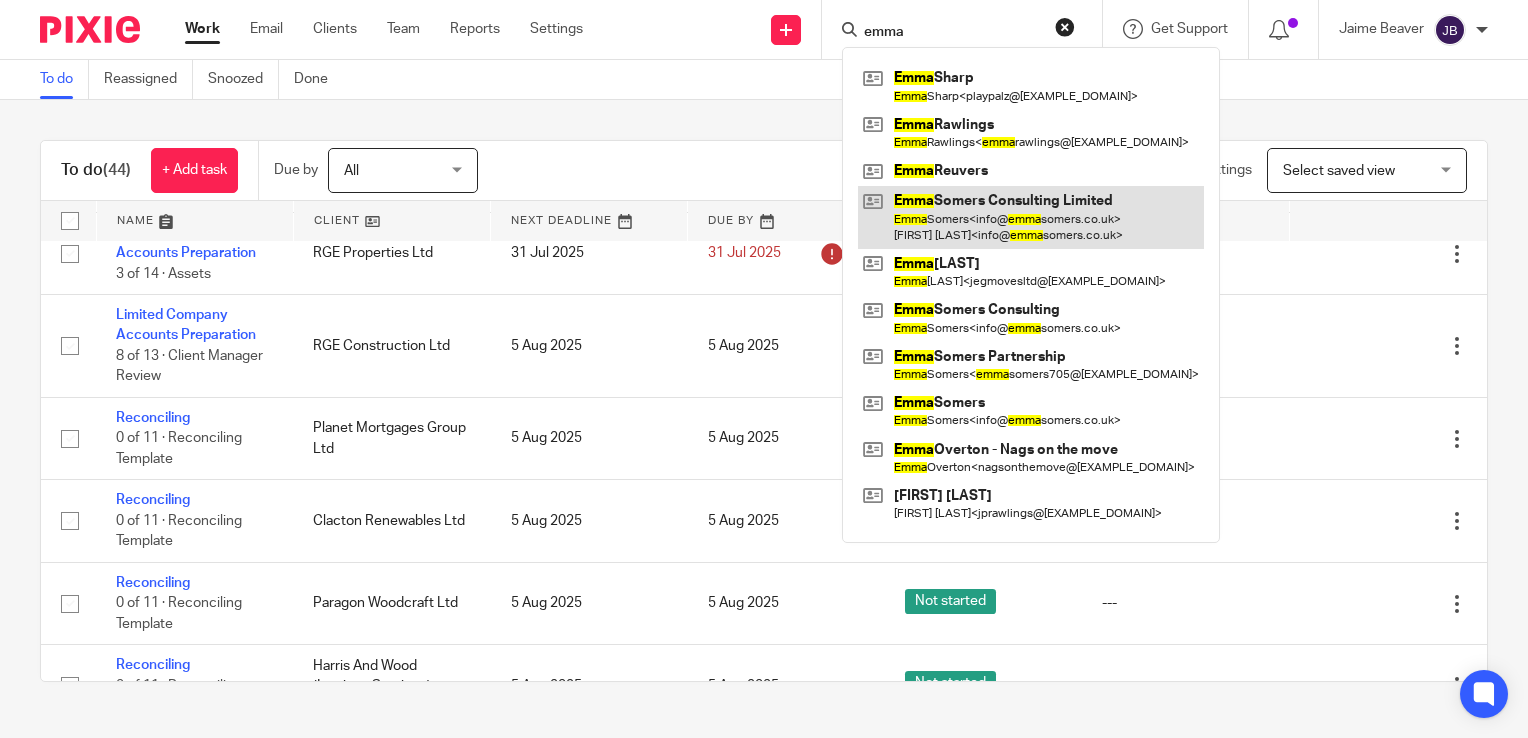 type on "emma" 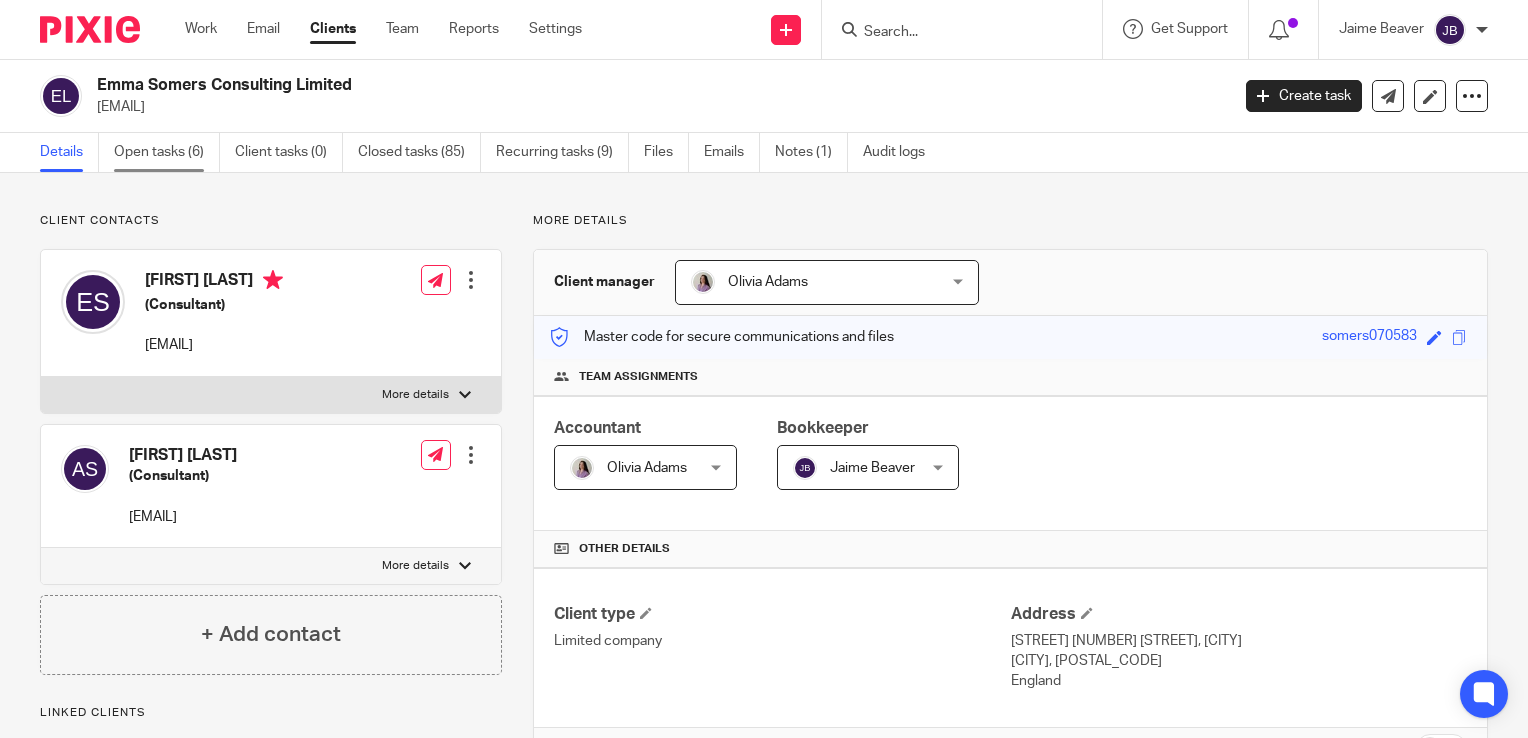 scroll, scrollTop: 0, scrollLeft: 0, axis: both 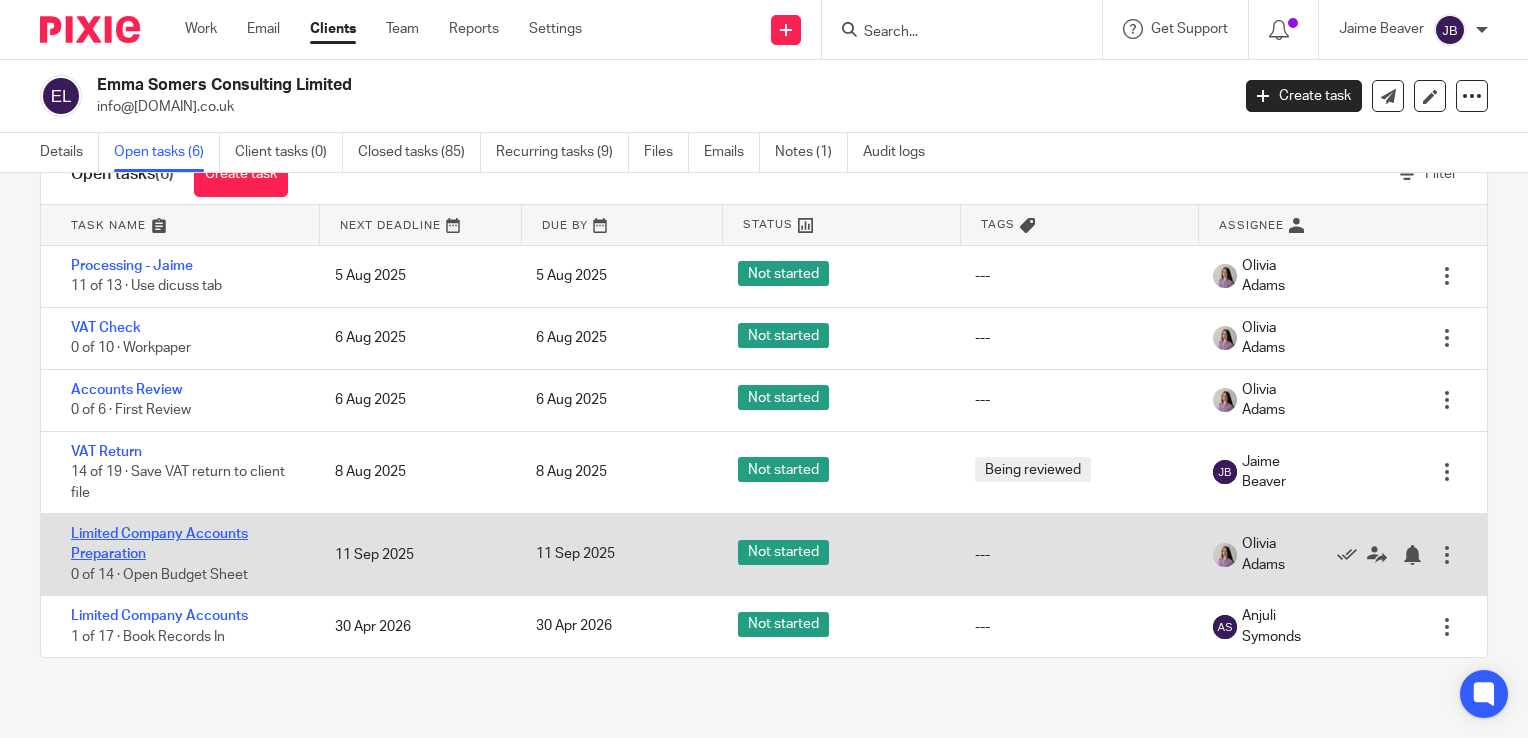 click on "Limited Company Accounts Preparation" at bounding box center (159, 544) 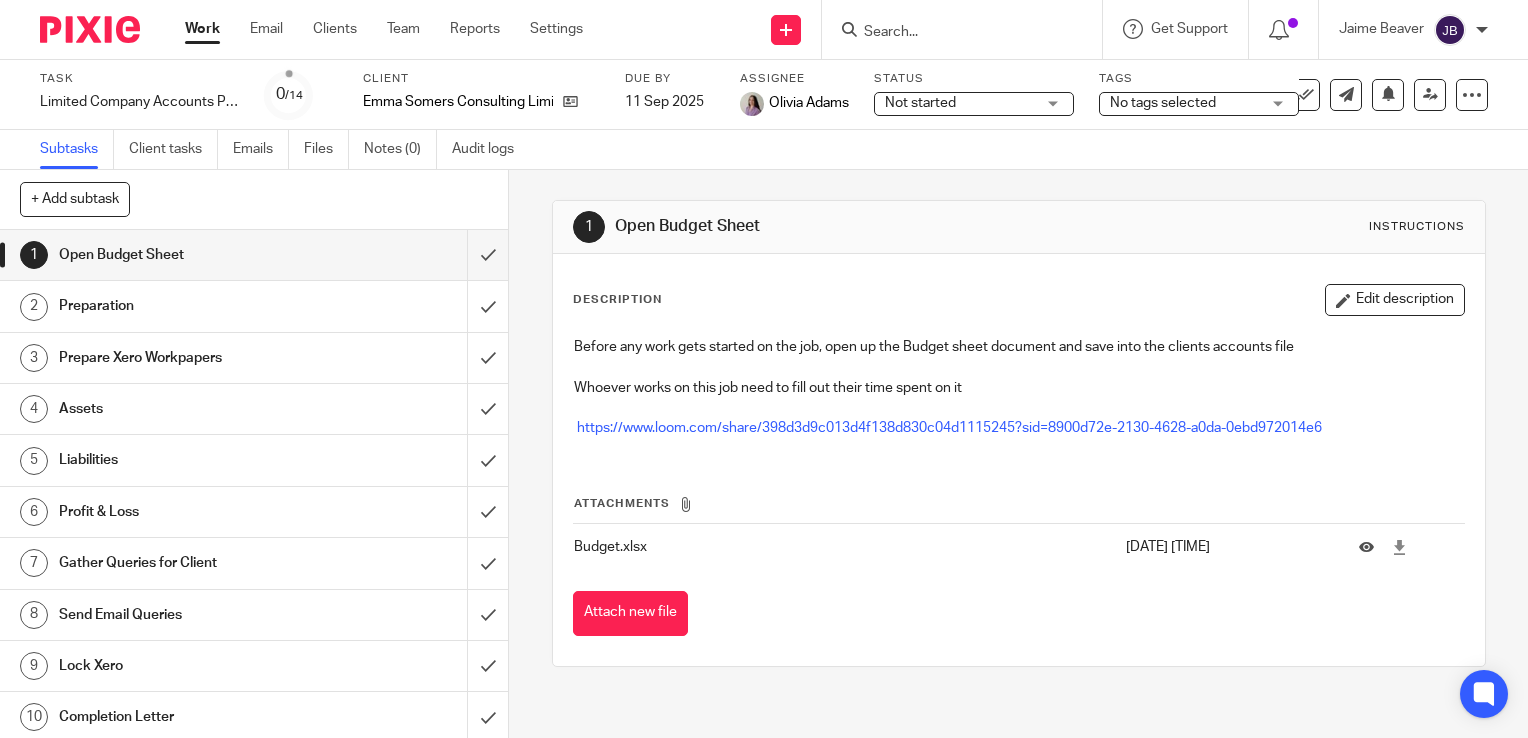 scroll, scrollTop: 0, scrollLeft: 0, axis: both 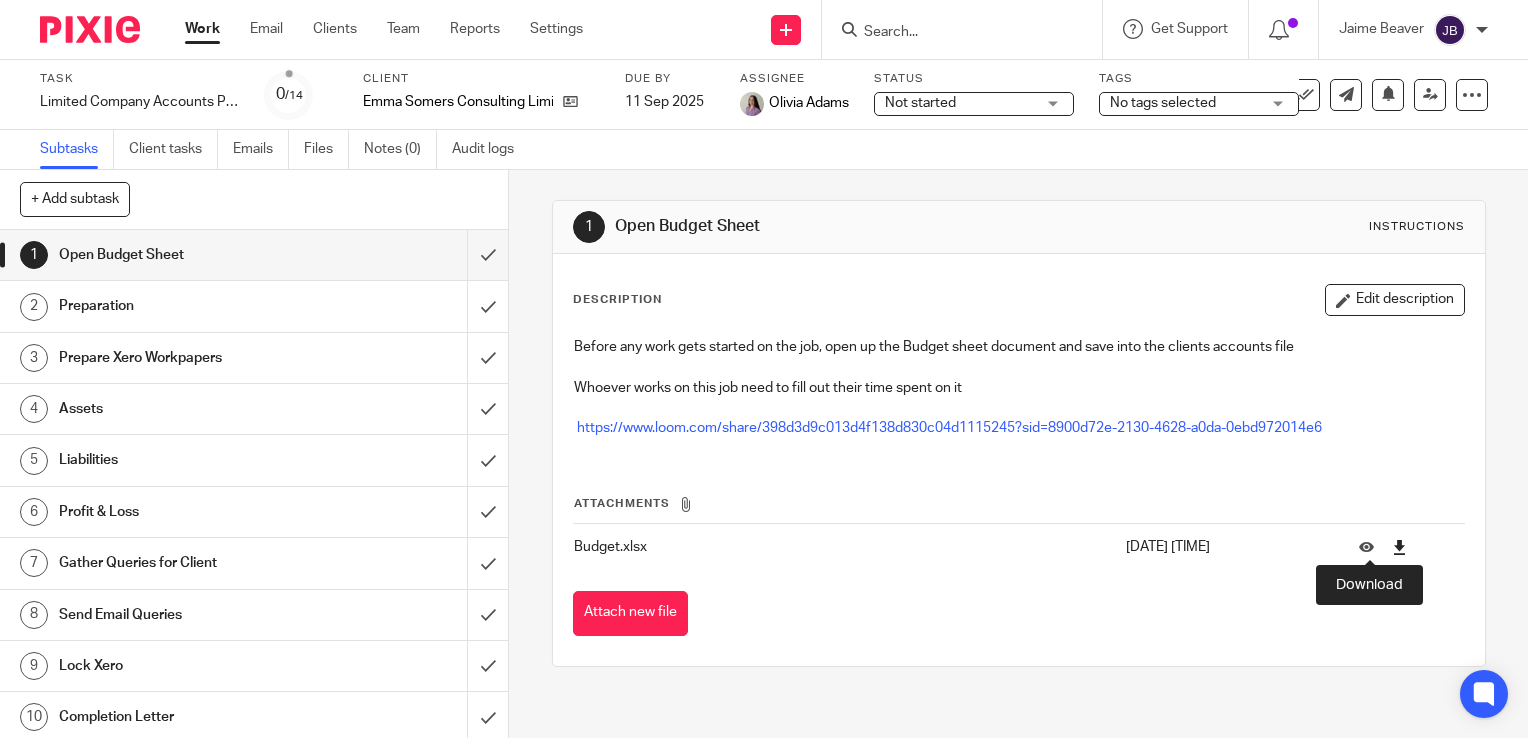 click at bounding box center (1399, 547) 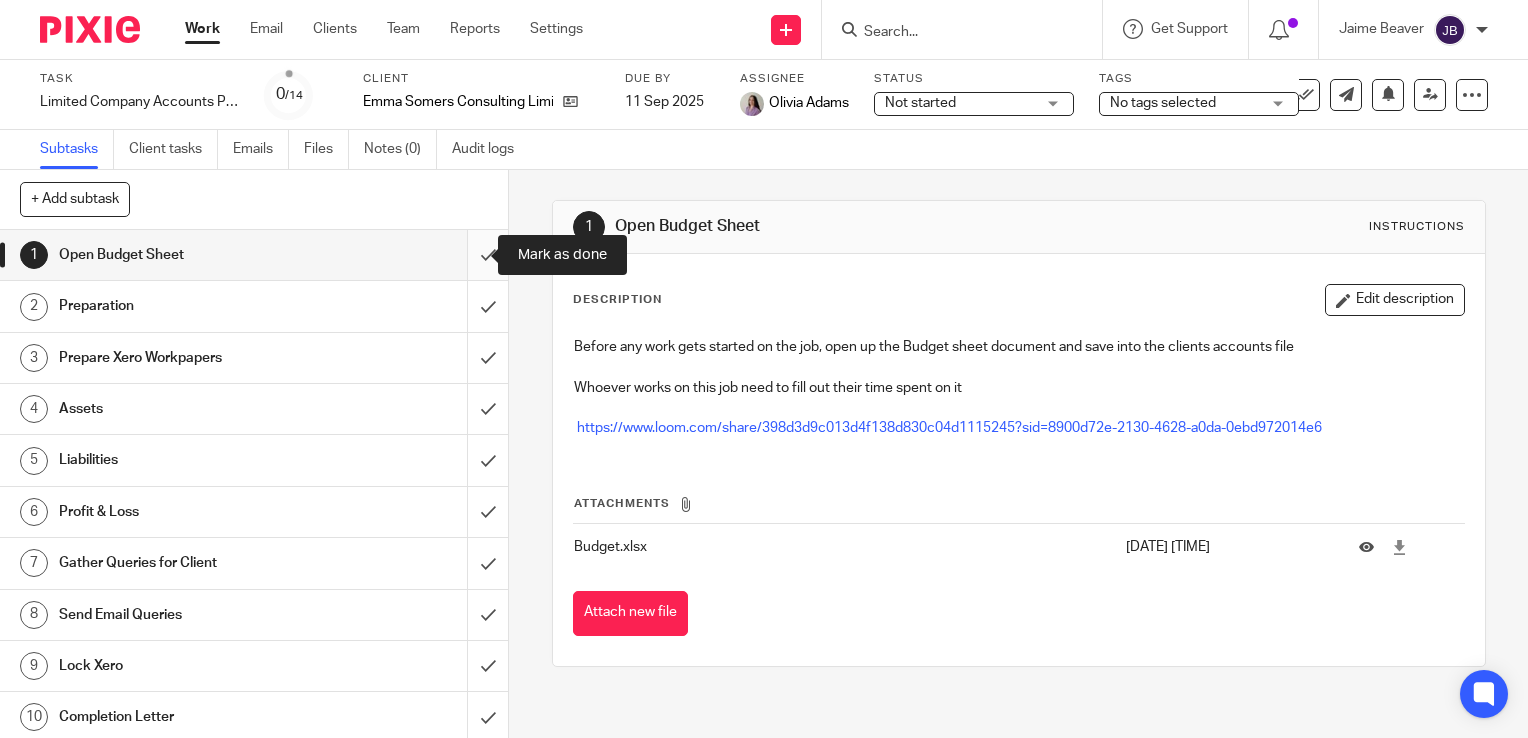 click at bounding box center (254, 255) 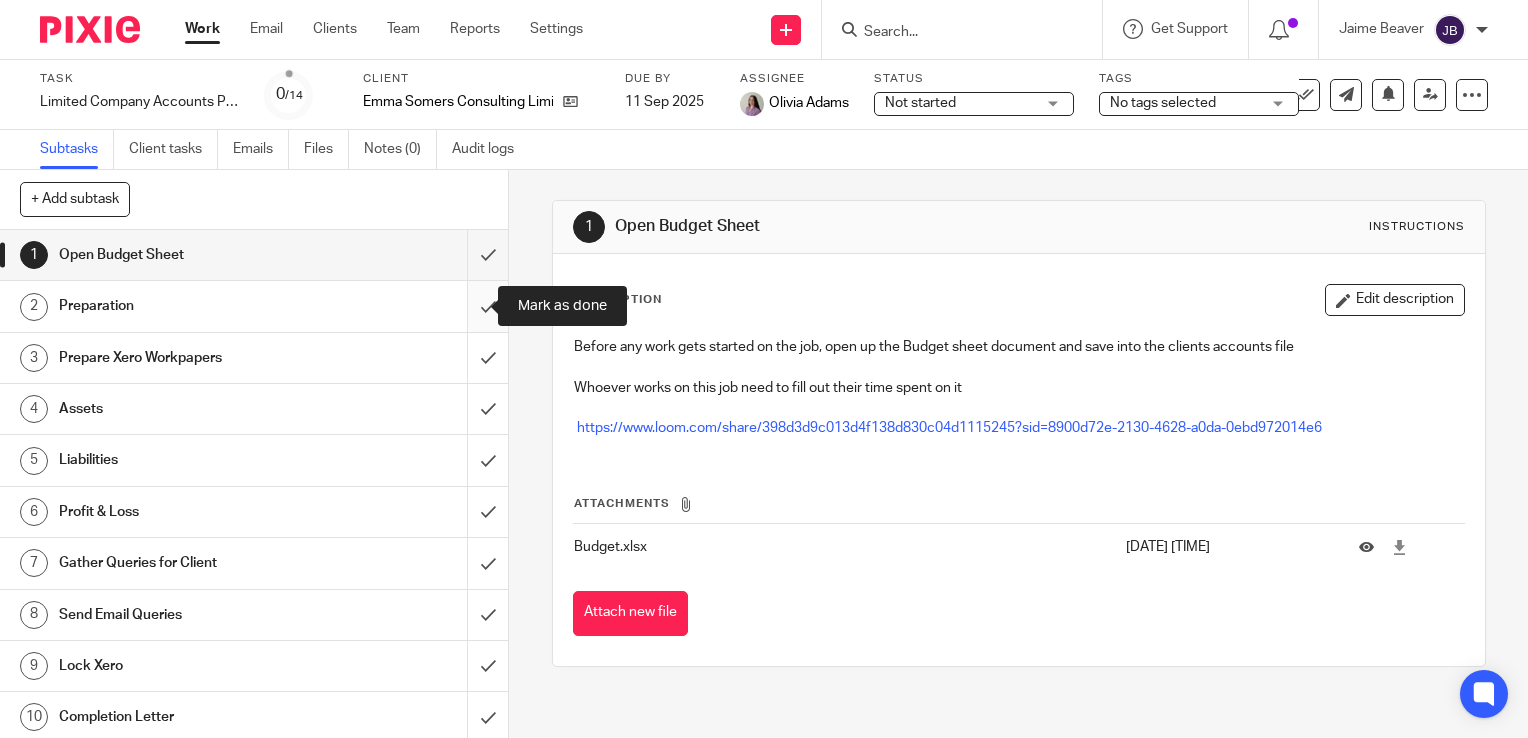 click at bounding box center [254, 306] 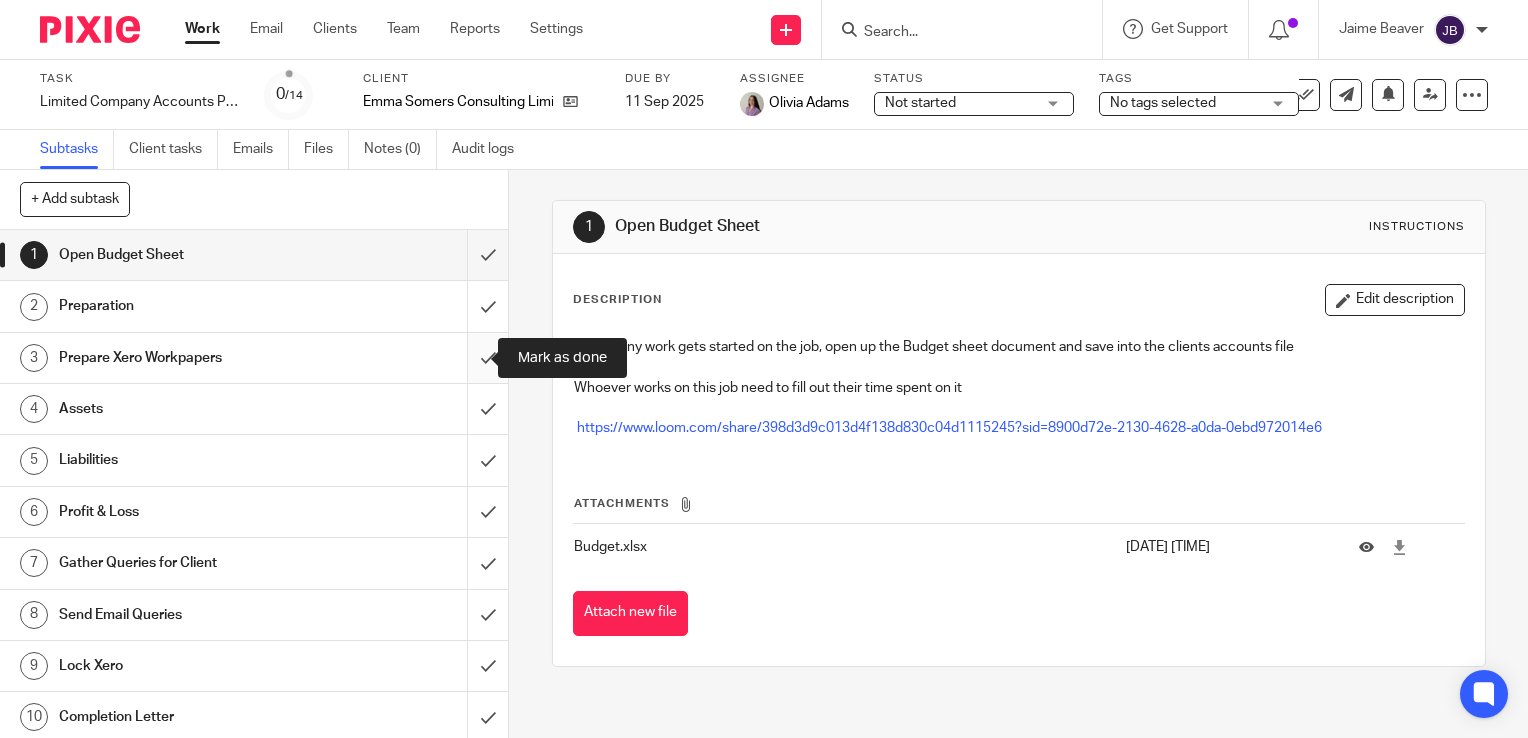 click at bounding box center [254, 358] 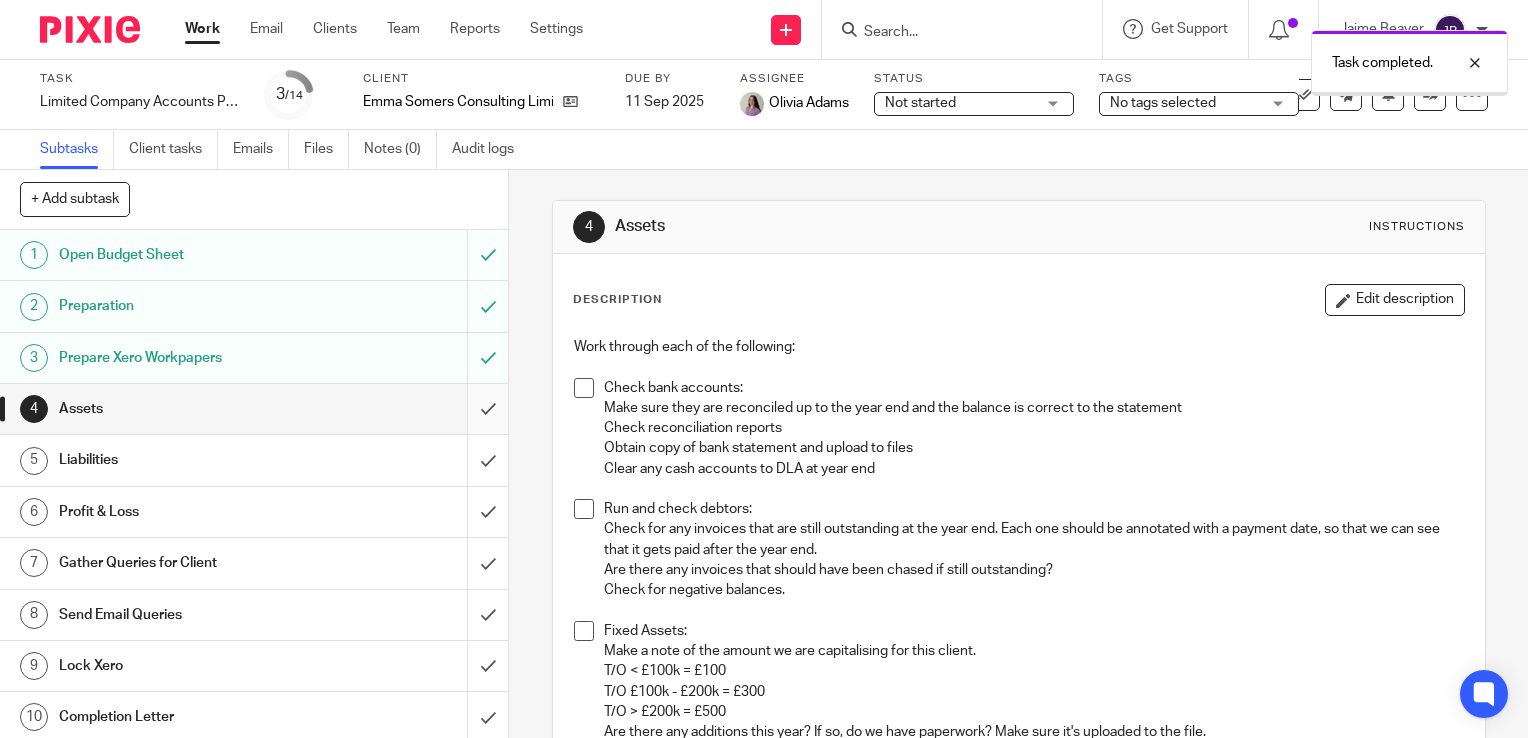 scroll, scrollTop: 0, scrollLeft: 0, axis: both 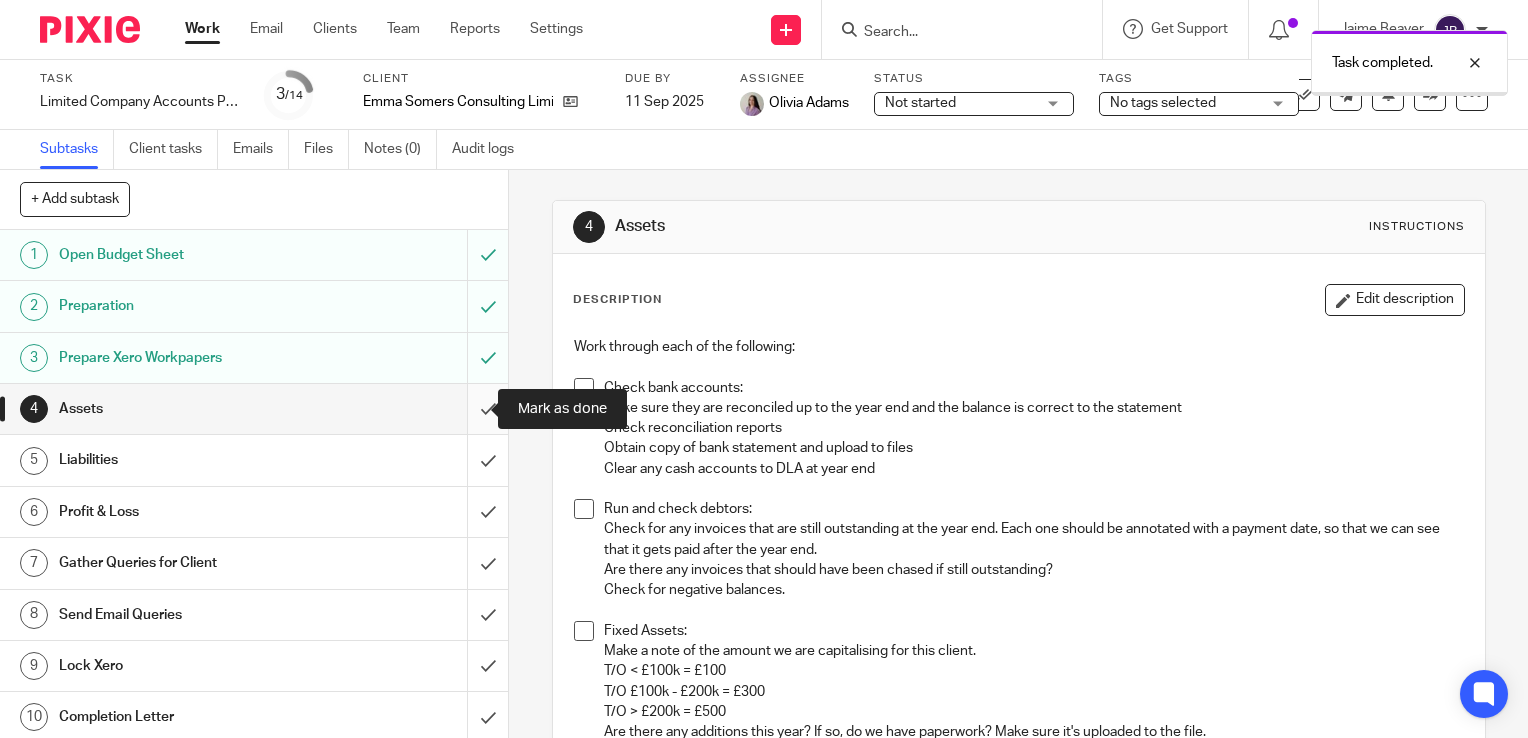 click at bounding box center [254, 409] 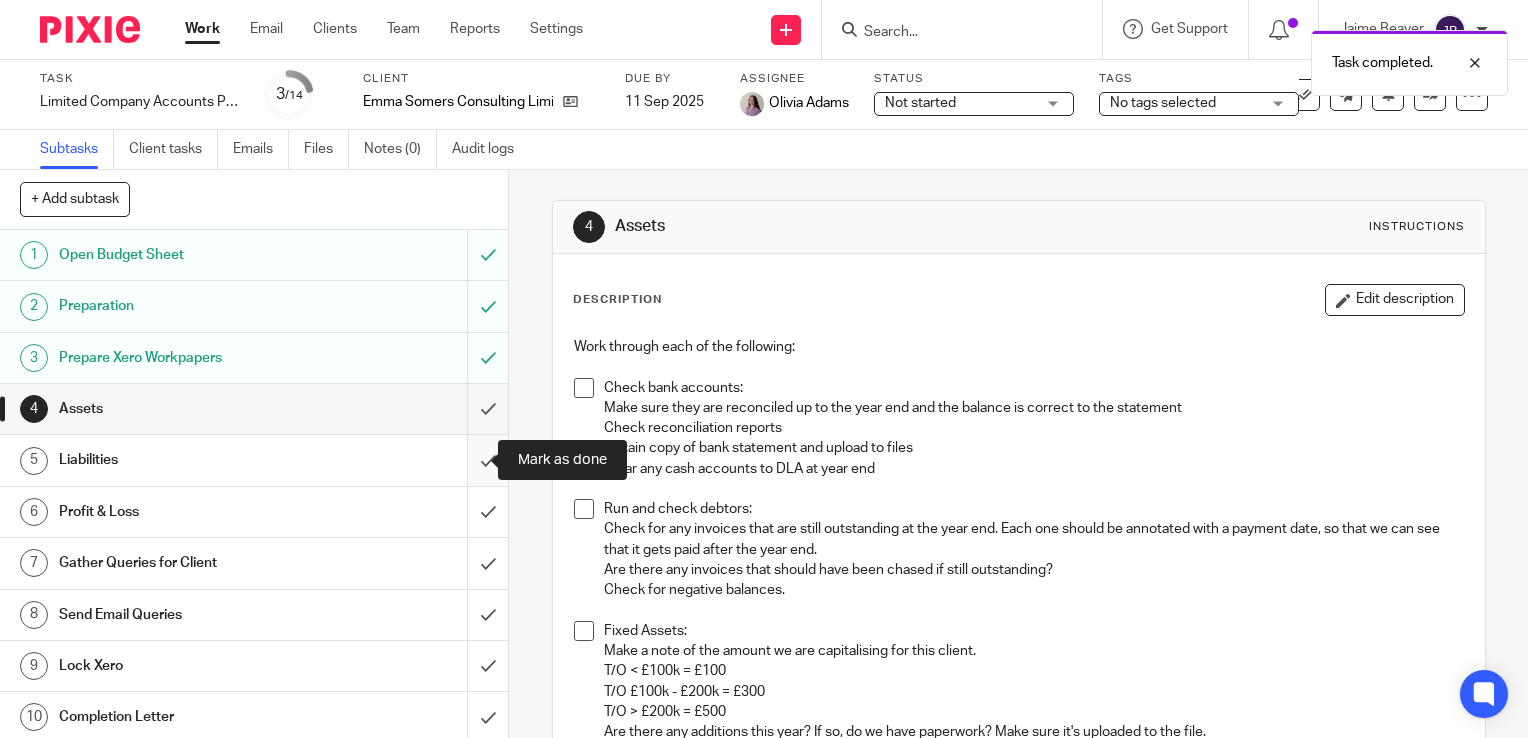 click at bounding box center [254, 460] 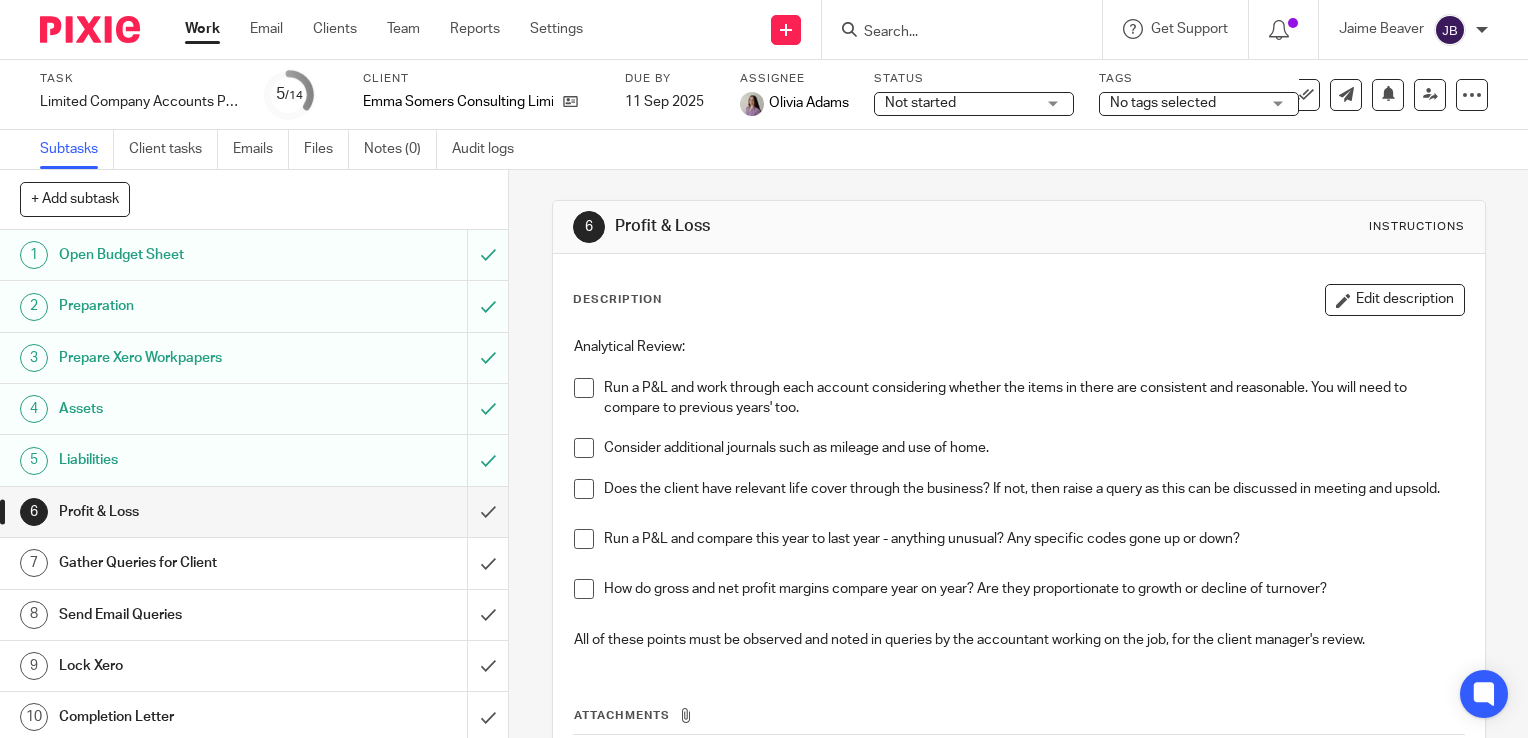 scroll, scrollTop: 0, scrollLeft: 0, axis: both 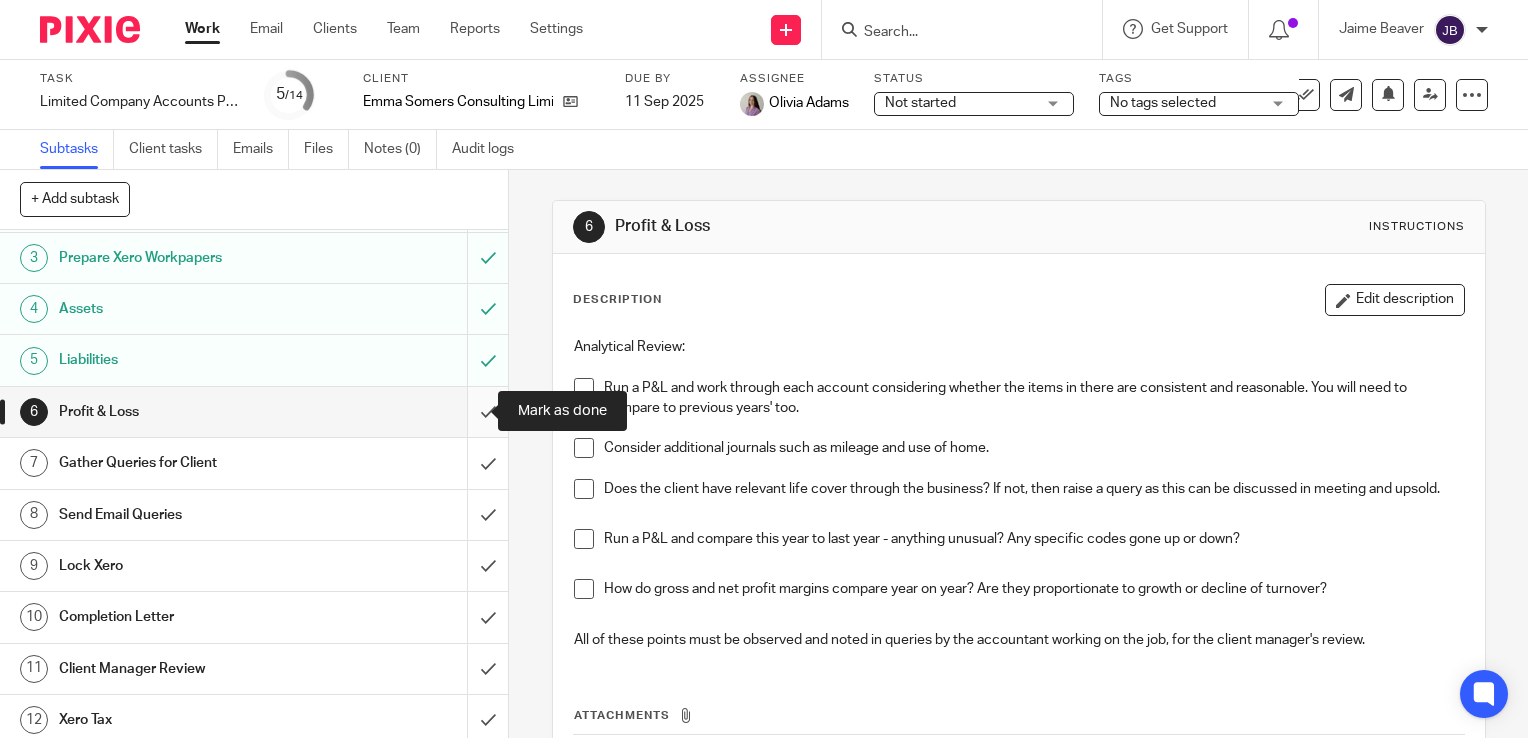 click at bounding box center (254, 412) 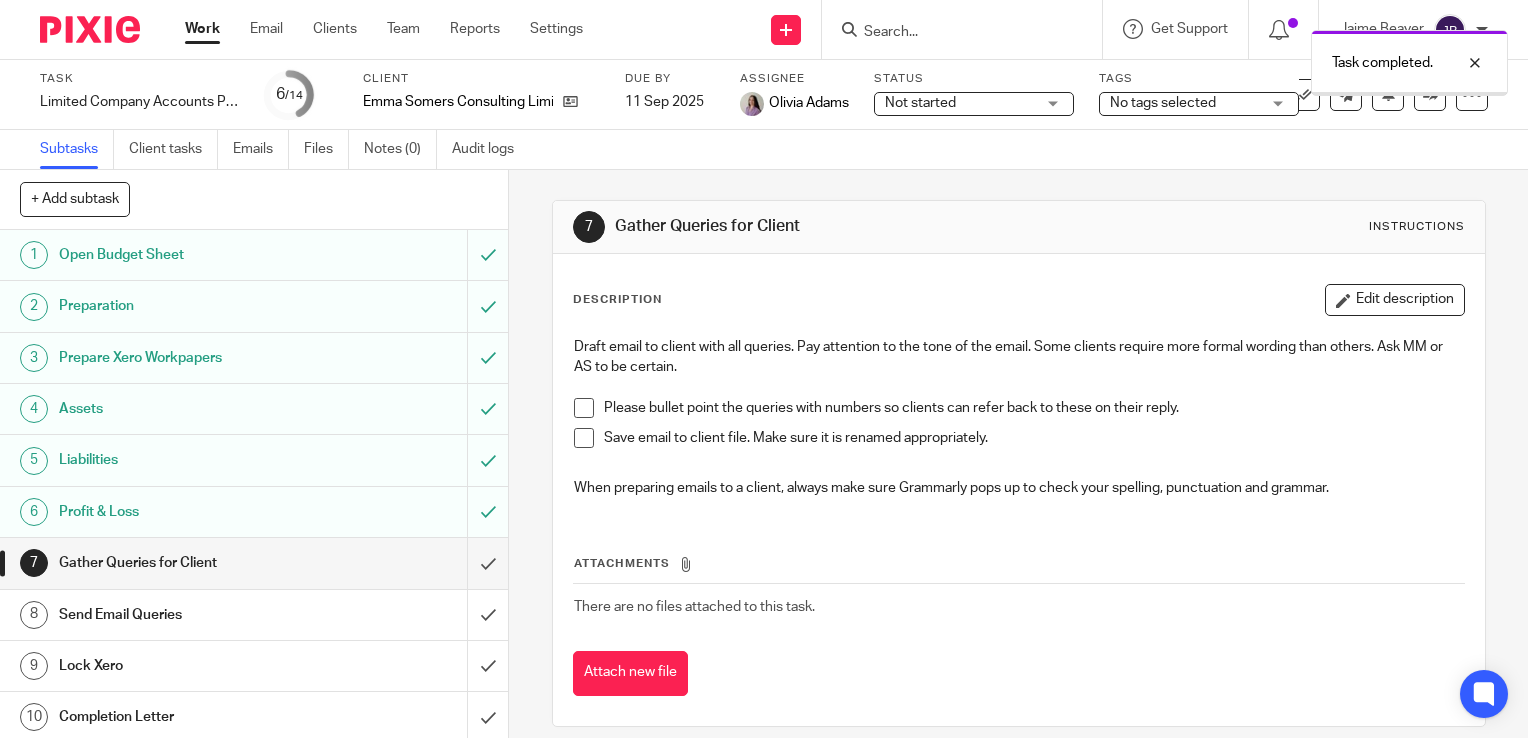 scroll, scrollTop: 0, scrollLeft: 0, axis: both 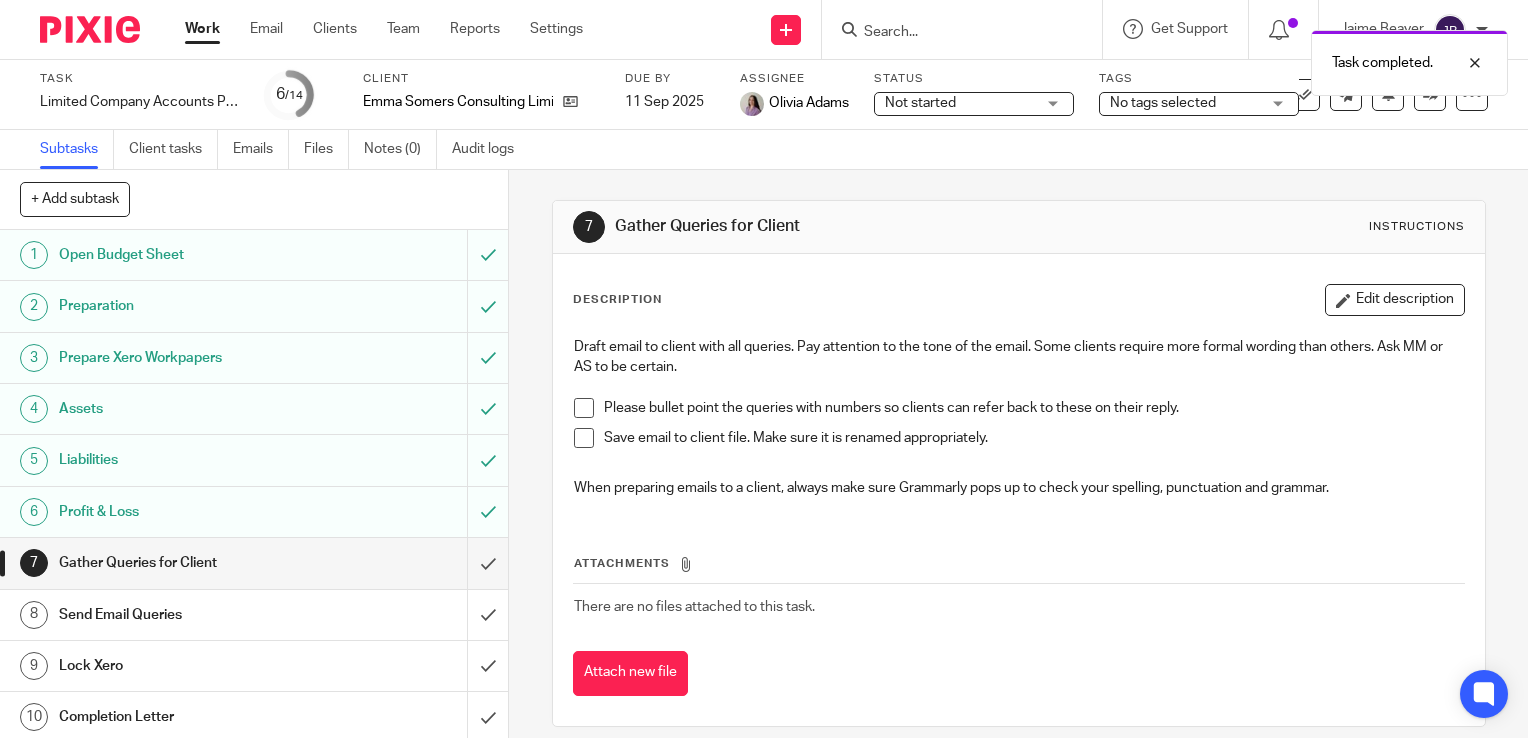 click on "Work" at bounding box center (202, 29) 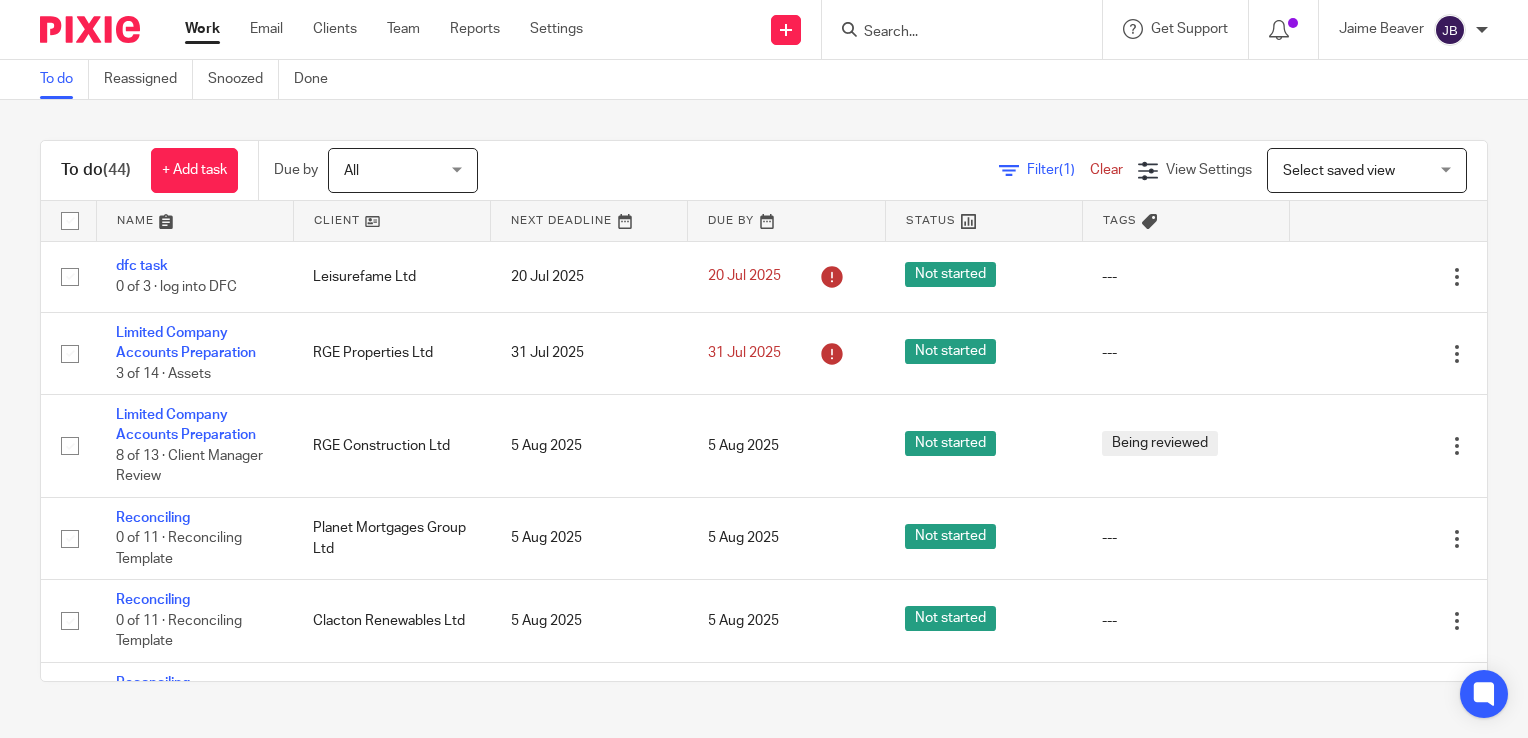 scroll, scrollTop: 0, scrollLeft: 0, axis: both 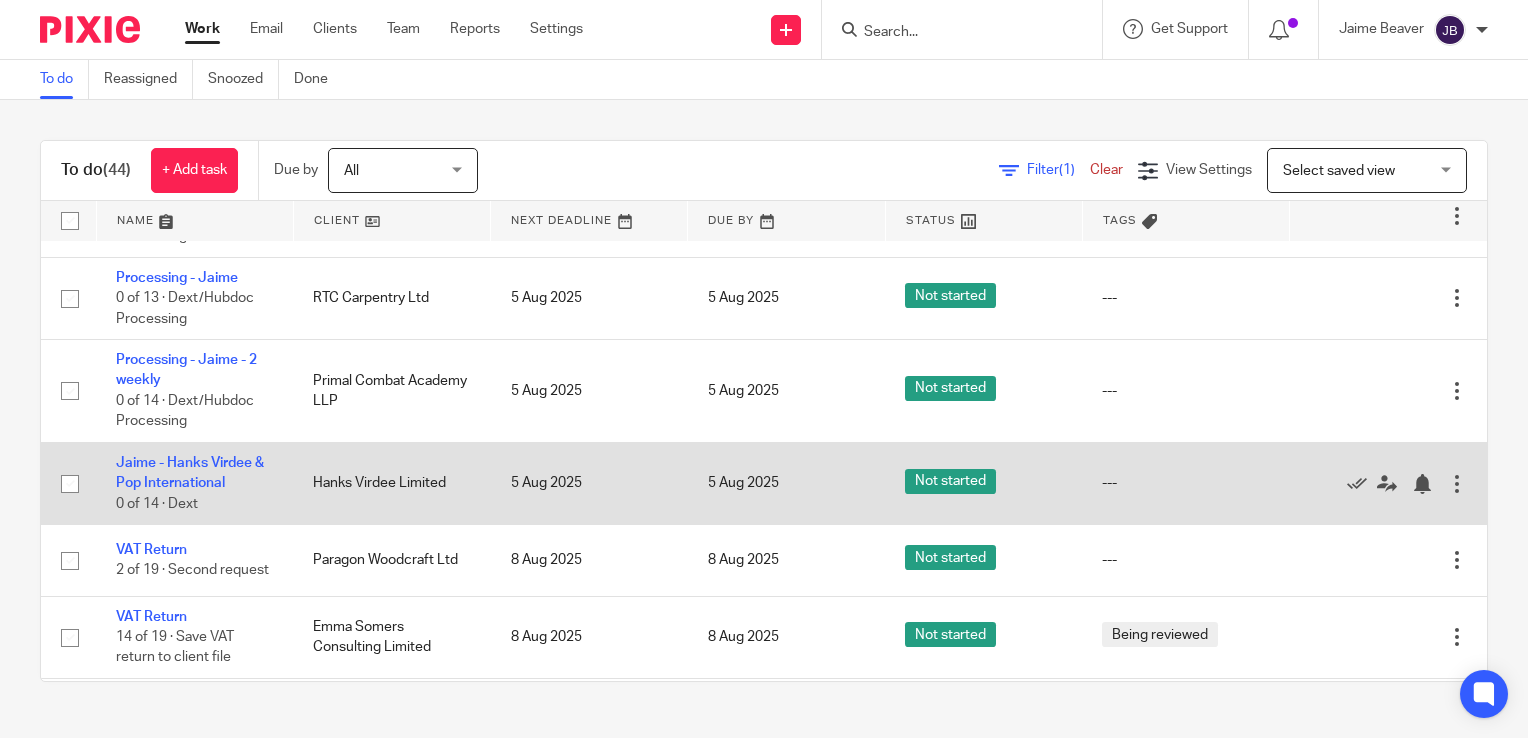 click on "Jaime - Hanks Virdee & Pop International
0
of
14 ·
Dext" at bounding box center [194, 483] 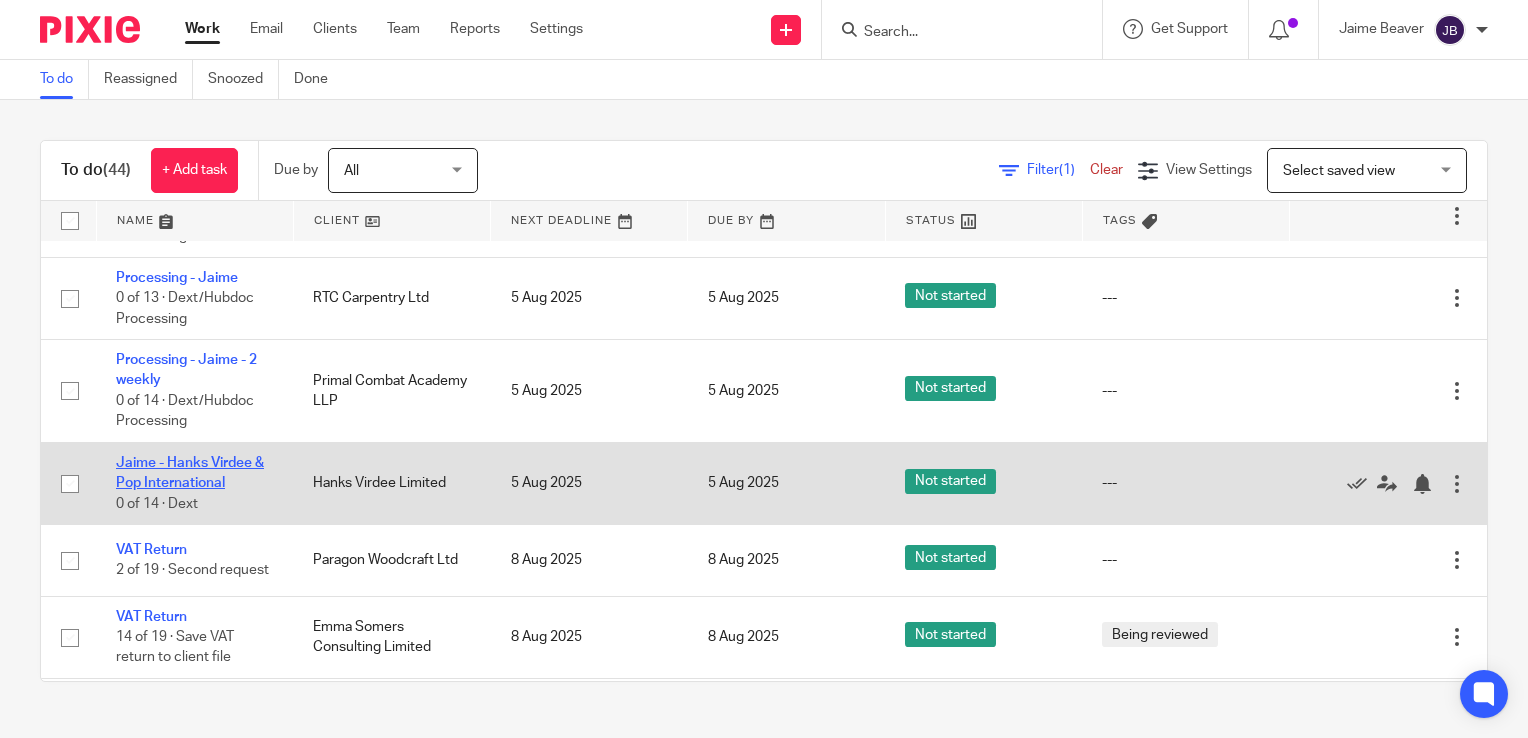 click on "Jaime - Hanks Virdee & Pop International" at bounding box center [190, 473] 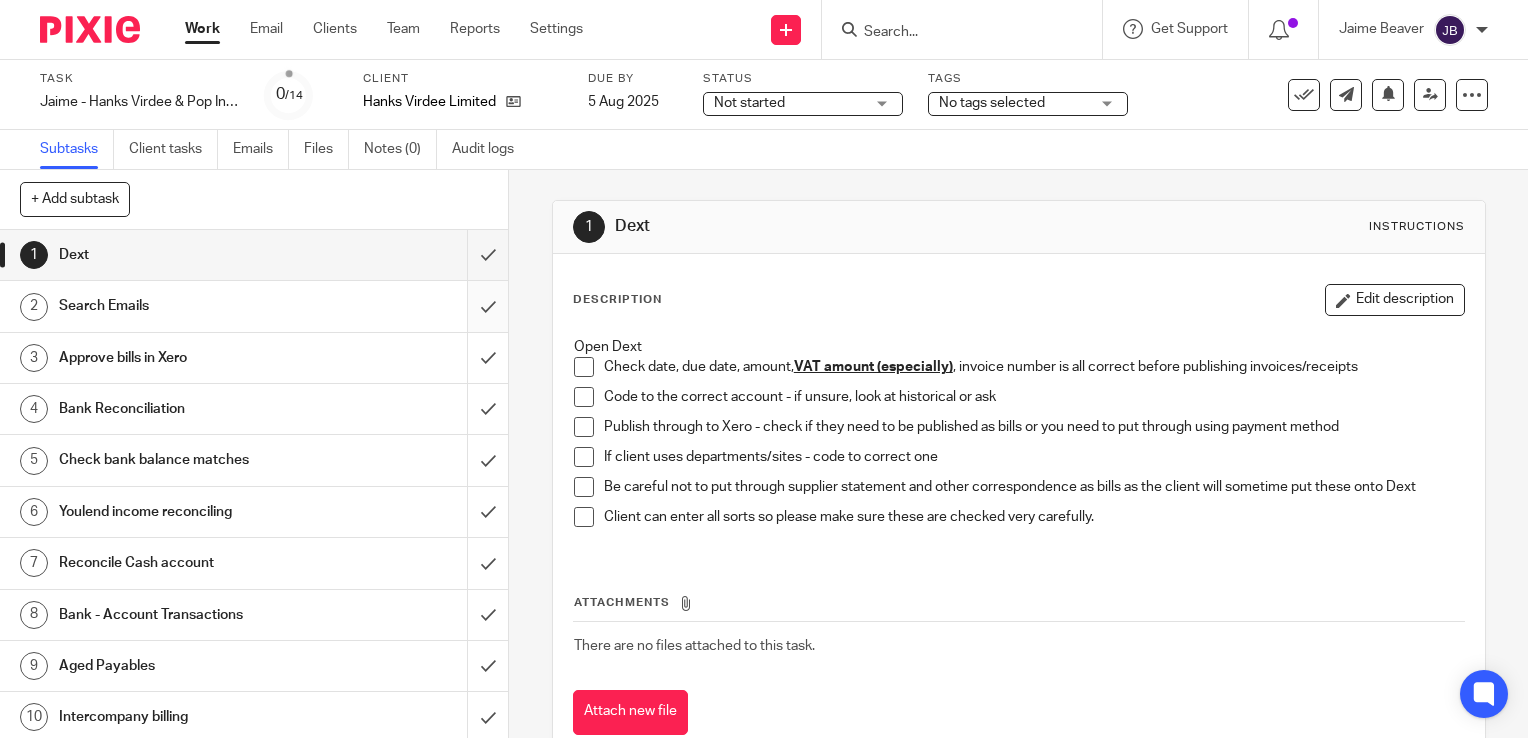scroll, scrollTop: 0, scrollLeft: 0, axis: both 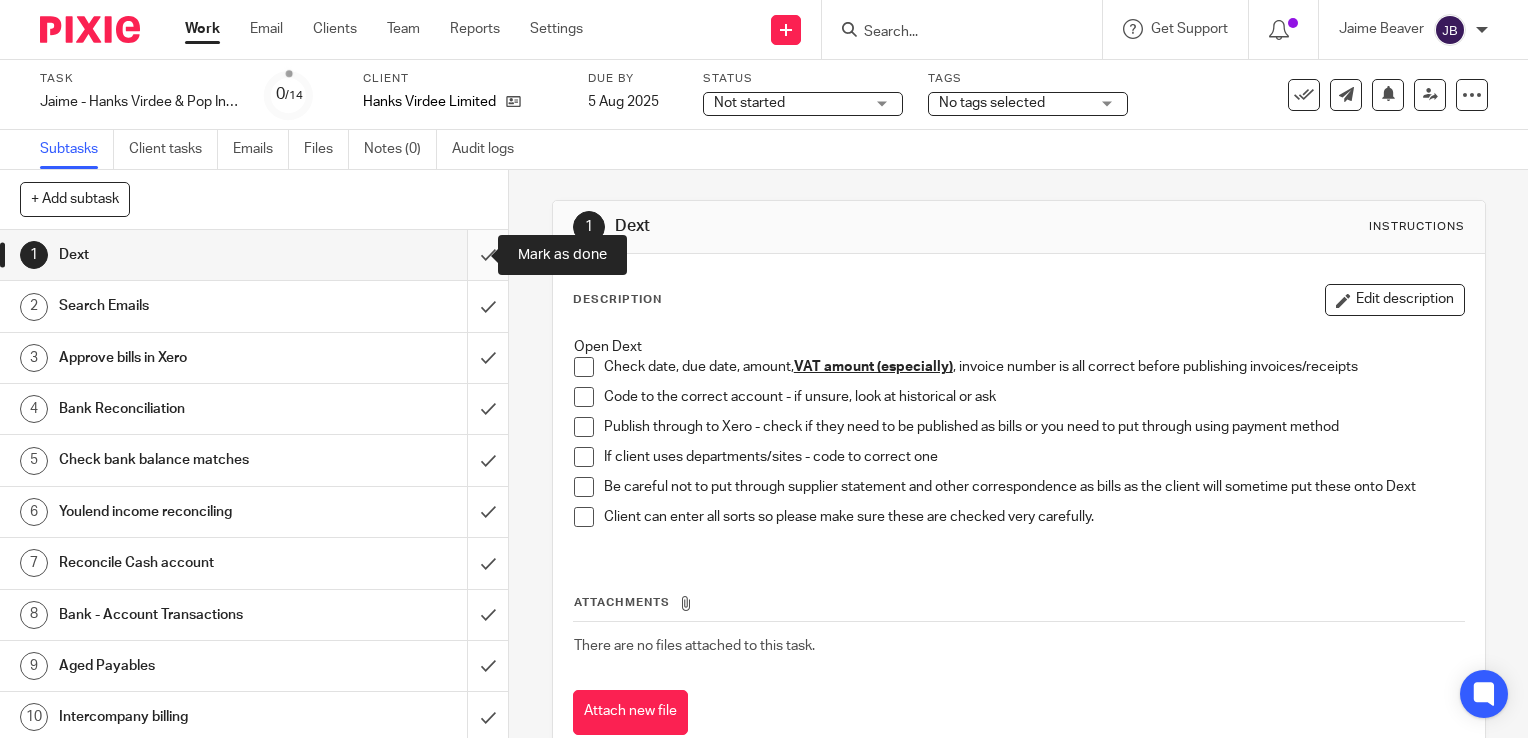 click at bounding box center (254, 255) 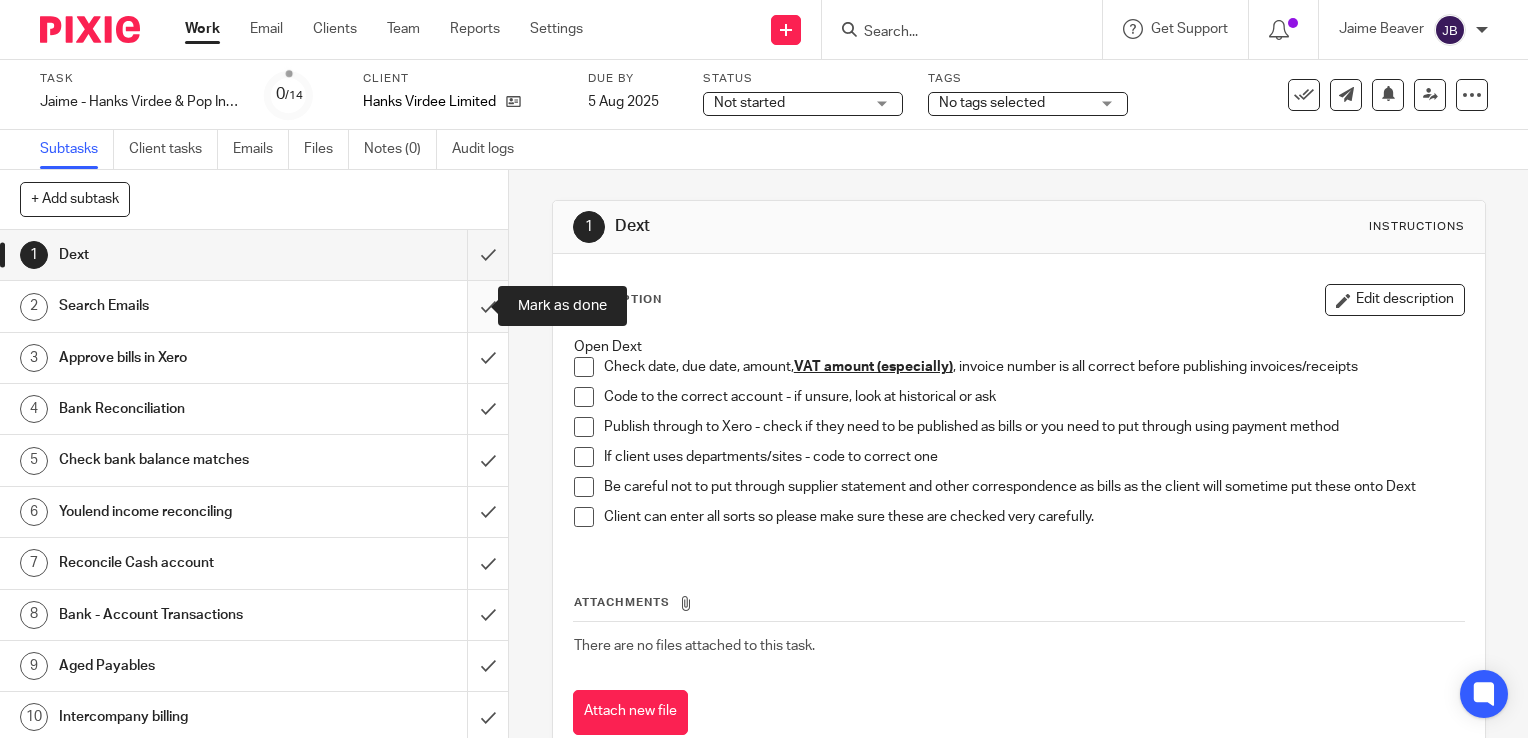 click at bounding box center (254, 306) 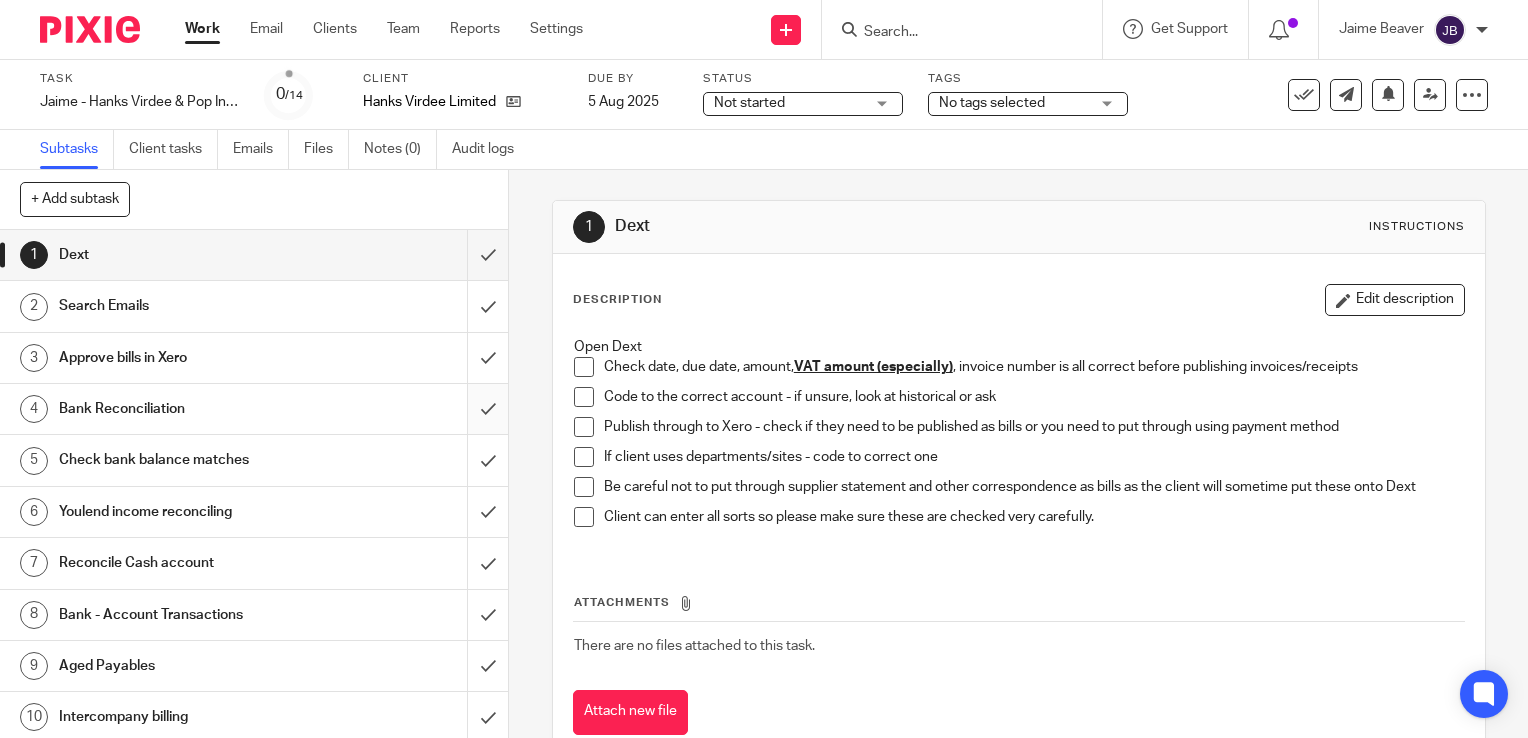 click at bounding box center [254, 409] 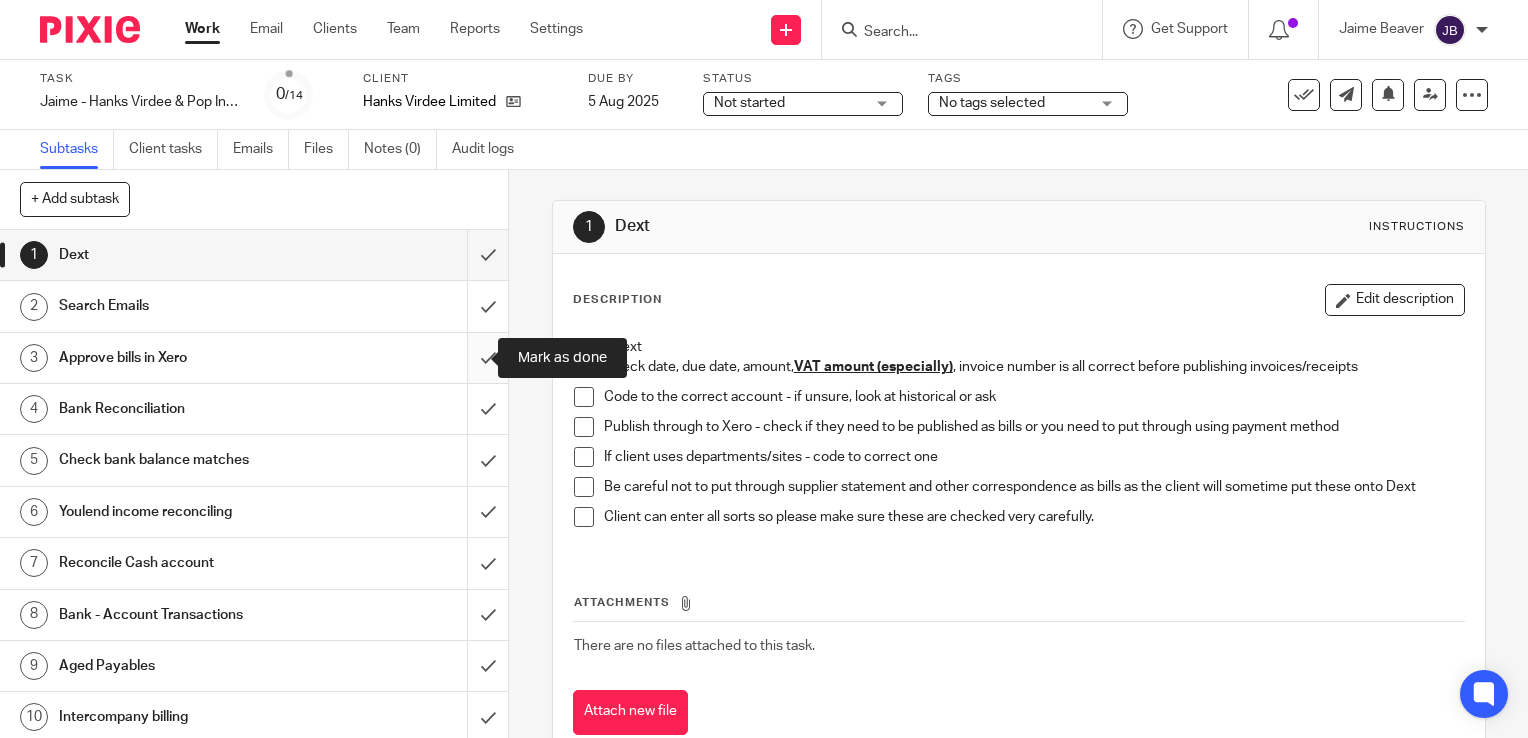 click at bounding box center [254, 358] 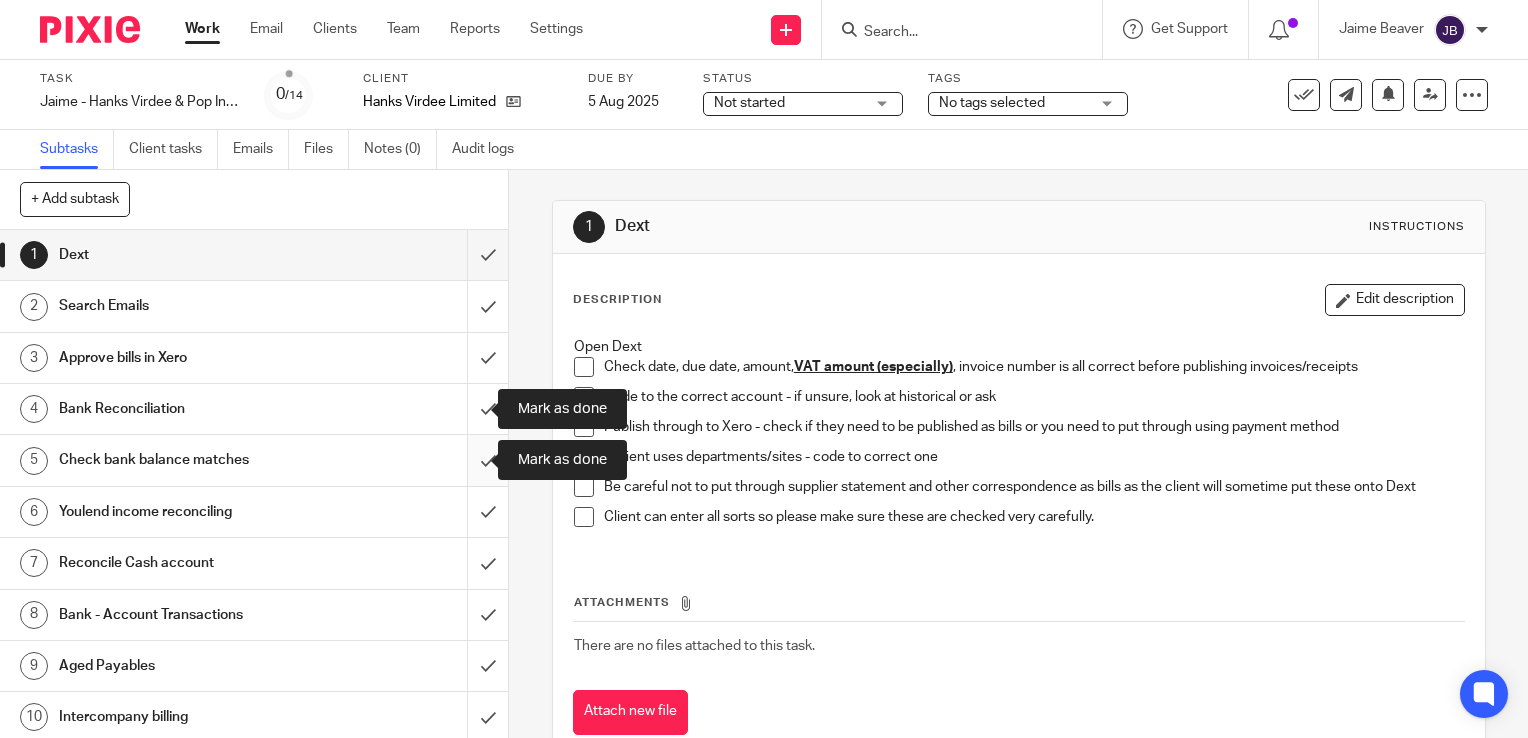 drag, startPoint x: 460, startPoint y: 436, endPoint x: 470, endPoint y: 477, distance: 42.201897 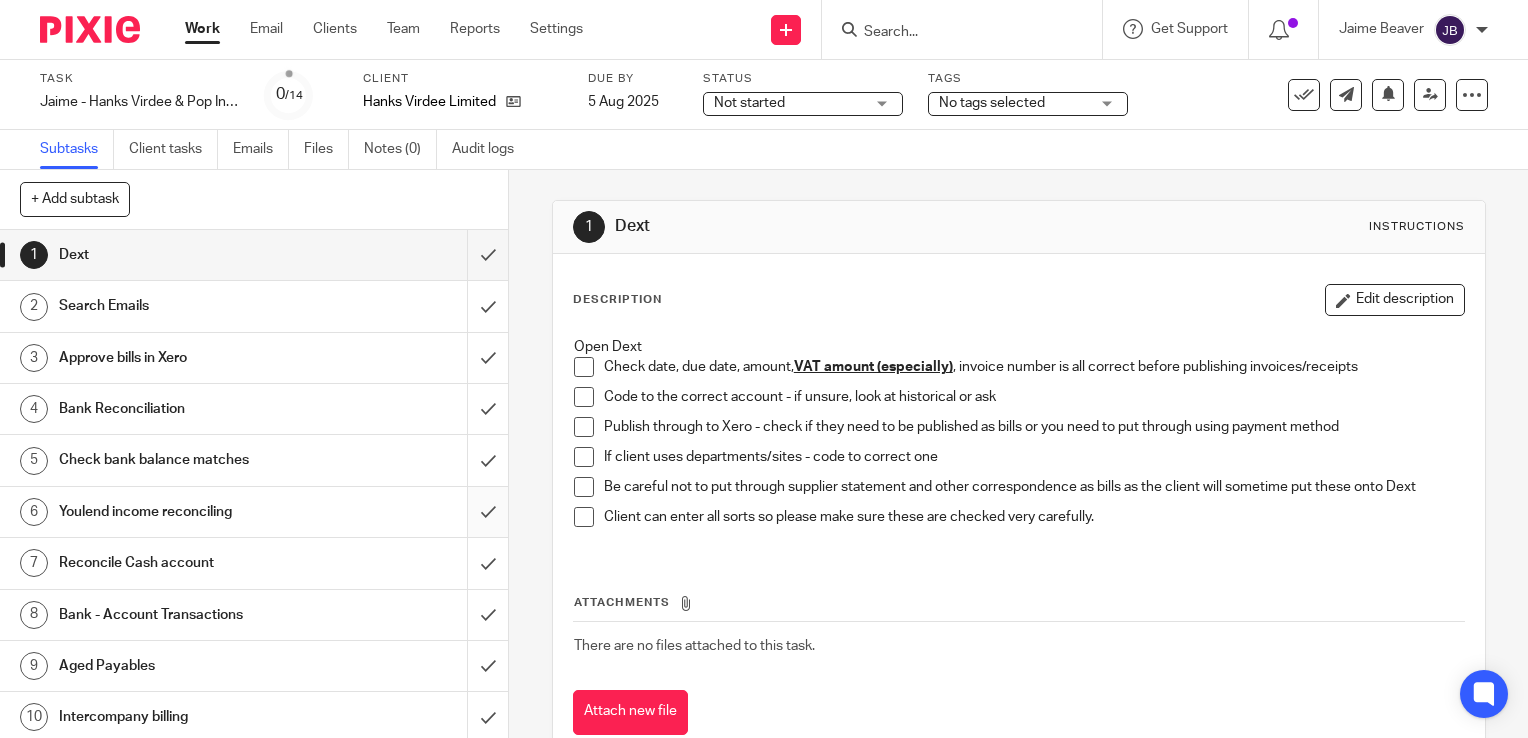 drag, startPoint x: 472, startPoint y: 495, endPoint x: 468, endPoint y: 507, distance: 12.649111 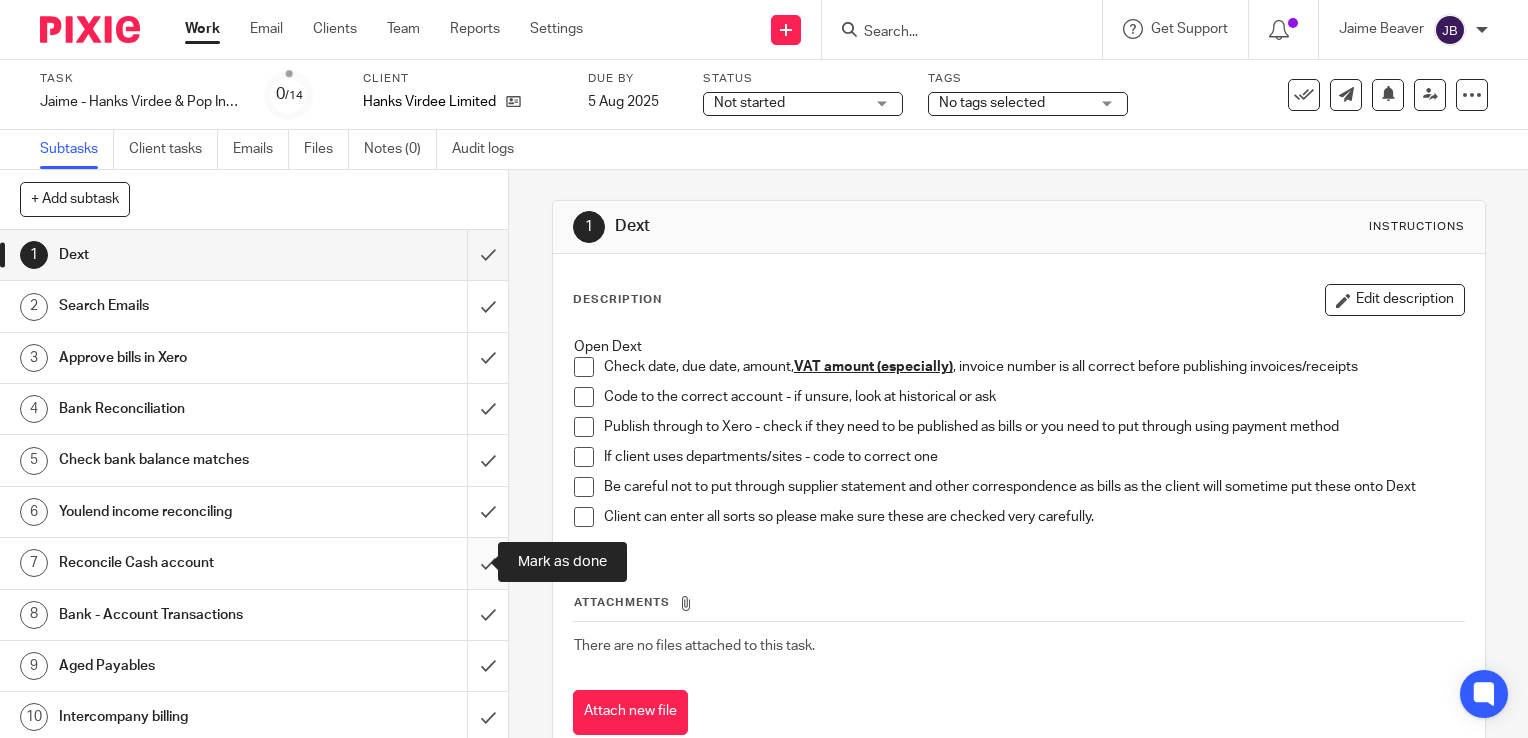 click at bounding box center (254, 563) 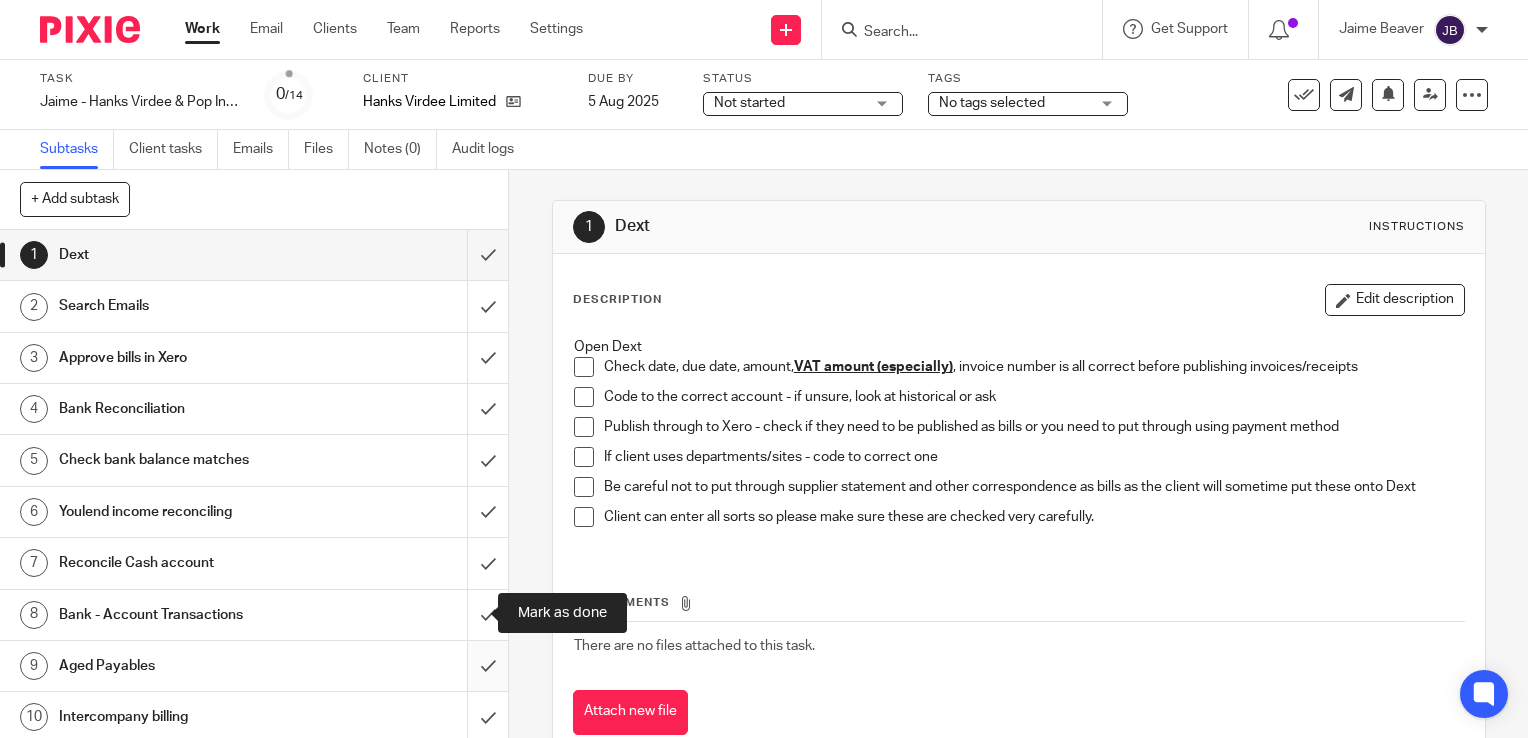 drag, startPoint x: 468, startPoint y: 613, endPoint x: 469, endPoint y: 655, distance: 42.0119 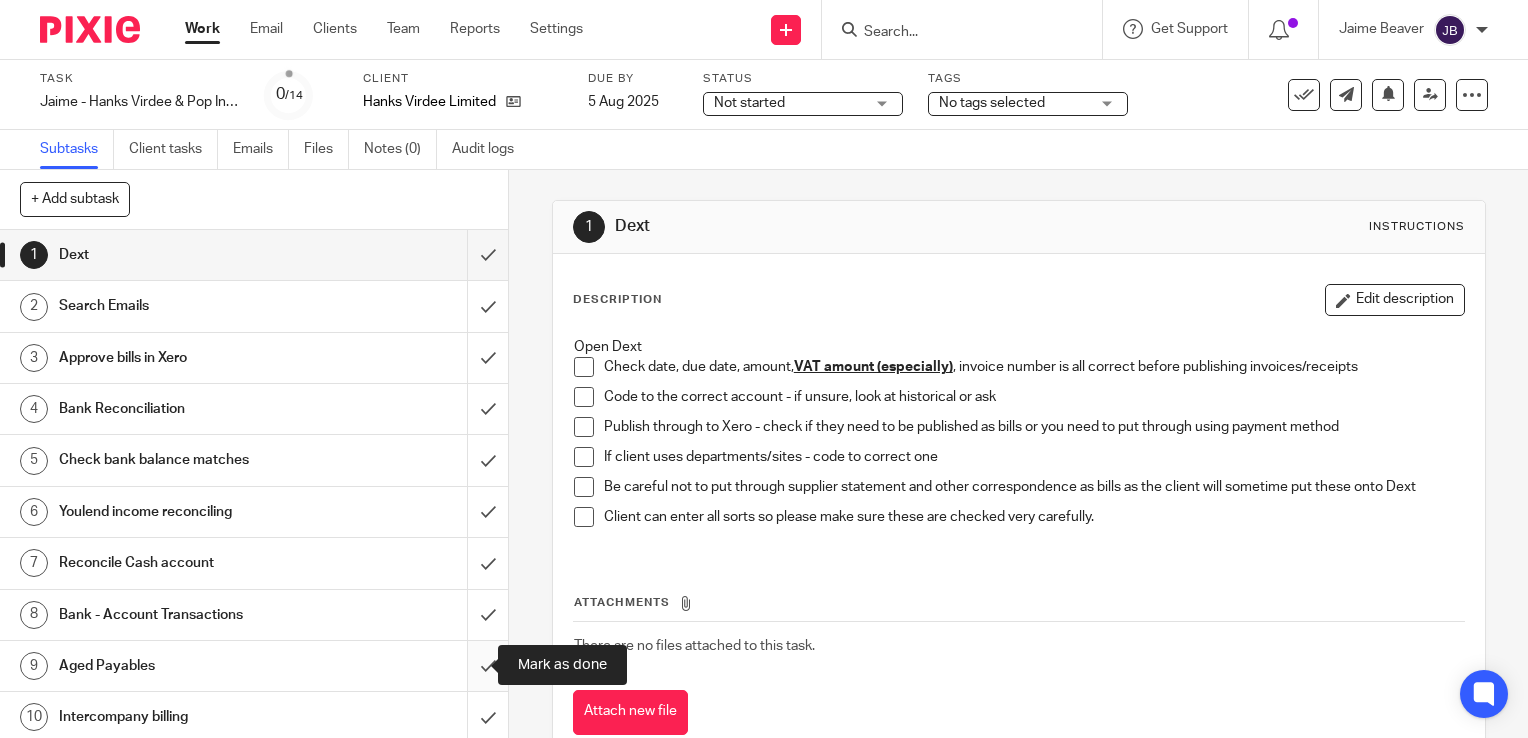 click at bounding box center [254, 666] 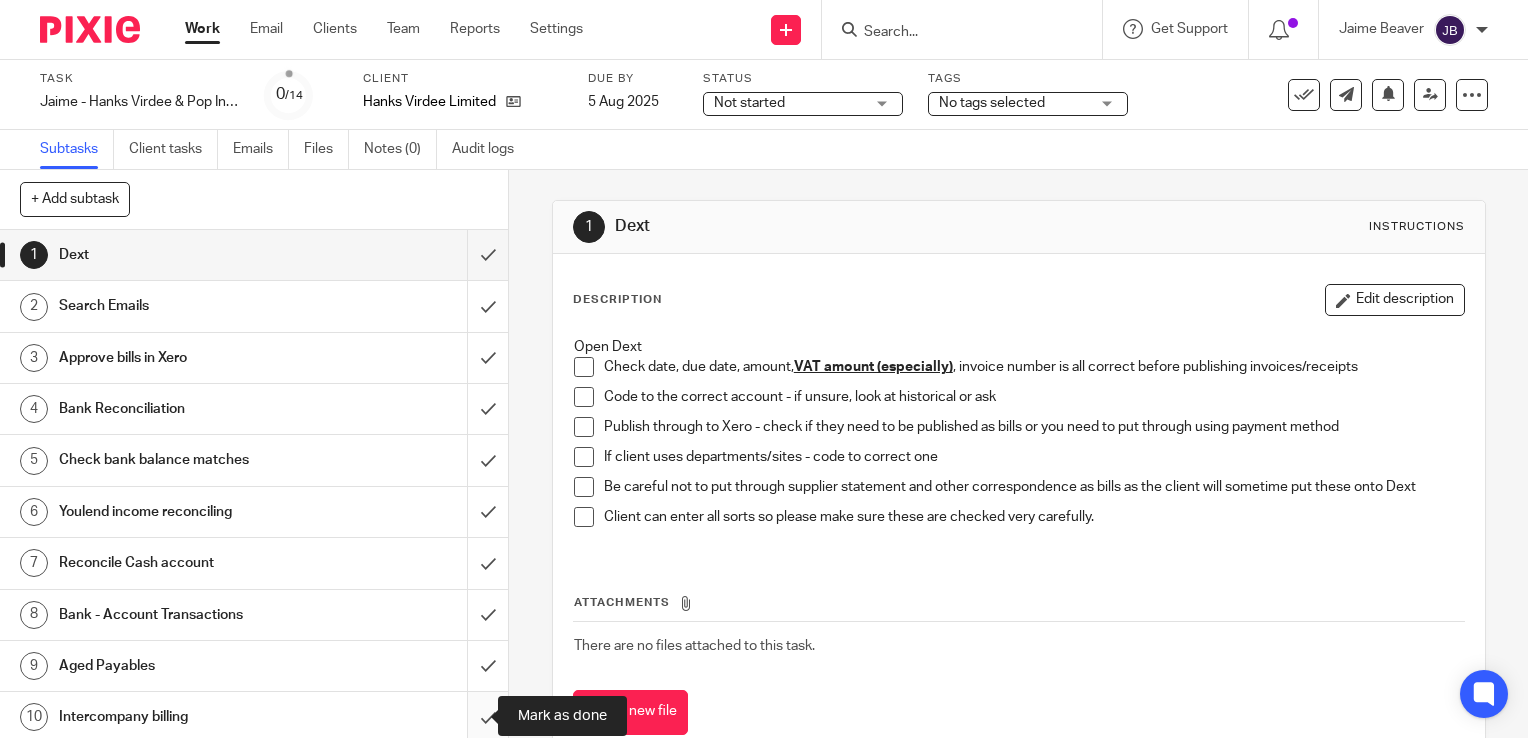 click at bounding box center (254, 717) 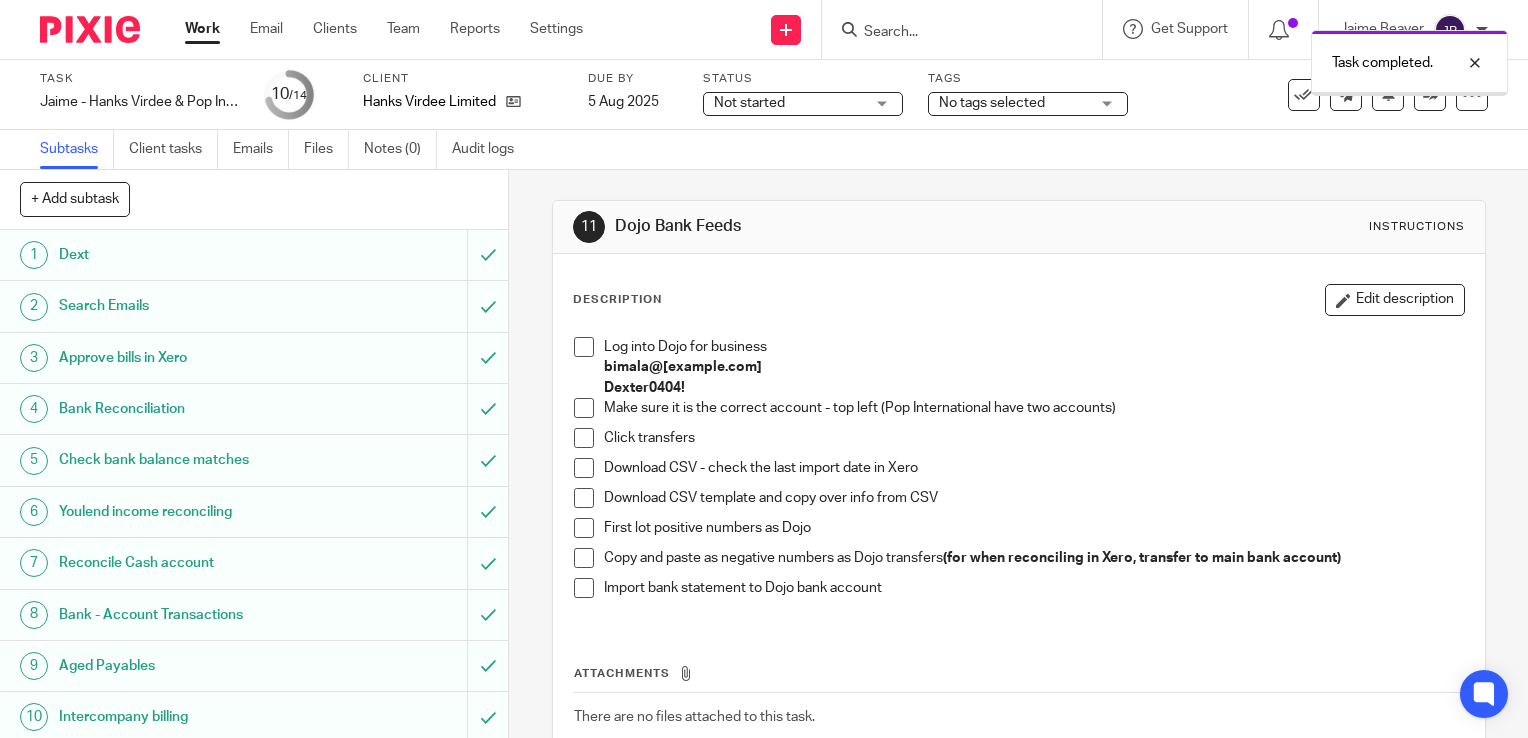 scroll, scrollTop: 0, scrollLeft: 0, axis: both 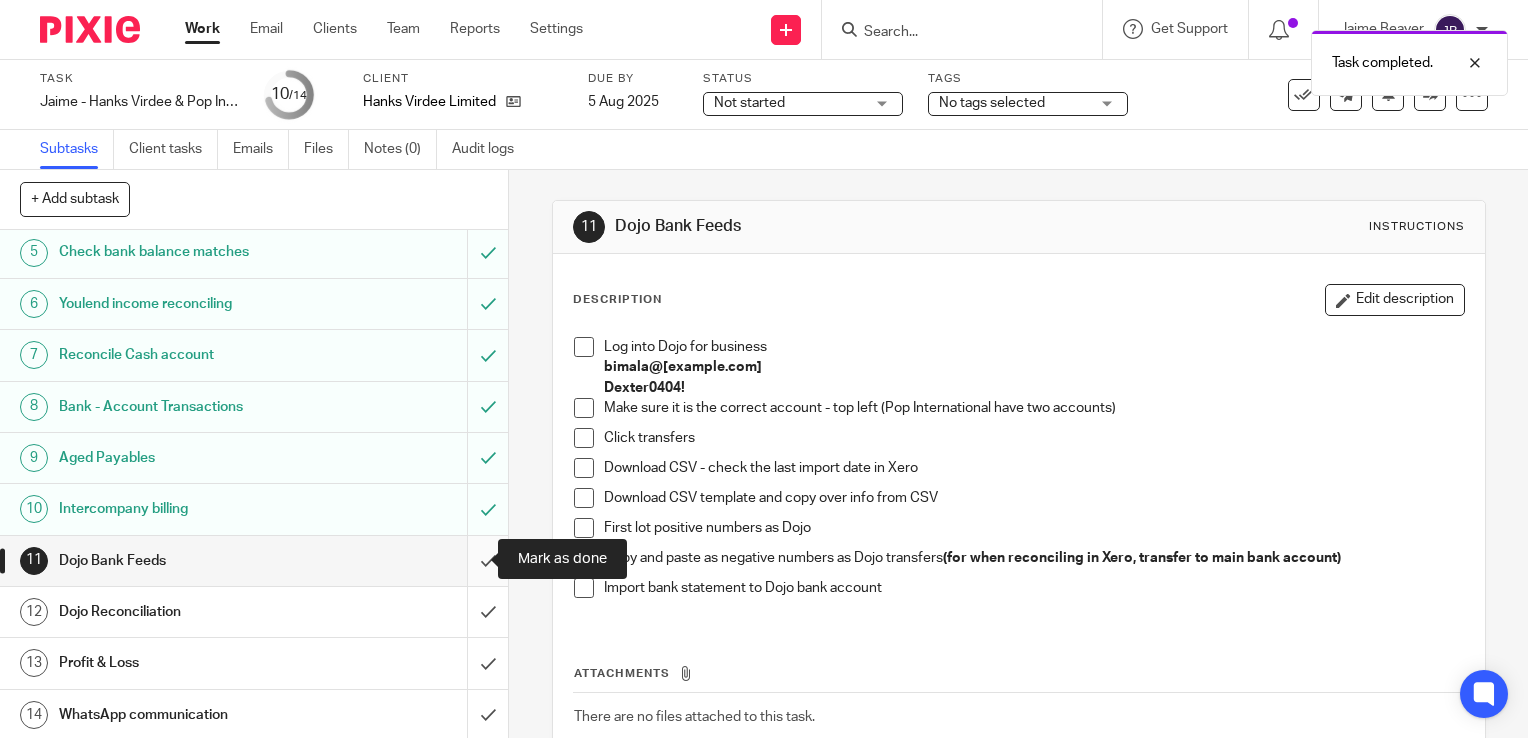 click at bounding box center (254, 561) 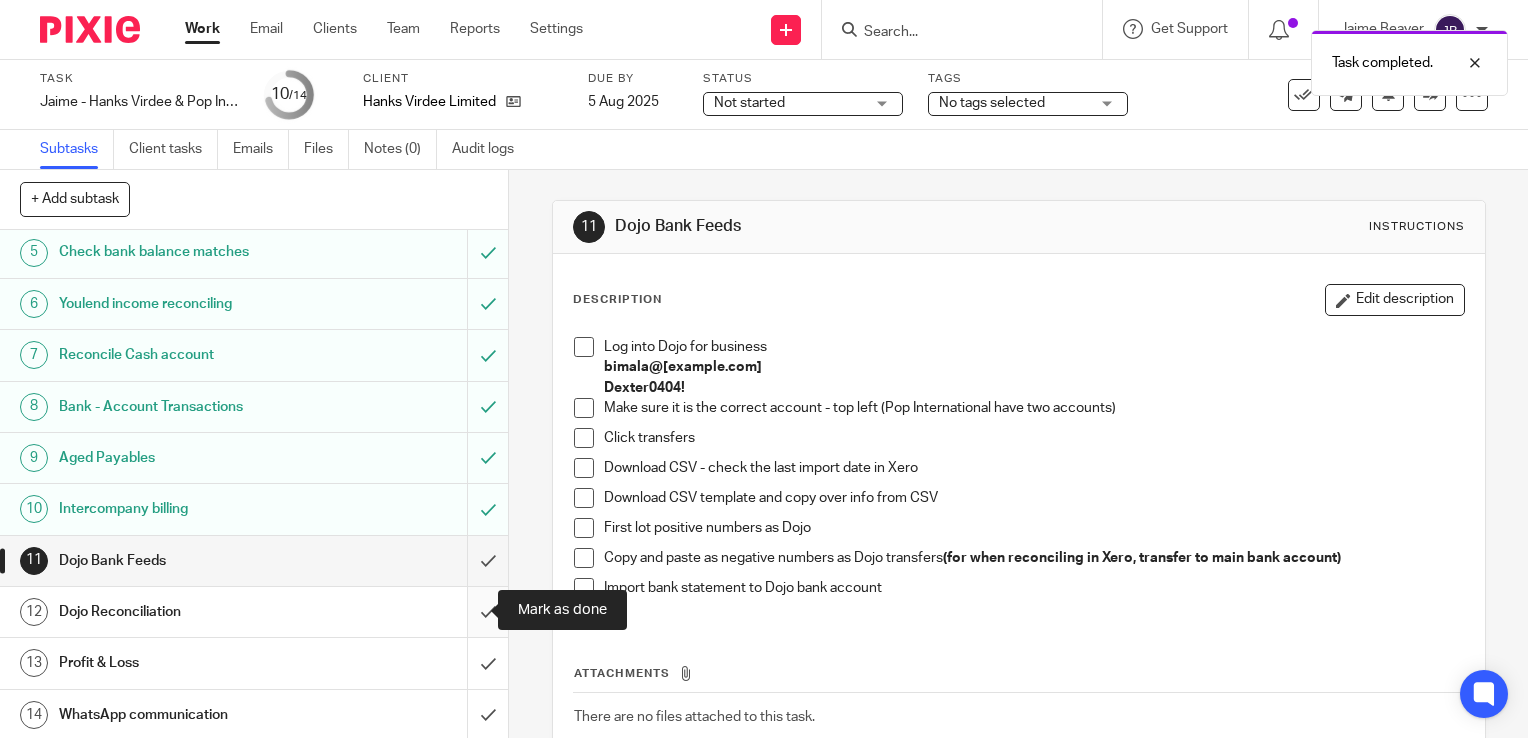 drag, startPoint x: 476, startPoint y: 594, endPoint x: 475, endPoint y: 619, distance: 25.019993 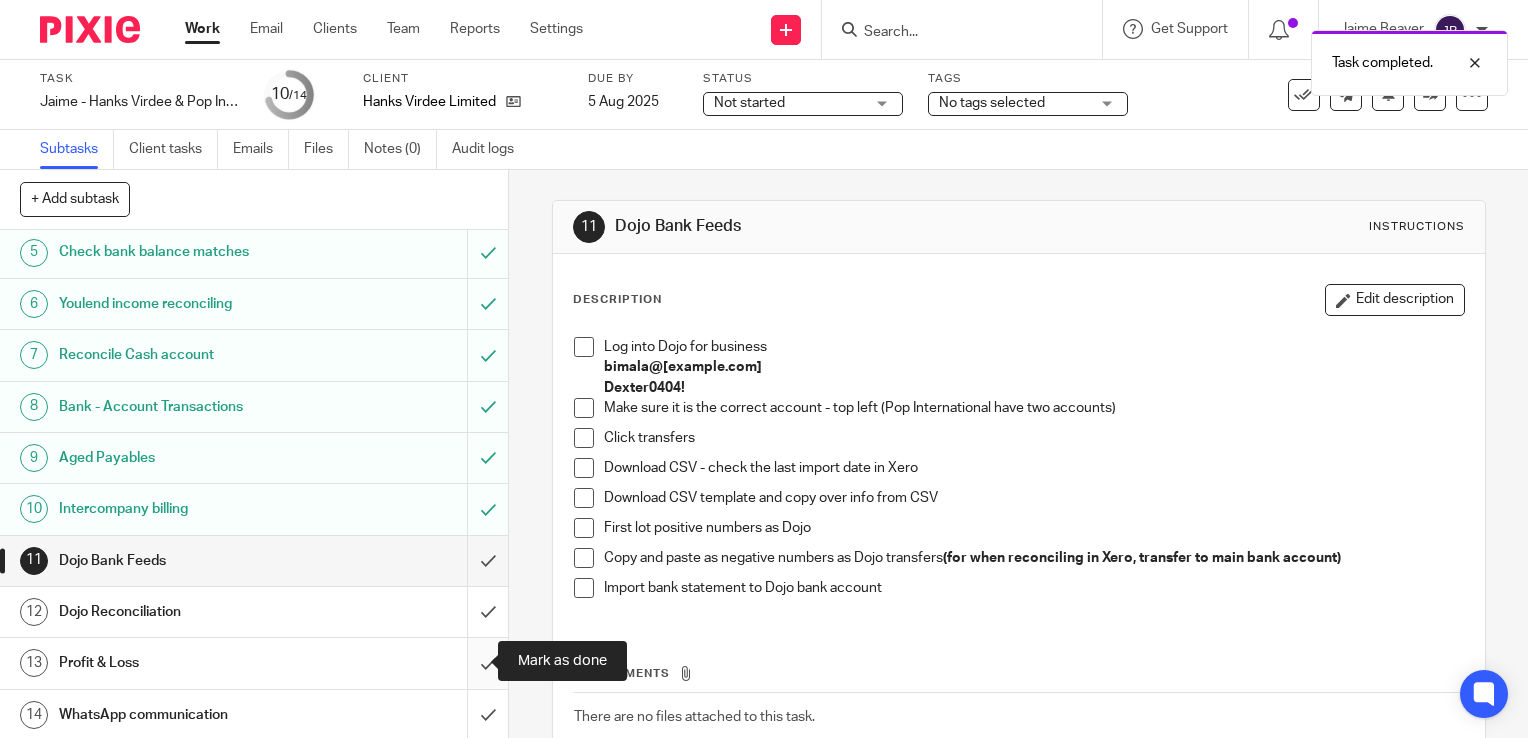 click at bounding box center (254, 663) 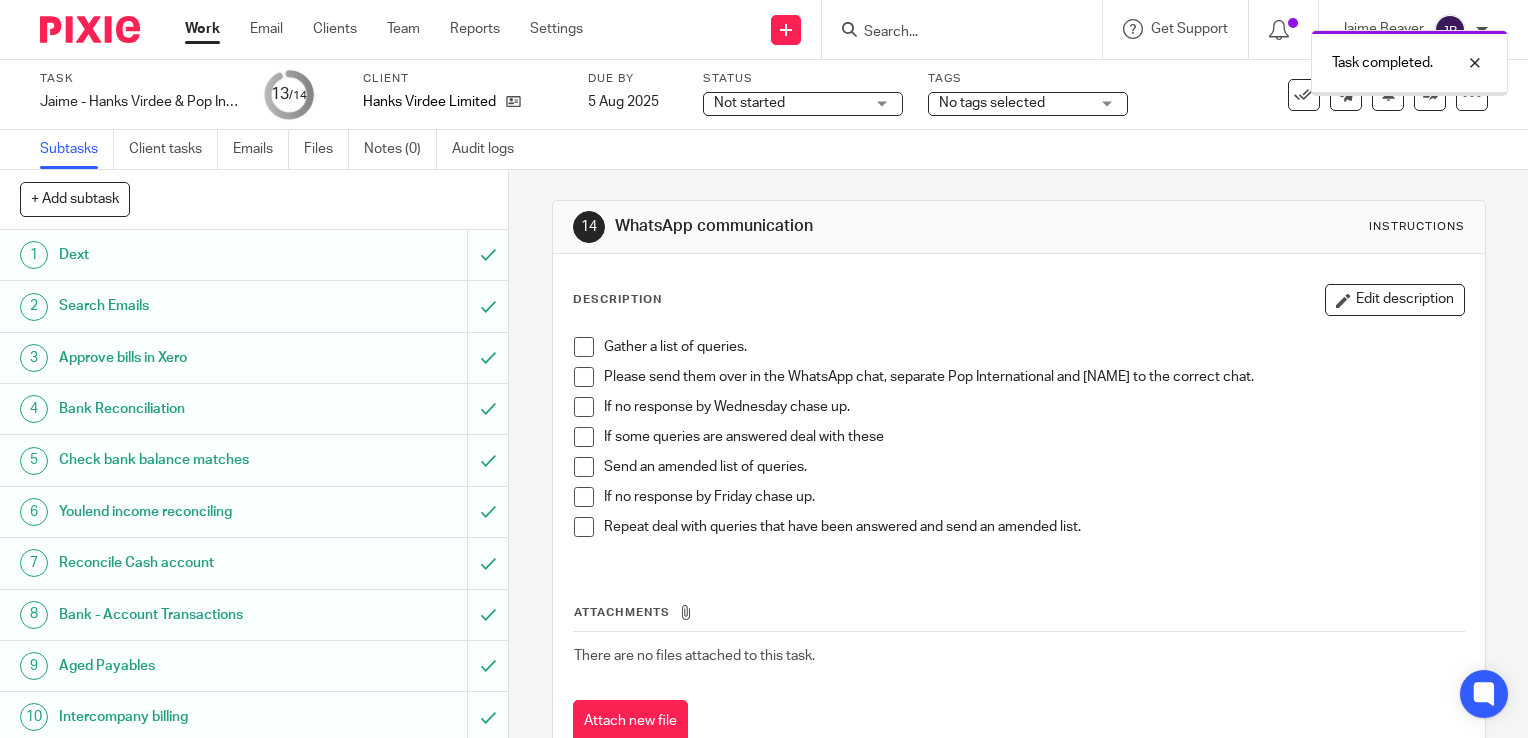 scroll, scrollTop: 0, scrollLeft: 0, axis: both 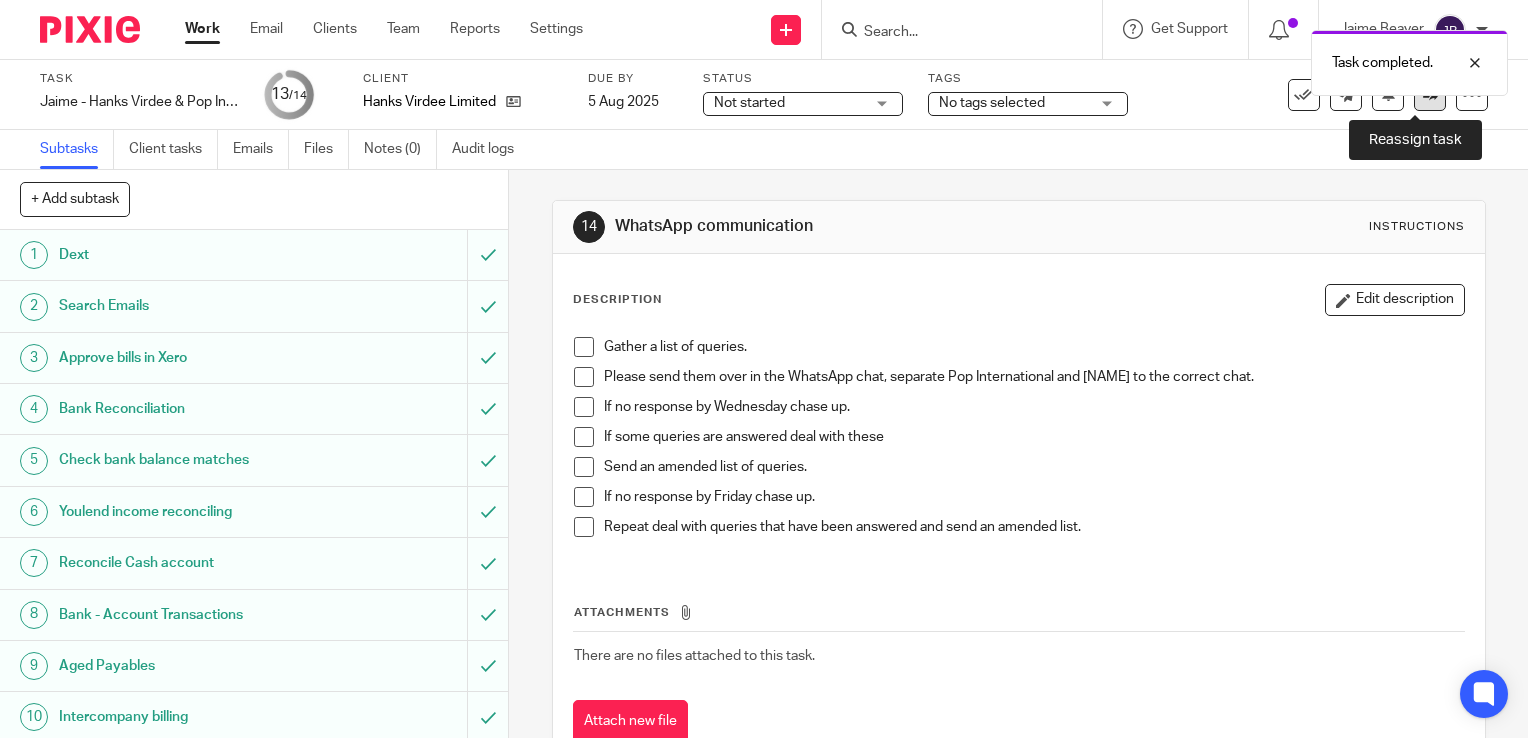 click at bounding box center (1430, 95) 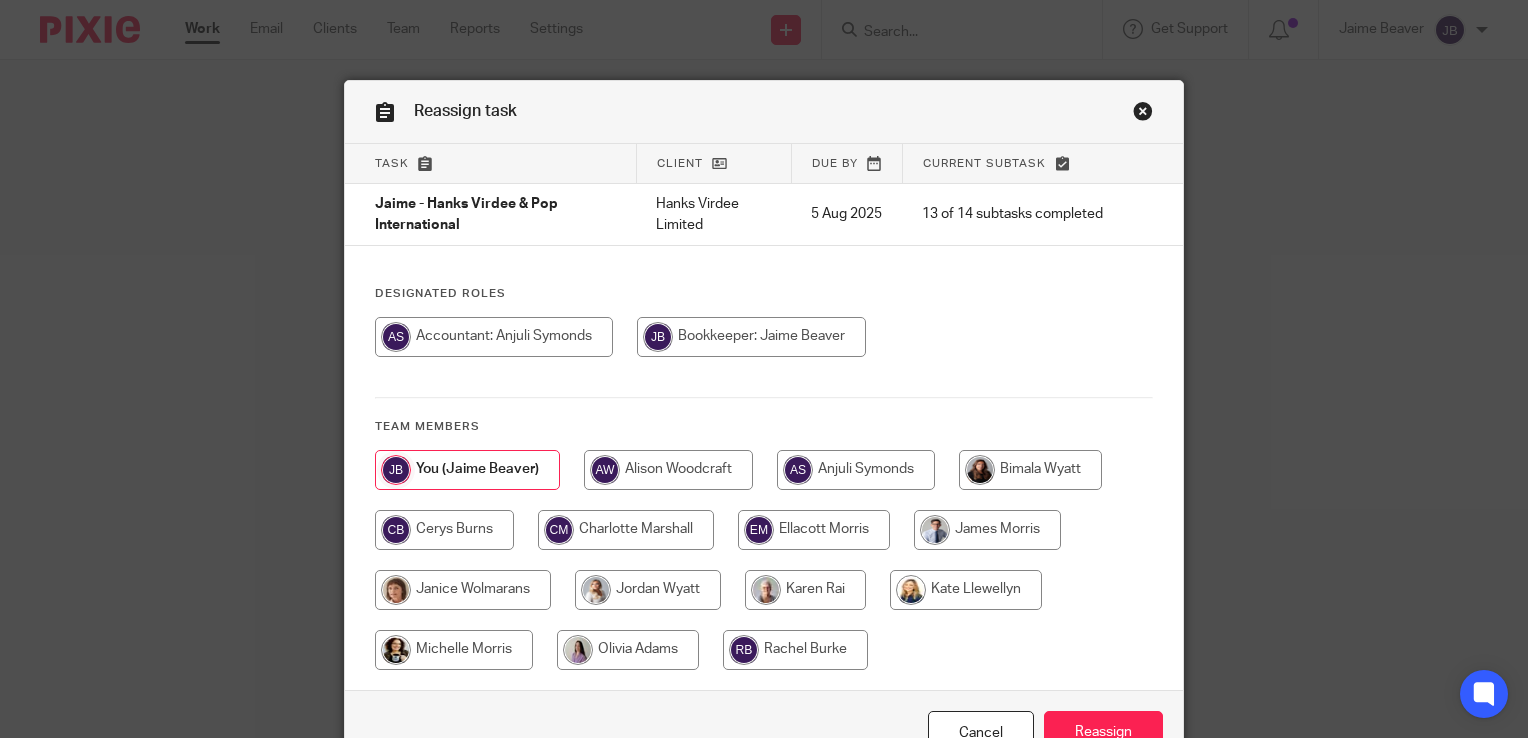 scroll, scrollTop: 0, scrollLeft: 0, axis: both 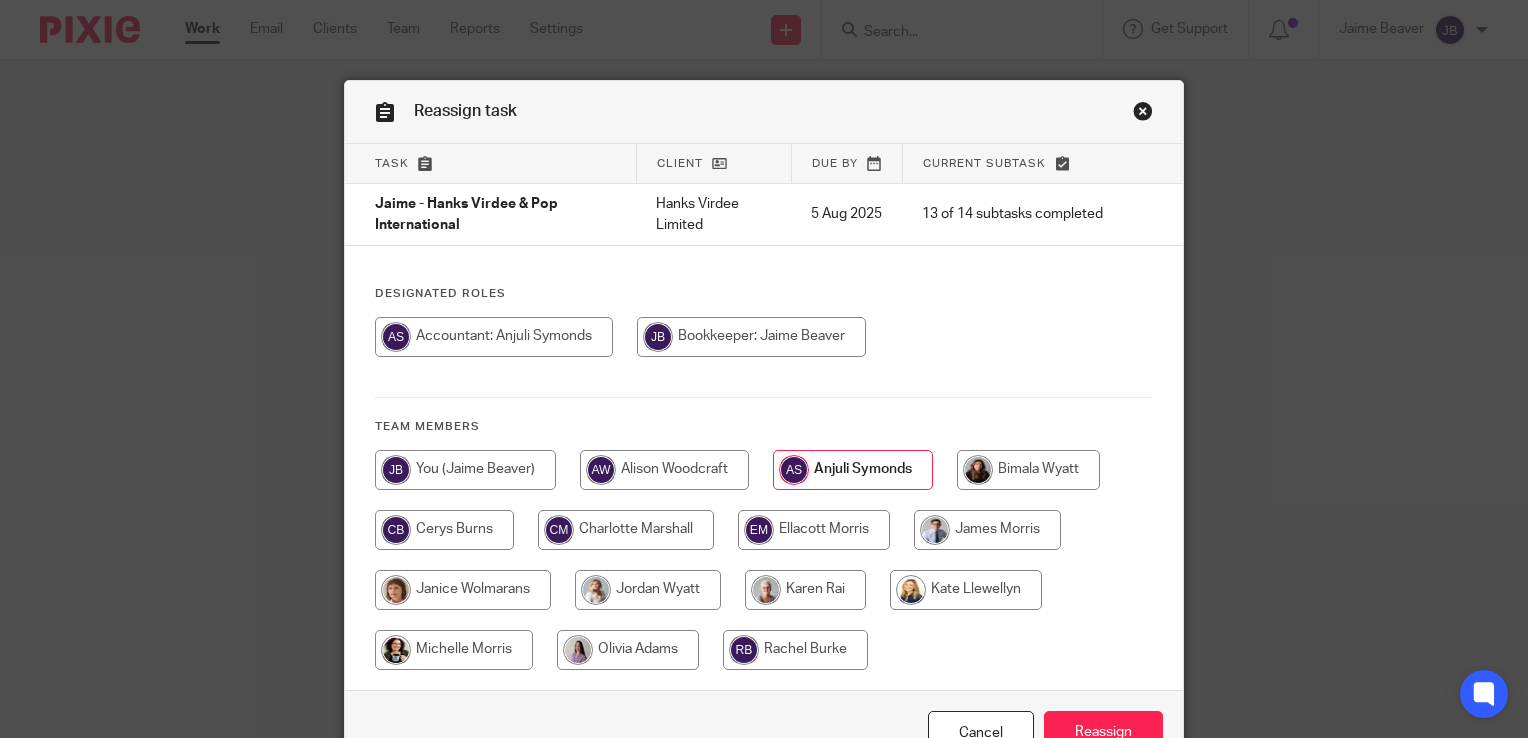 click on "Cancel
Reassign" at bounding box center [764, 732] 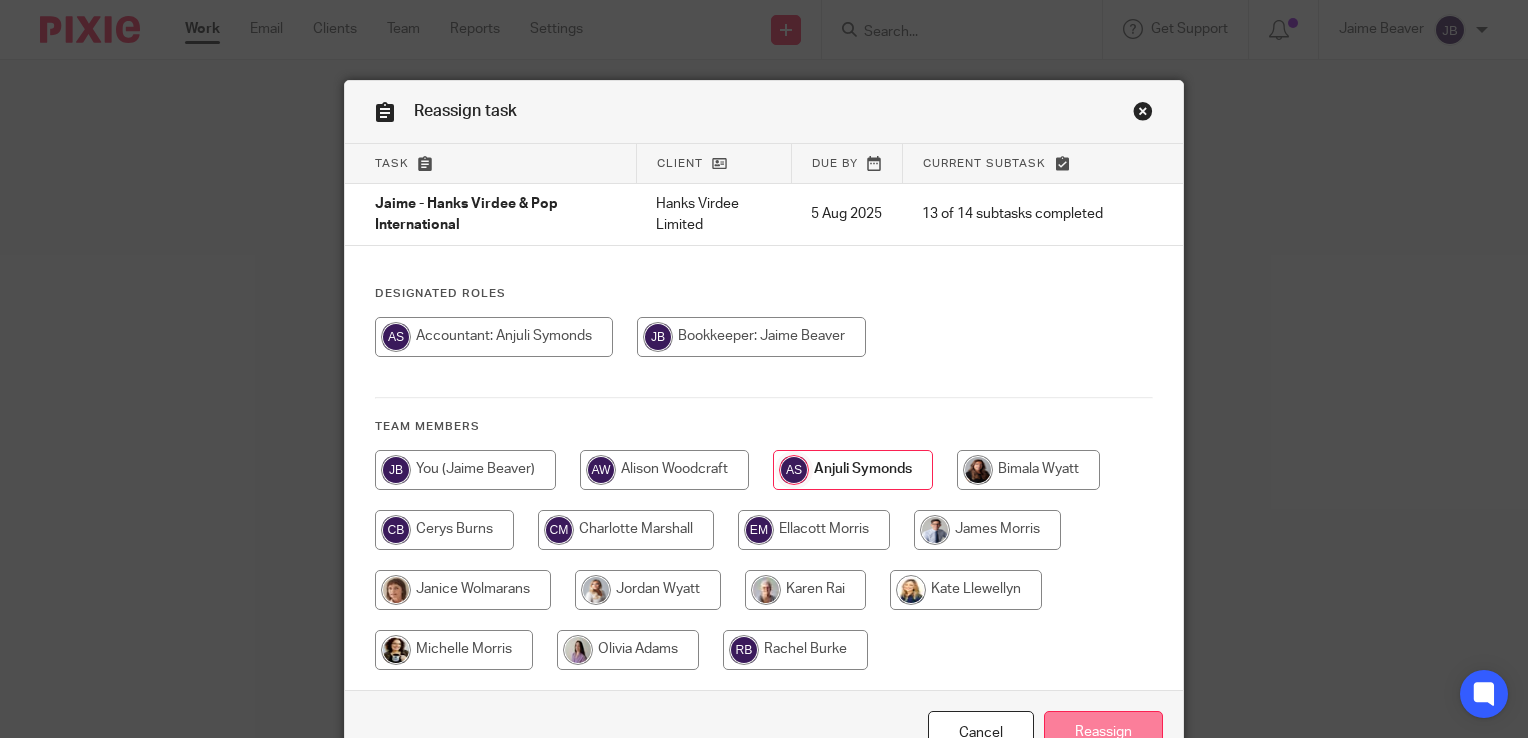 click on "Reassign" at bounding box center [1103, 732] 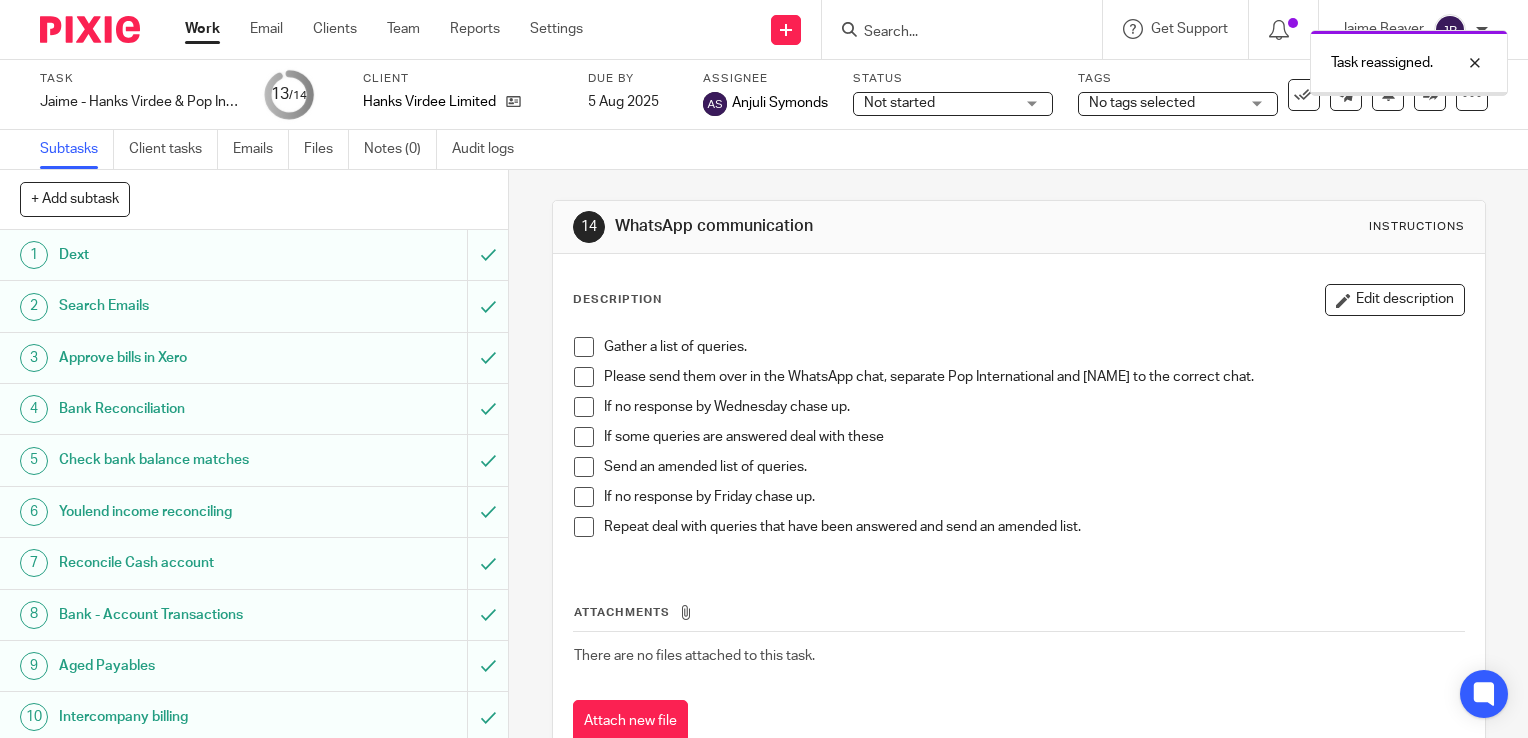 scroll, scrollTop: 0, scrollLeft: 0, axis: both 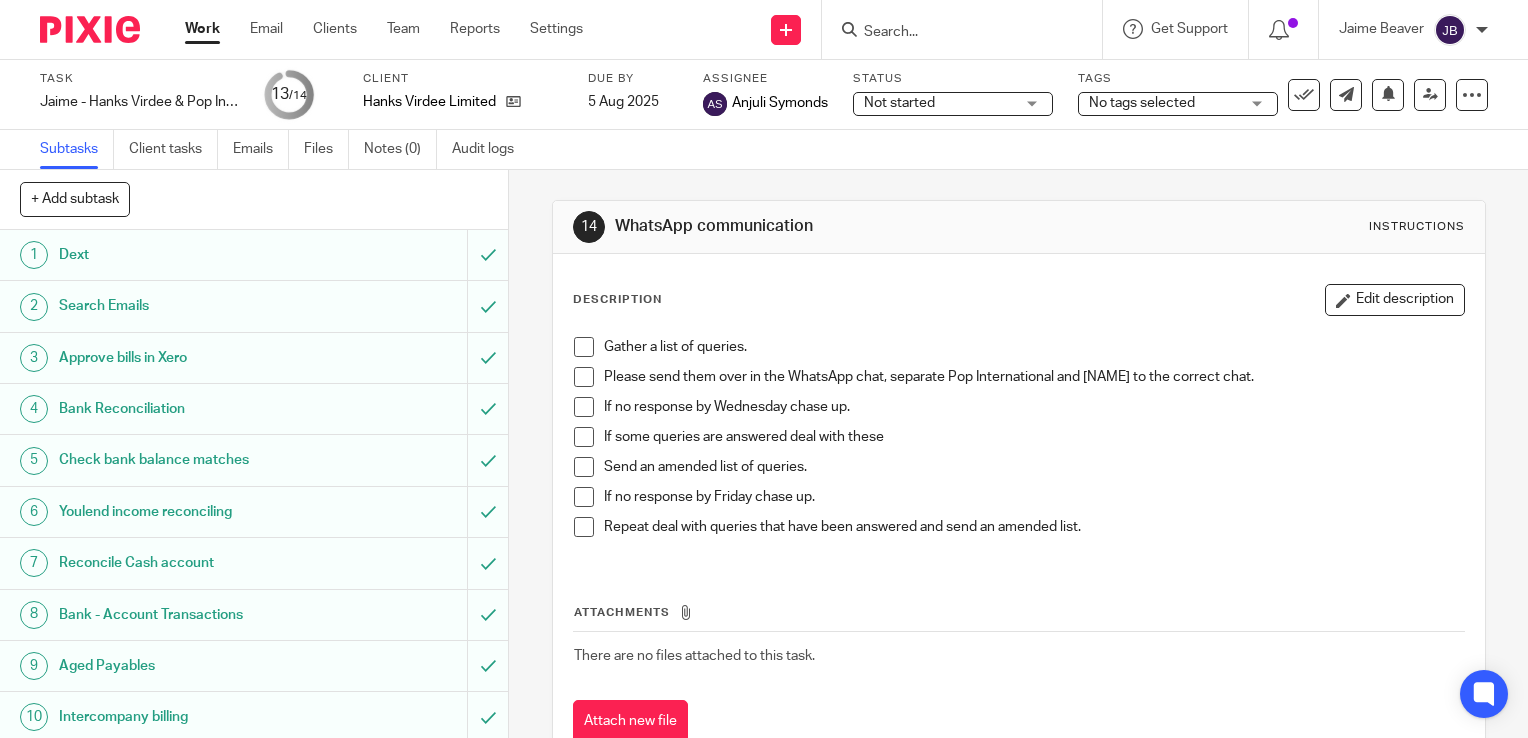 click on "Work" at bounding box center [202, 29] 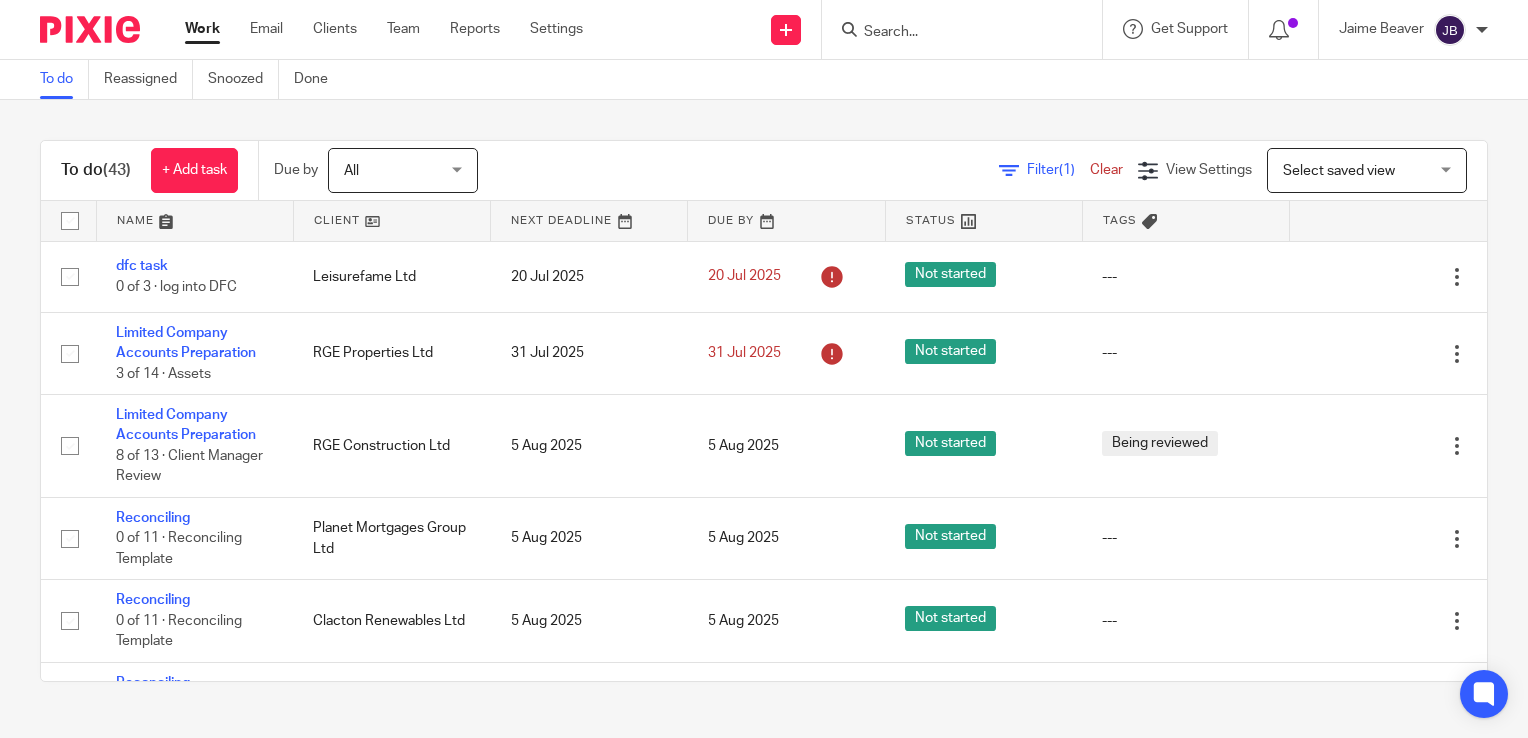 scroll, scrollTop: 0, scrollLeft: 0, axis: both 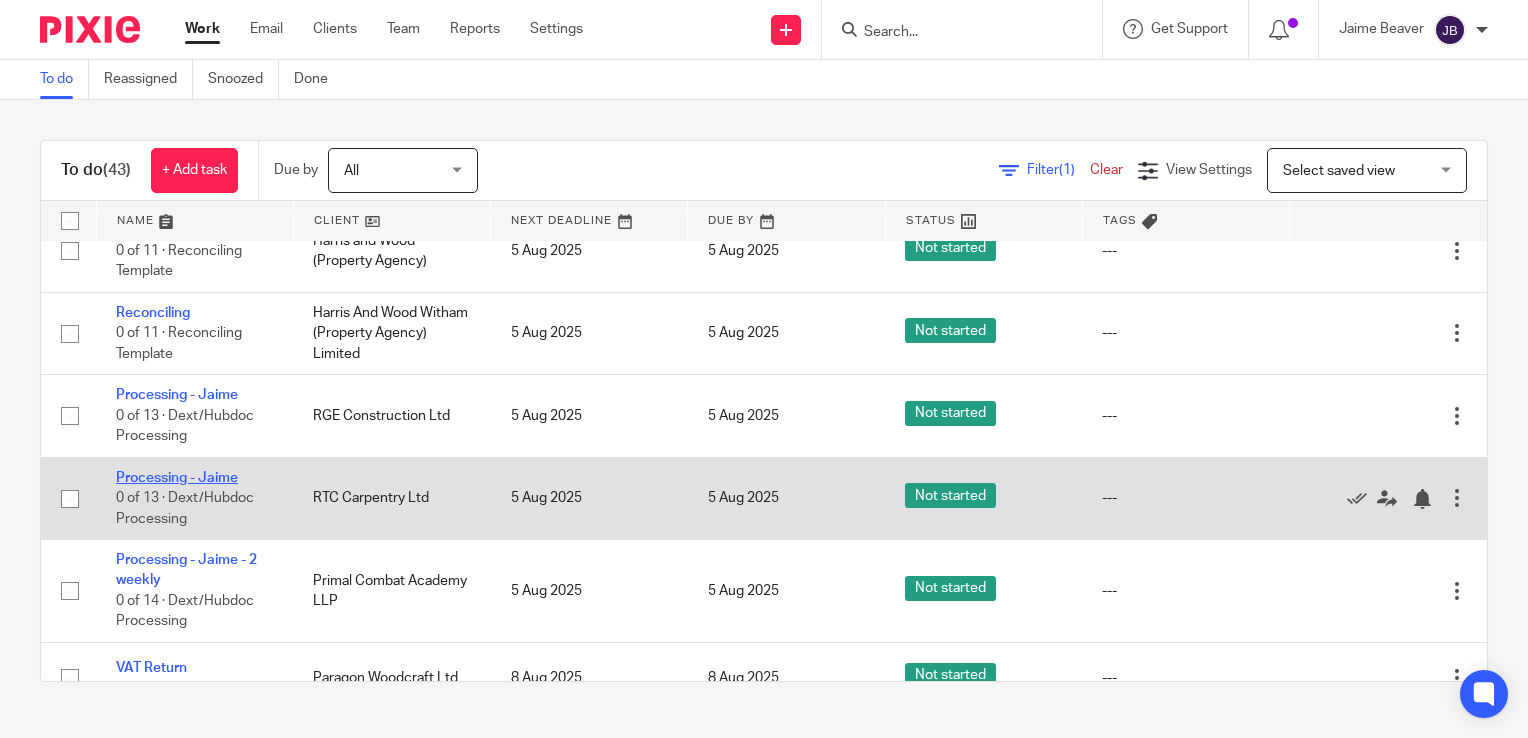 click on "Processing - Jaime" at bounding box center [177, 478] 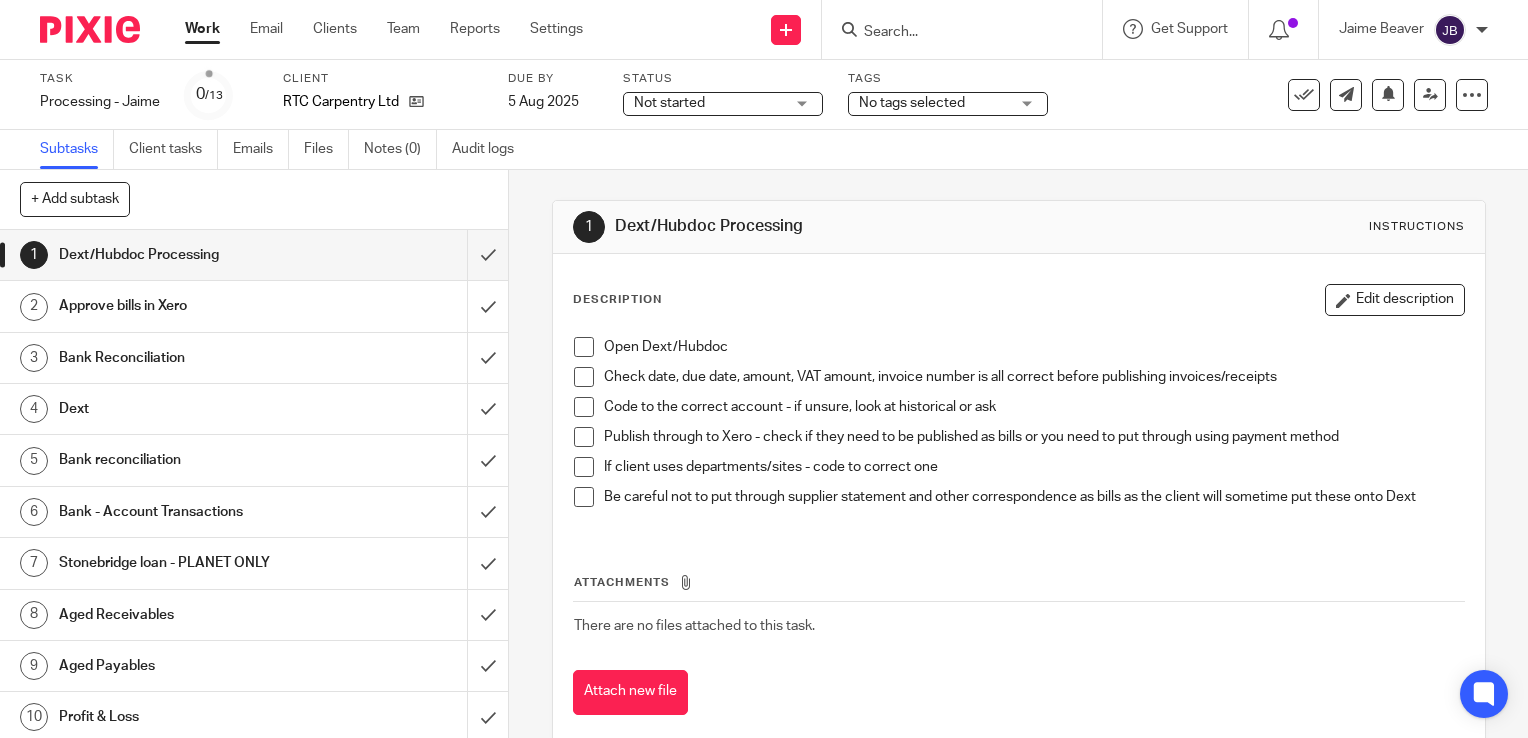 scroll, scrollTop: 0, scrollLeft: 0, axis: both 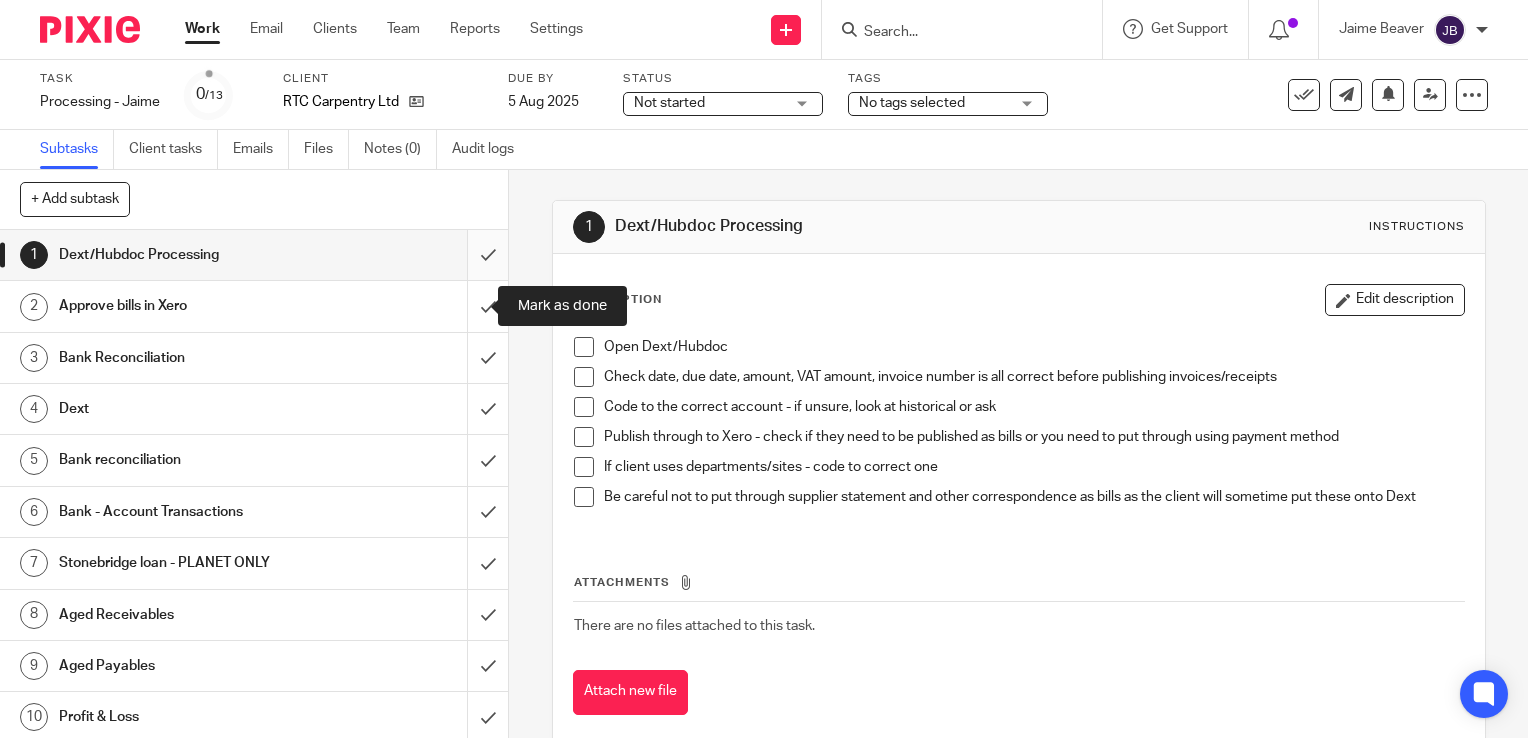 click at bounding box center (254, 255) 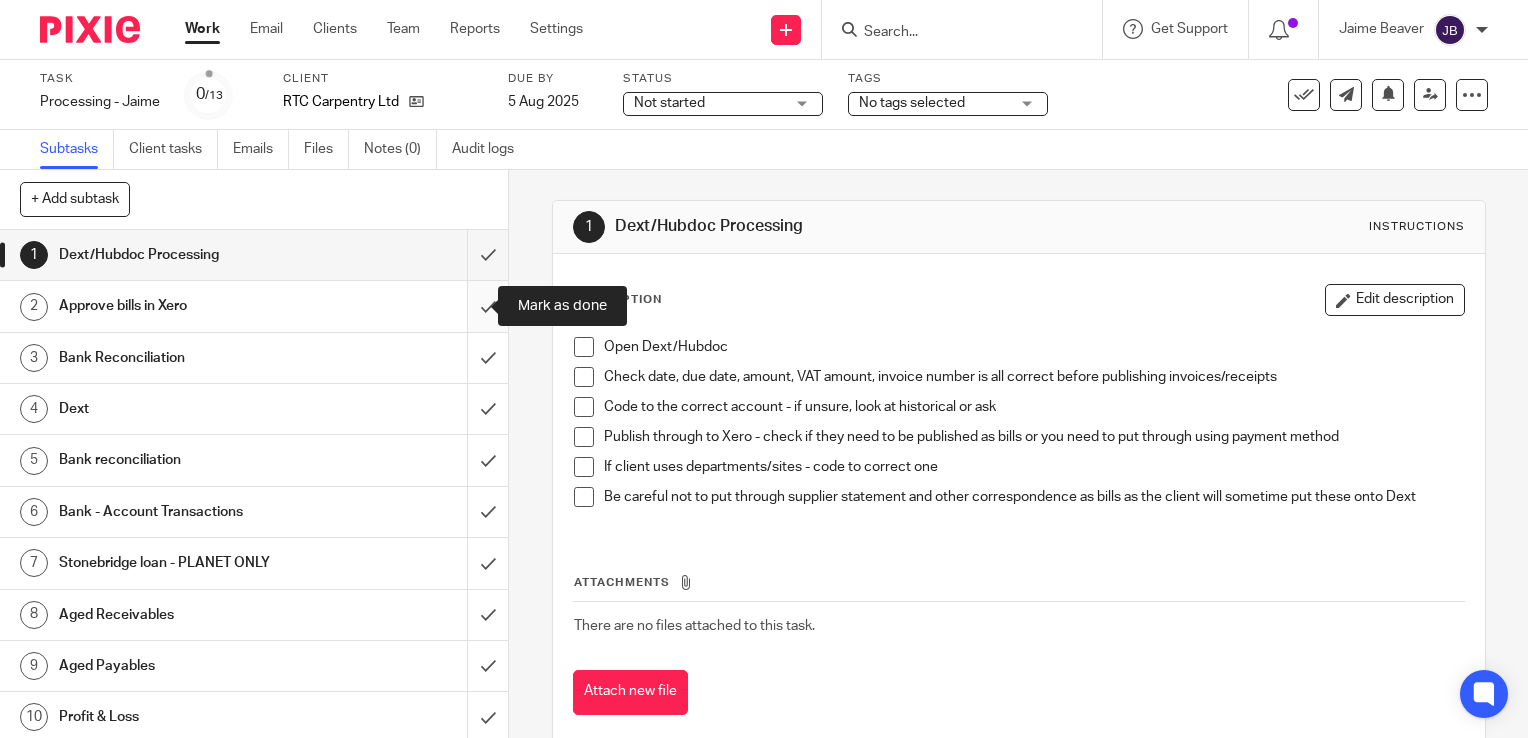 click at bounding box center (254, 306) 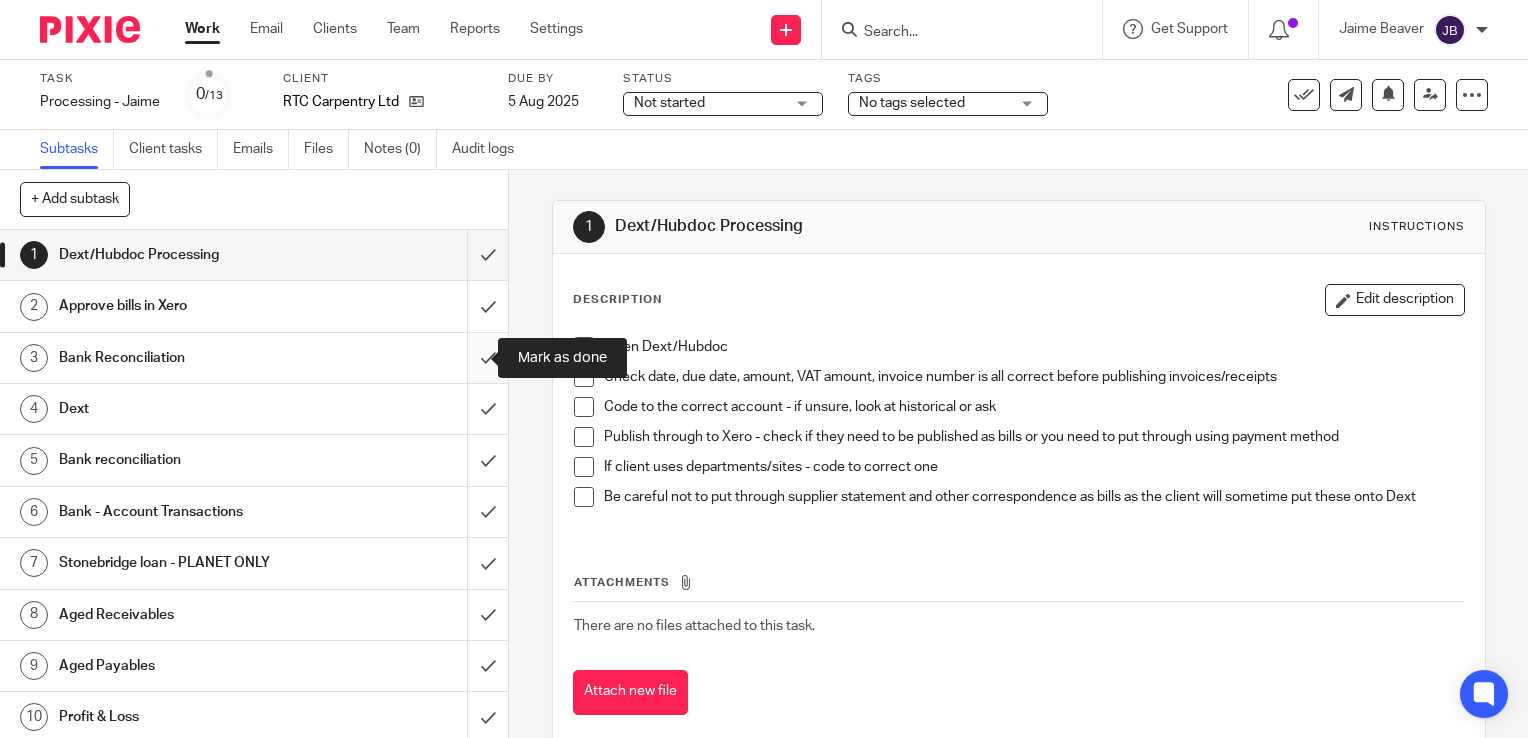 click at bounding box center (254, 358) 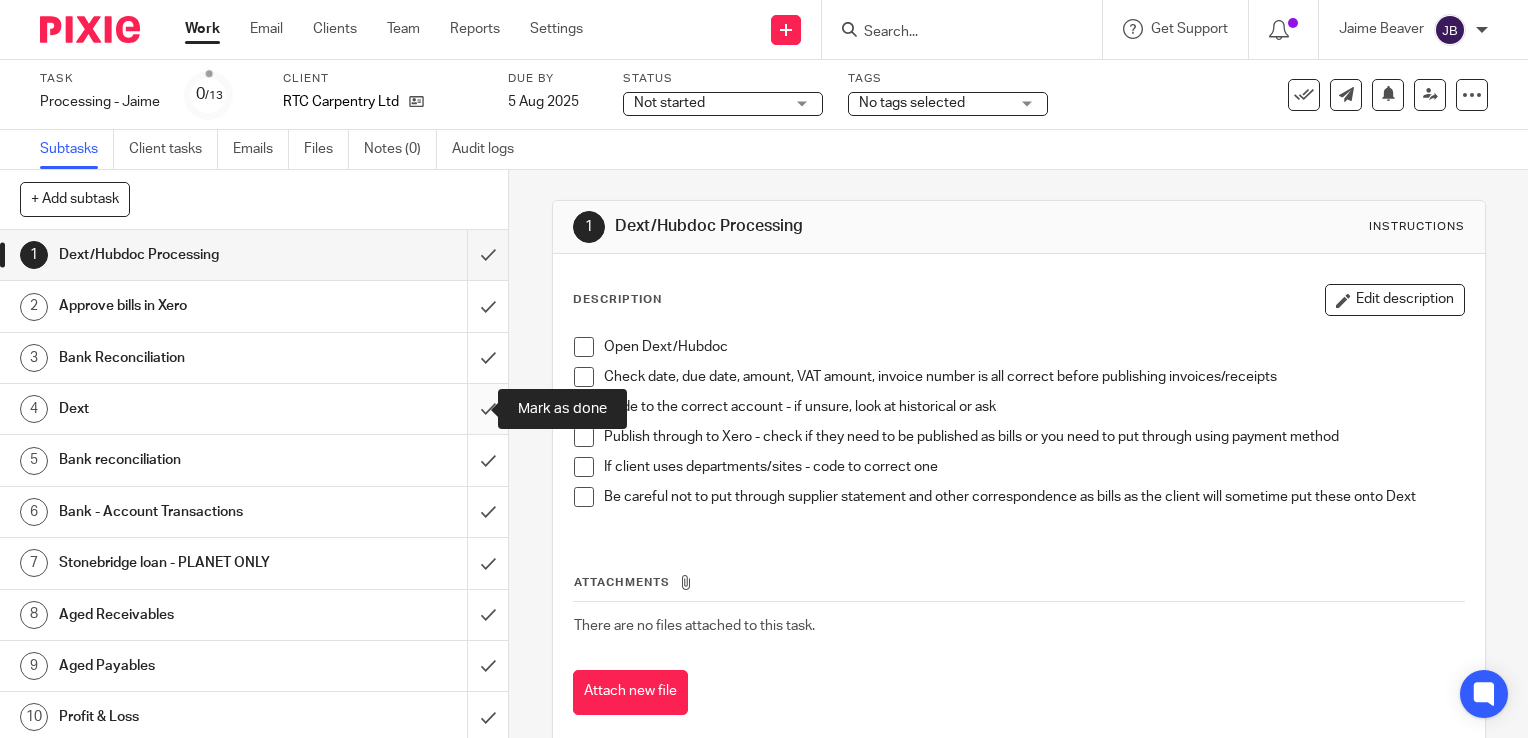 drag, startPoint x: 460, startPoint y: 410, endPoint x: 460, endPoint y: 432, distance: 22 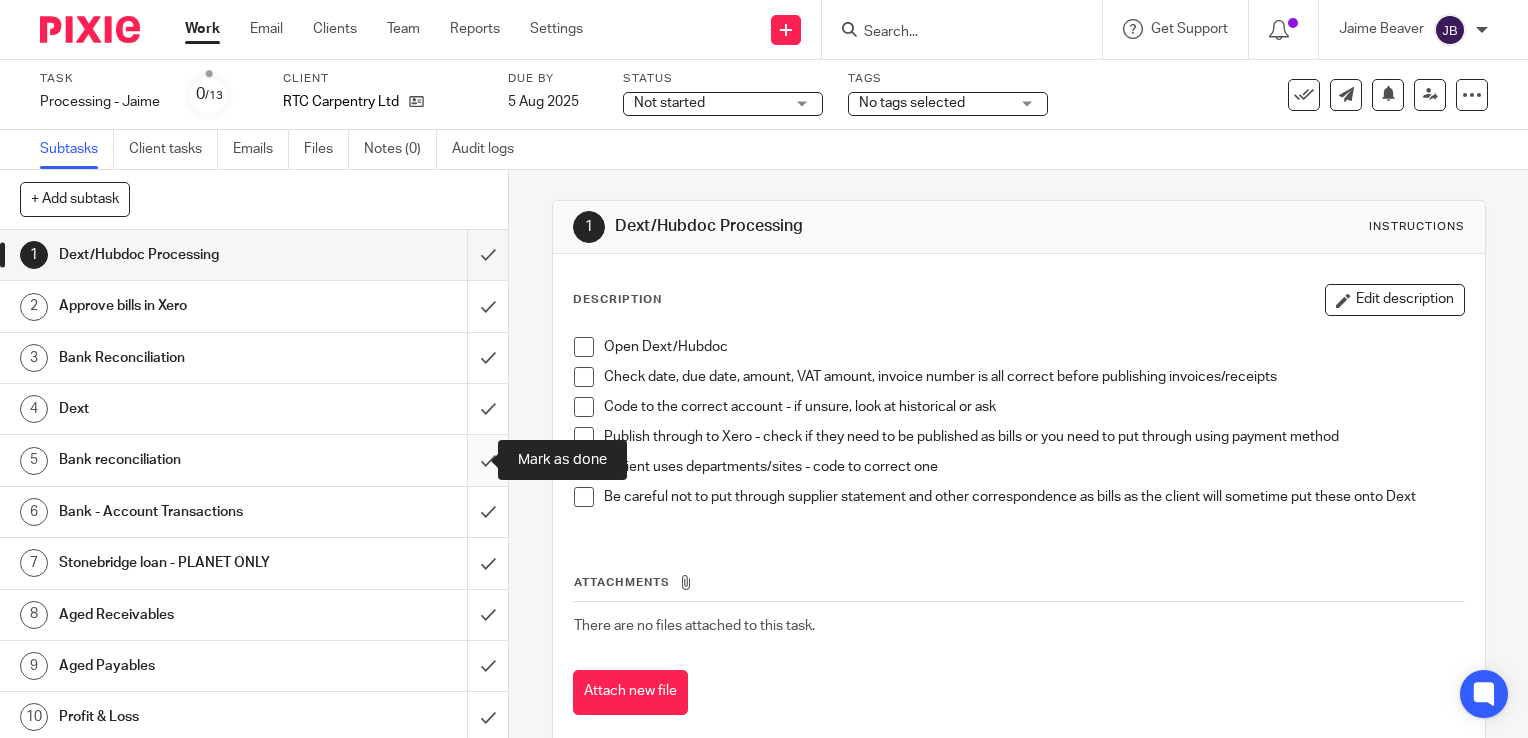 drag, startPoint x: 460, startPoint y: 467, endPoint x: 469, endPoint y: 504, distance: 38.078865 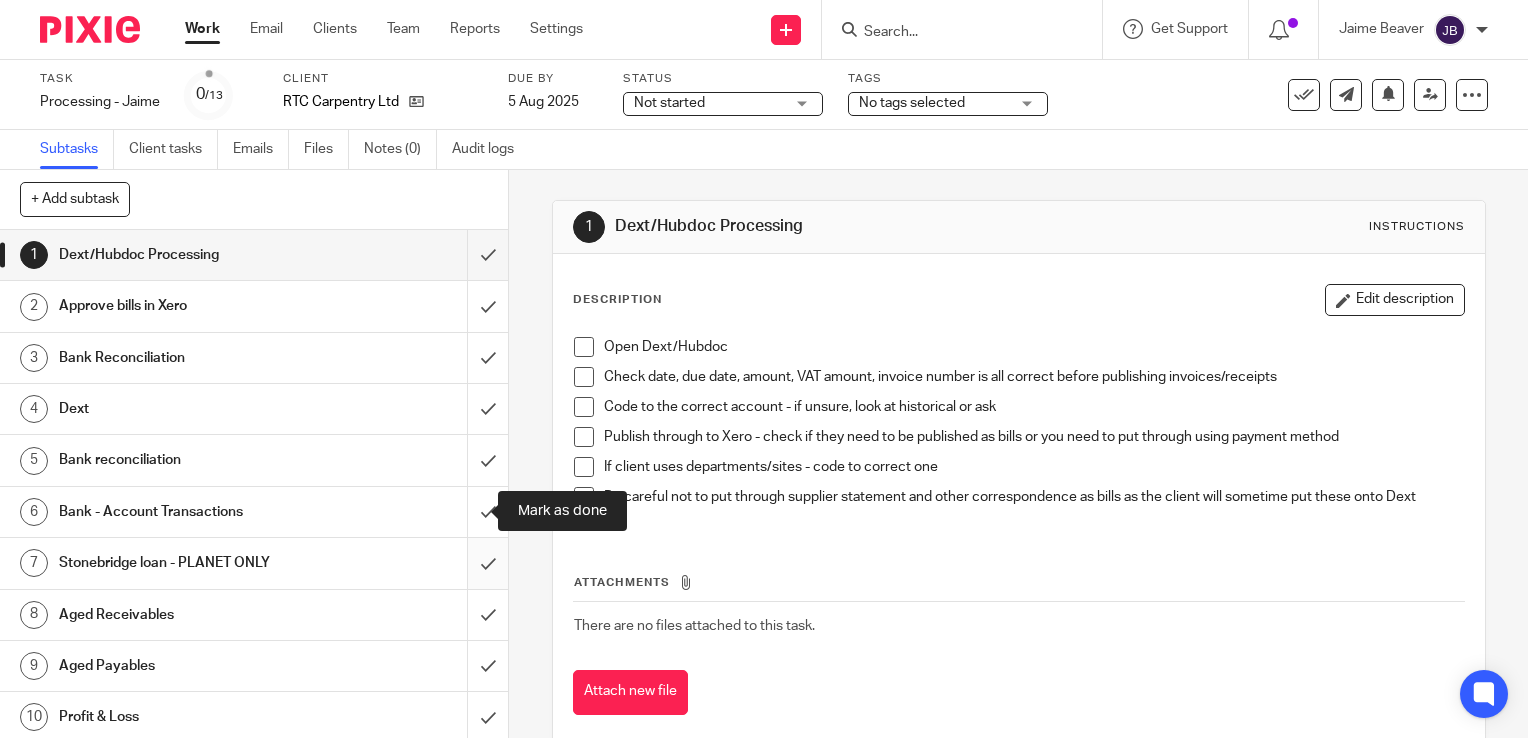 drag, startPoint x: 469, startPoint y: 506, endPoint x: 464, endPoint y: 561, distance: 55.226807 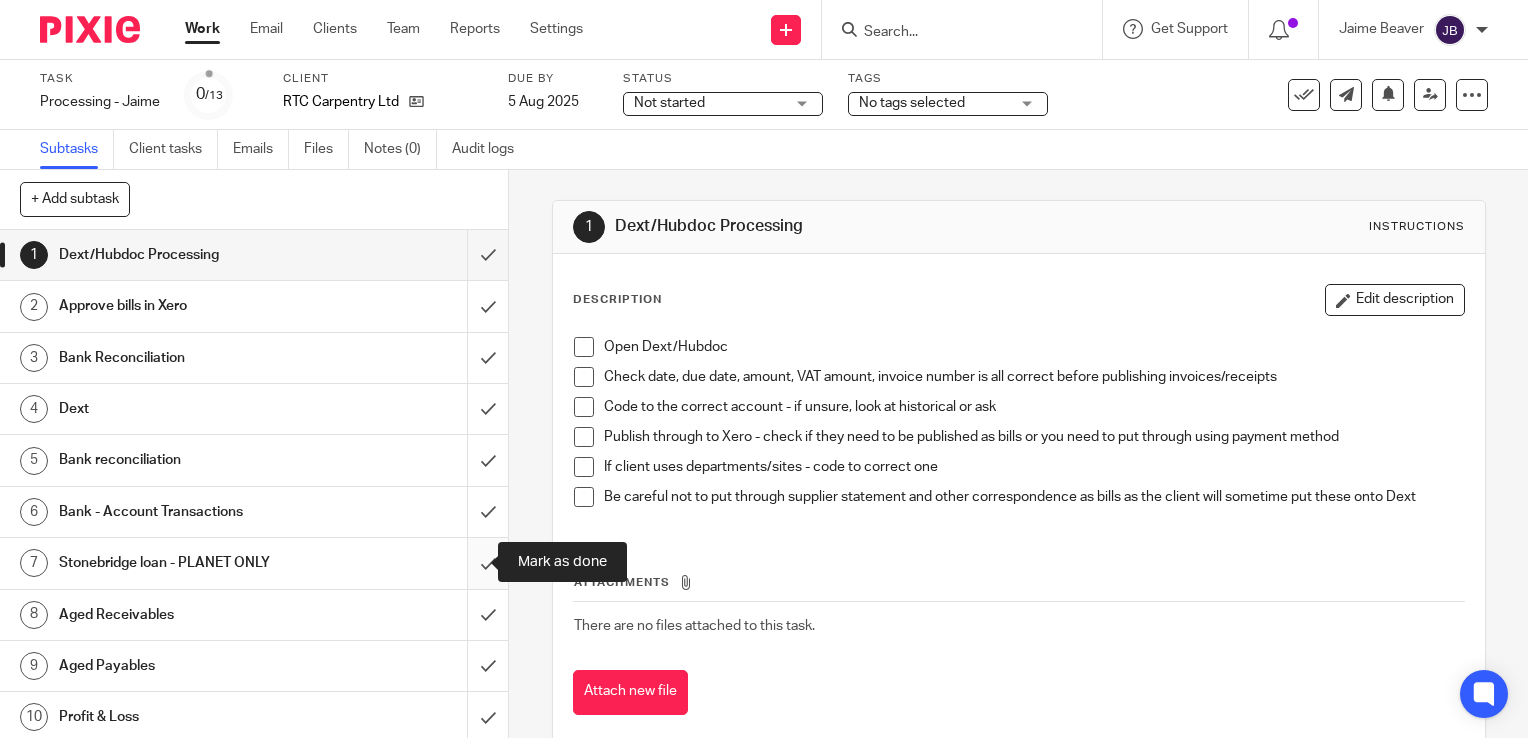 click at bounding box center [254, 563] 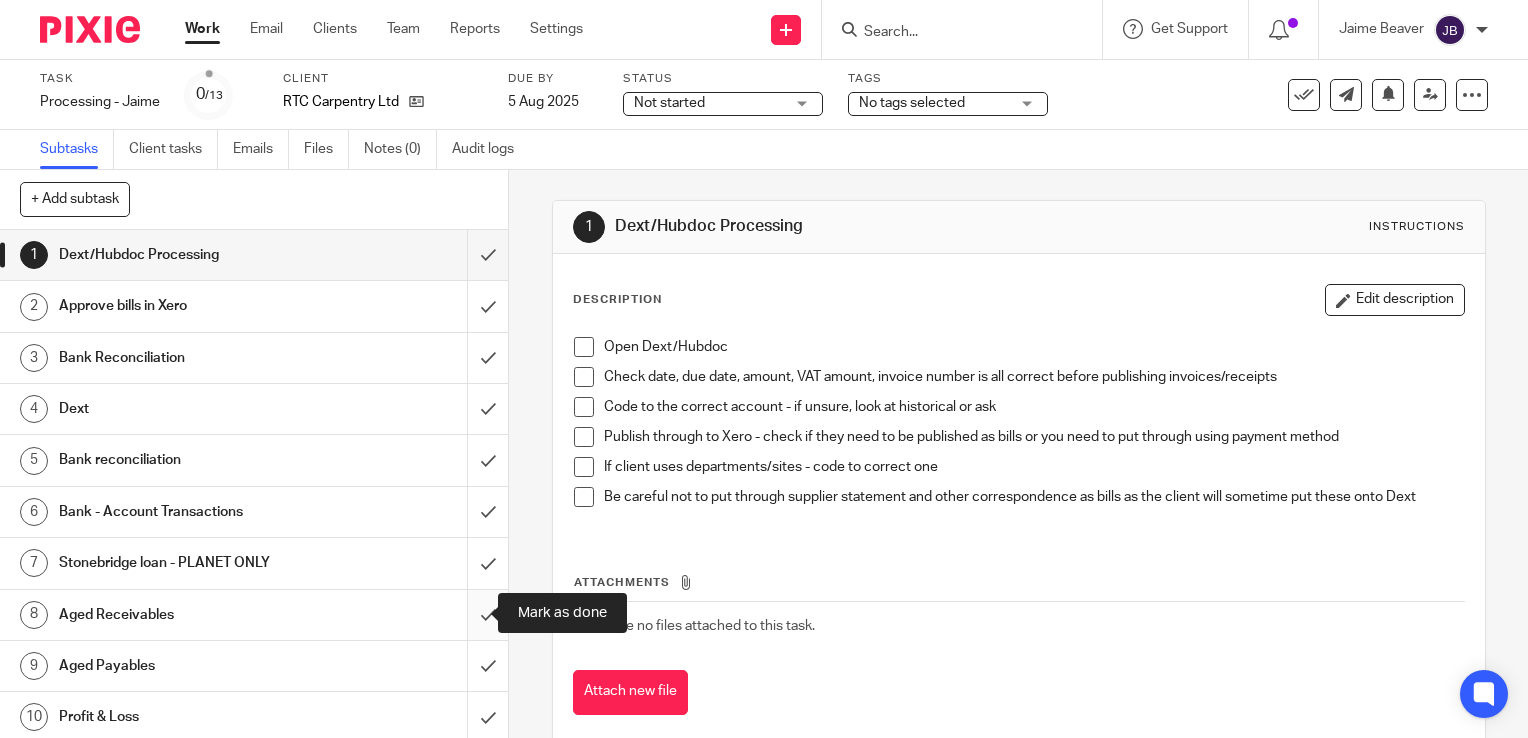drag, startPoint x: 464, startPoint y: 606, endPoint x: 464, endPoint y: 624, distance: 18 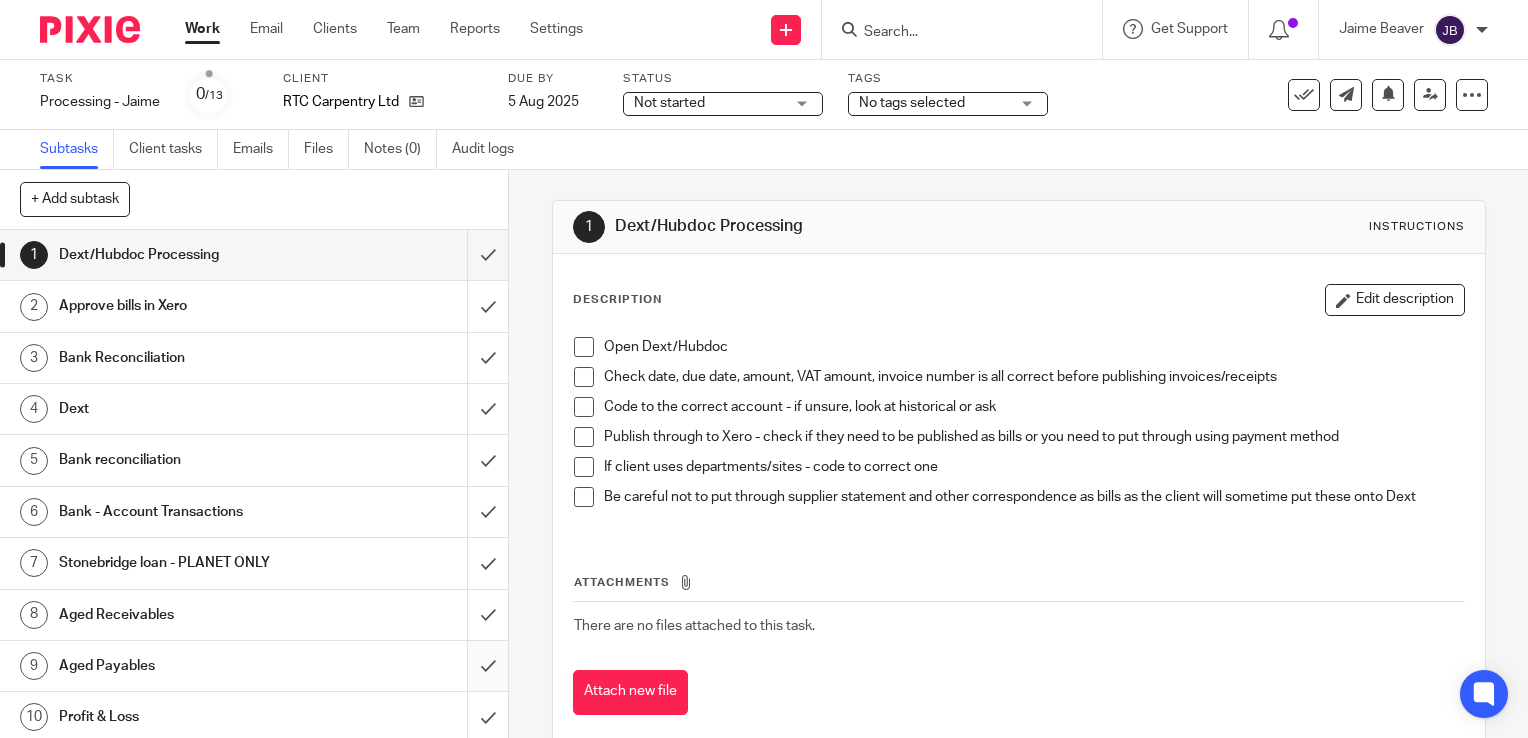 click at bounding box center (254, 666) 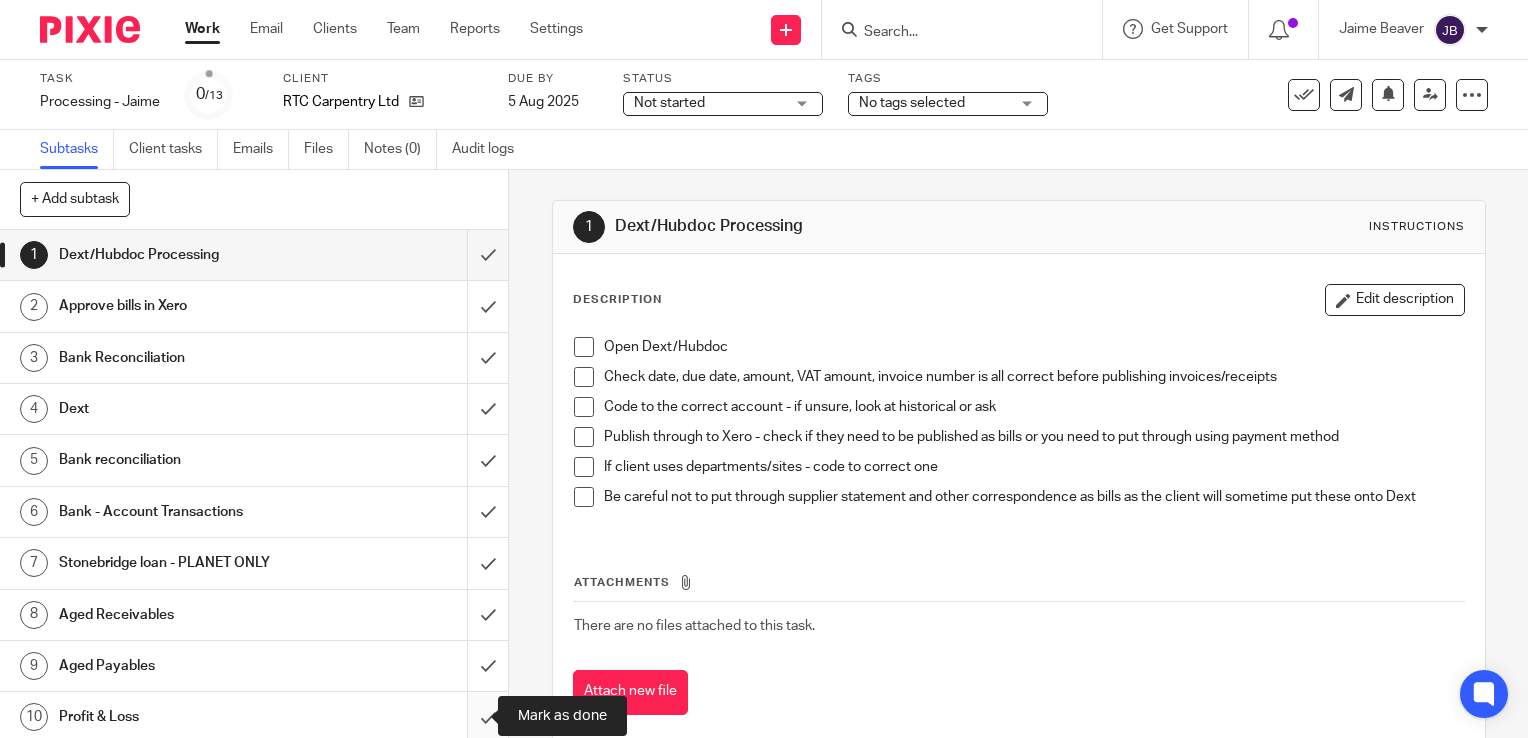 click at bounding box center (254, 717) 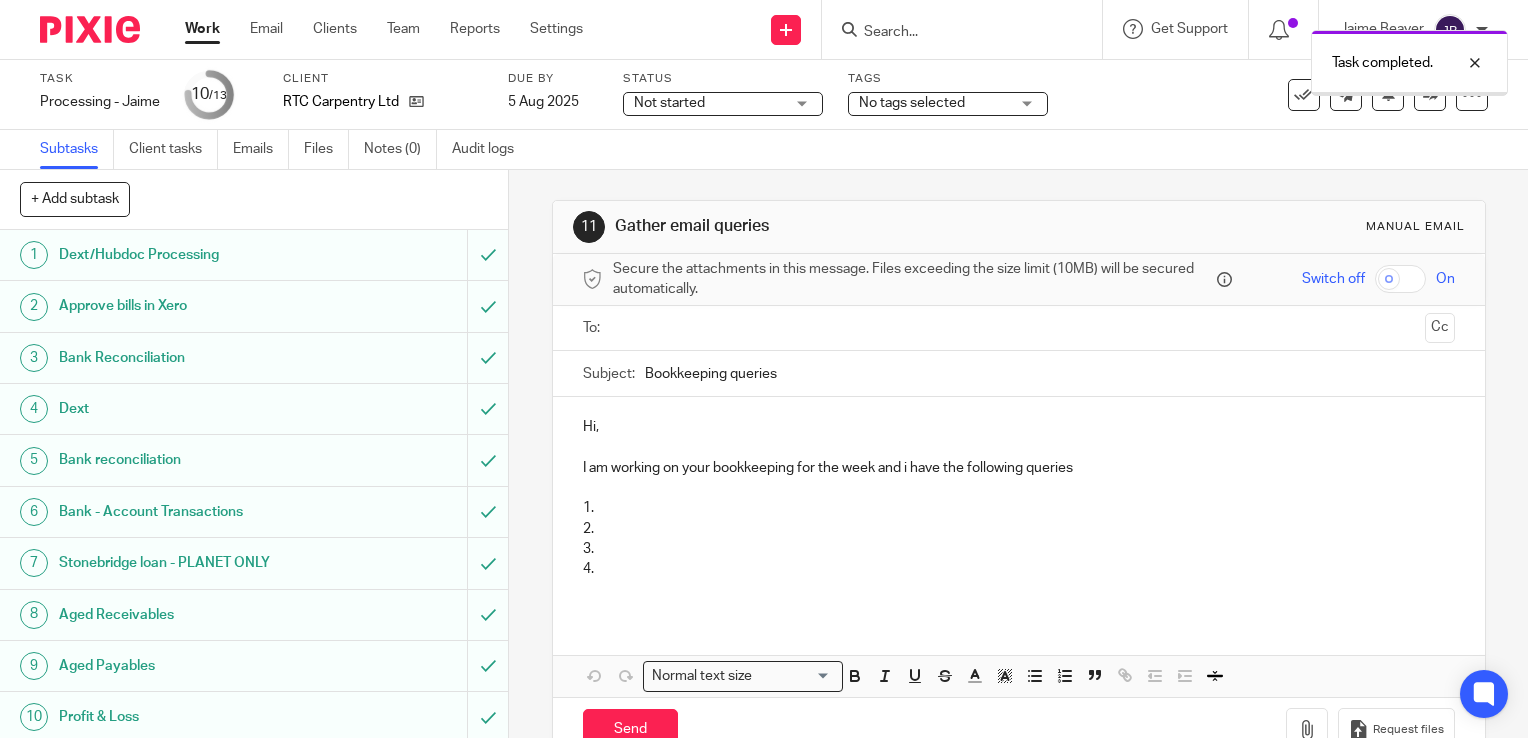 scroll, scrollTop: 0, scrollLeft: 0, axis: both 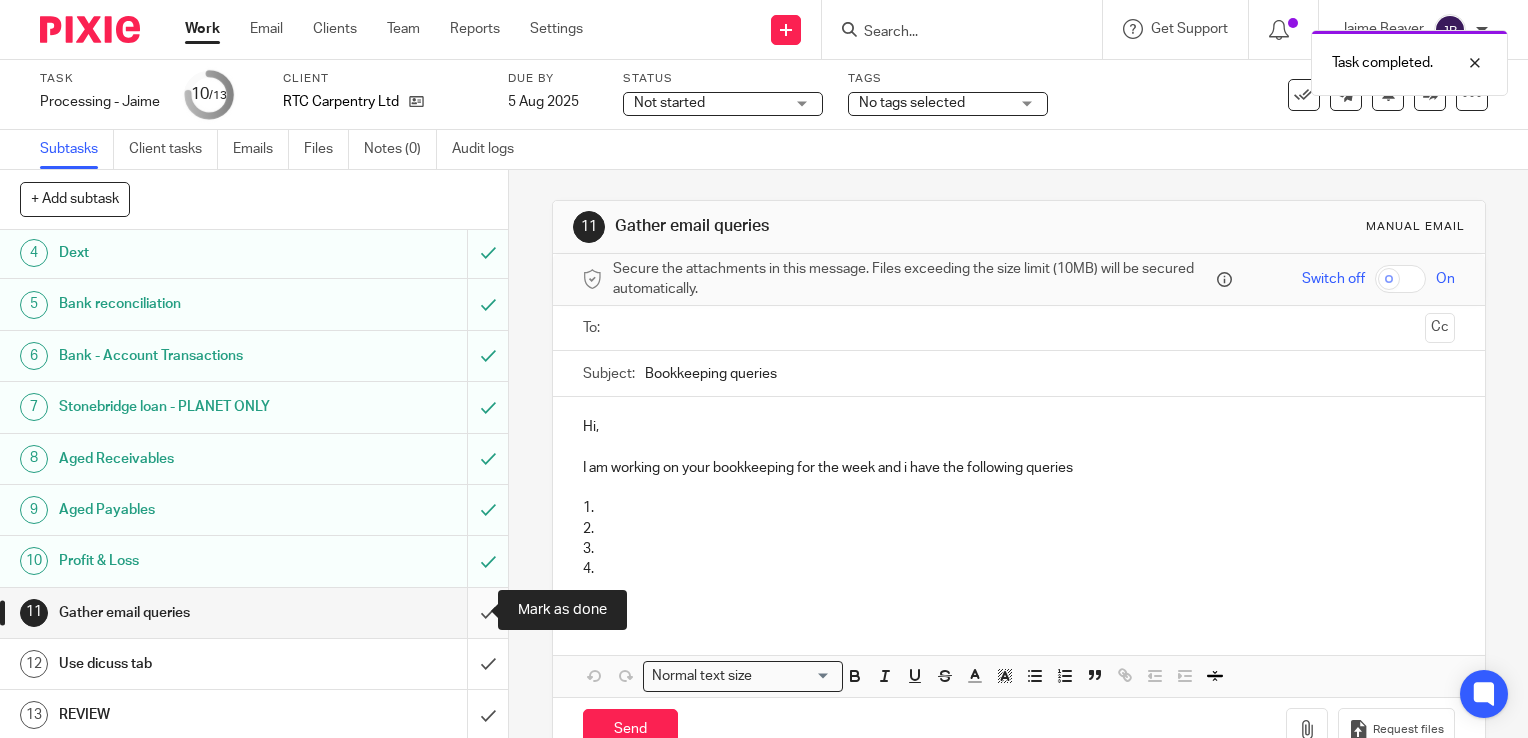 click at bounding box center [254, 613] 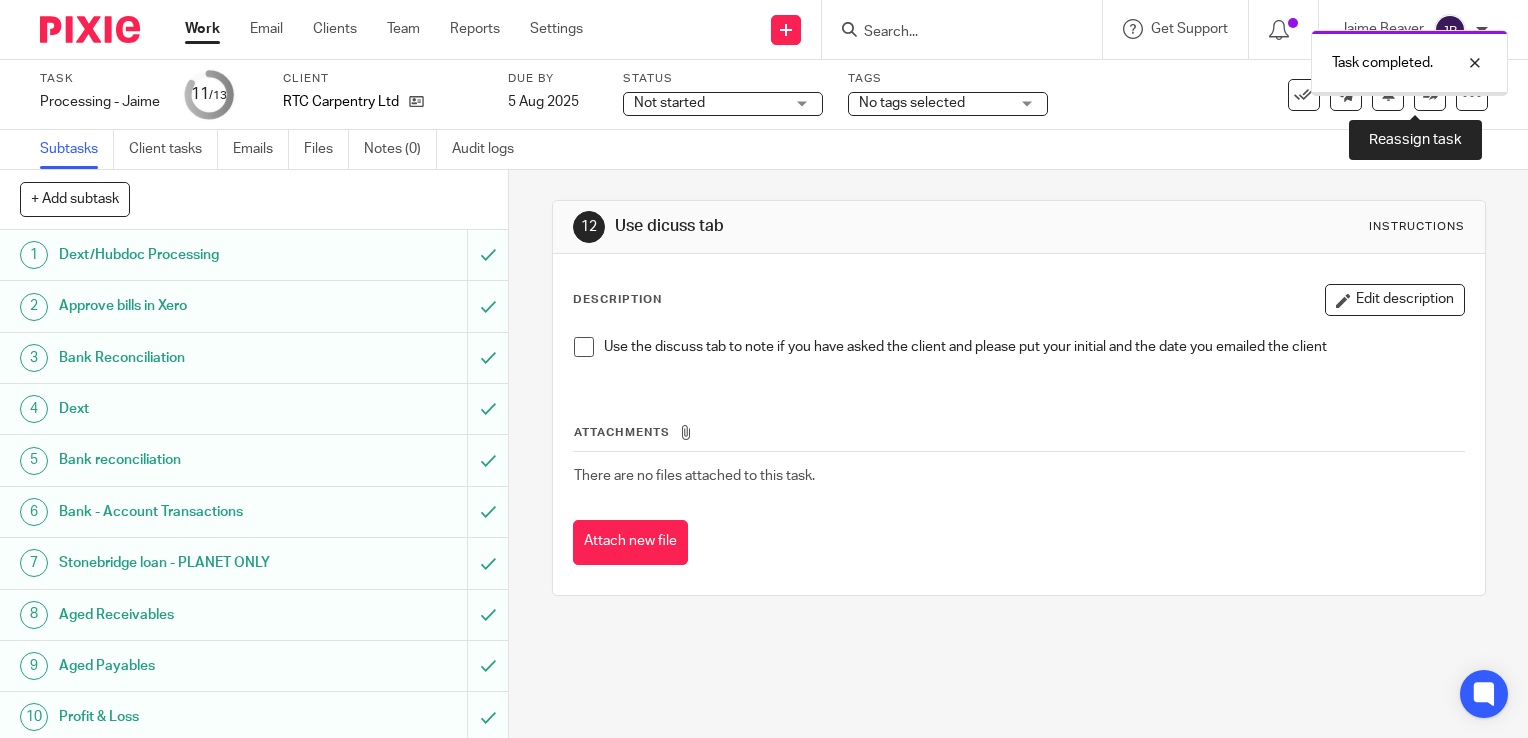 click at bounding box center (1430, 94) 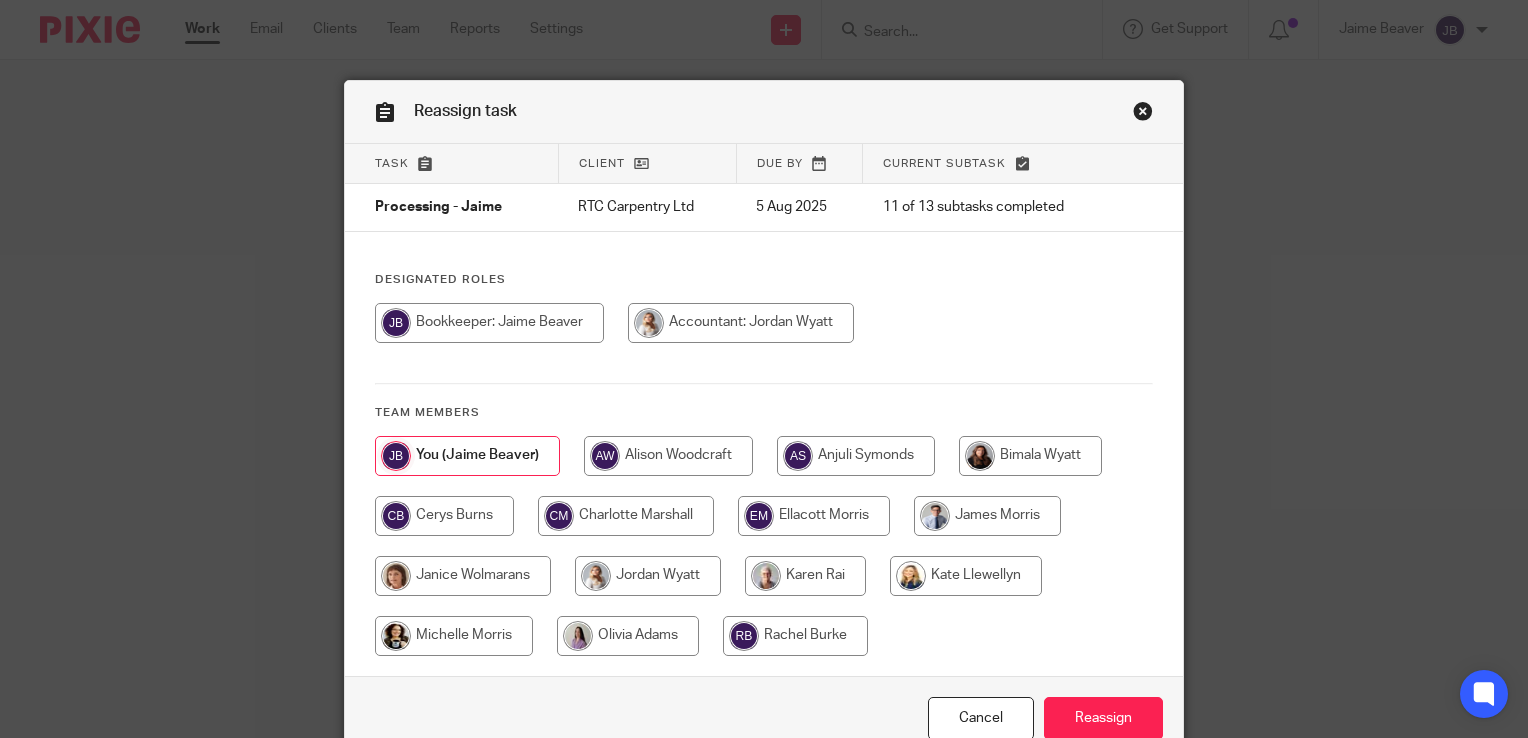 scroll, scrollTop: 0, scrollLeft: 0, axis: both 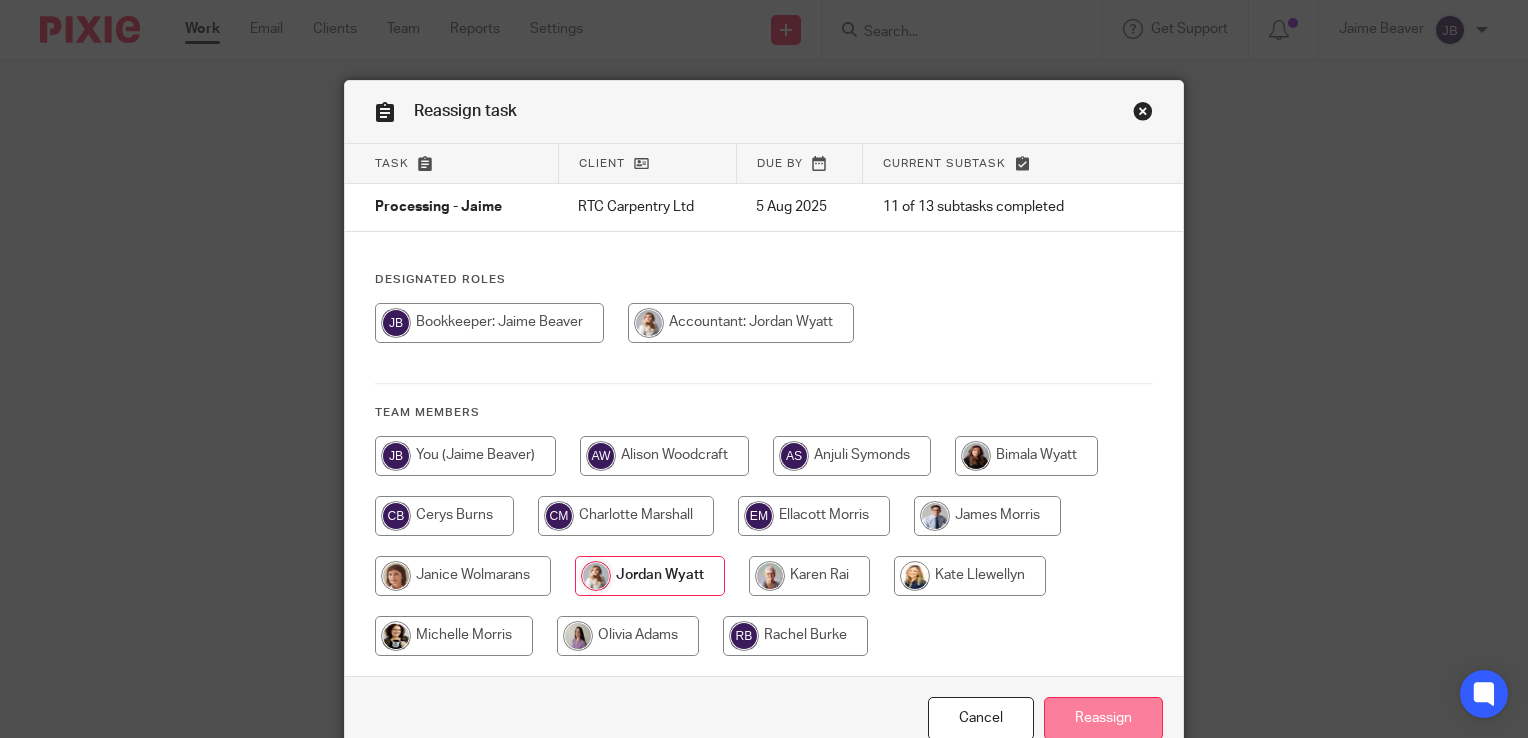 click on "Reassign" at bounding box center [1103, 718] 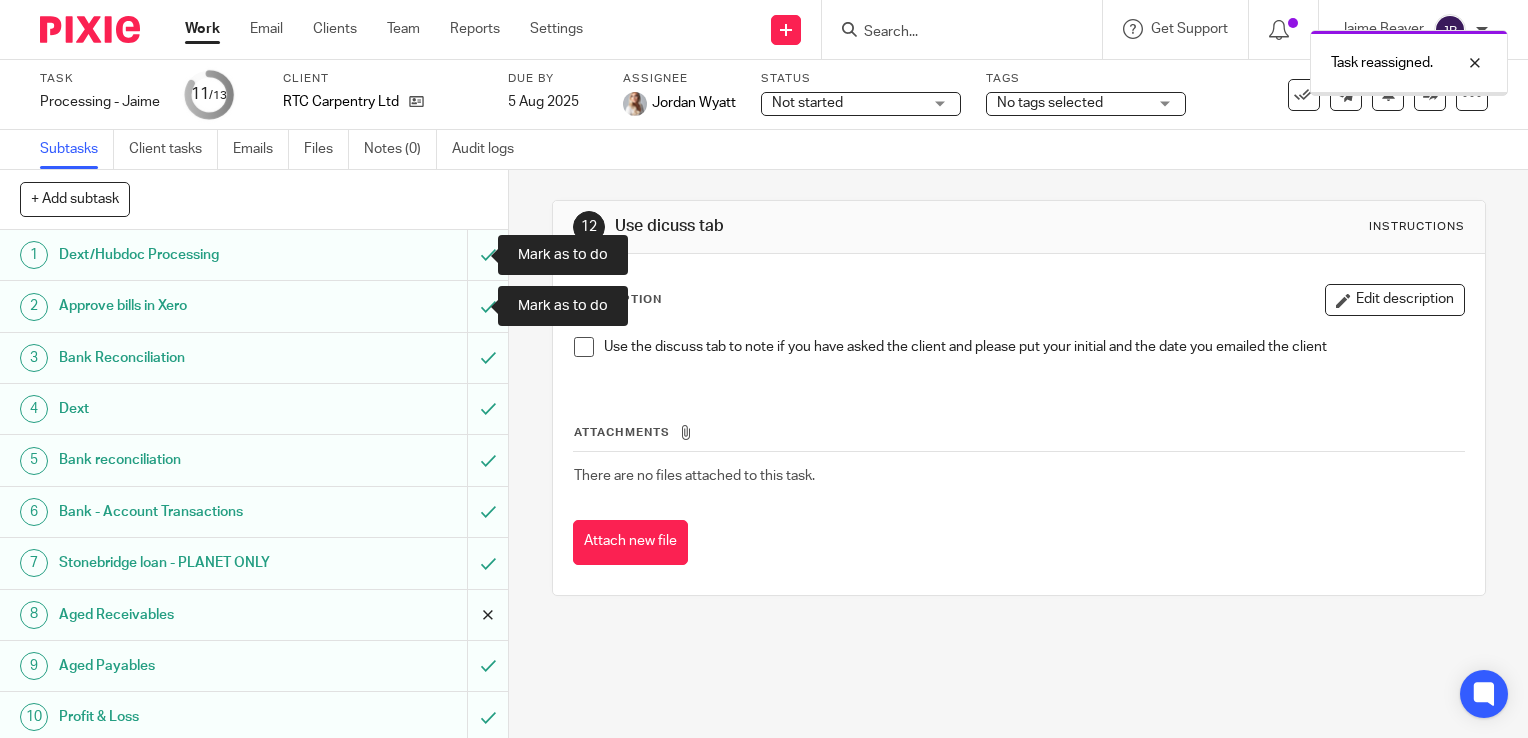 scroll, scrollTop: 0, scrollLeft: 0, axis: both 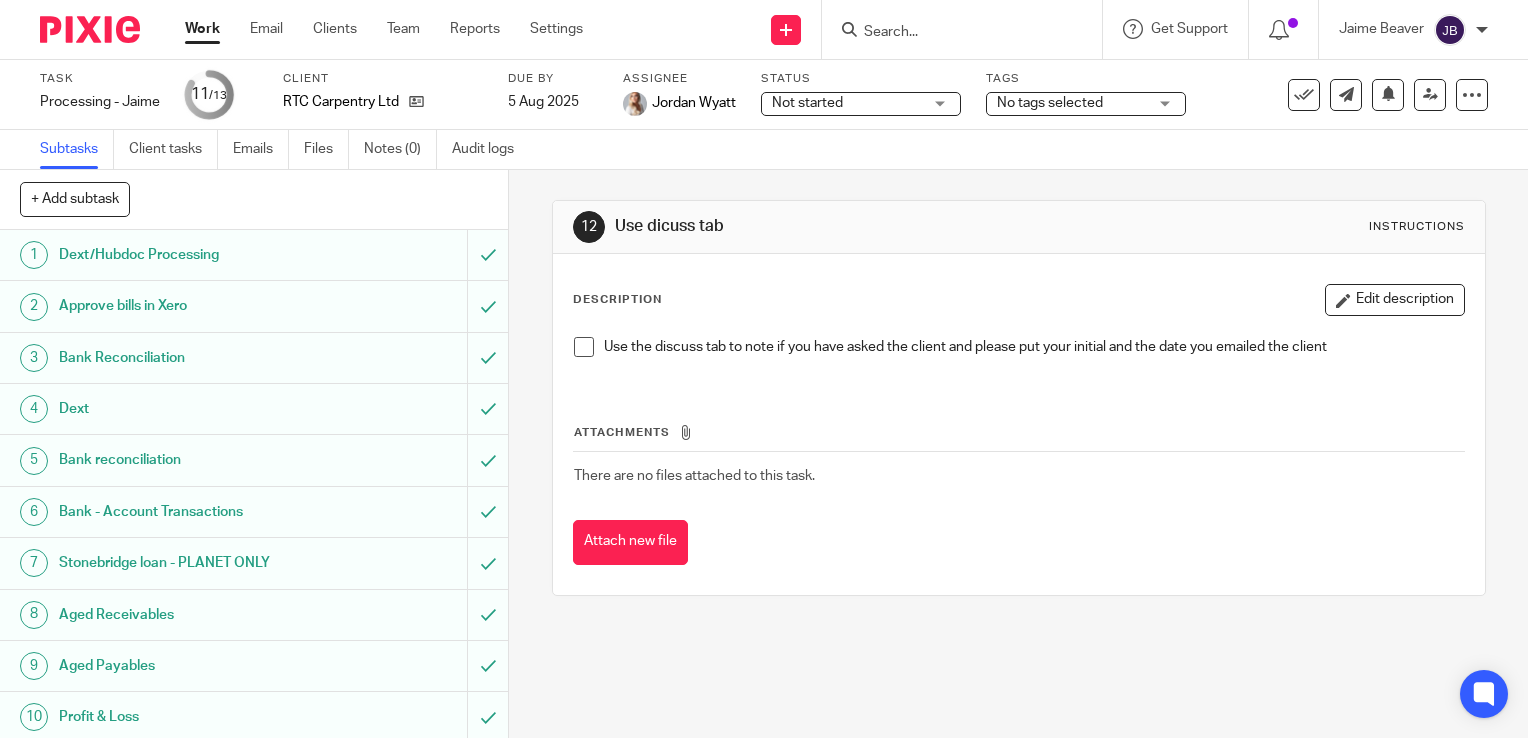 click on "Work" at bounding box center [202, 29] 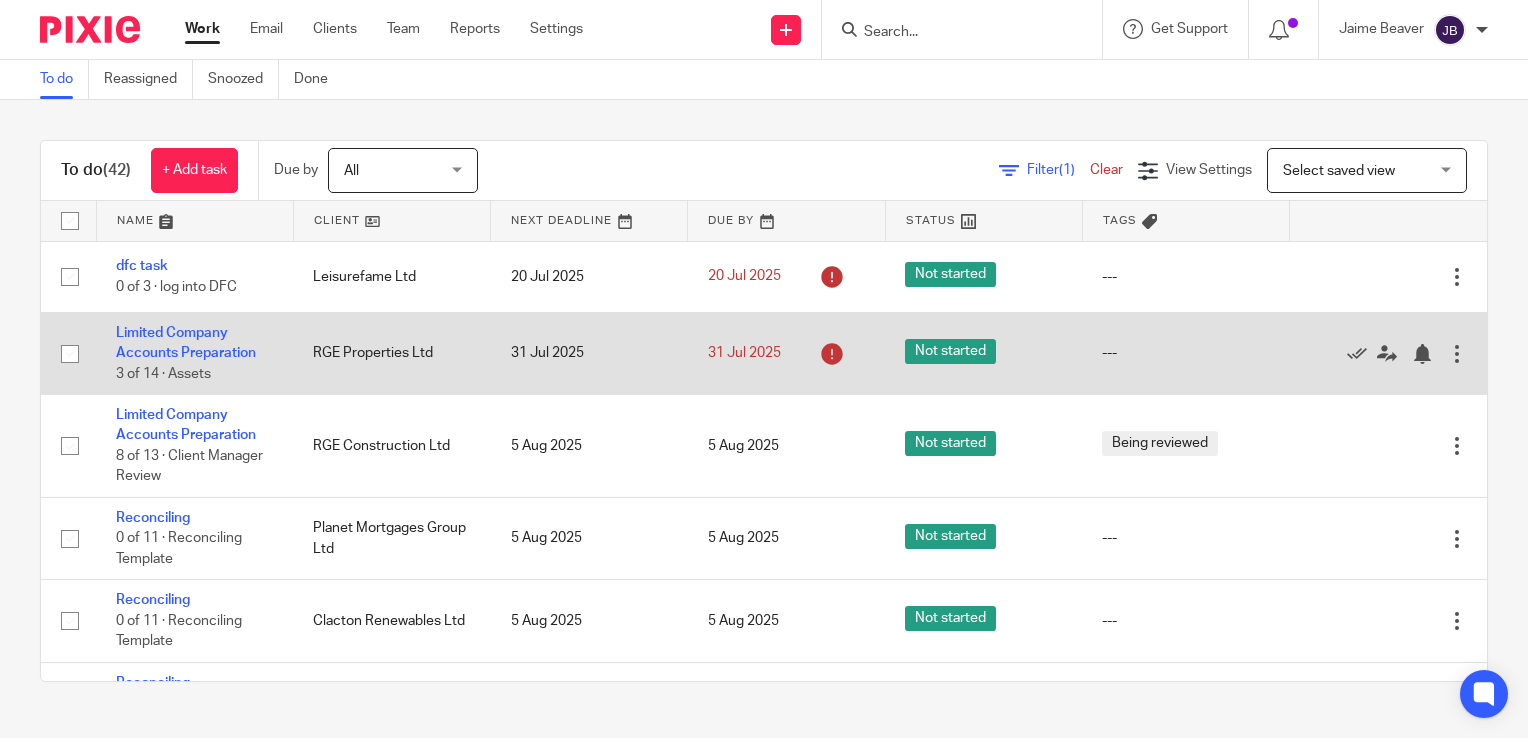 scroll, scrollTop: 0, scrollLeft: 0, axis: both 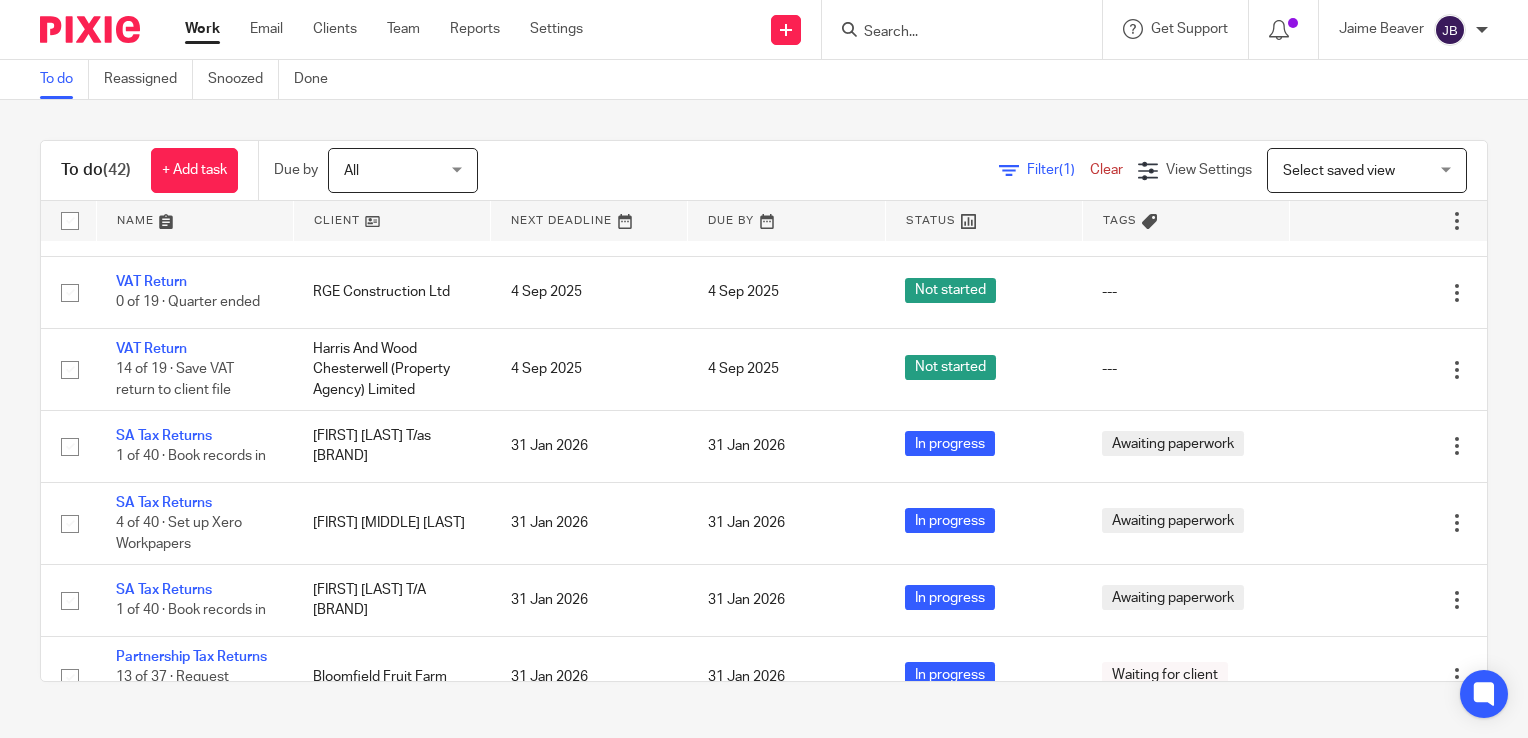 click on "Work" at bounding box center [202, 29] 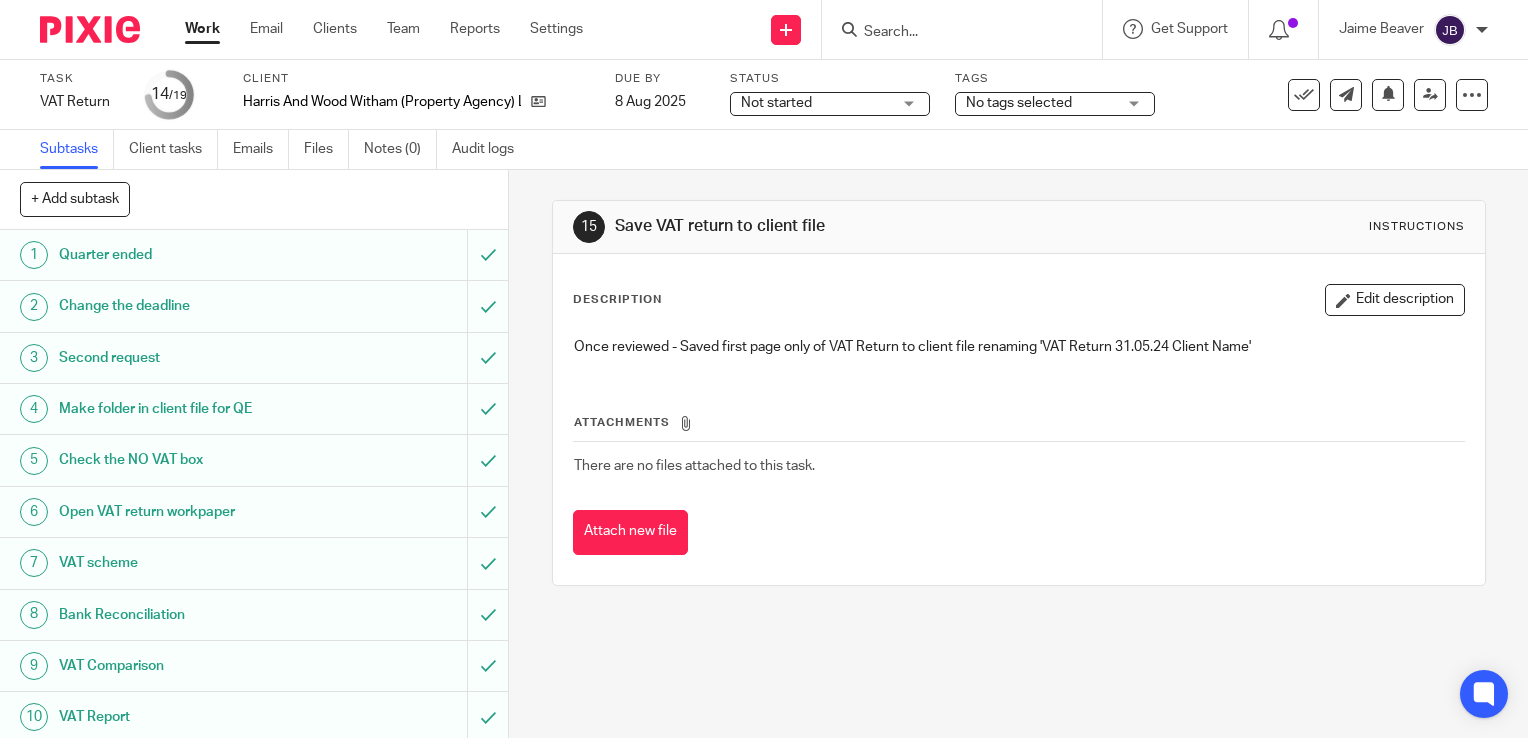 scroll, scrollTop: 0, scrollLeft: 0, axis: both 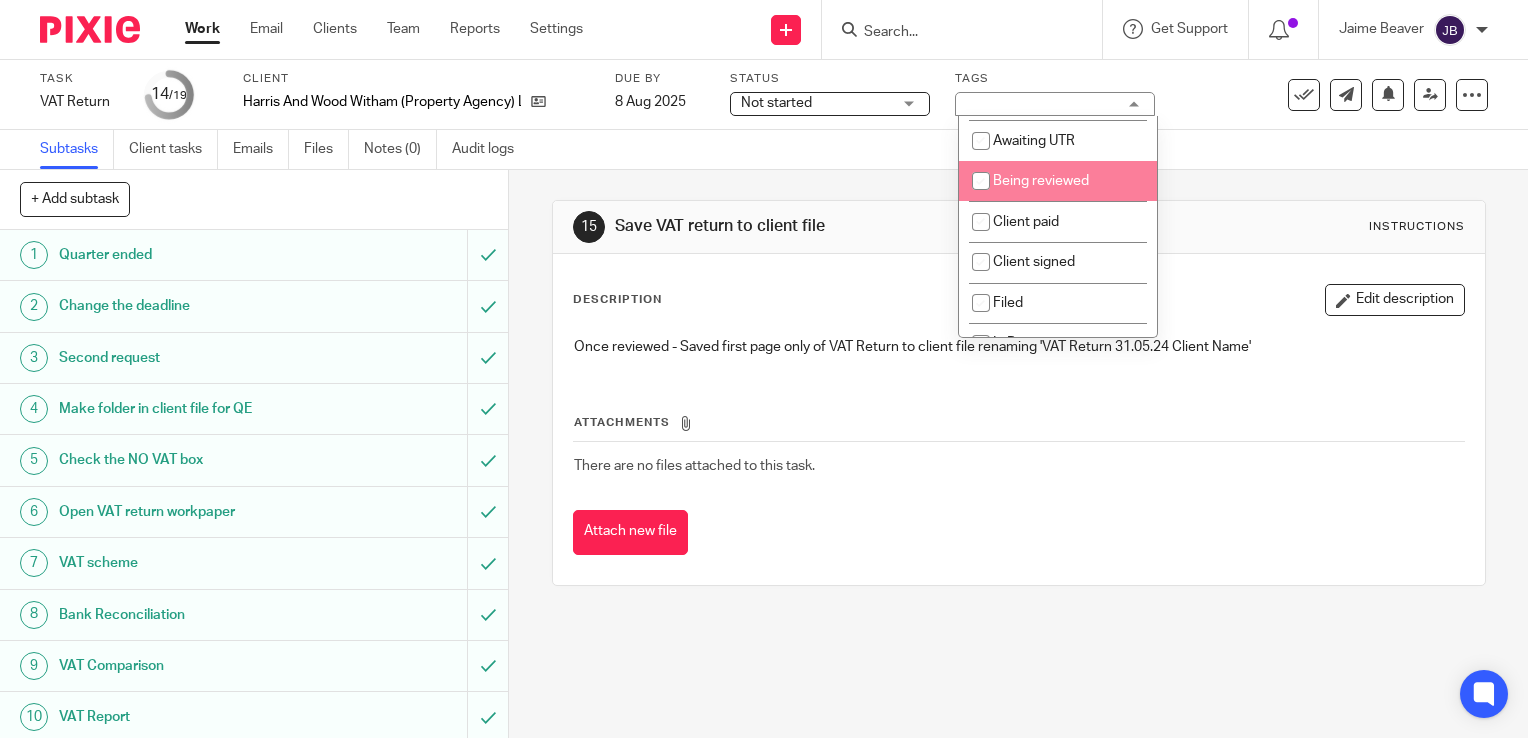 click at bounding box center [981, 181] 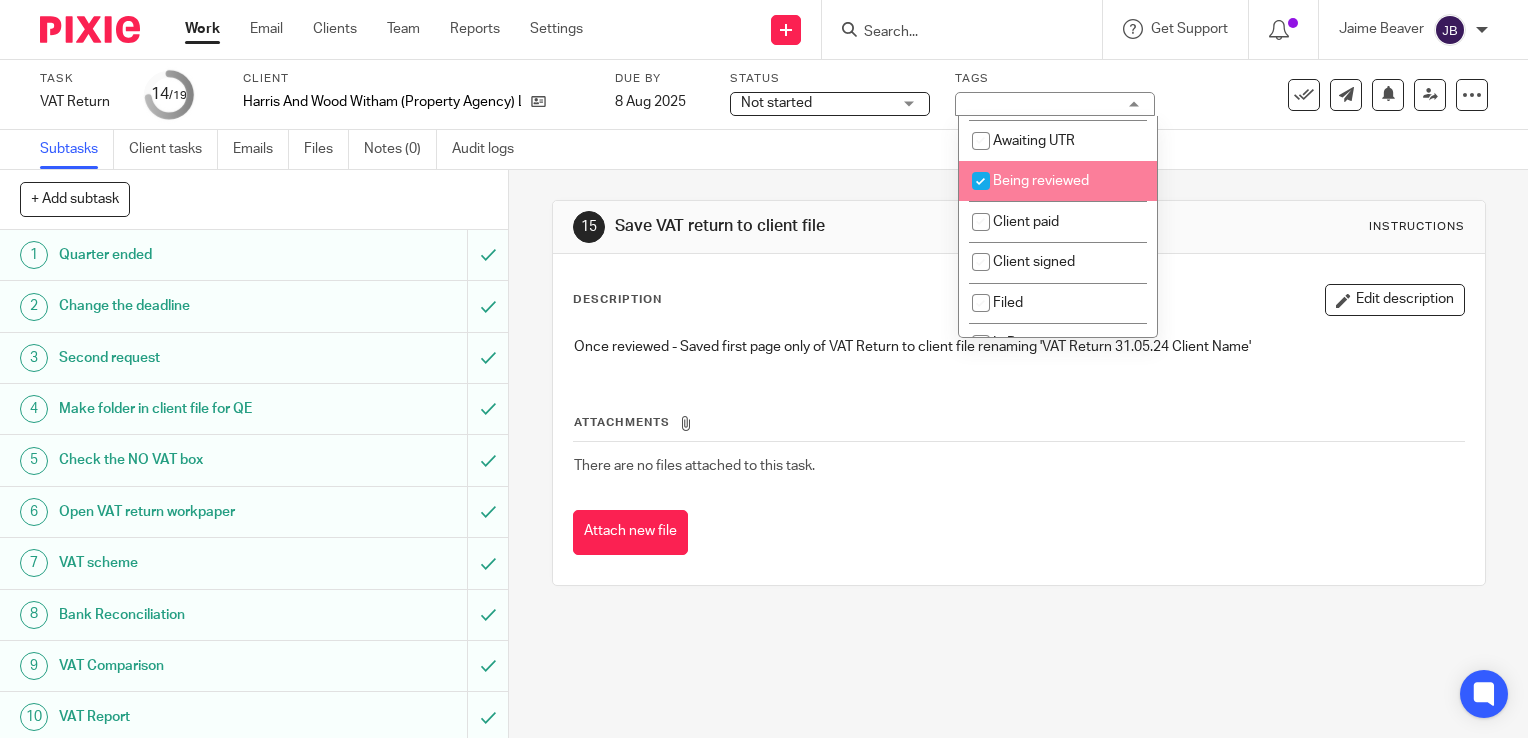 checkbox on "true" 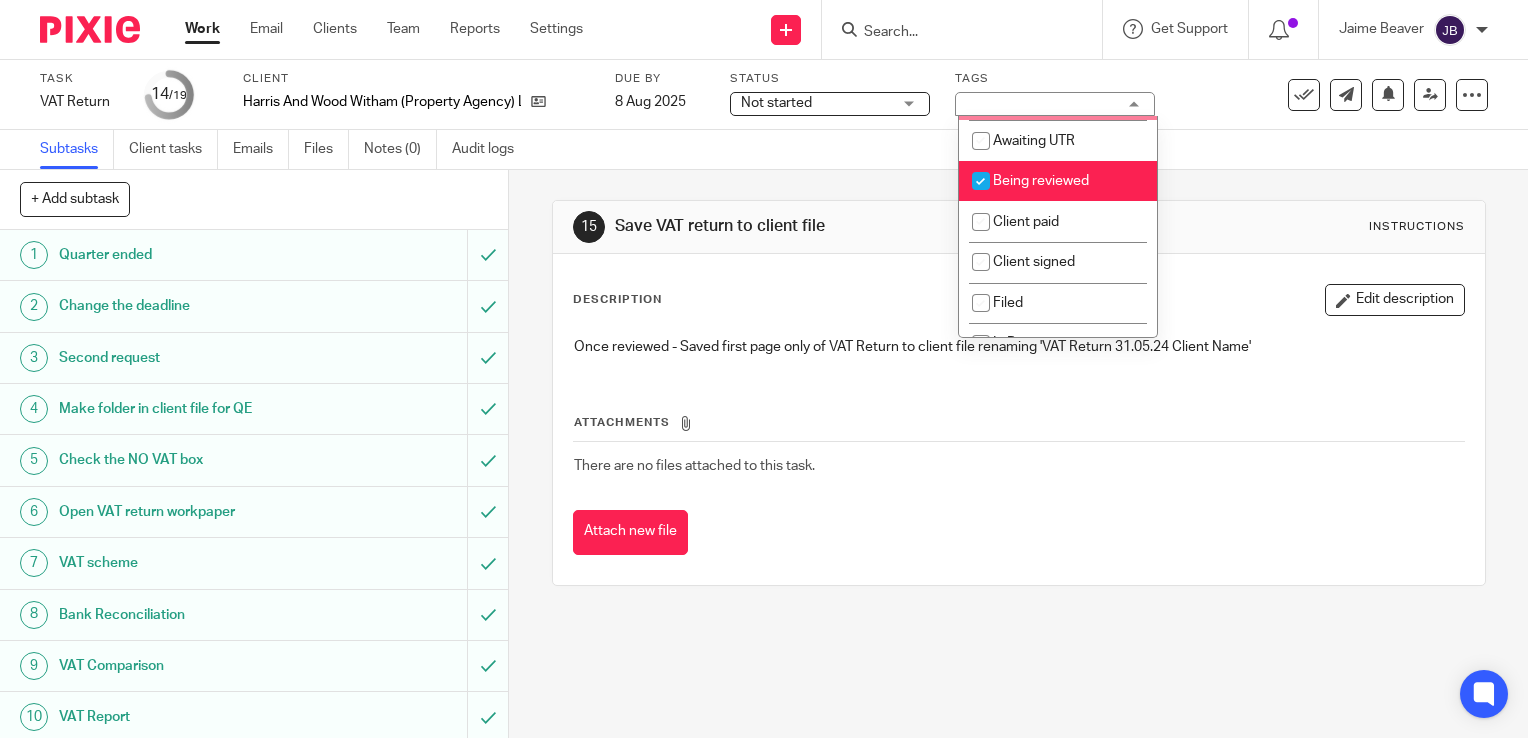 click on "15
Save VAT return to client file
Instructions
Description
Edit description
Once reviewed - Saved first page only of VAT Return to client file renaming 'VAT Return 31.05.24 Client Name'           Attachments     There are no files attached to this task.   Attach new file" at bounding box center [1019, 393] 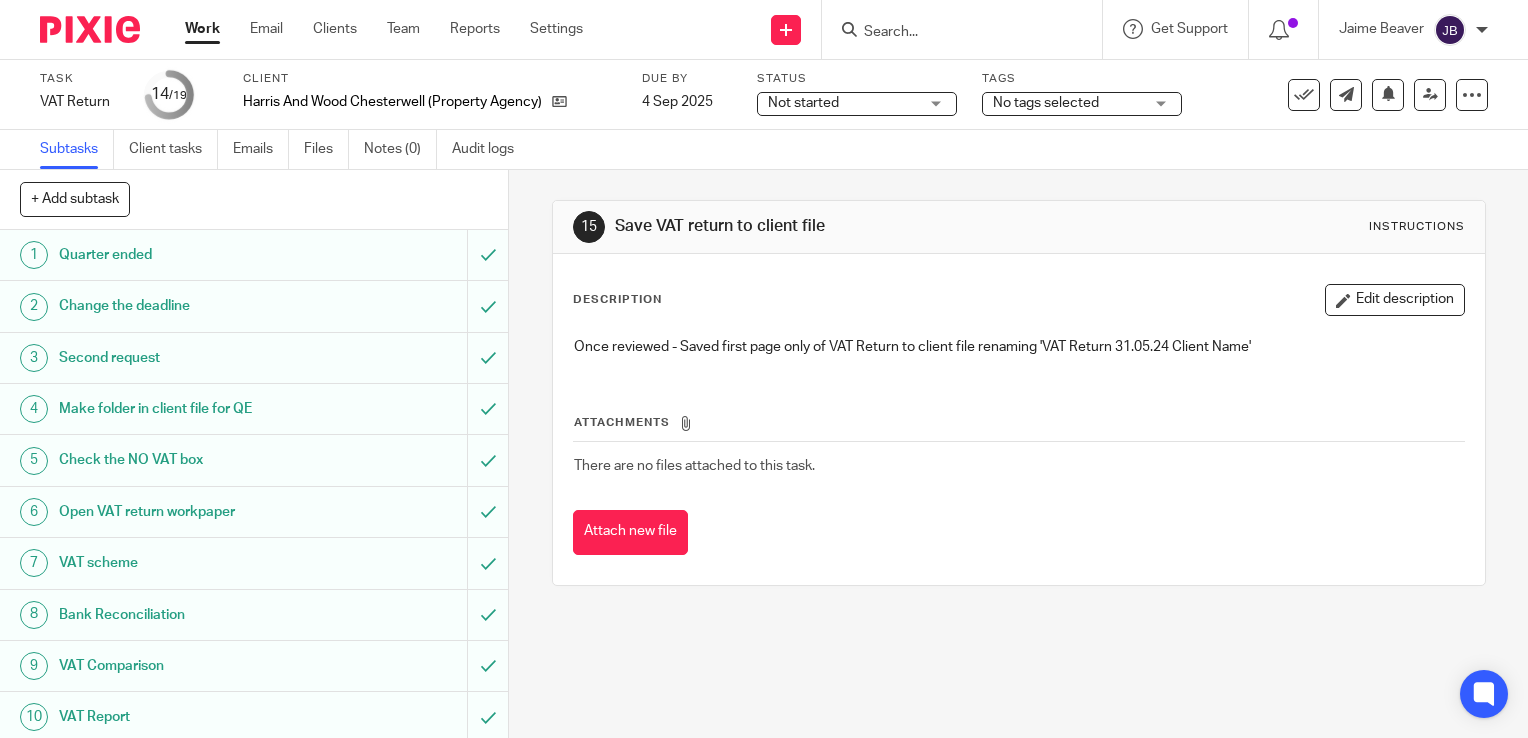 scroll, scrollTop: 0, scrollLeft: 0, axis: both 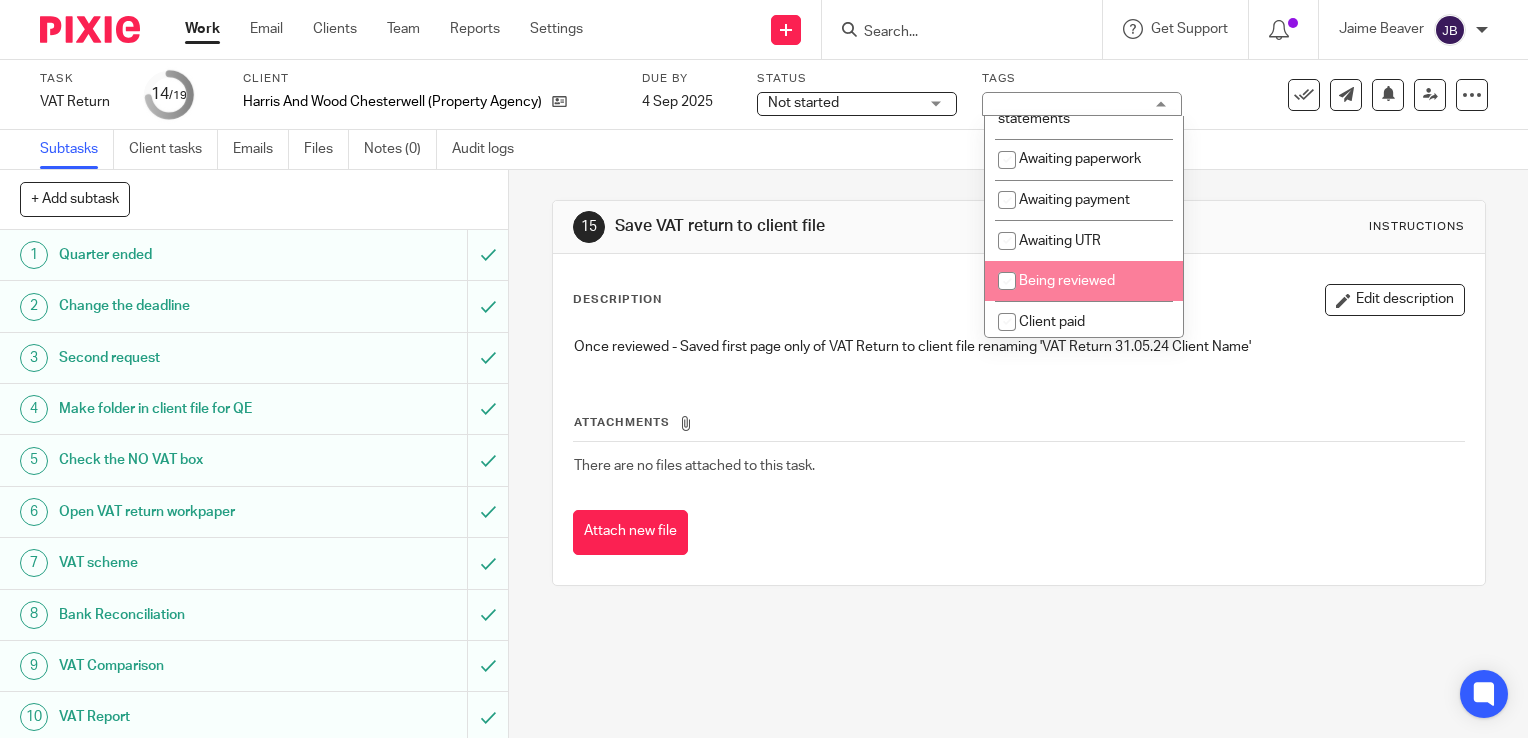 click at bounding box center (1007, 281) 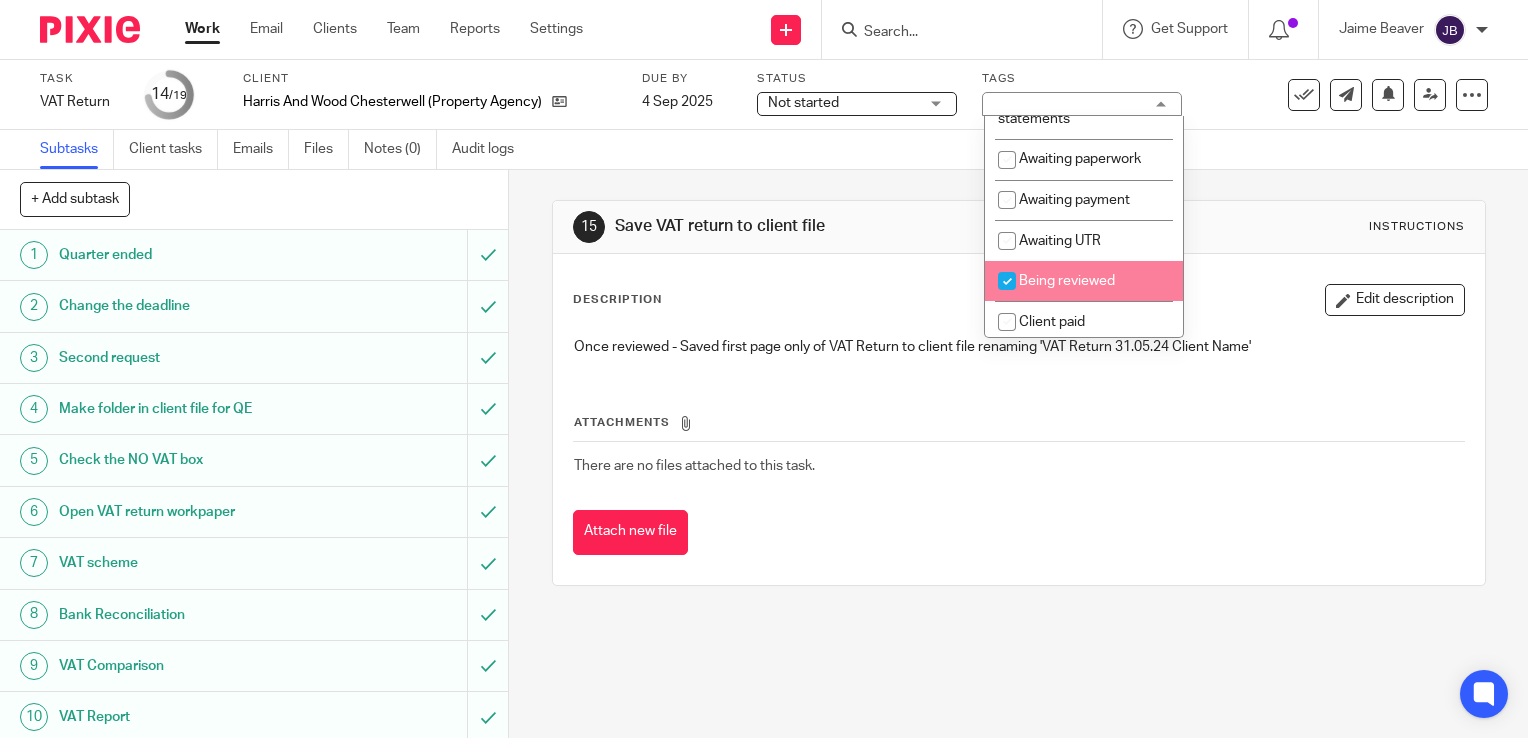 checkbox on "true" 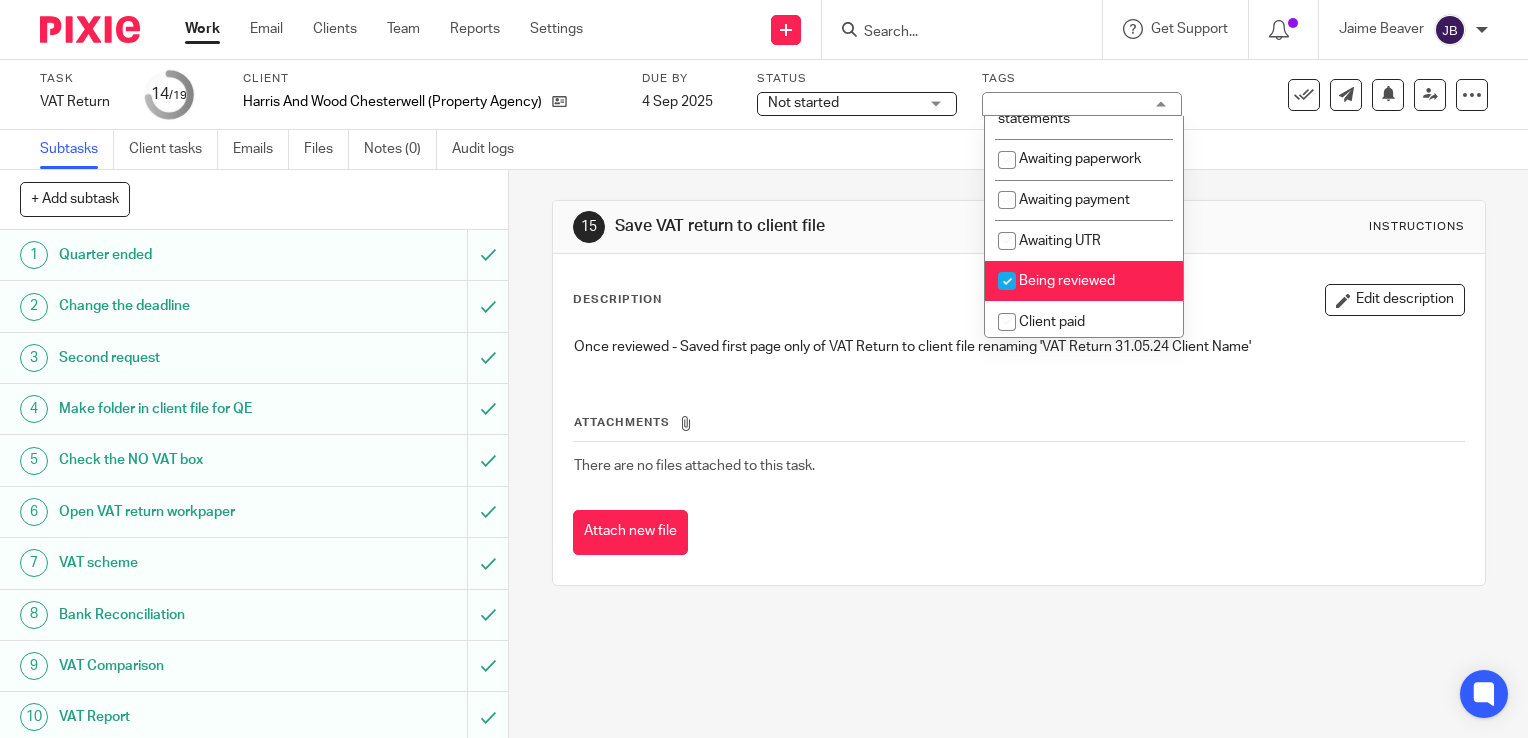 click on "15
Save VAT return to client file
Instructions
Description
Edit description
Once reviewed - Saved first page only of VAT Return to client file renaming 'VAT Return 31.05.24 [CLIENT NAME]'           Attachments     There are no files attached to this task.   Attach new file" at bounding box center (1019, 393) 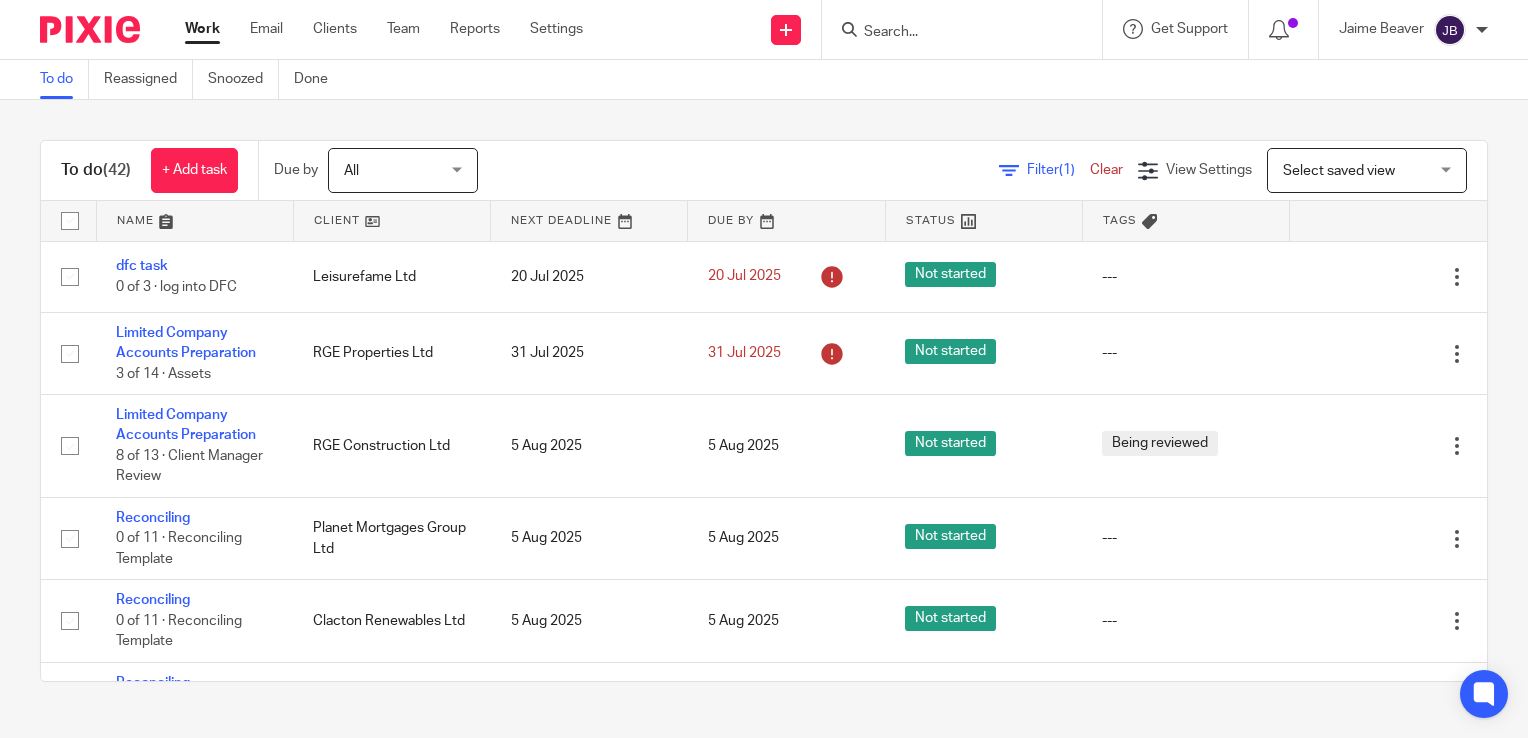 scroll, scrollTop: 0, scrollLeft: 0, axis: both 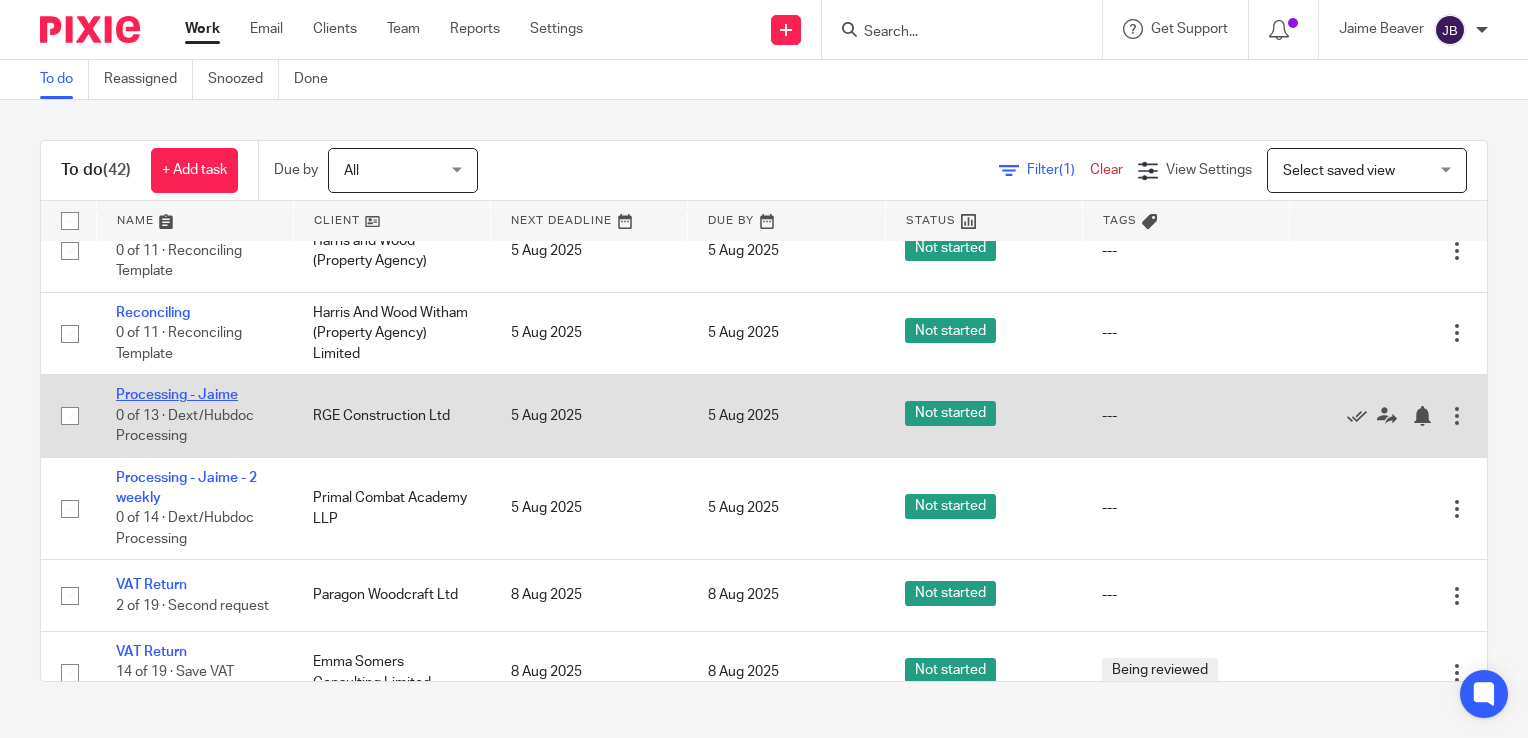 click on "Processing - Jaime" at bounding box center (177, 395) 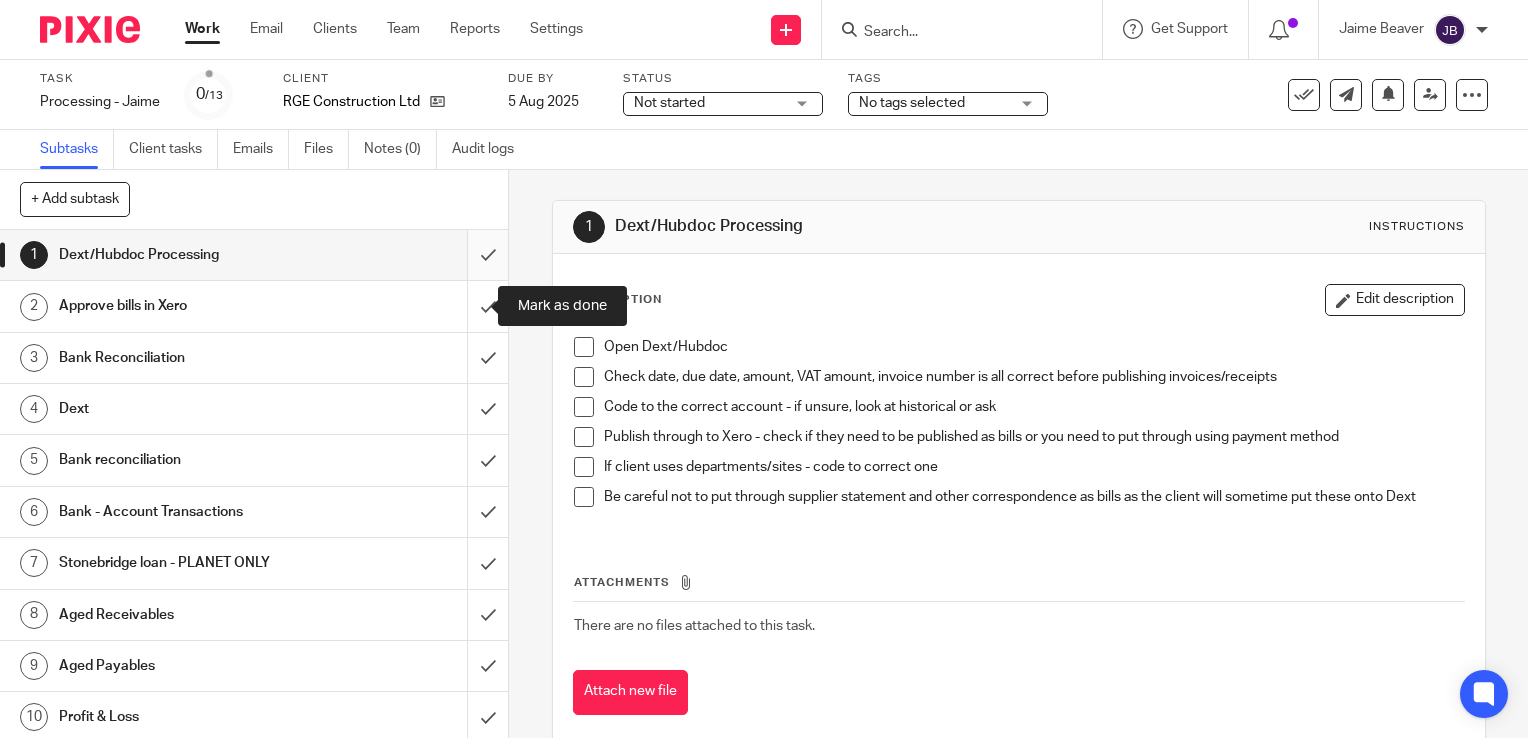 scroll, scrollTop: 0, scrollLeft: 0, axis: both 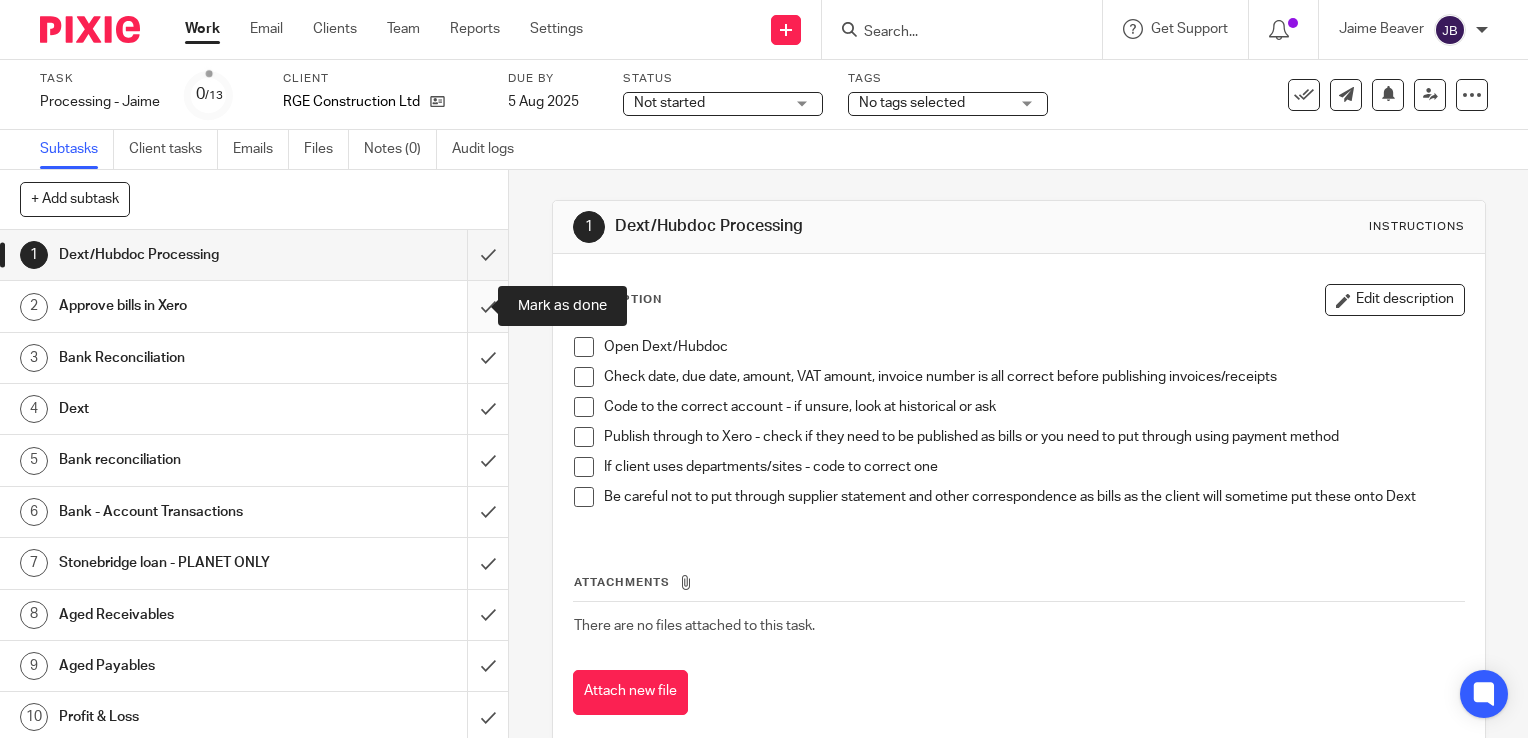 drag, startPoint x: 459, startPoint y: 258, endPoint x: 460, endPoint y: 280, distance: 22.022715 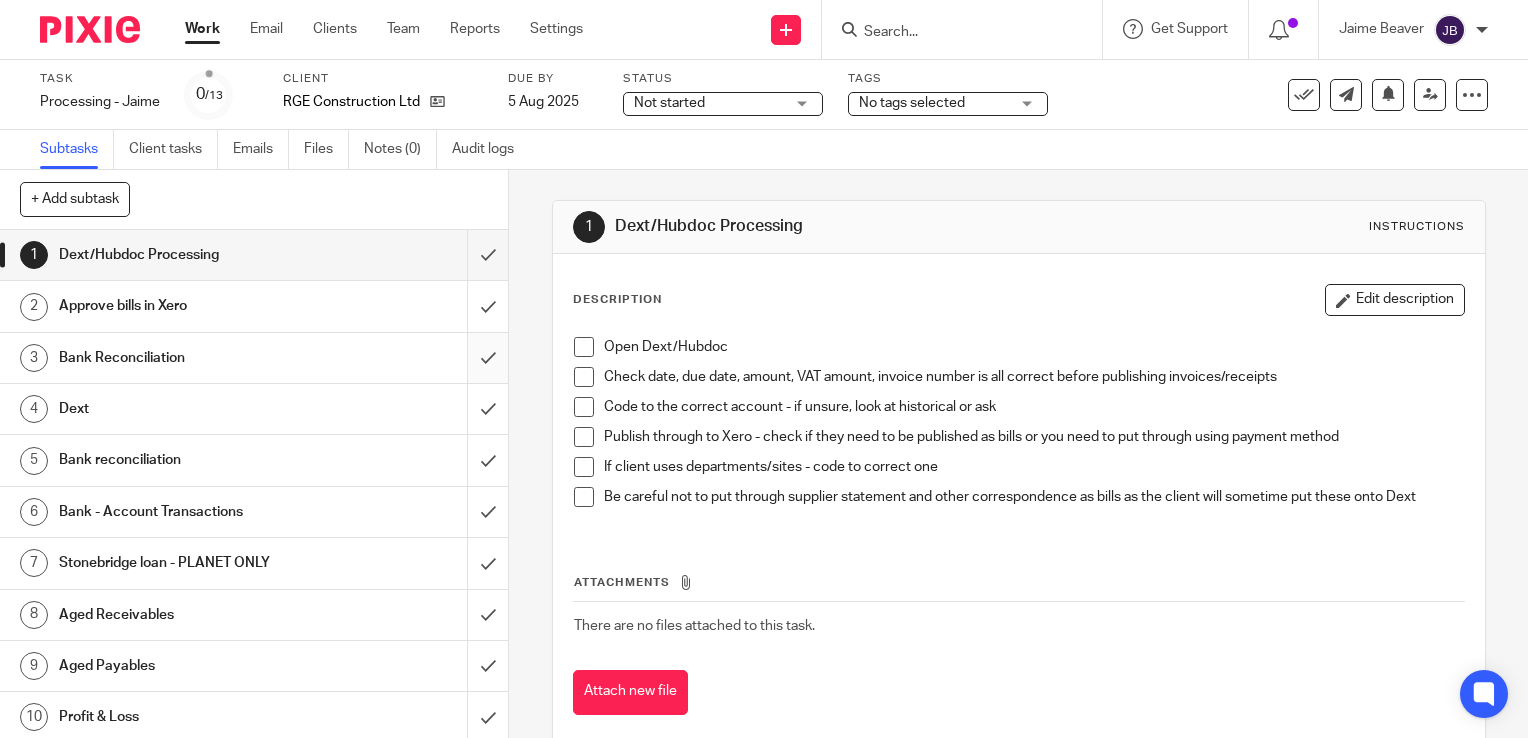 click at bounding box center (254, 358) 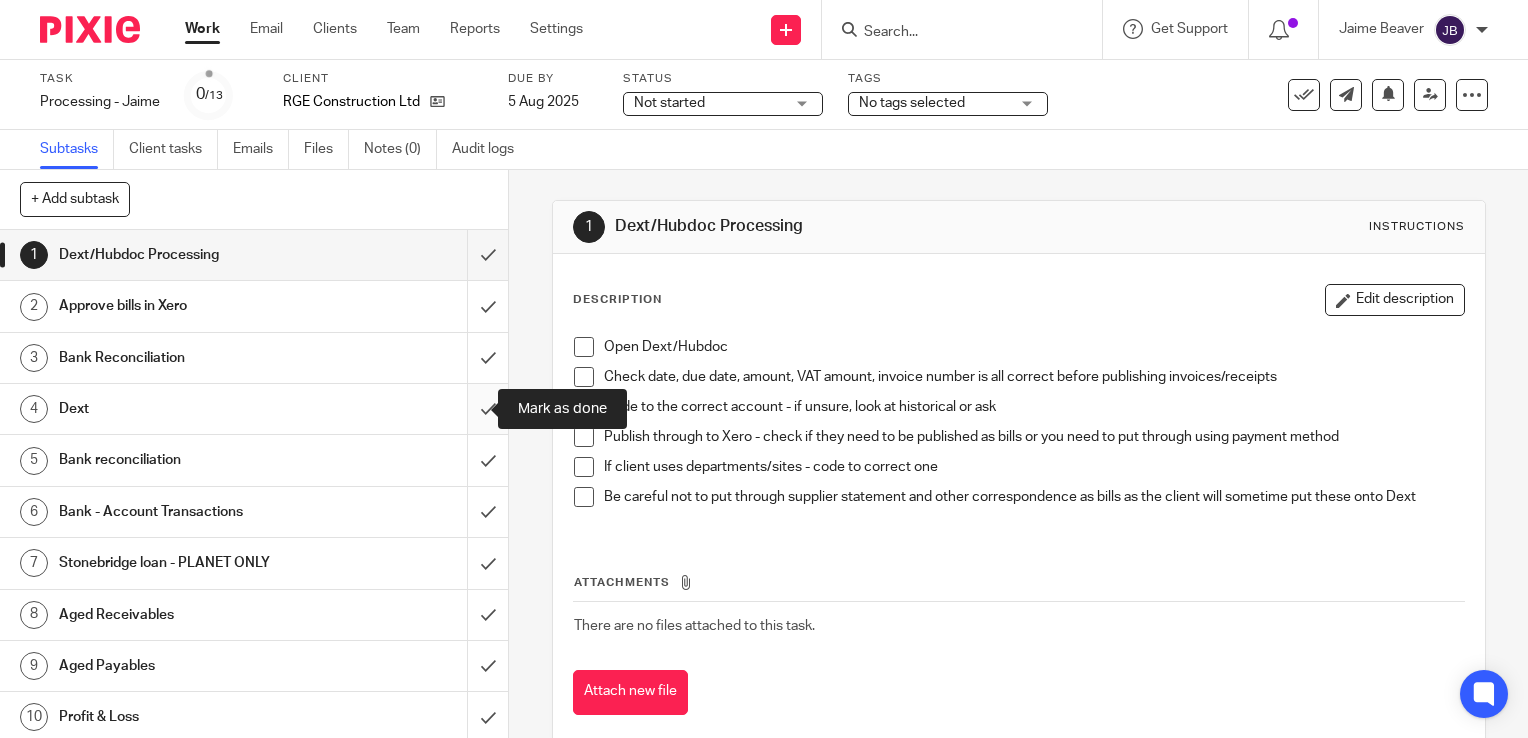 click at bounding box center (254, 409) 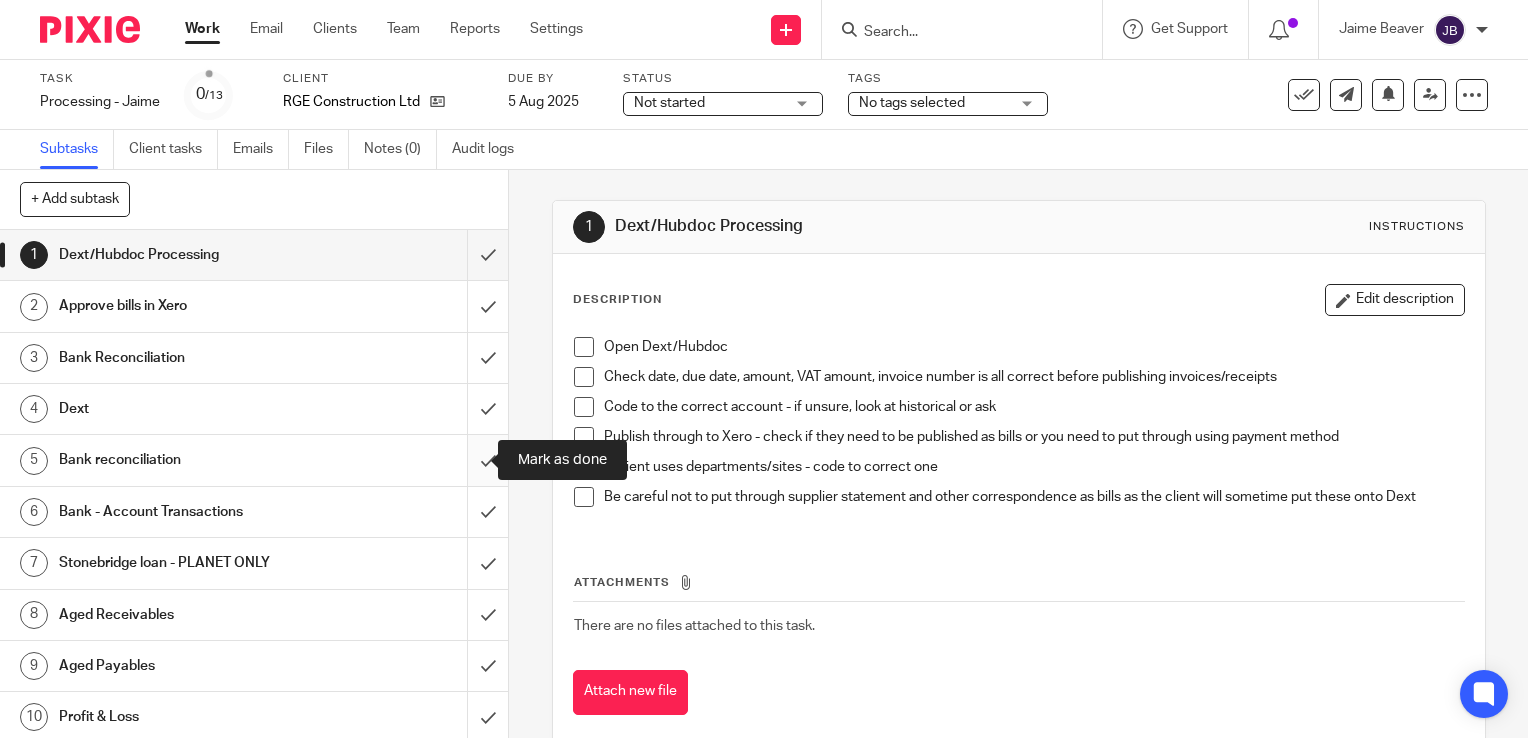 drag, startPoint x: 468, startPoint y: 455, endPoint x: 468, endPoint y: 500, distance: 45 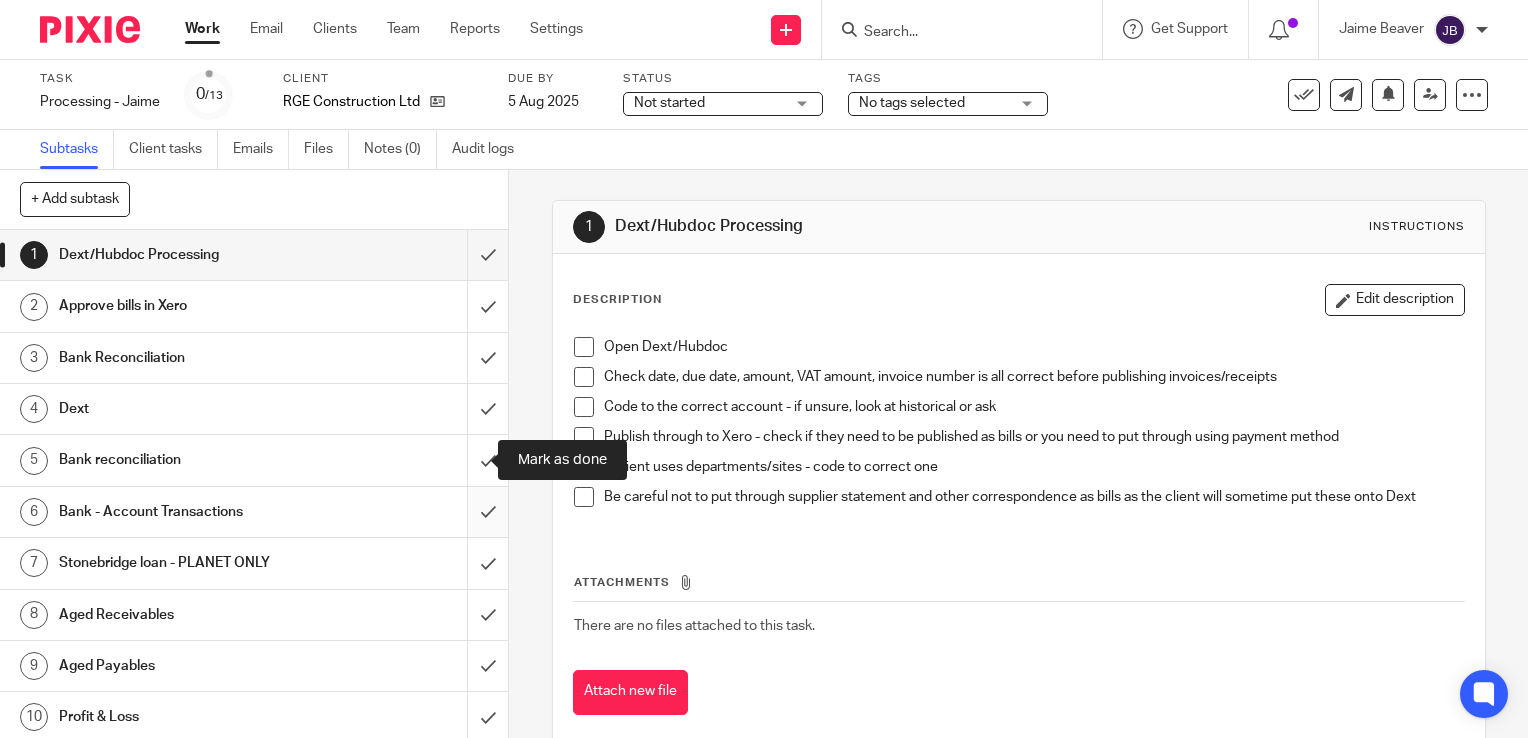 click at bounding box center (254, 460) 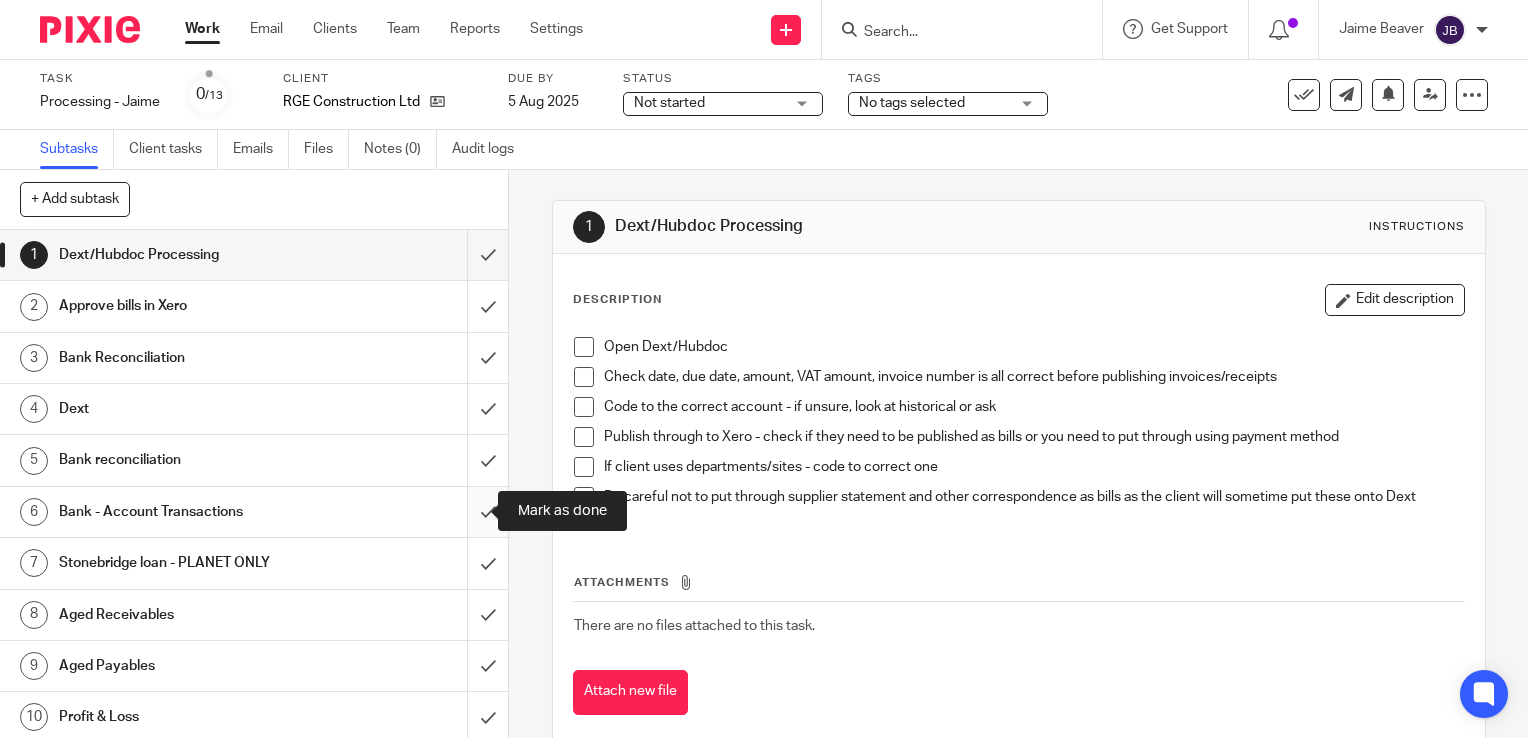 click at bounding box center (254, 512) 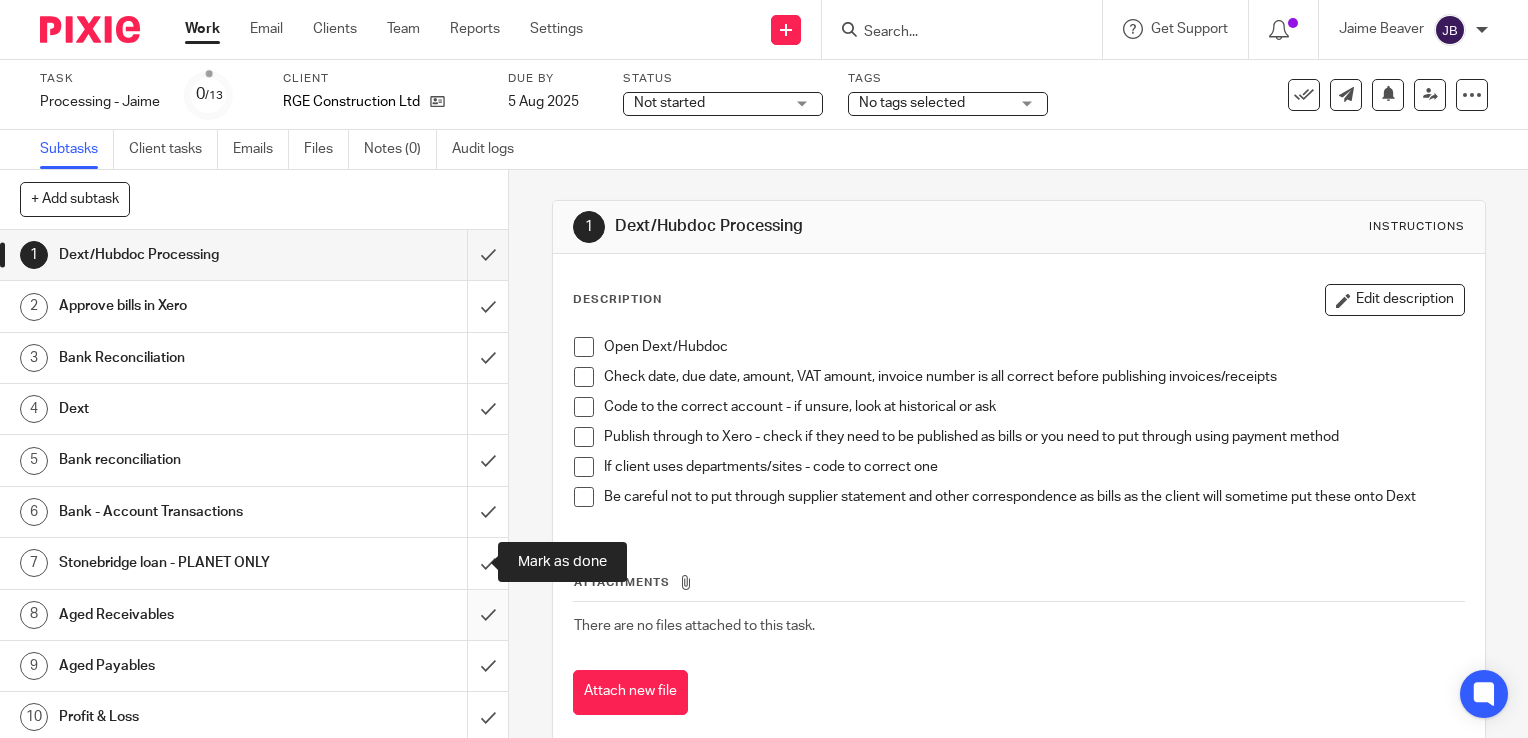 drag, startPoint x: 471, startPoint y: 550, endPoint x: 454, endPoint y: 634, distance: 85.70297 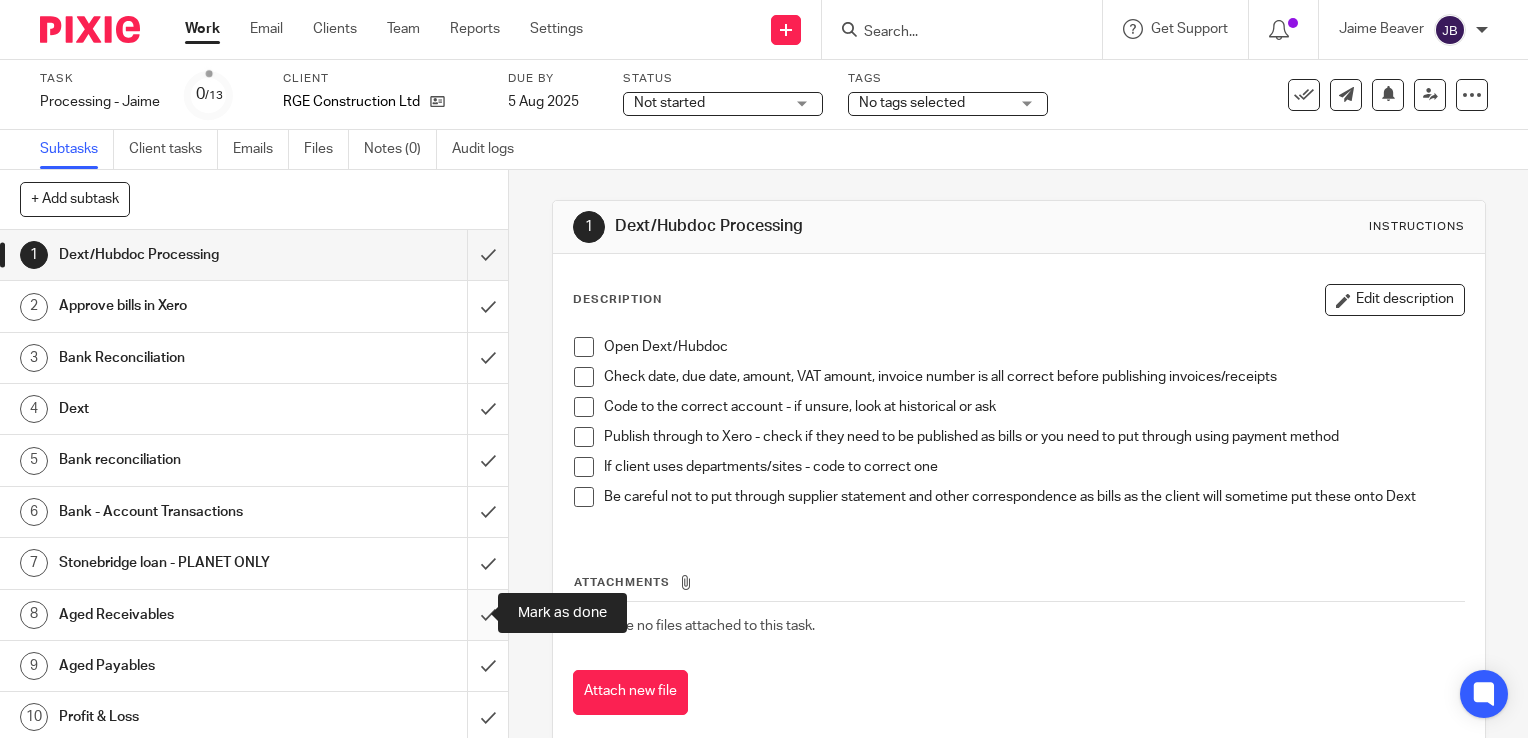 click at bounding box center (254, 615) 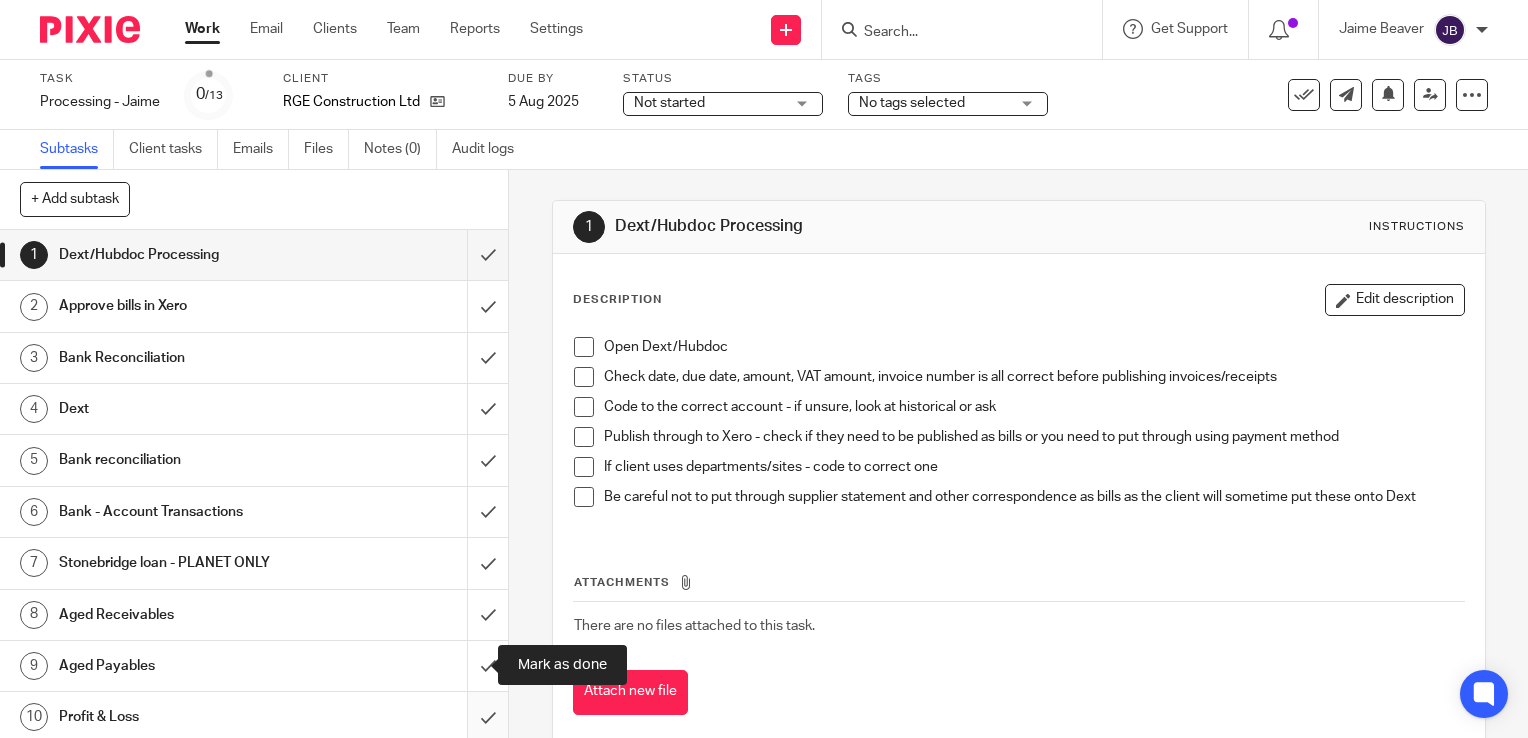 drag, startPoint x: 468, startPoint y: 658, endPoint x: 470, endPoint y: 694, distance: 36.05551 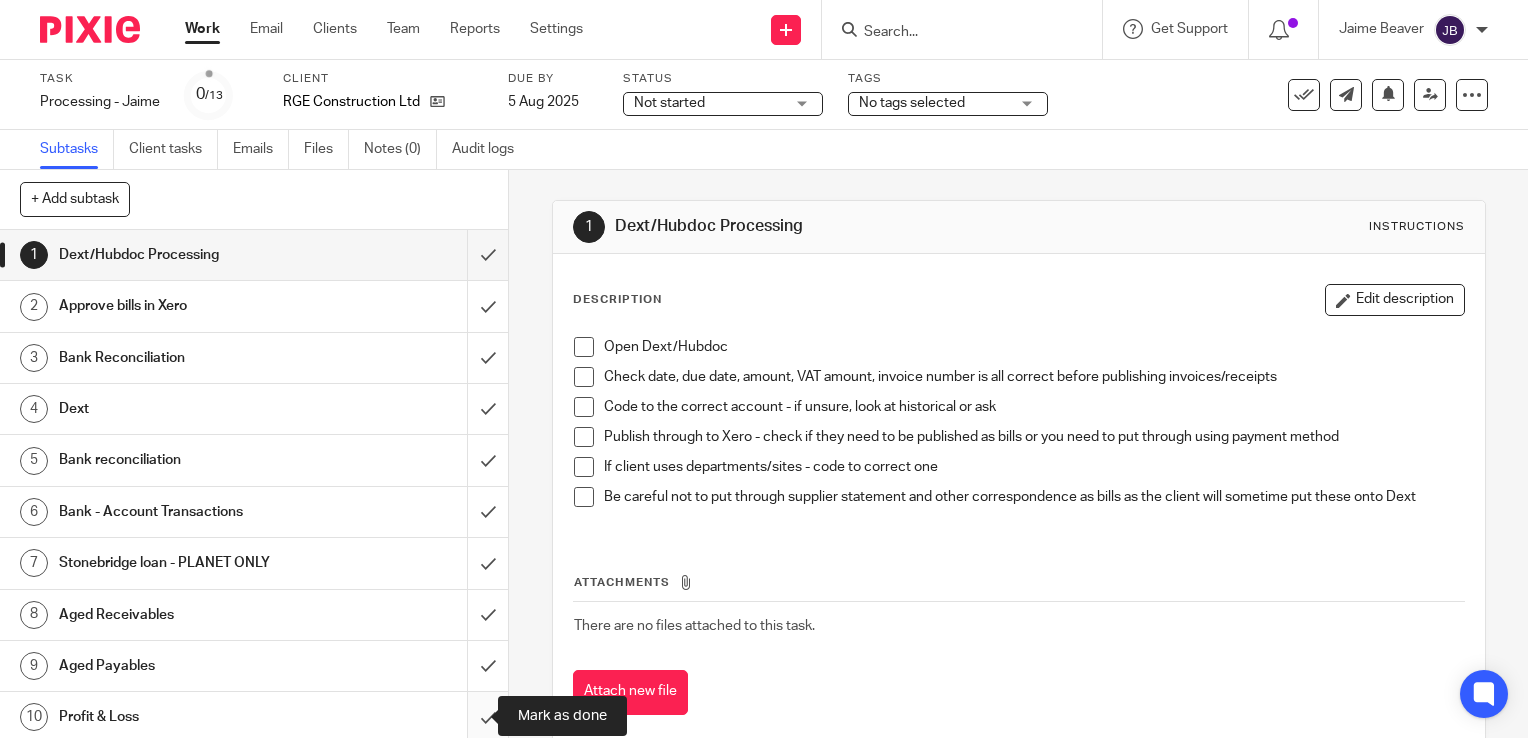 click at bounding box center [254, 717] 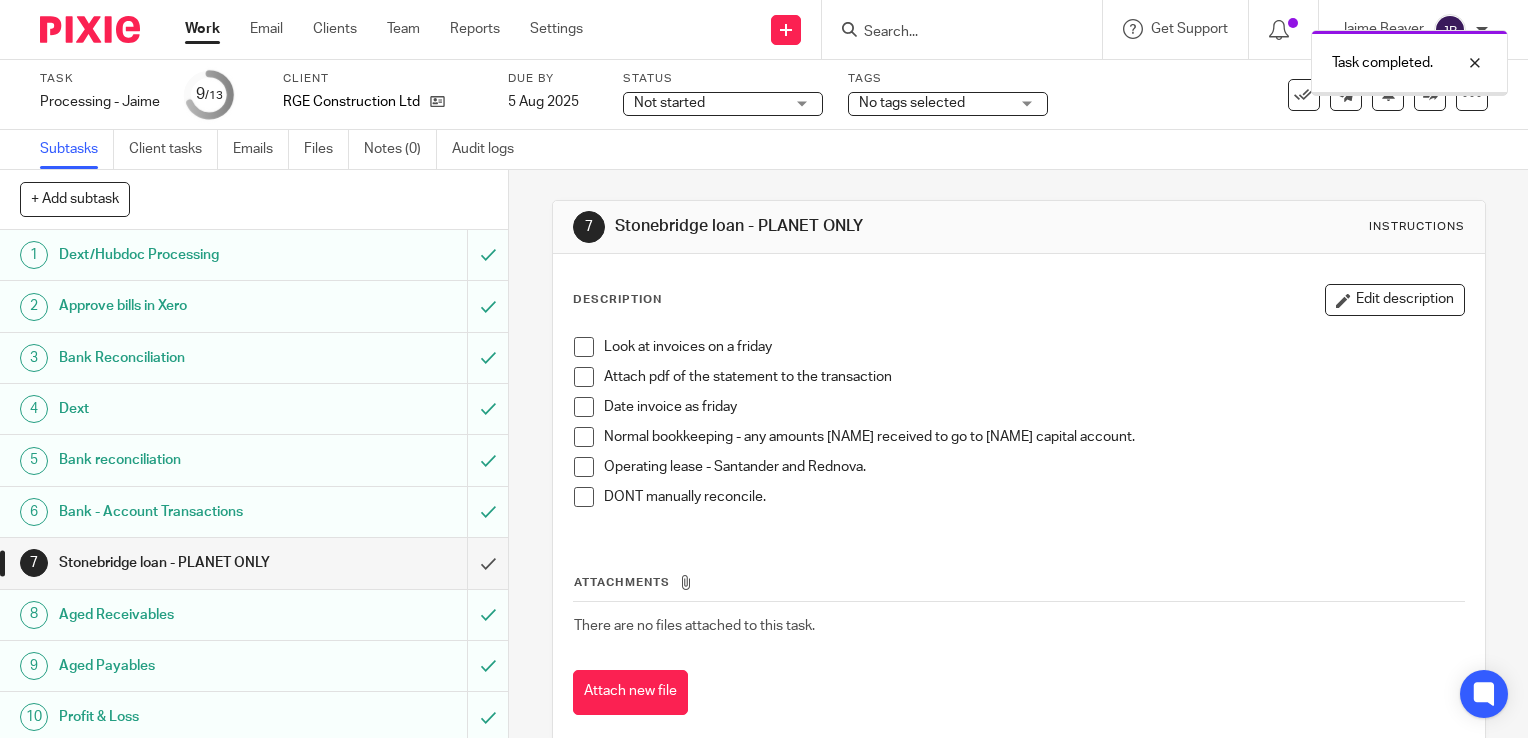 scroll, scrollTop: 0, scrollLeft: 0, axis: both 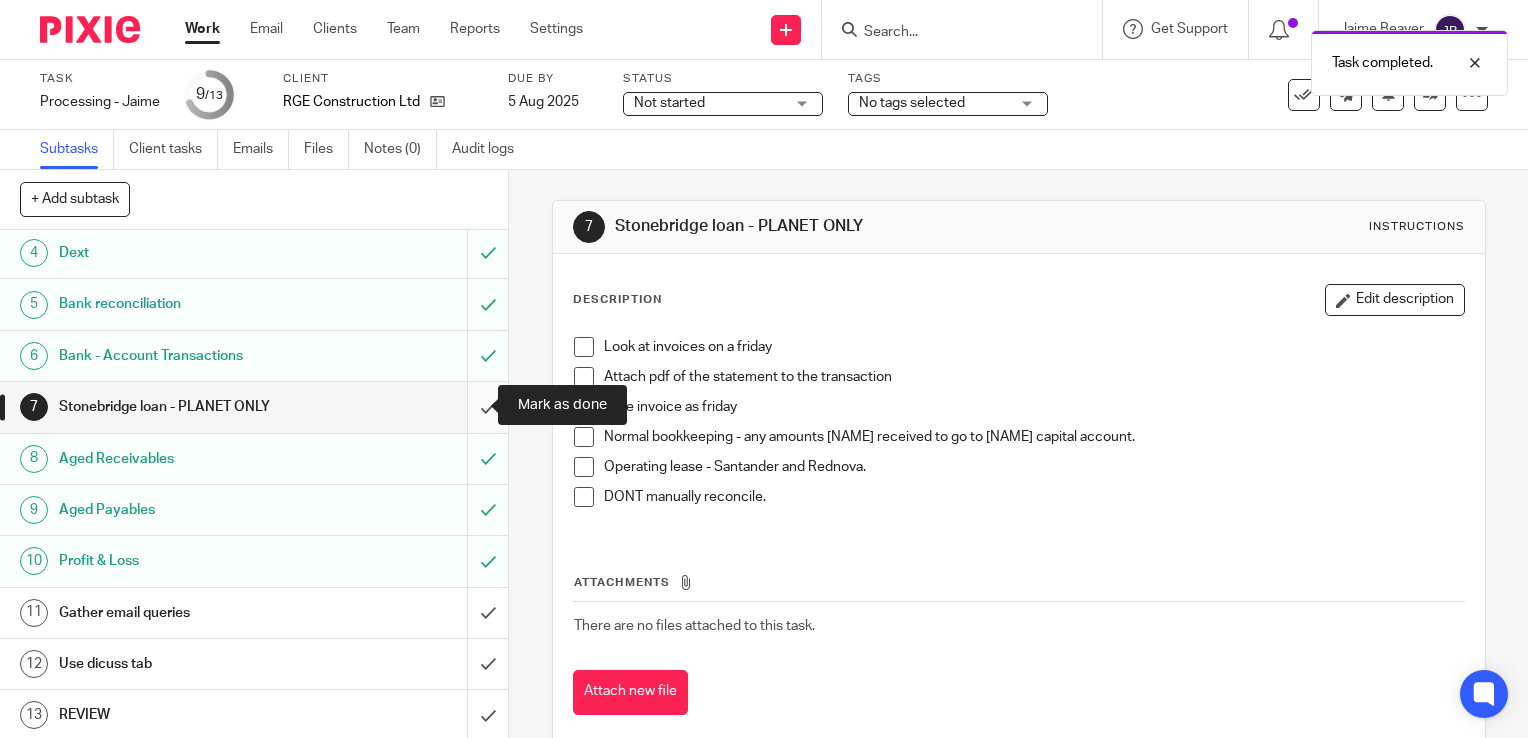 click at bounding box center (254, 407) 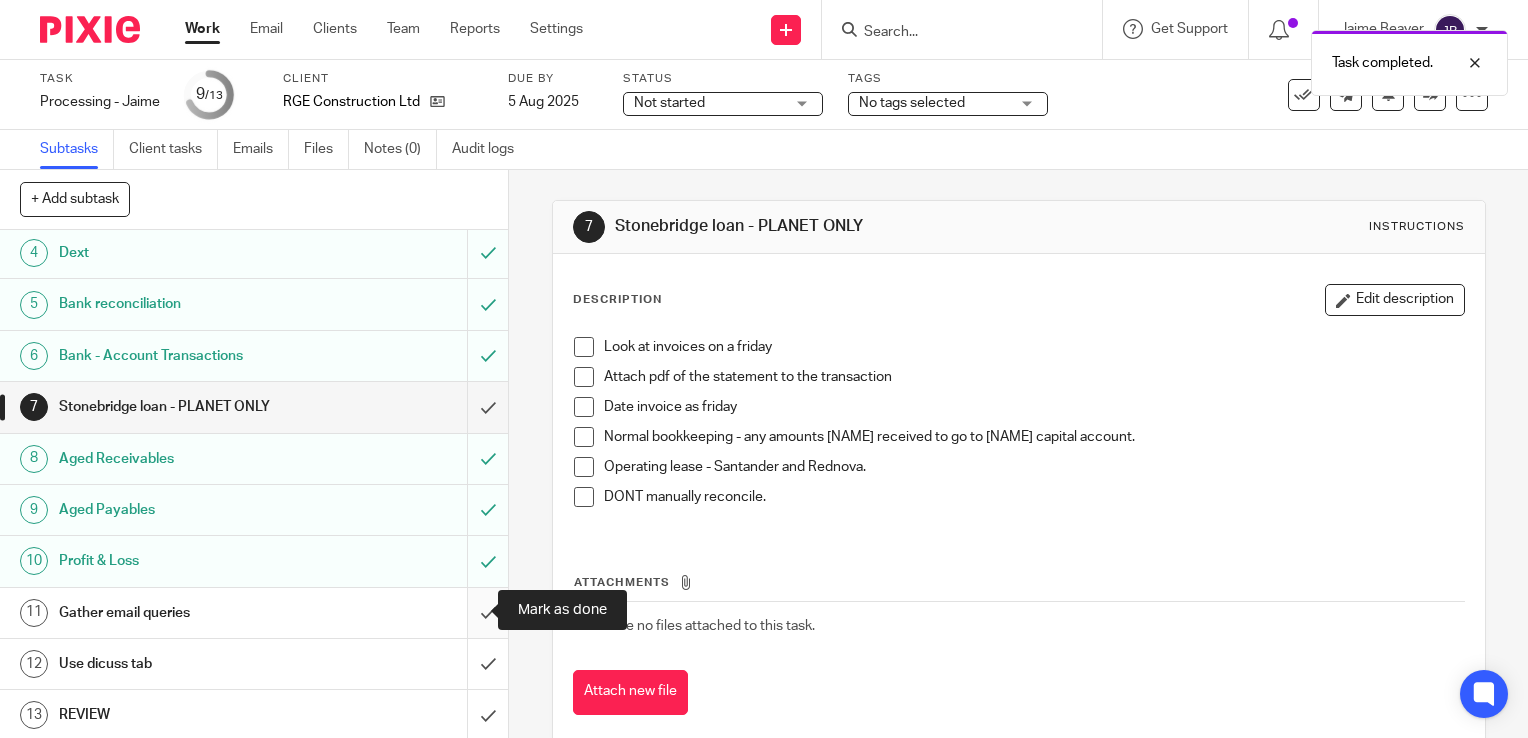 click at bounding box center (254, 613) 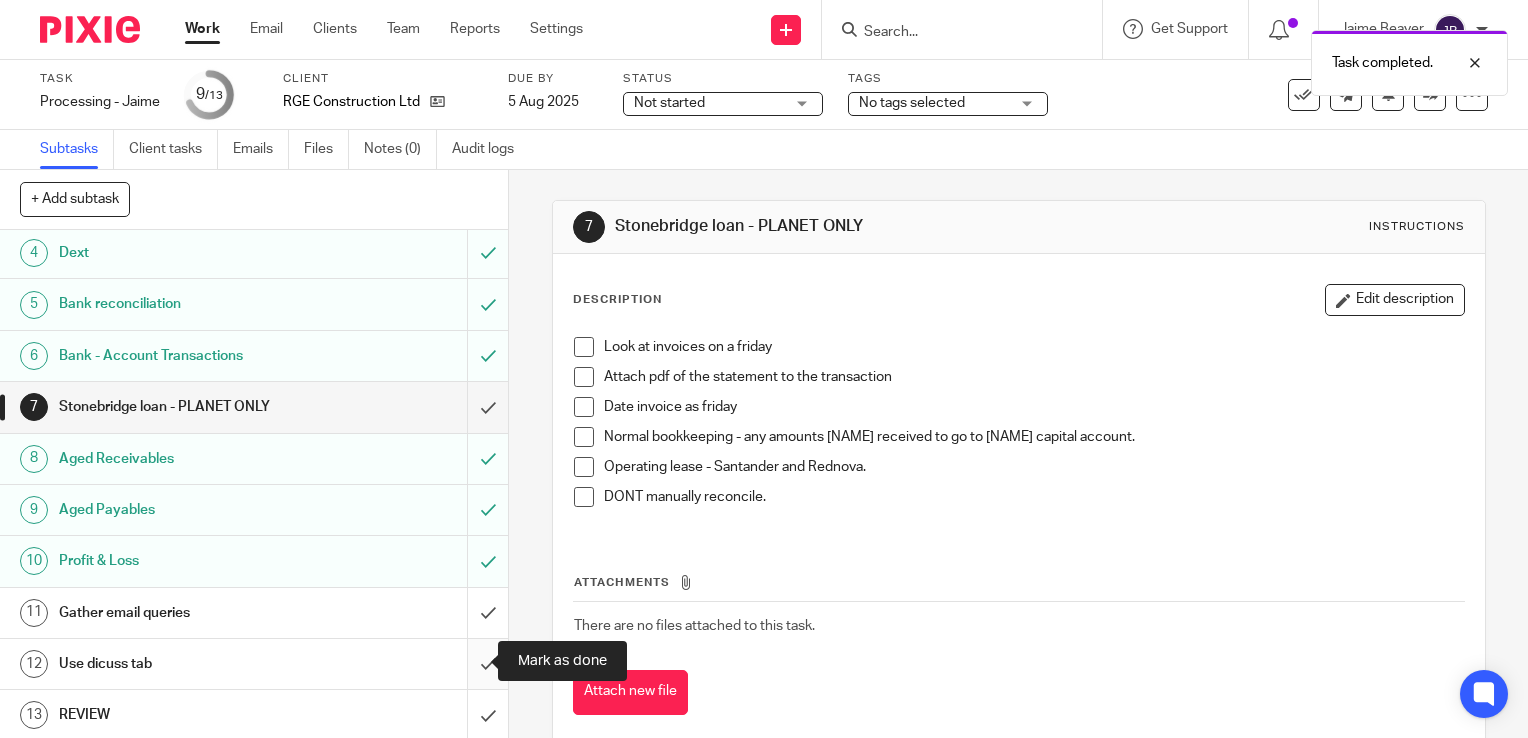 click at bounding box center (254, 664) 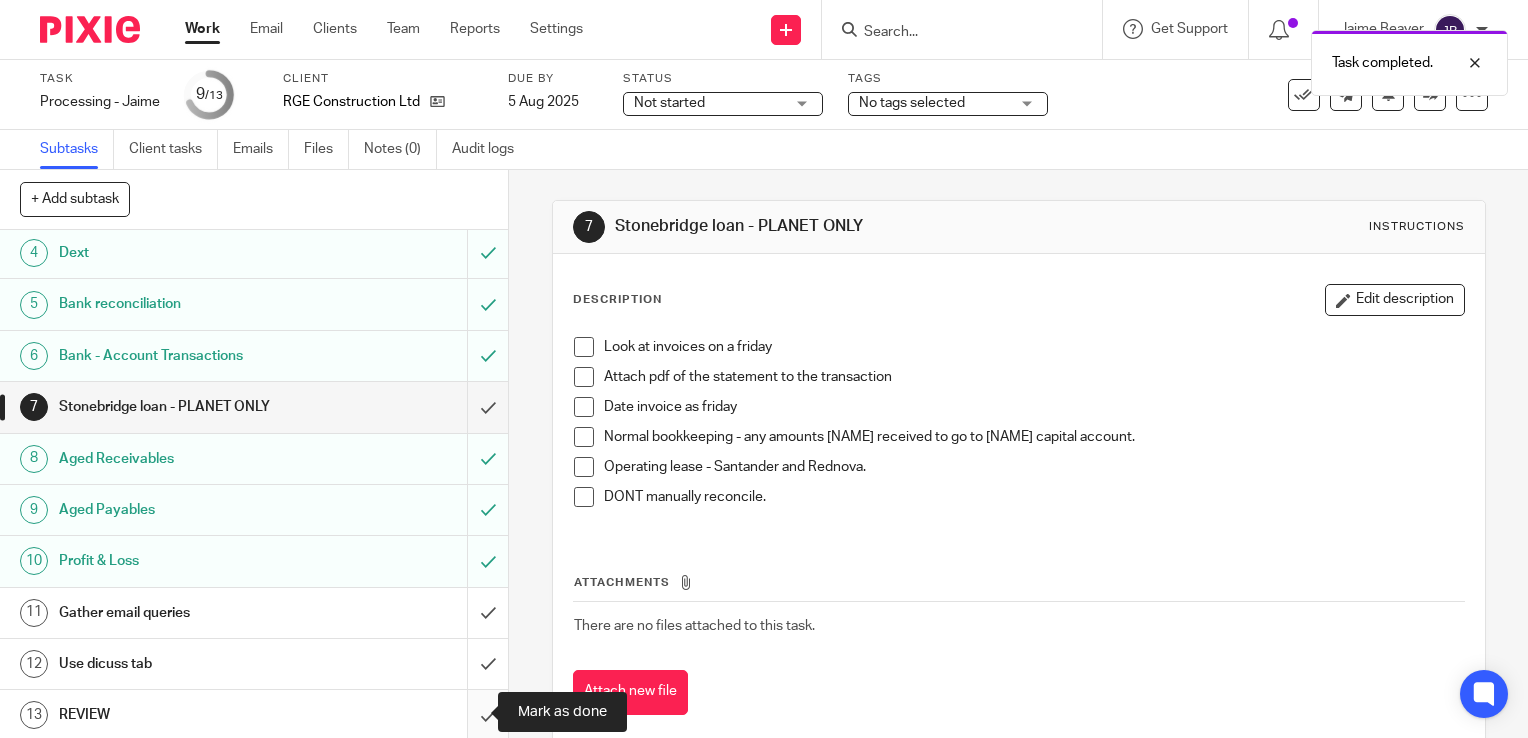 click at bounding box center [254, 715] 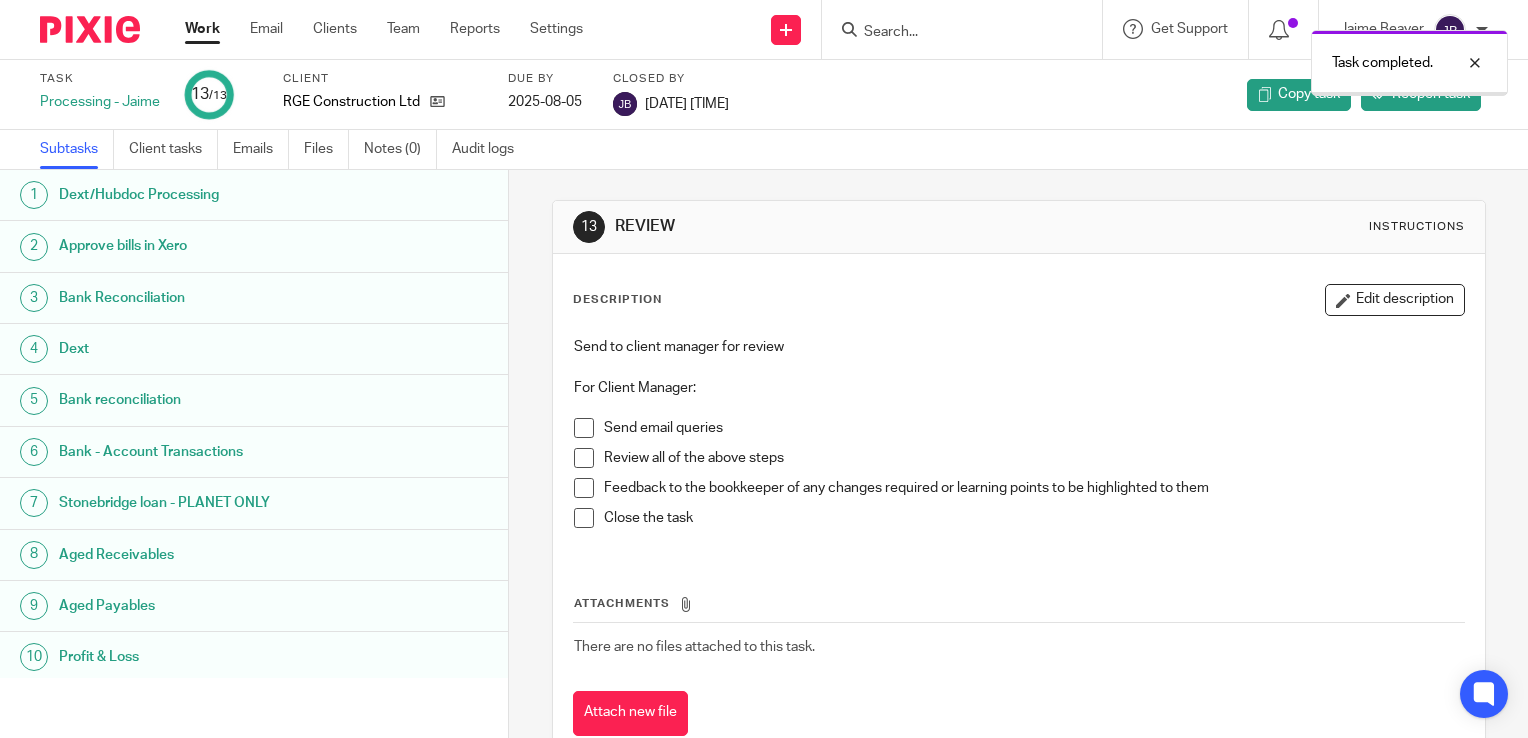 click on "Work" at bounding box center [202, 29] 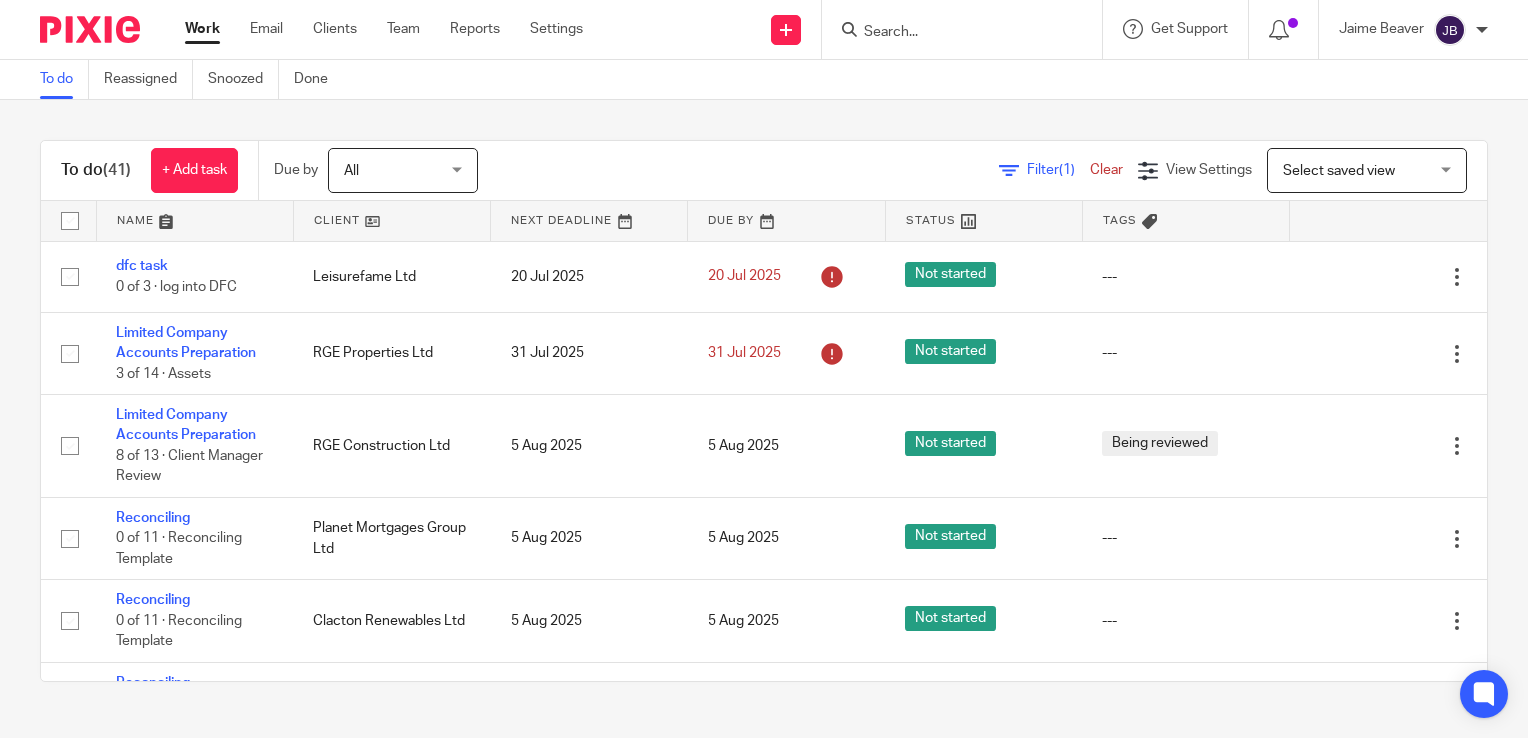scroll, scrollTop: 0, scrollLeft: 0, axis: both 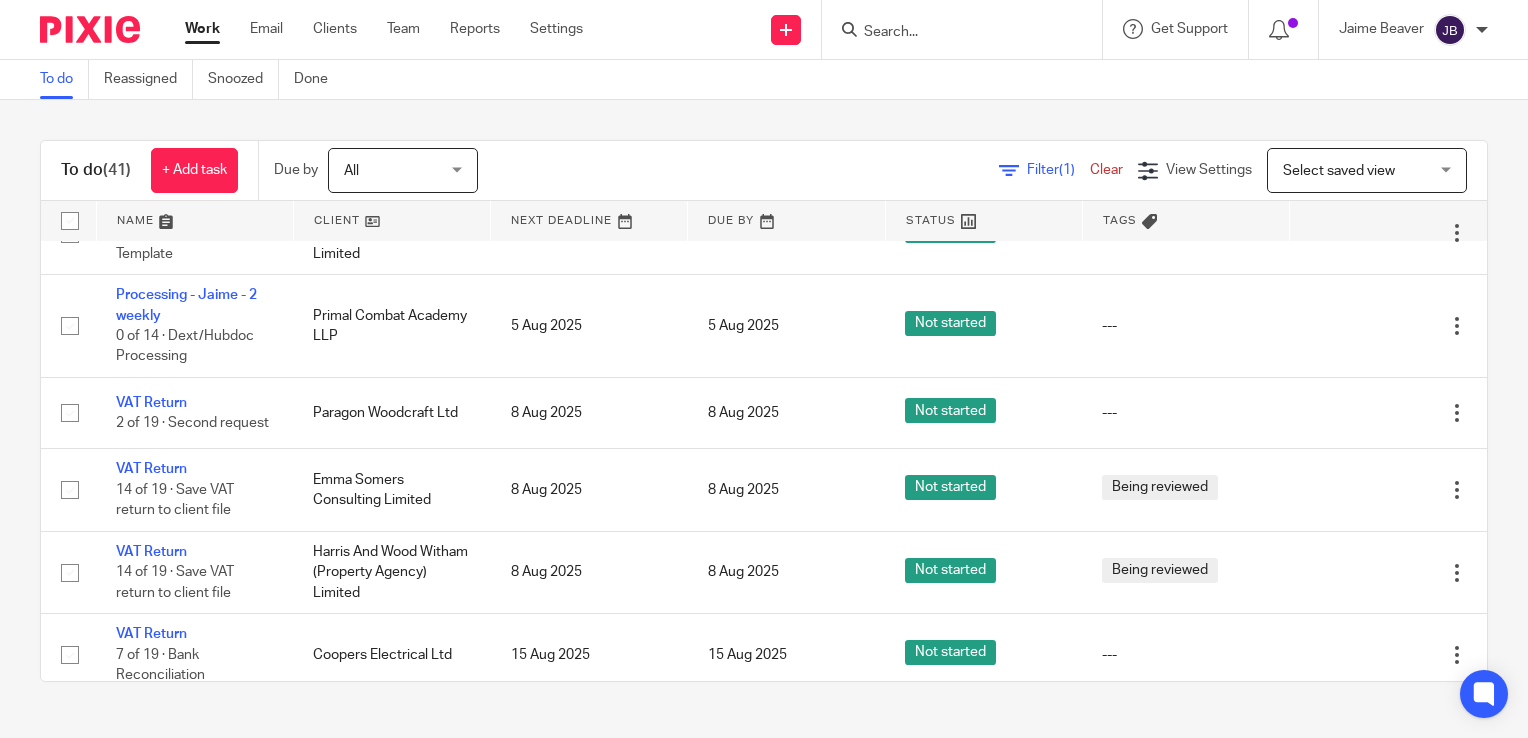 click on "To do
(41)   + Add task    Due by
All
All
Today
Tomorrow
This week
Next week
This month
Next month
All
all     Filter
(1) Clear     View Settings   View Settings     (1) Filters   Clear   Save     Manage saved views
Select saved view
Select saved view
Select saved view
Name     Client     Next Deadline     Due By     Status   Tags       dfc task
0
of
3 ·
log into DFC
Leisurefame Ltd
20 Jul 2025
20 Jul 2025
Not started
---             Edit task
Delete
Limited Company Accounts Preparation
RGE Properties Ltd
31 Jul 2025" at bounding box center [764, 411] 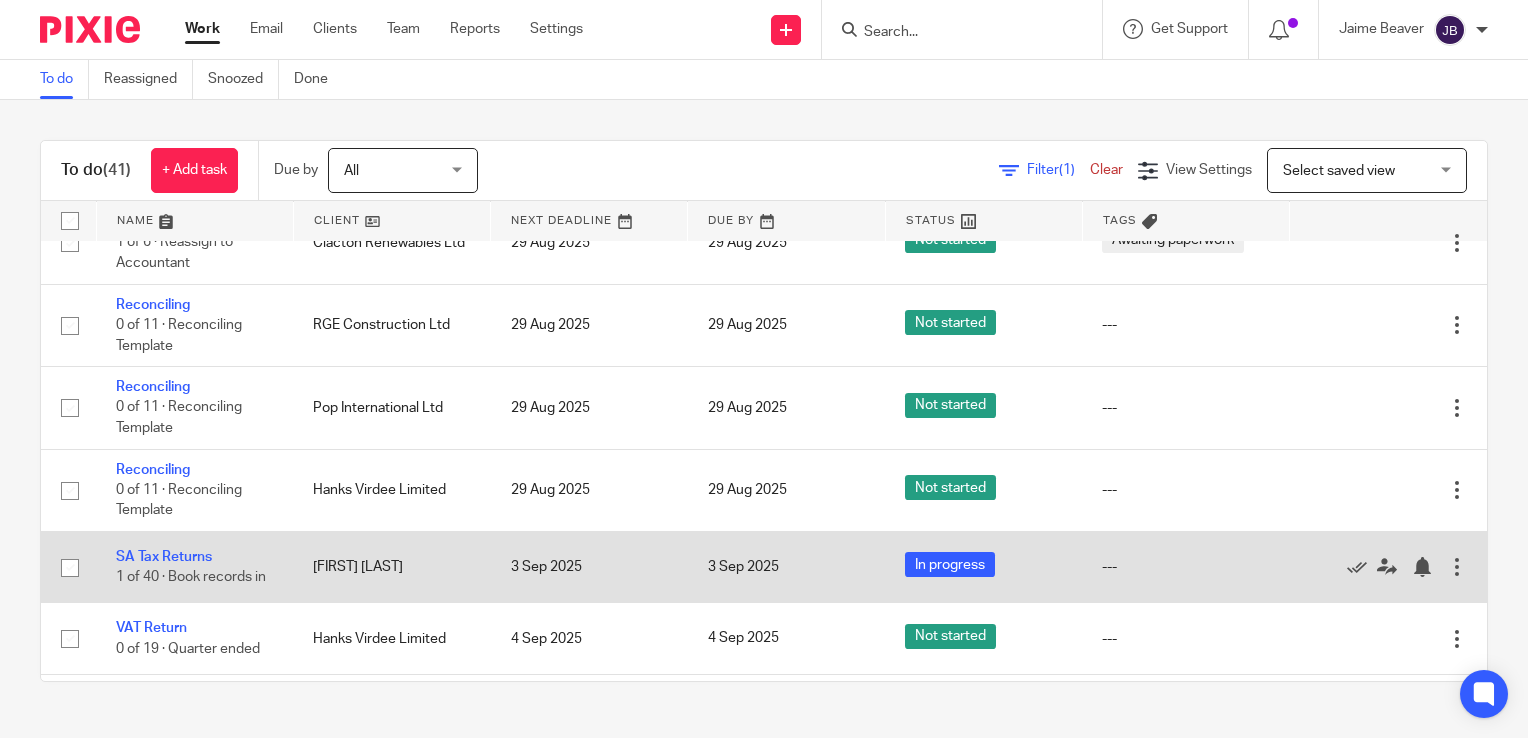 scroll, scrollTop: 2400, scrollLeft: 0, axis: vertical 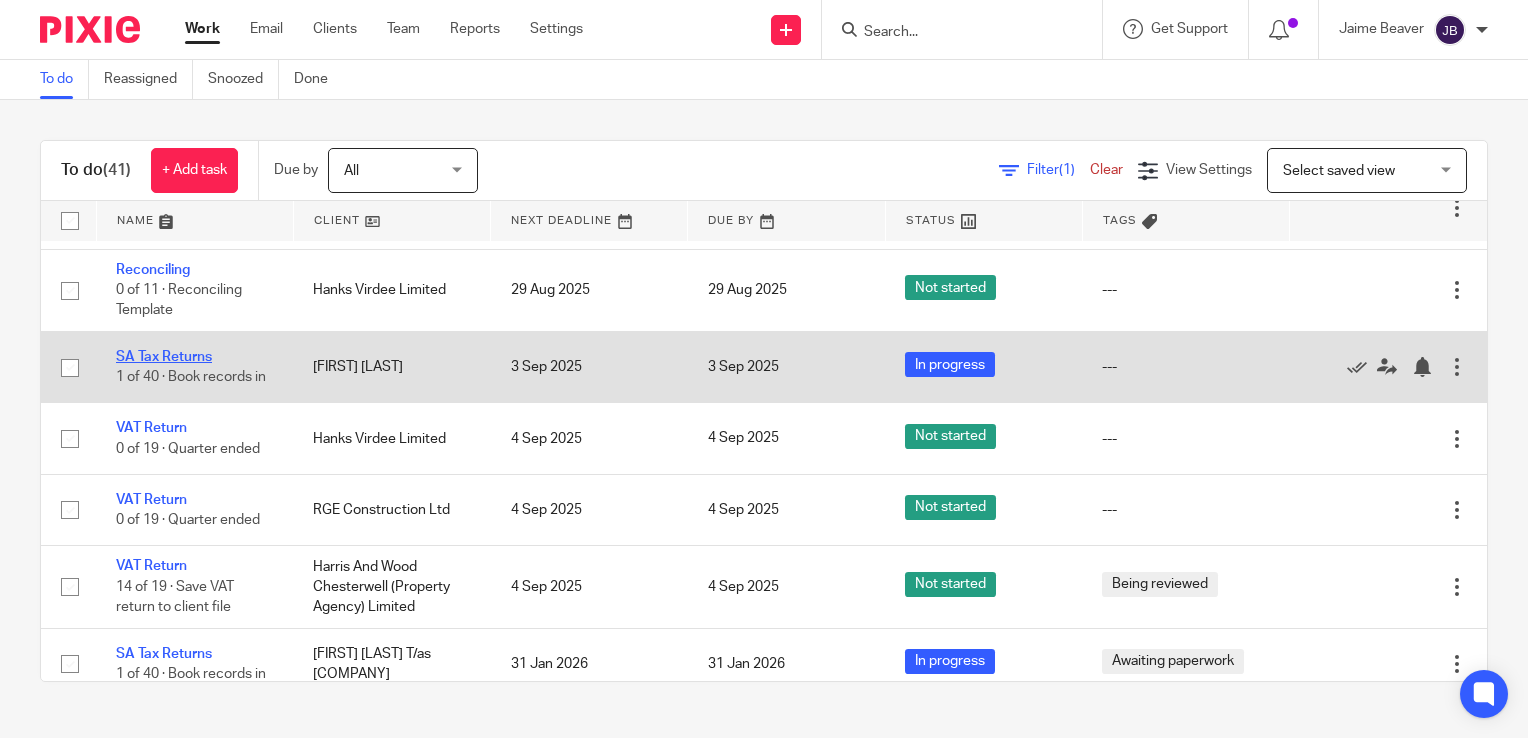 click on "SA Tax Returns" at bounding box center (164, 357) 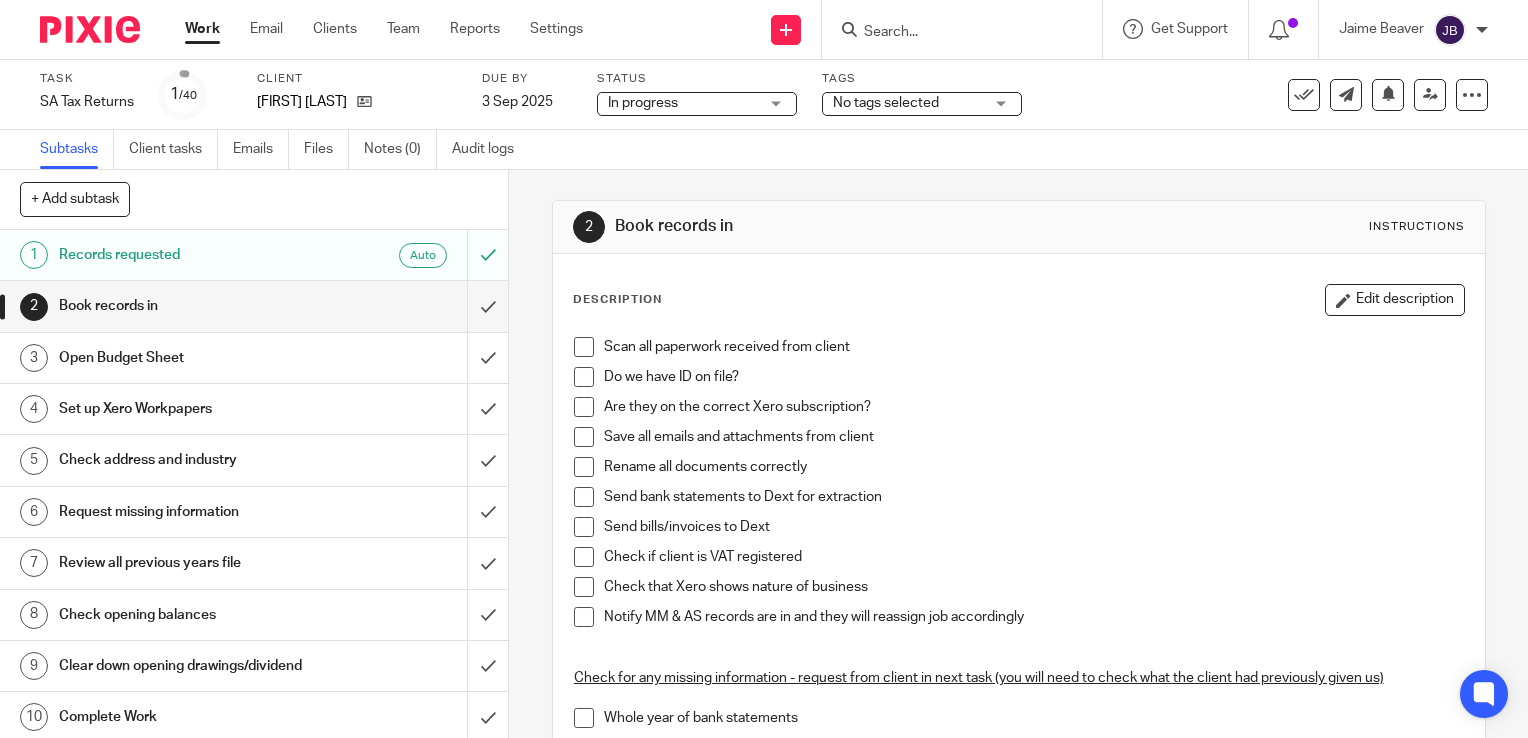 scroll, scrollTop: 0, scrollLeft: 0, axis: both 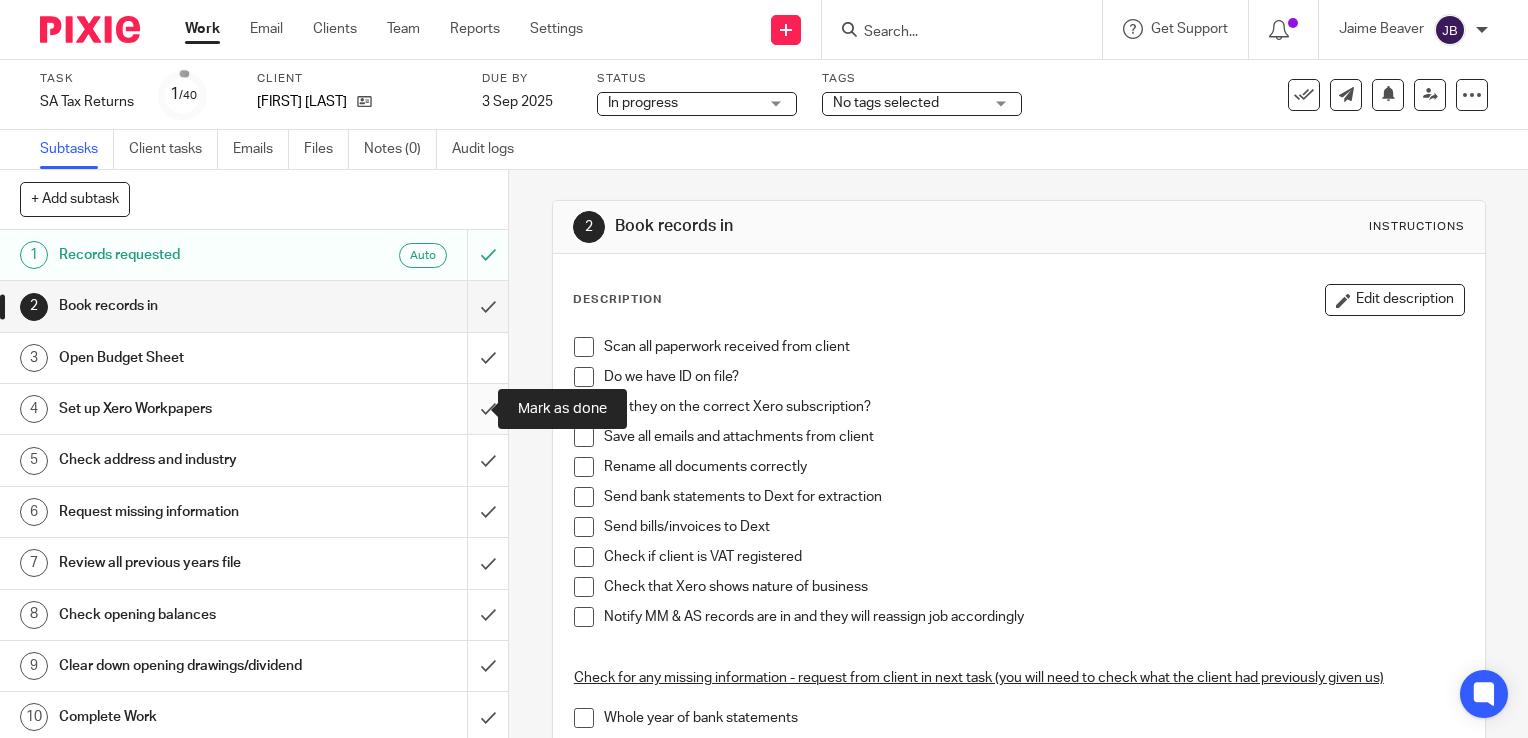 click at bounding box center (254, 409) 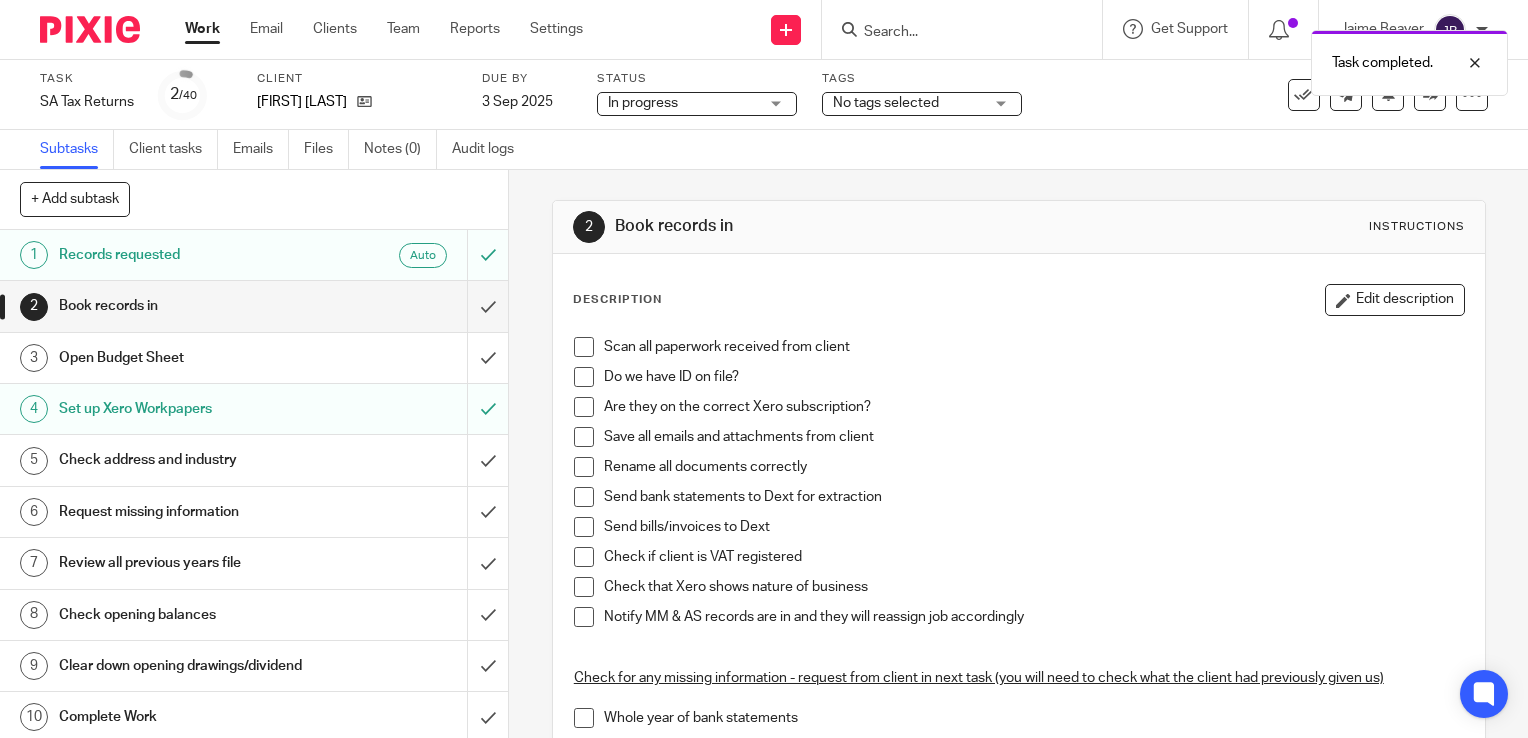 scroll, scrollTop: 0, scrollLeft: 0, axis: both 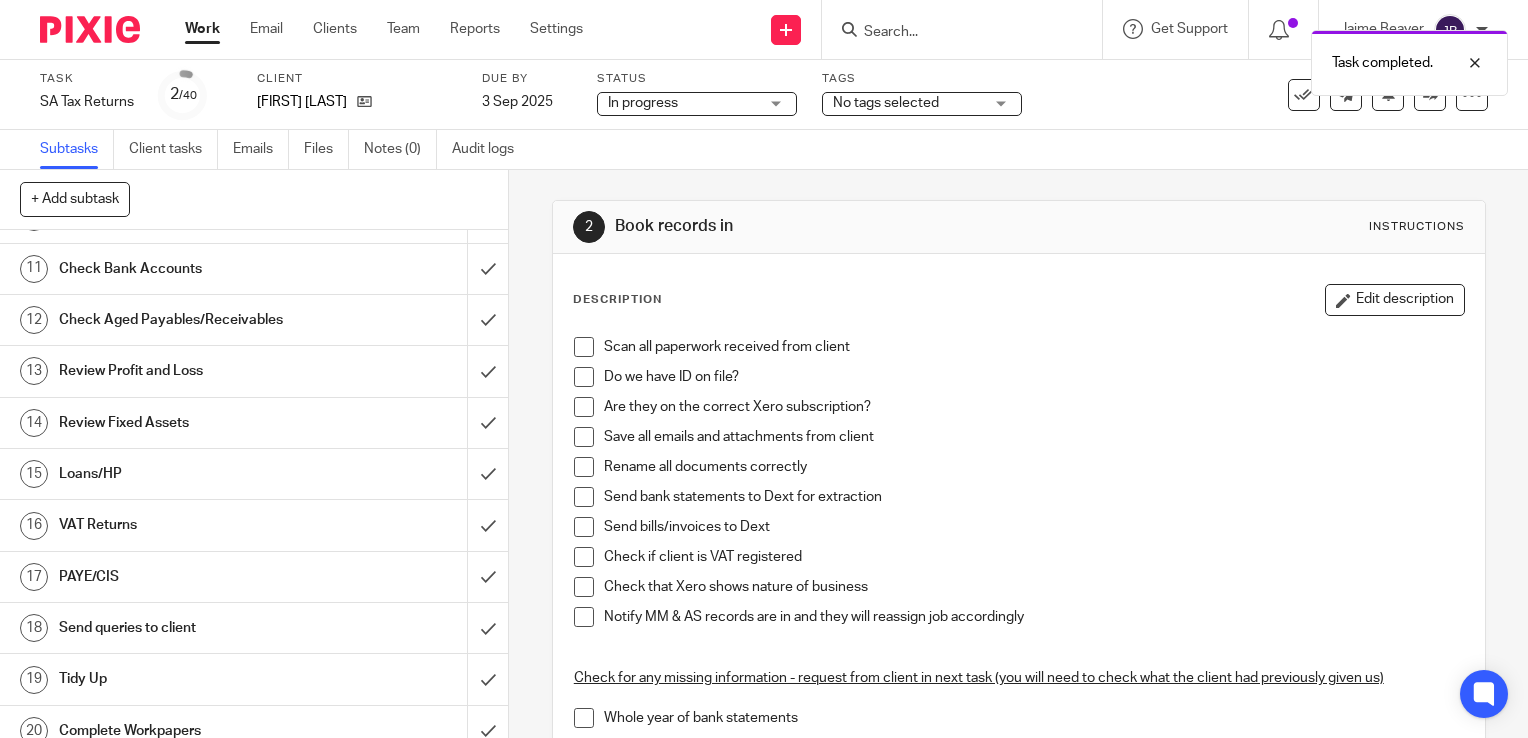 click on "Review Fixed Assets" at bounding box center (188, 423) 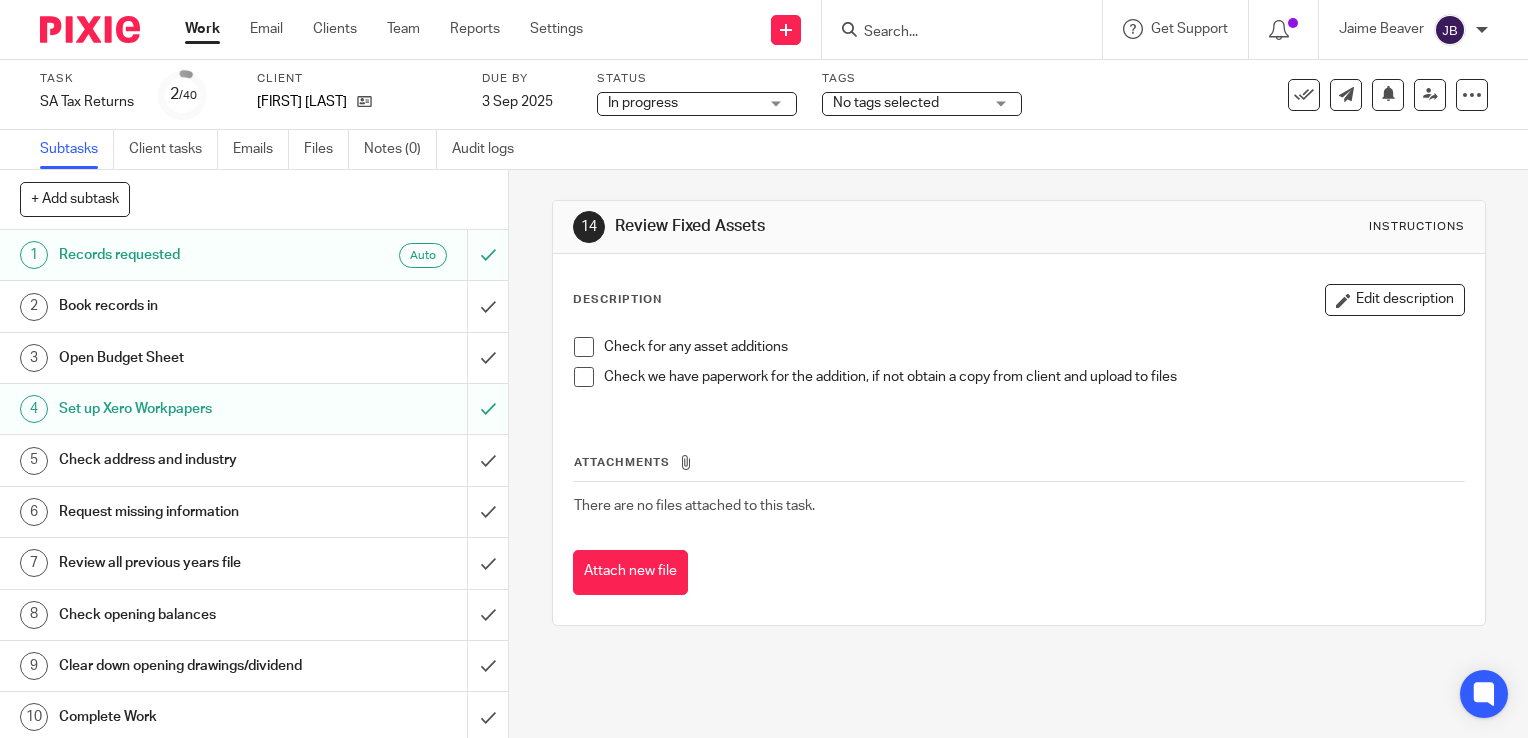 scroll, scrollTop: 0, scrollLeft: 0, axis: both 